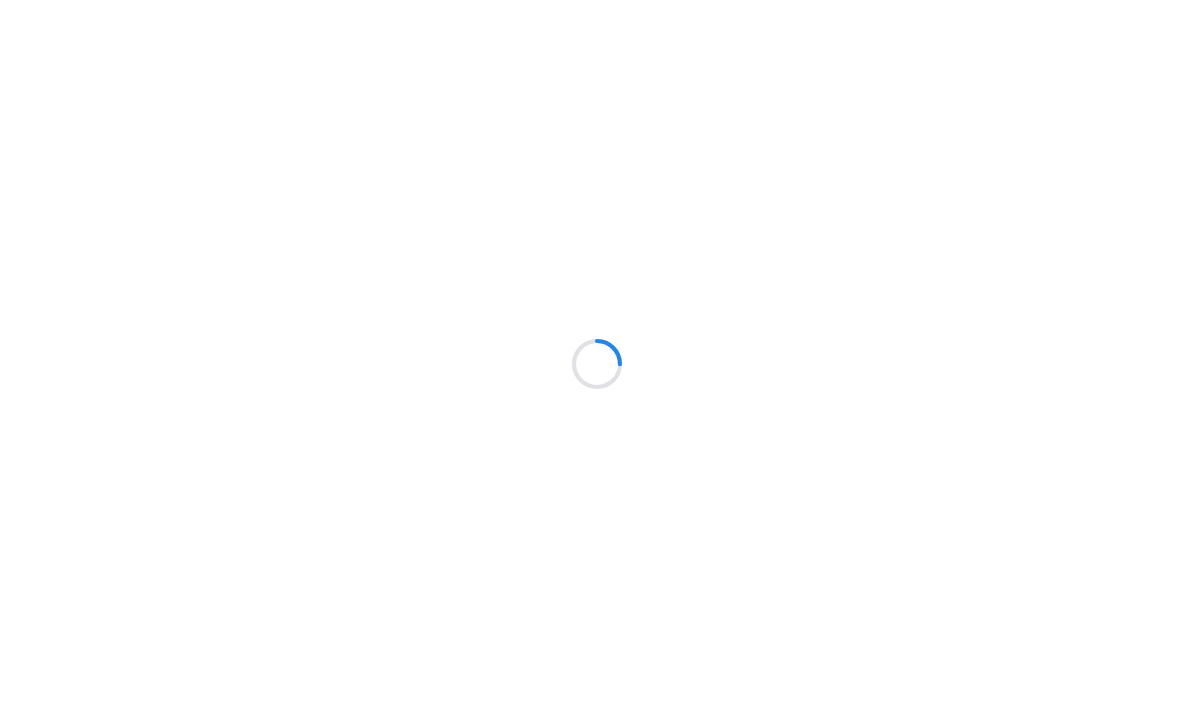 scroll, scrollTop: 0, scrollLeft: 0, axis: both 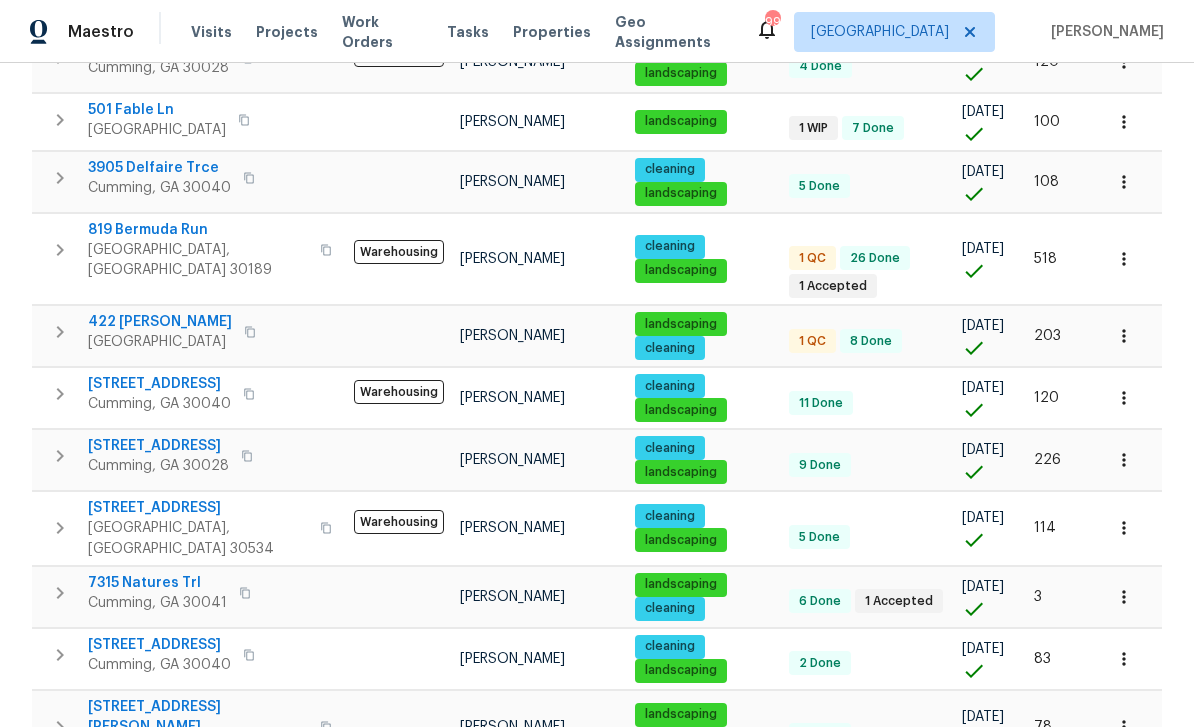 click on "312 Crown Pointe Dr" at bounding box center (198, 508) 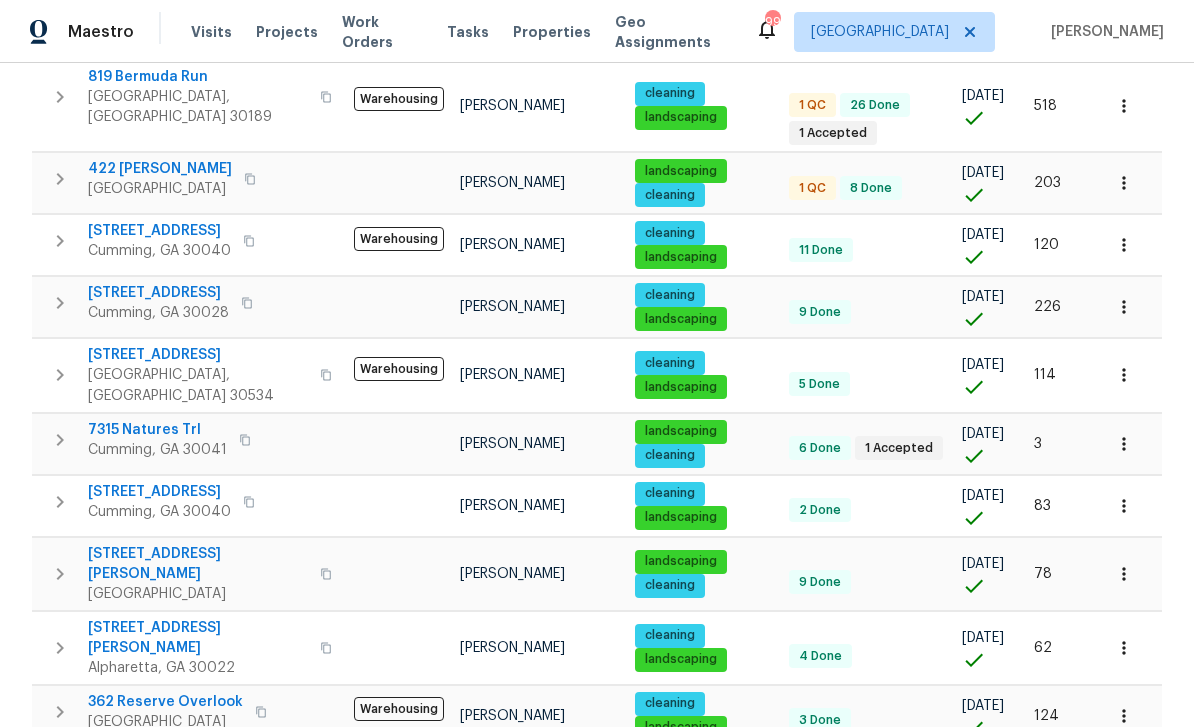 scroll, scrollTop: 1232, scrollLeft: 0, axis: vertical 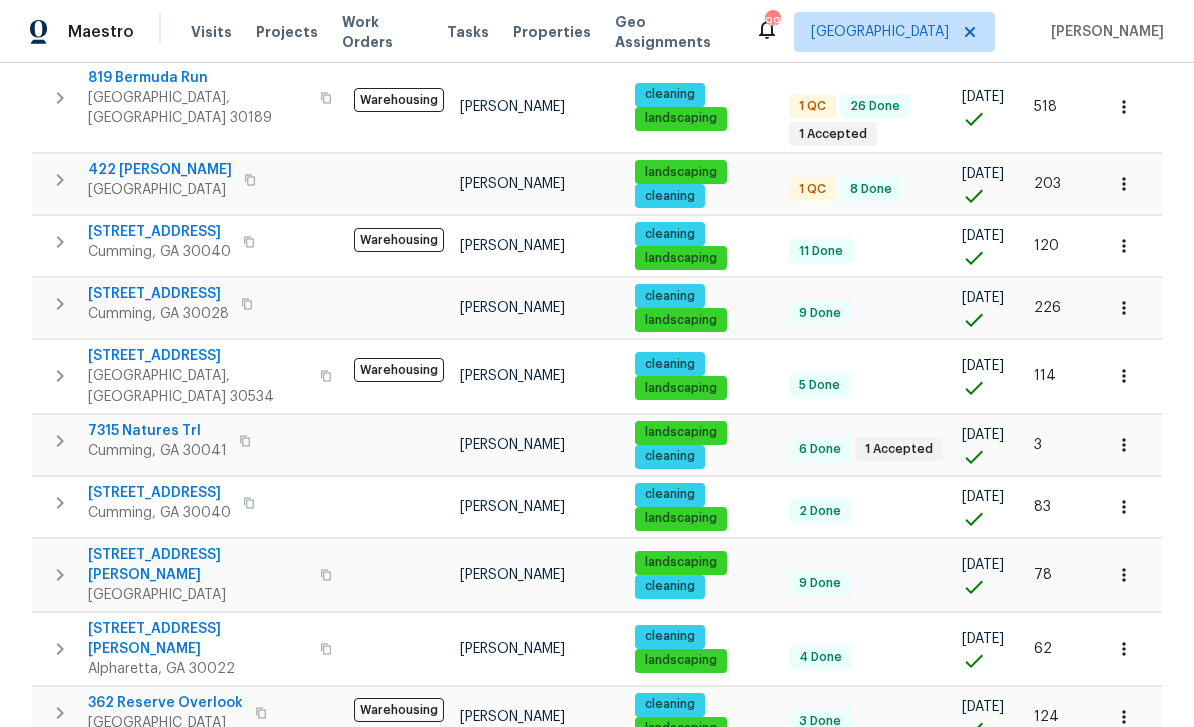 click on "2" at bounding box center [882, 840] 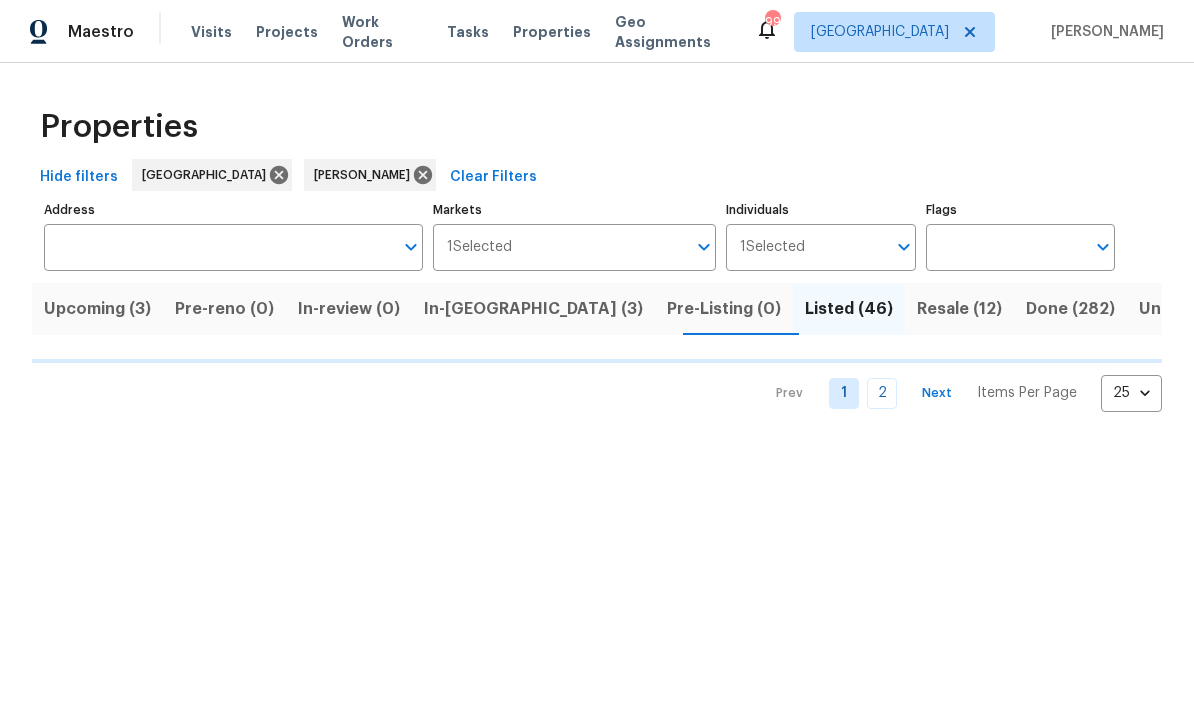 scroll, scrollTop: 0, scrollLeft: 0, axis: both 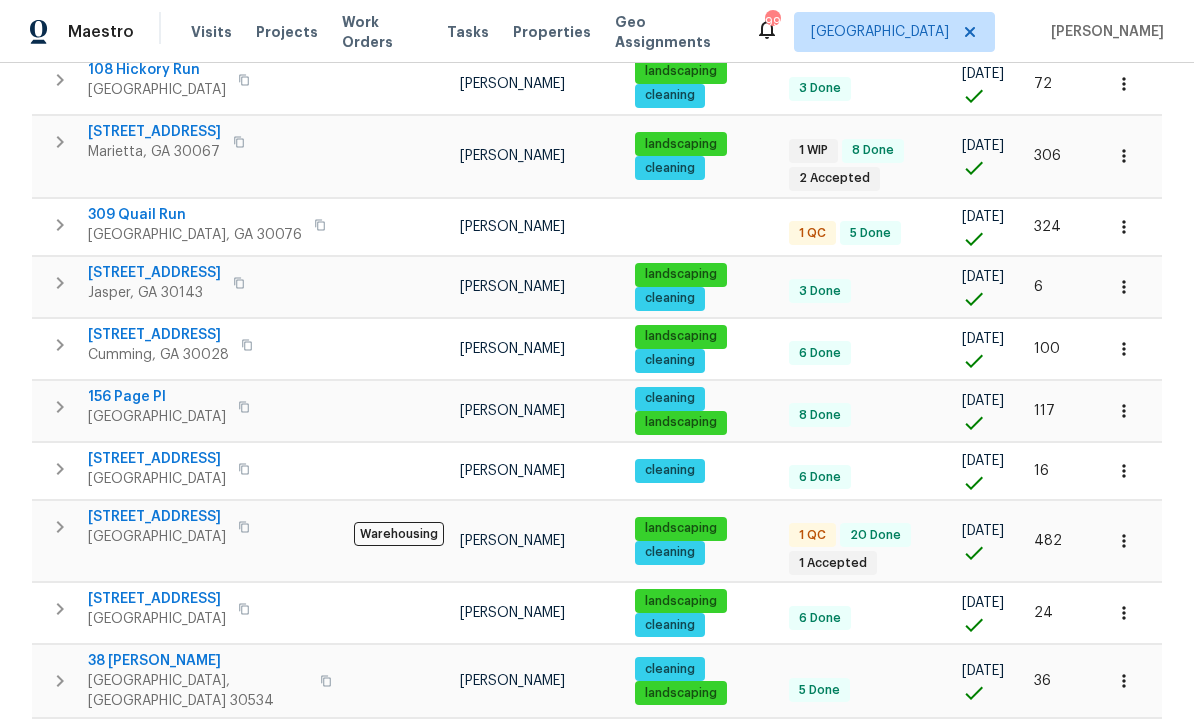 click on "38 Frost Ln" at bounding box center (198, 661) 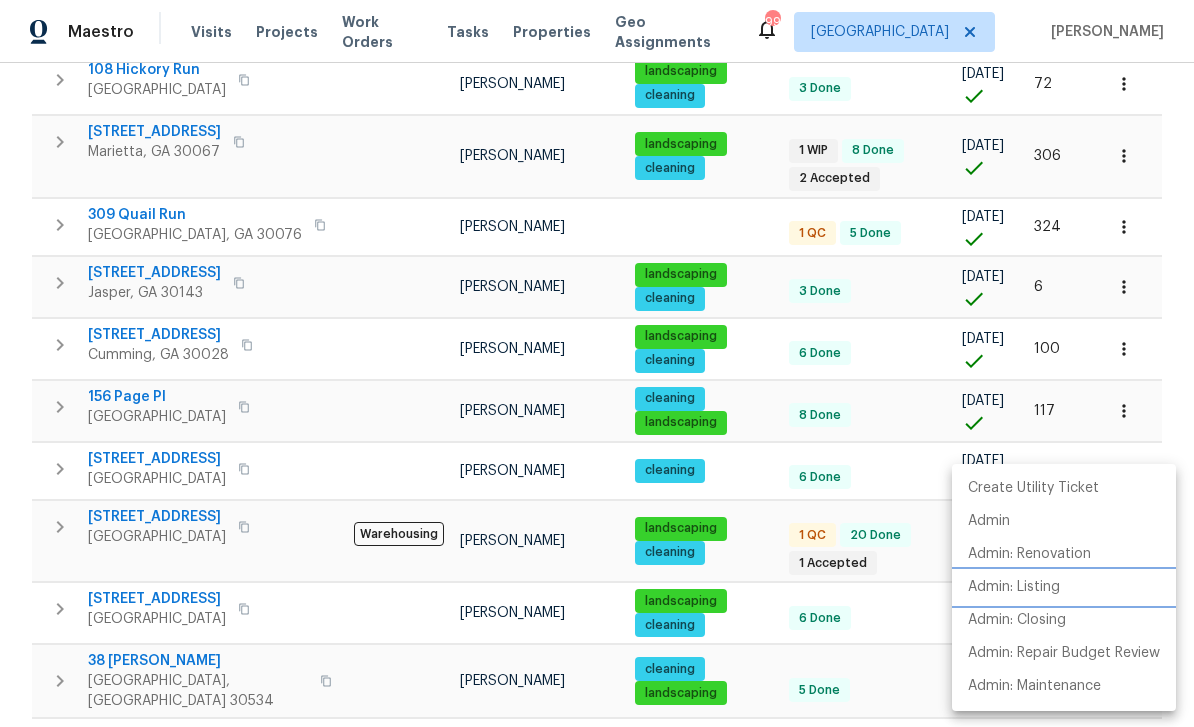 click on "Admin: Listing" at bounding box center (1014, 587) 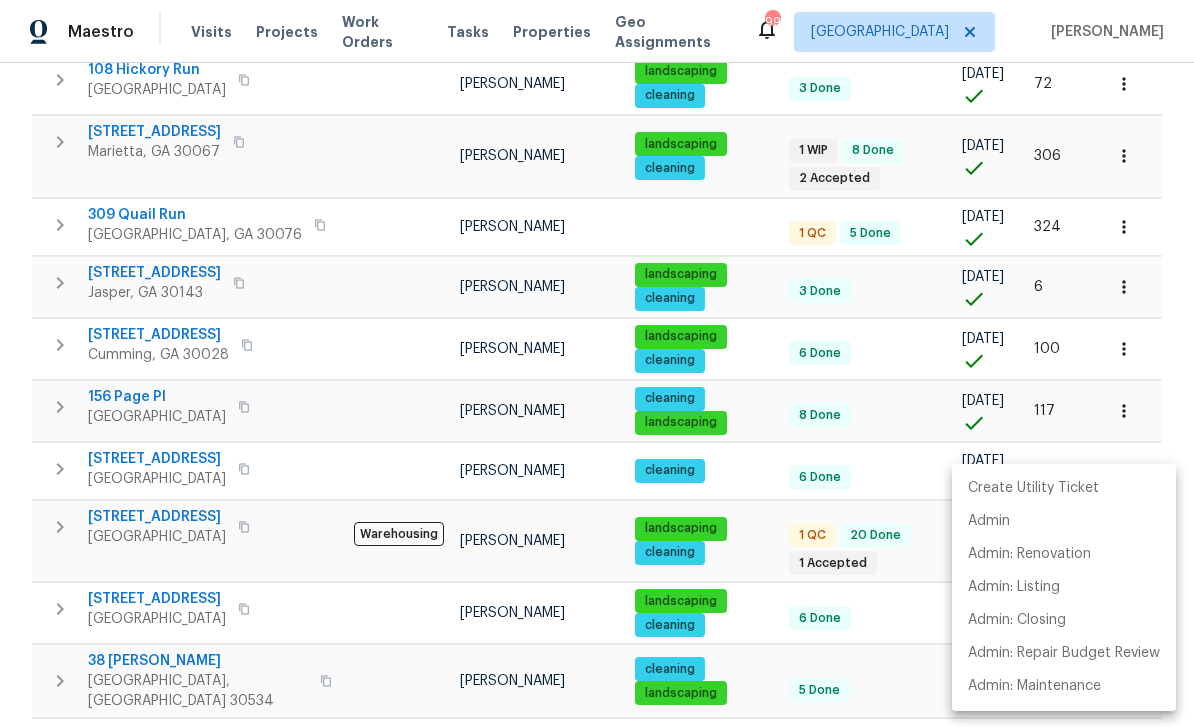 click at bounding box center (597, 363) 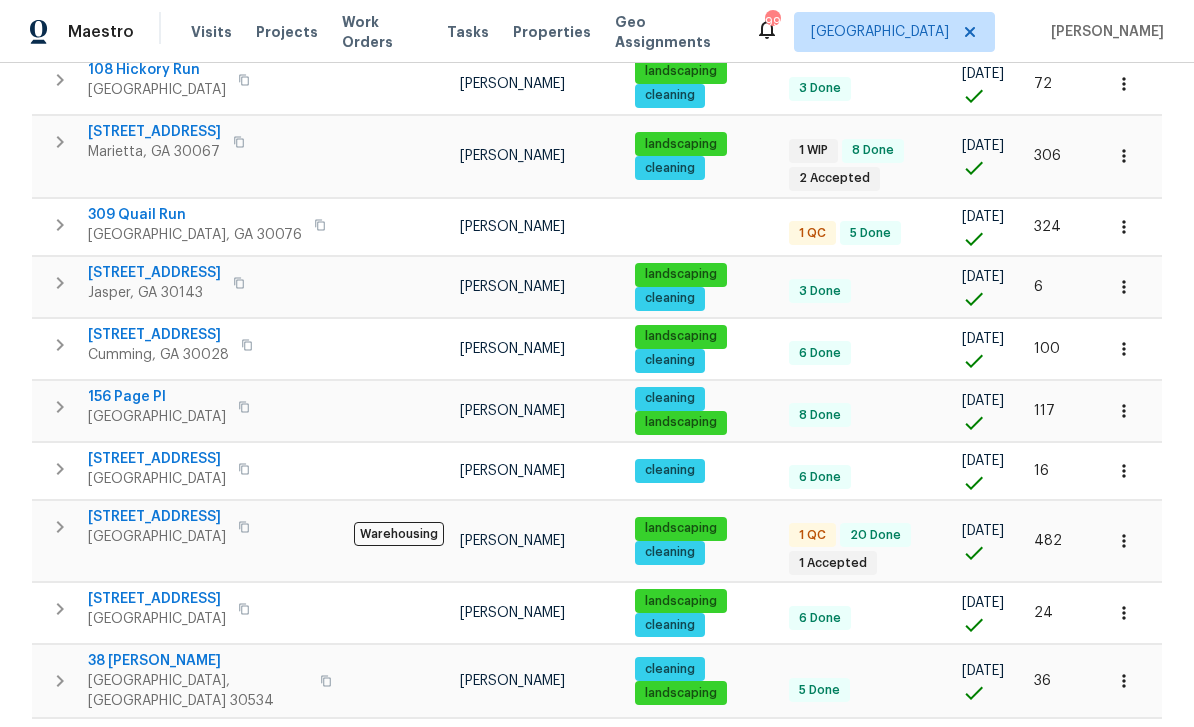 scroll, scrollTop: 64, scrollLeft: 0, axis: vertical 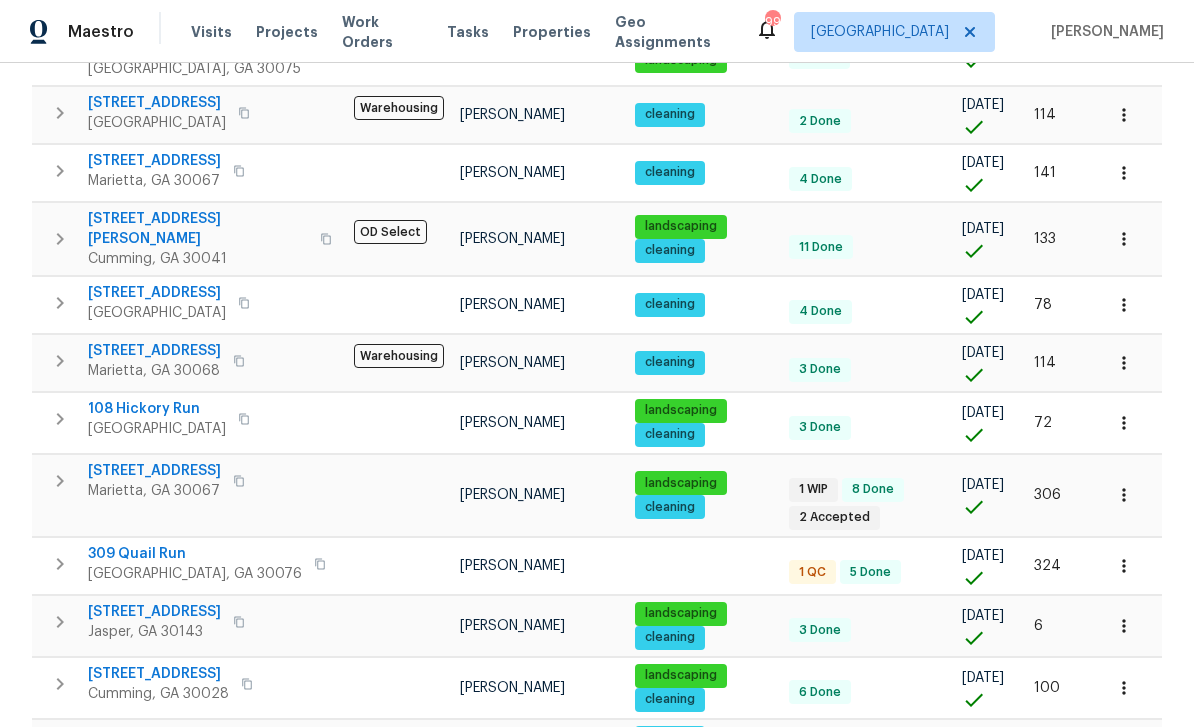 click on "309 Quail Run" at bounding box center (195, 554) 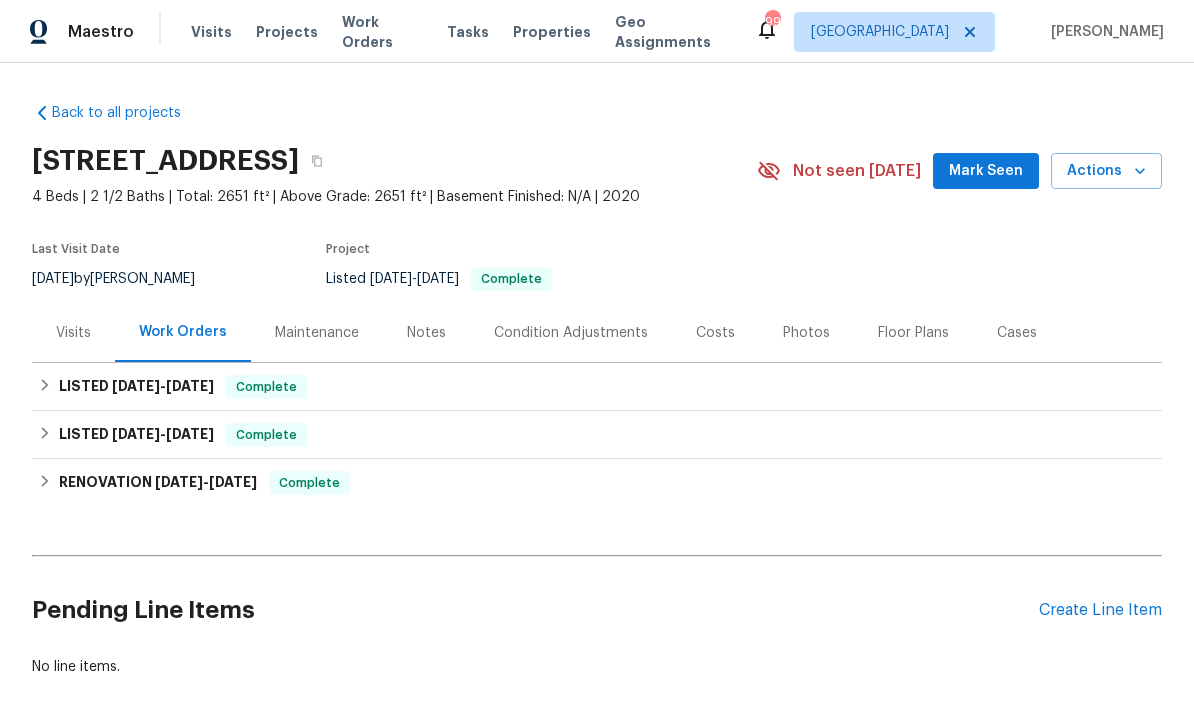 scroll, scrollTop: 0, scrollLeft: 0, axis: both 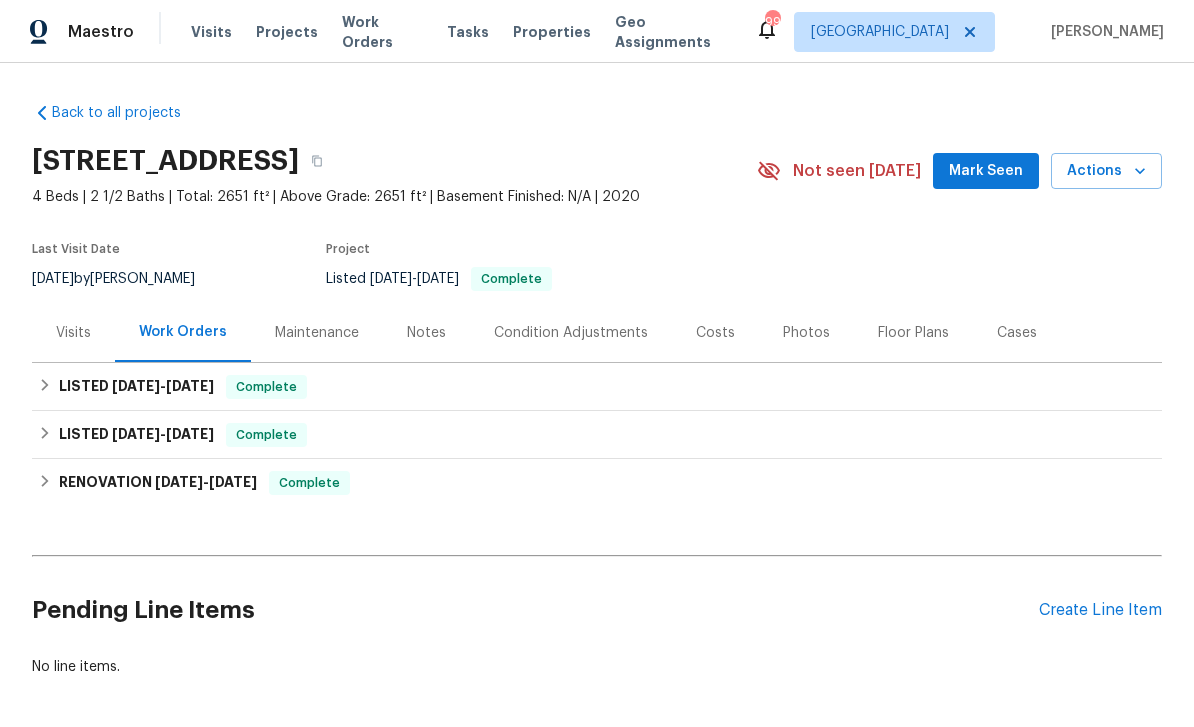 click on "Photos" at bounding box center [806, 333] 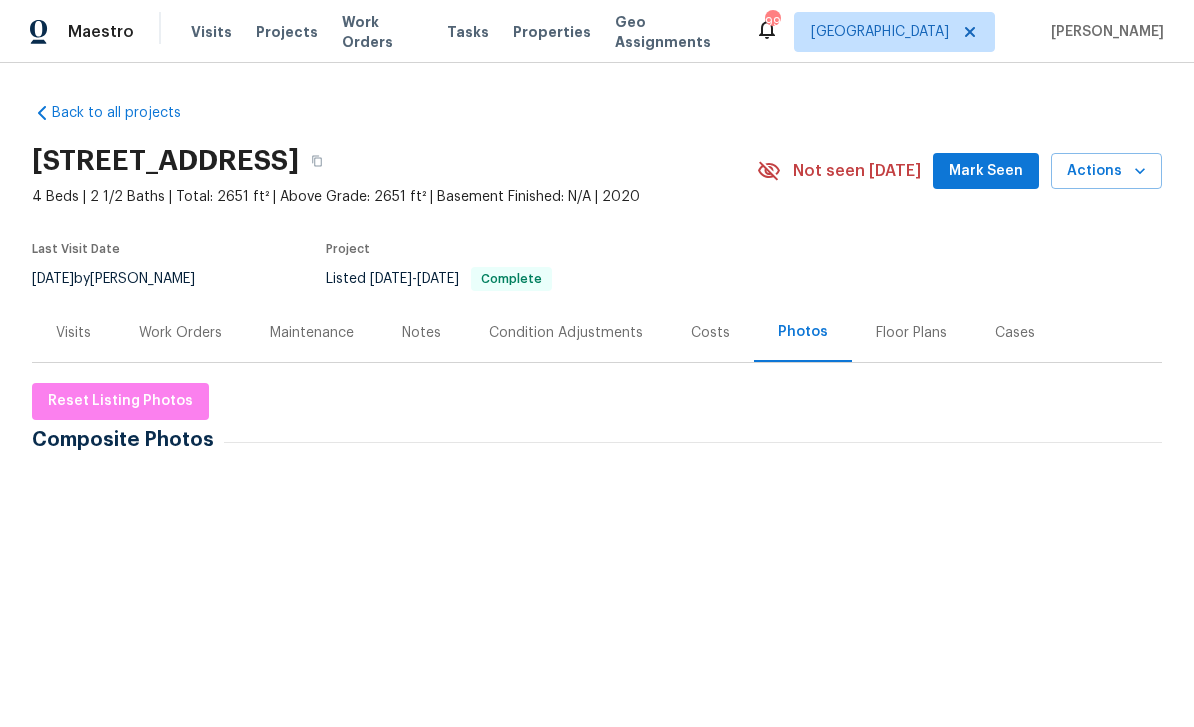 scroll, scrollTop: 83, scrollLeft: 0, axis: vertical 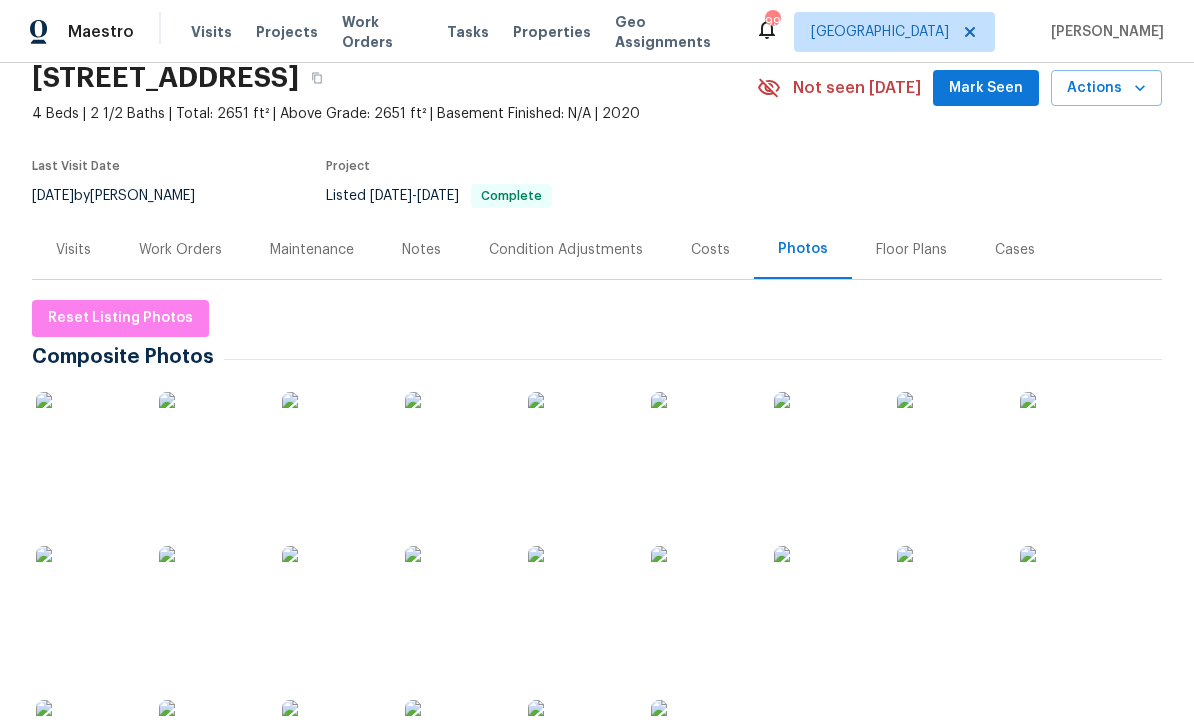 click at bounding box center [86, 442] 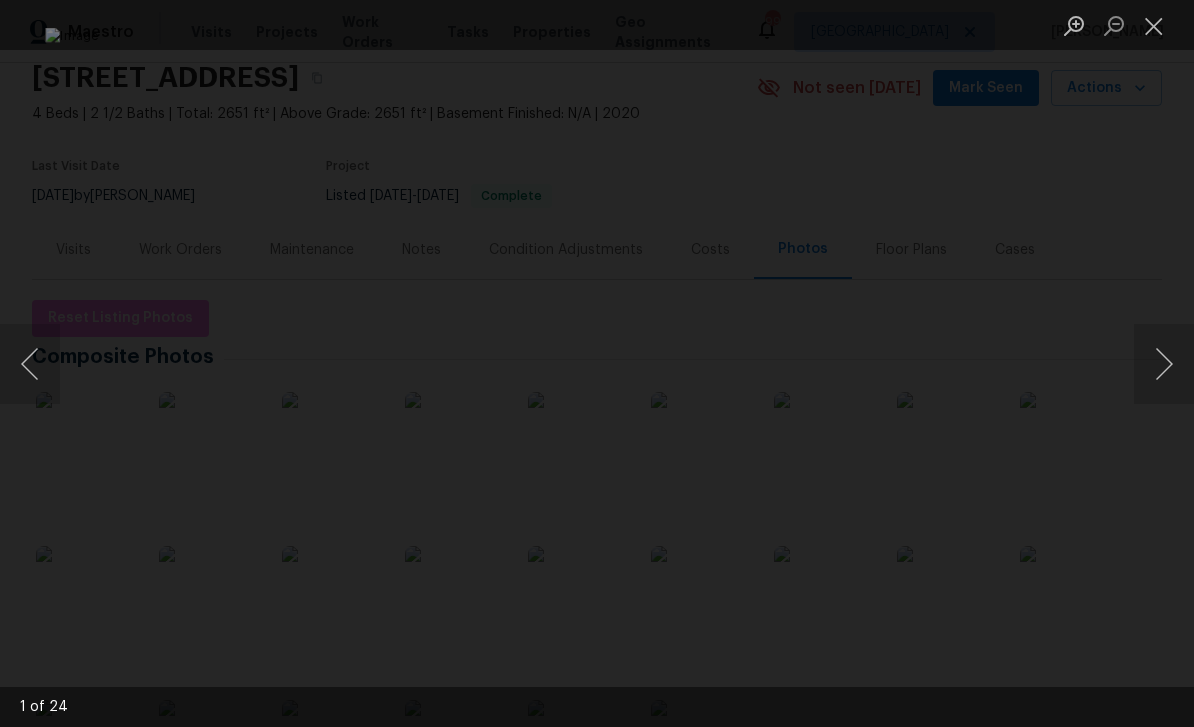click at bounding box center [596, 364] 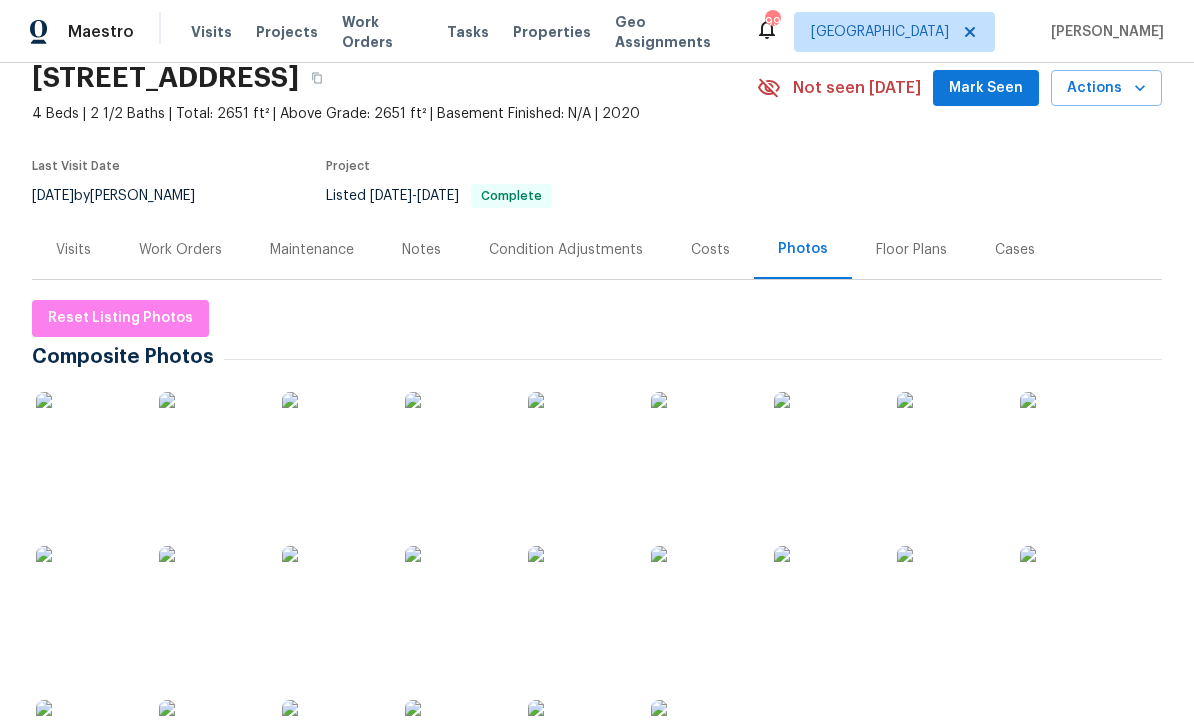 click at bounding box center (86, 442) 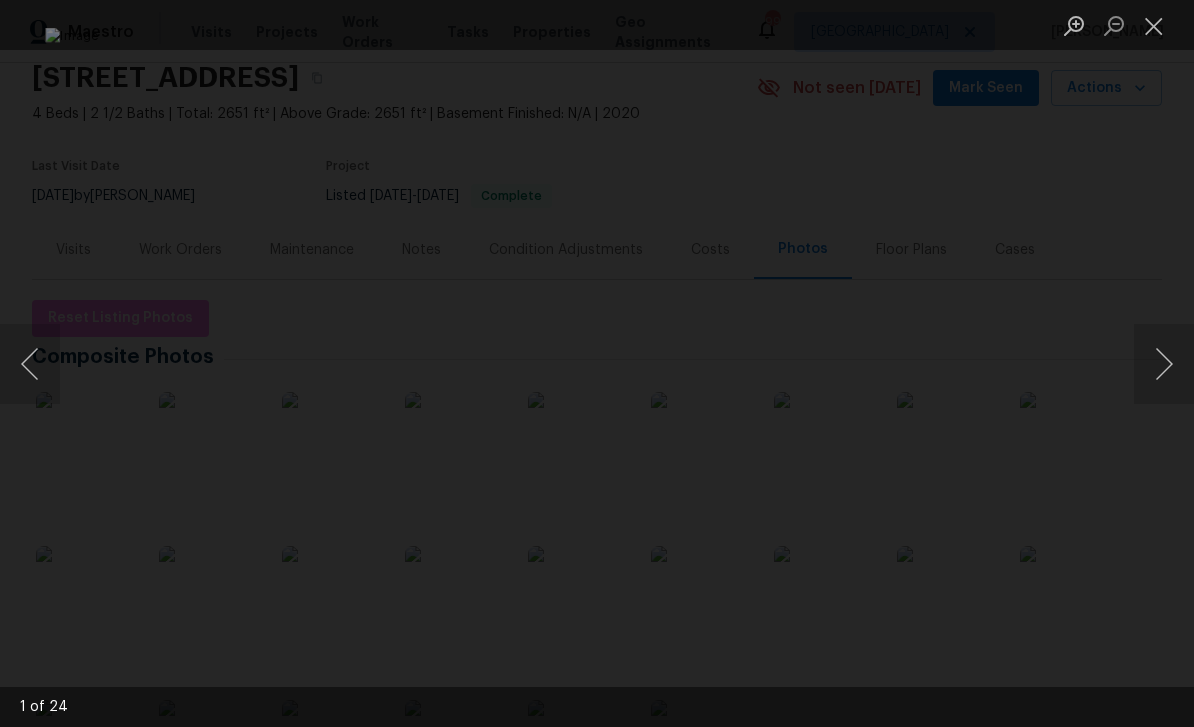 click at bounding box center (1164, 364) 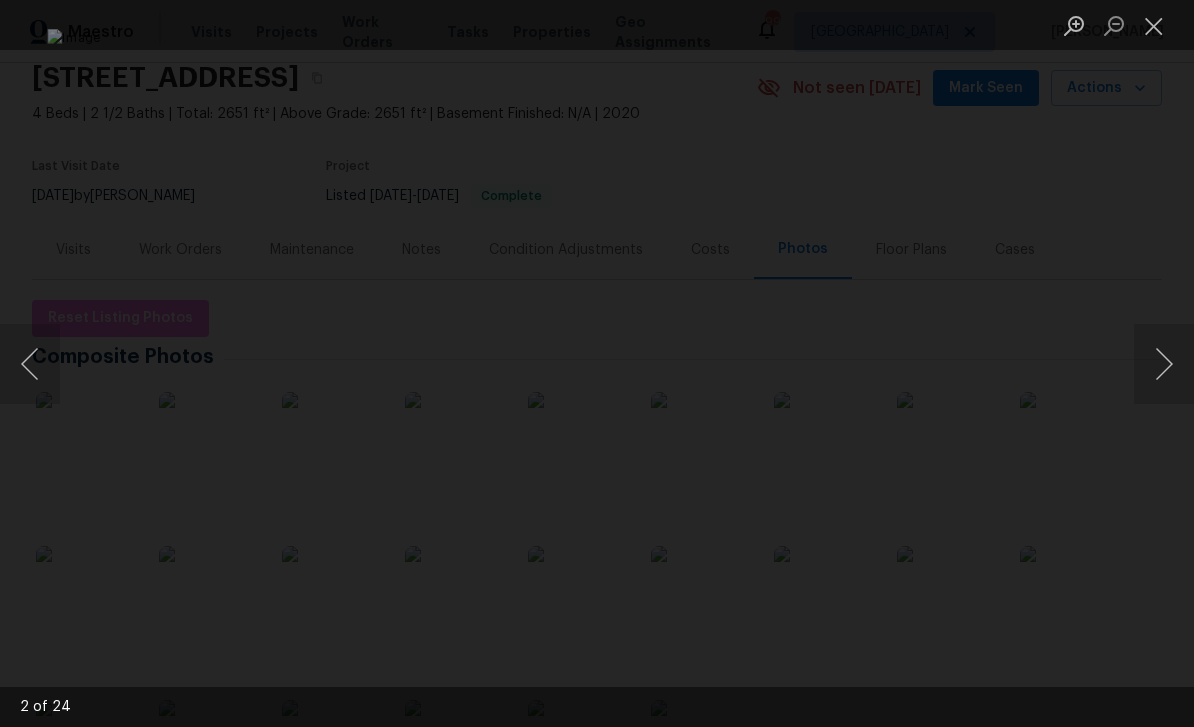 click at bounding box center (1164, 364) 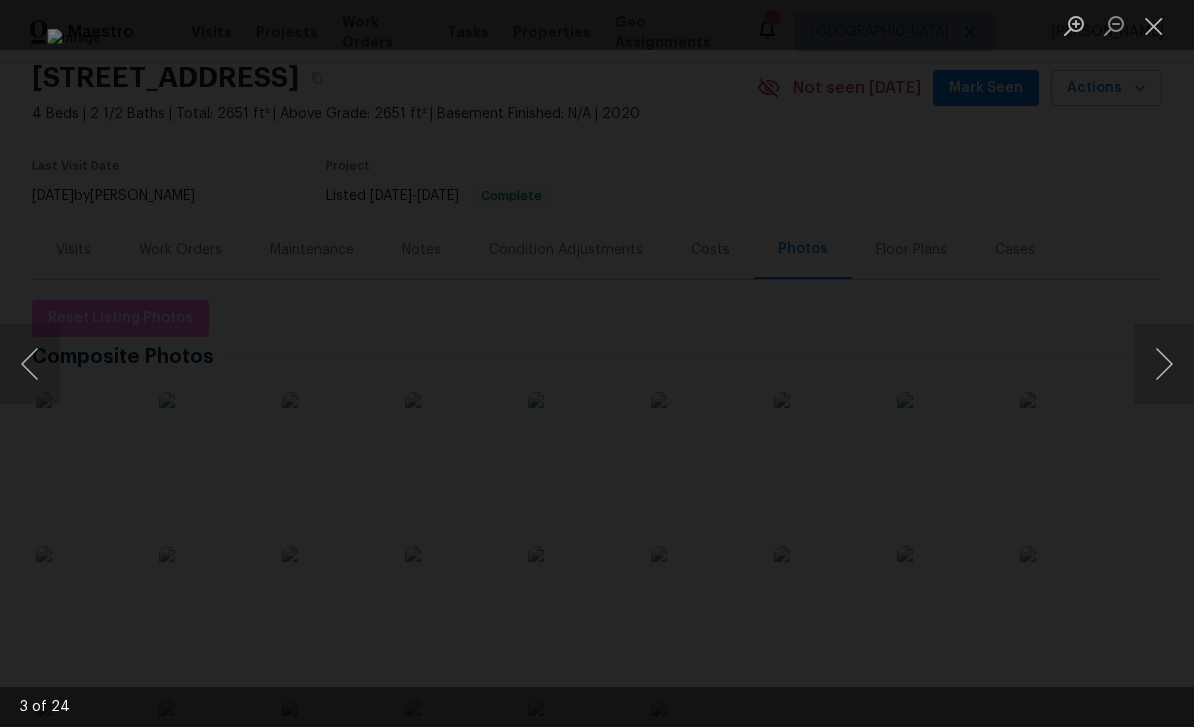 click at bounding box center (30, 364) 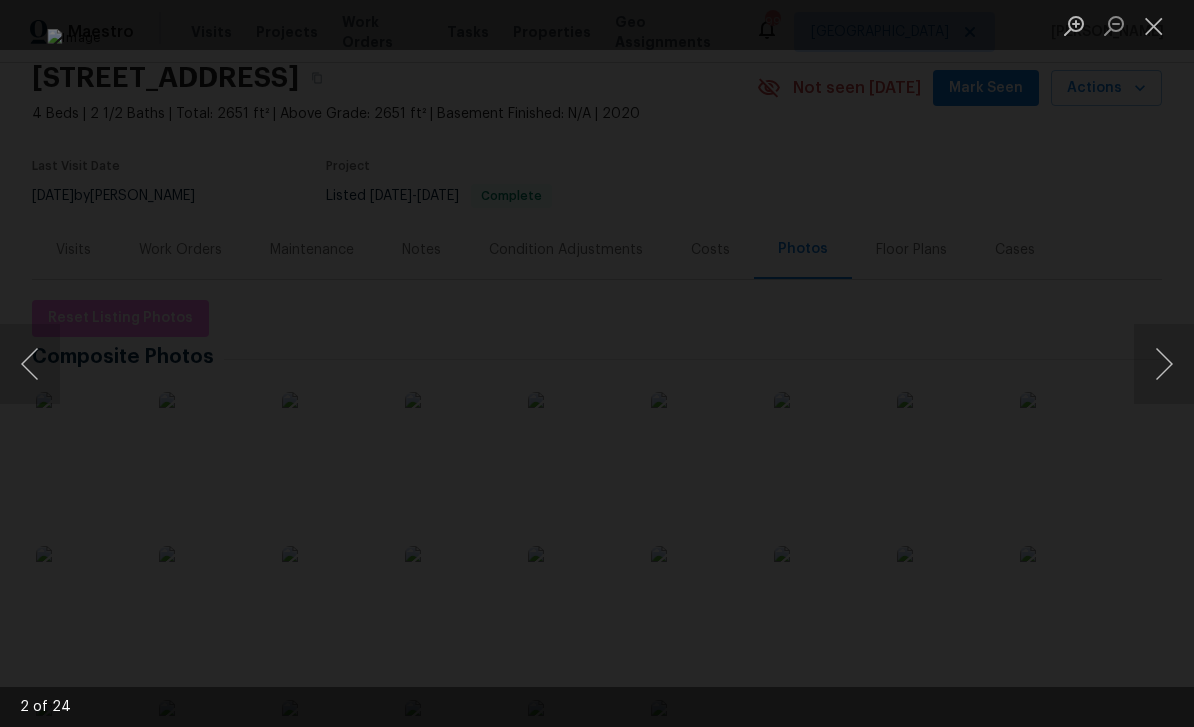 click at bounding box center [1164, 364] 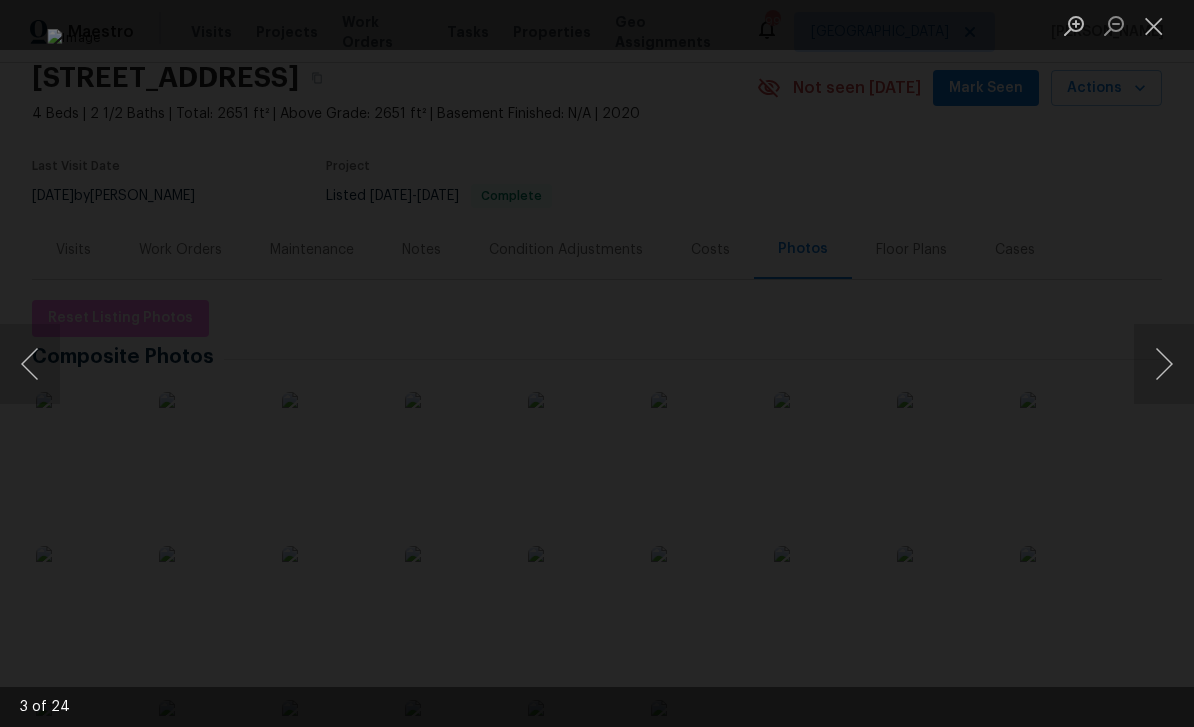 click at bounding box center (1164, 364) 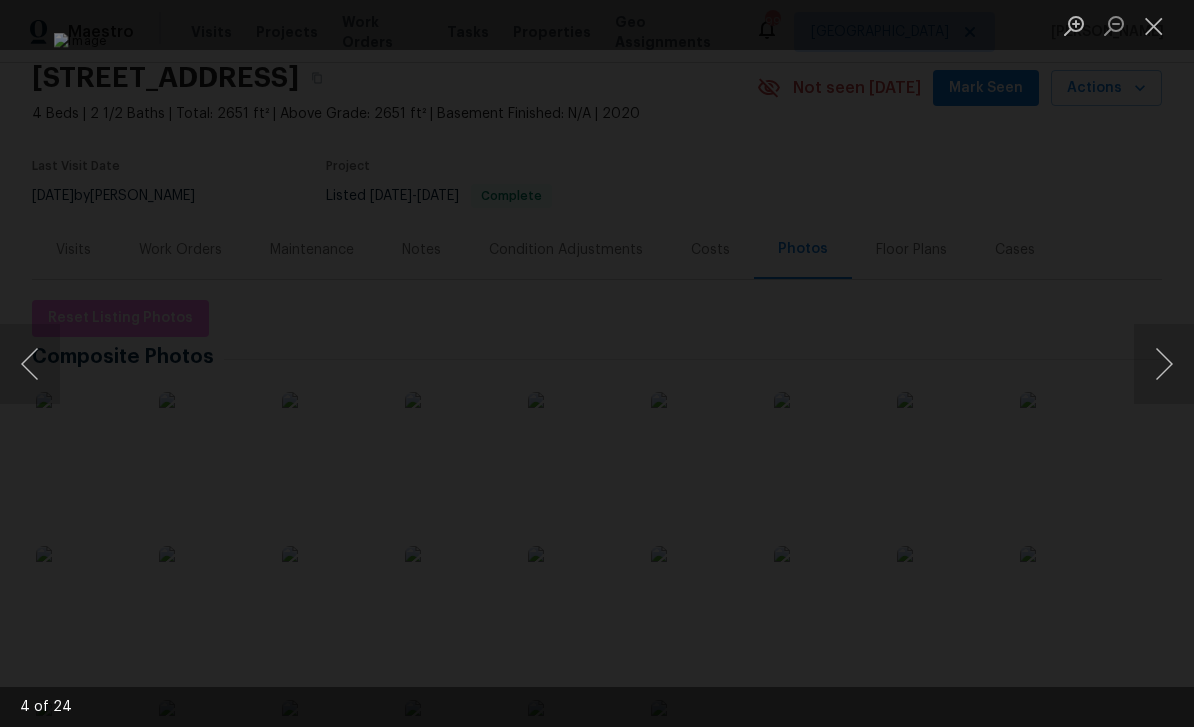 click at bounding box center (1164, 364) 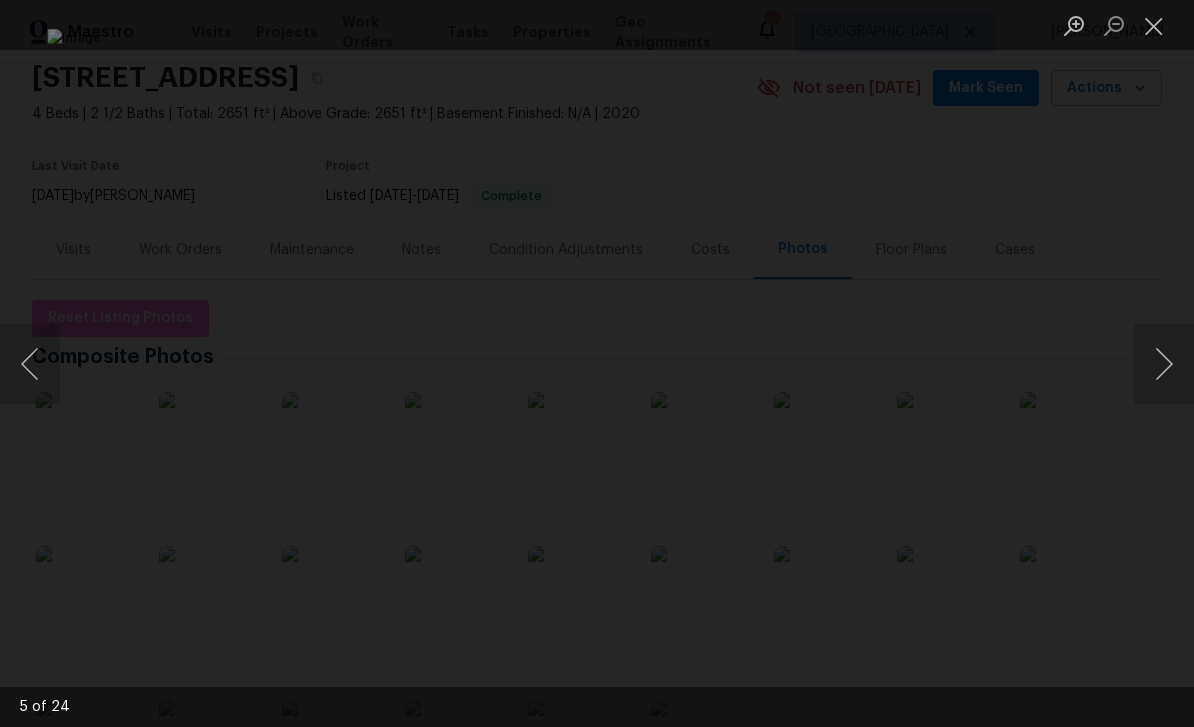 click at bounding box center (30, 364) 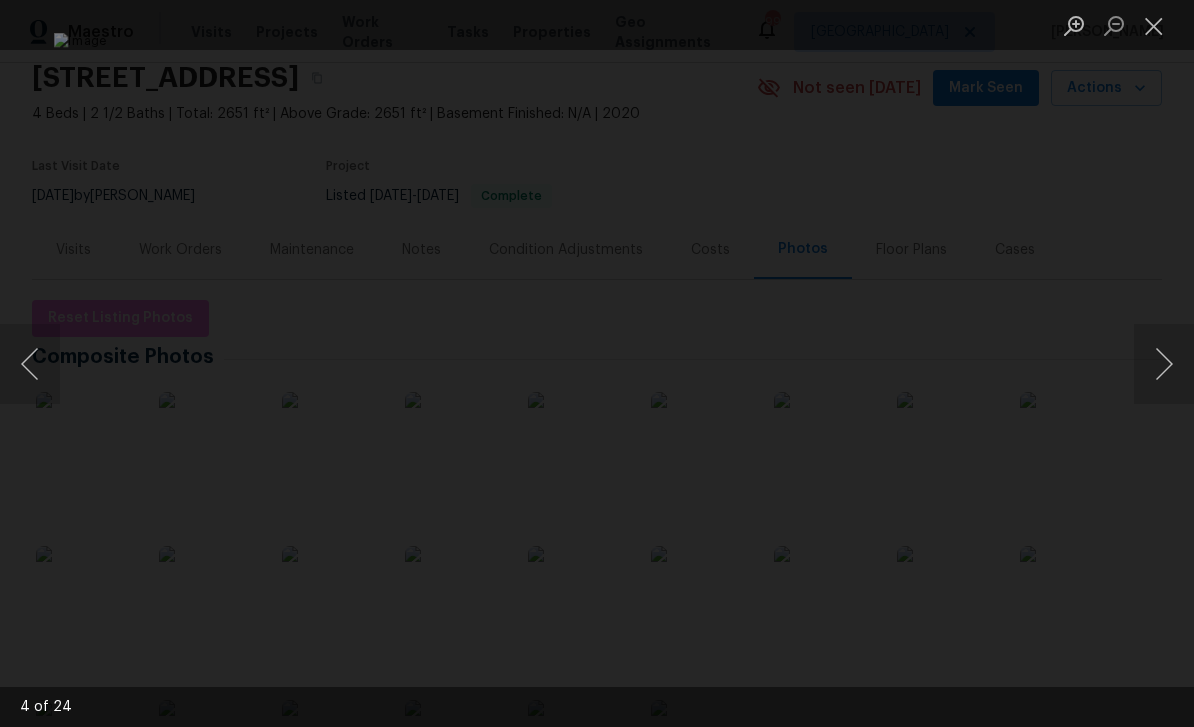click at bounding box center [30, 364] 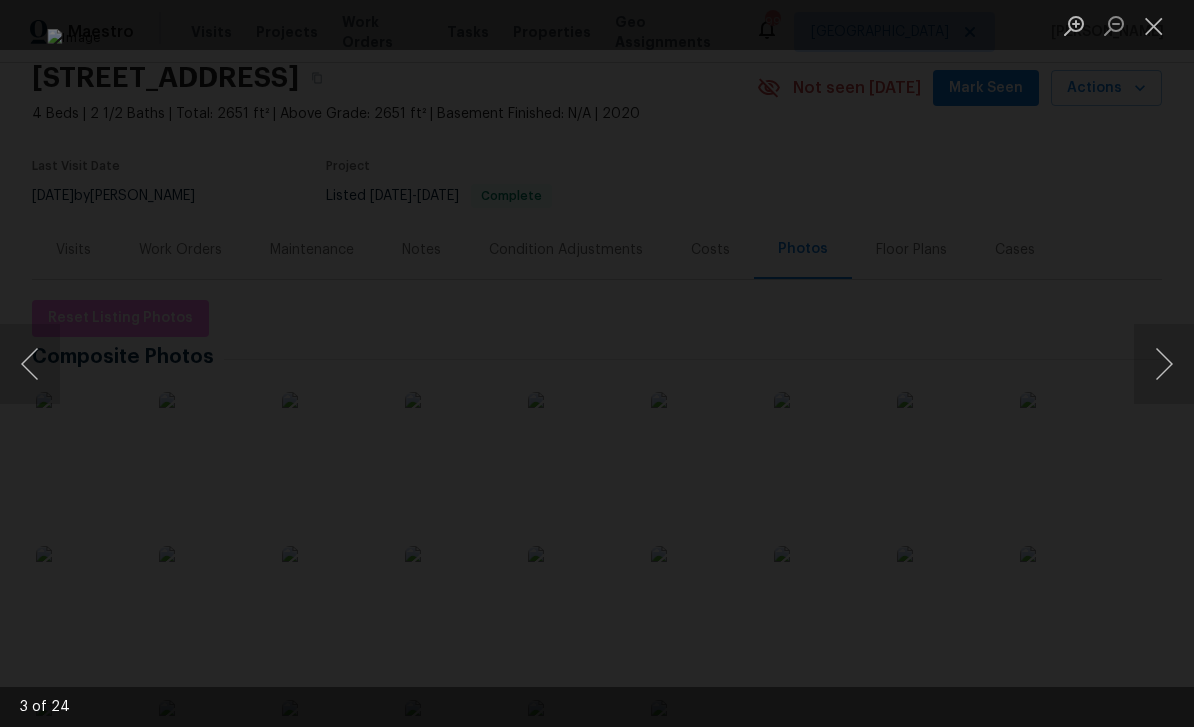 click at bounding box center (1164, 364) 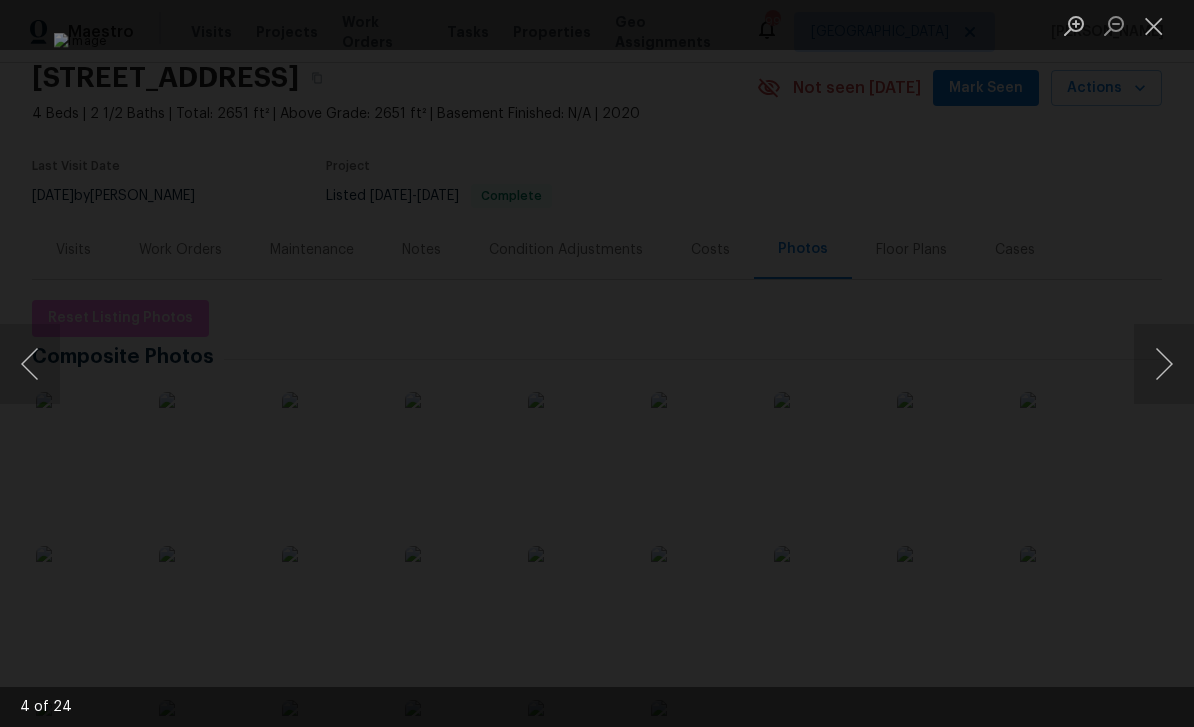click at bounding box center (1164, 364) 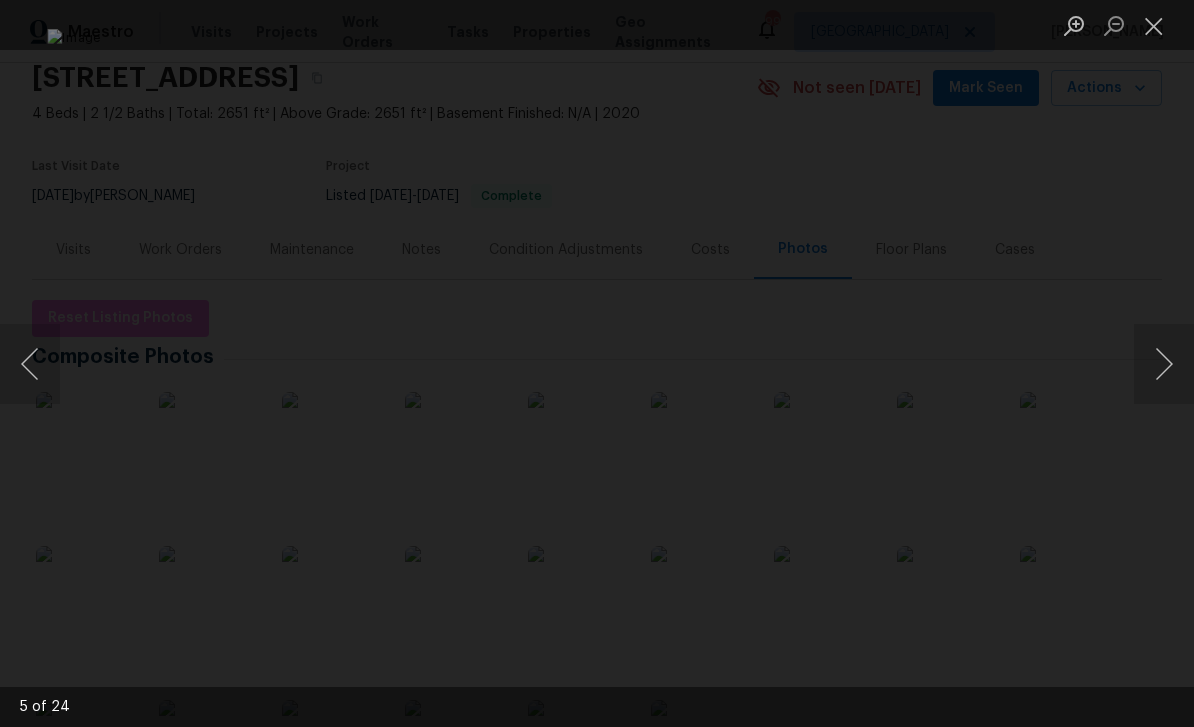 click at bounding box center [1164, 364] 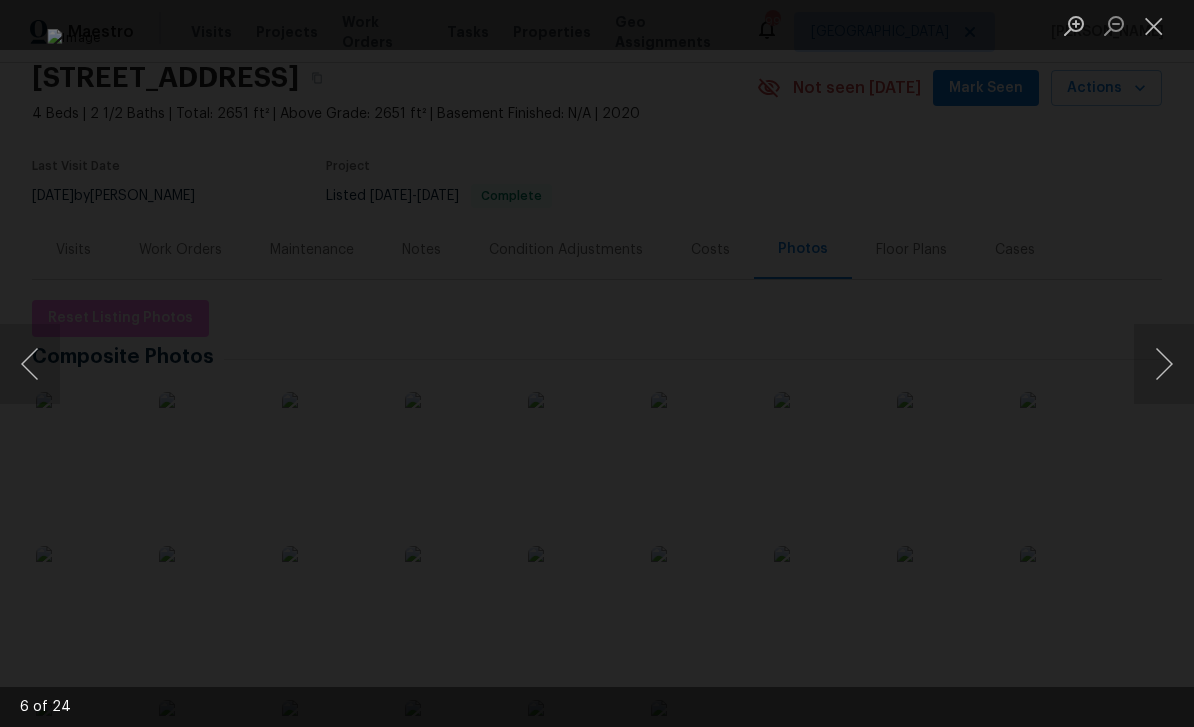 click at bounding box center (1164, 364) 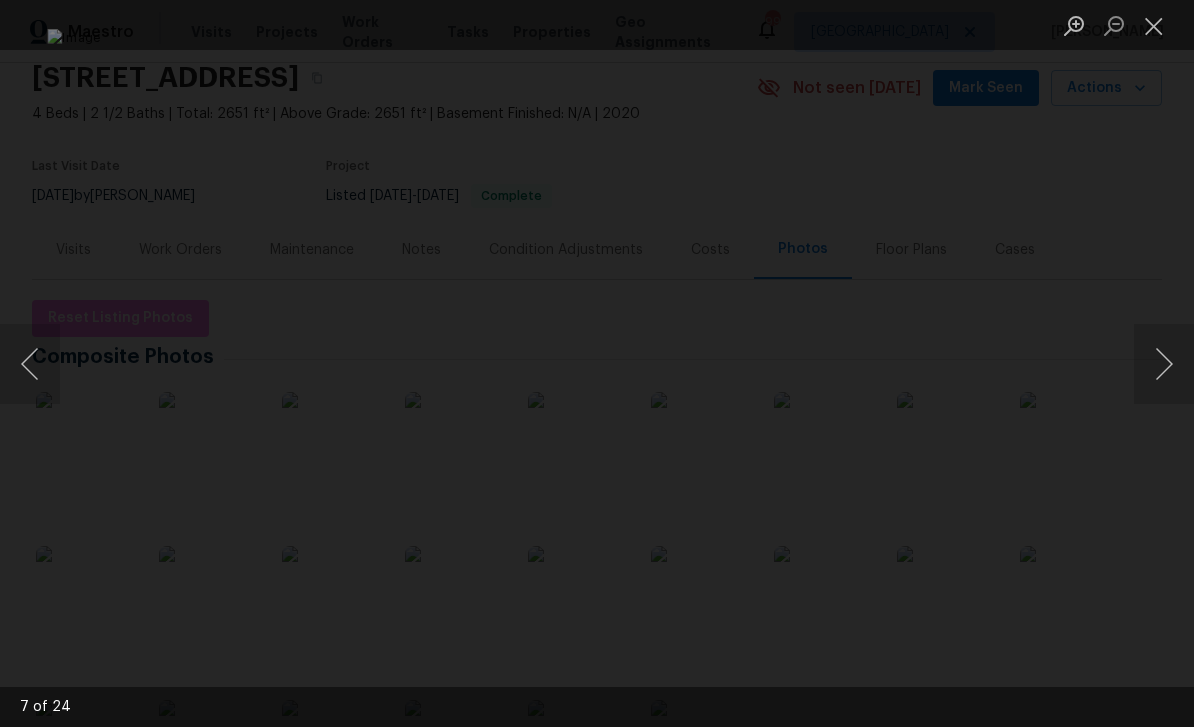 click at bounding box center (1154, 25) 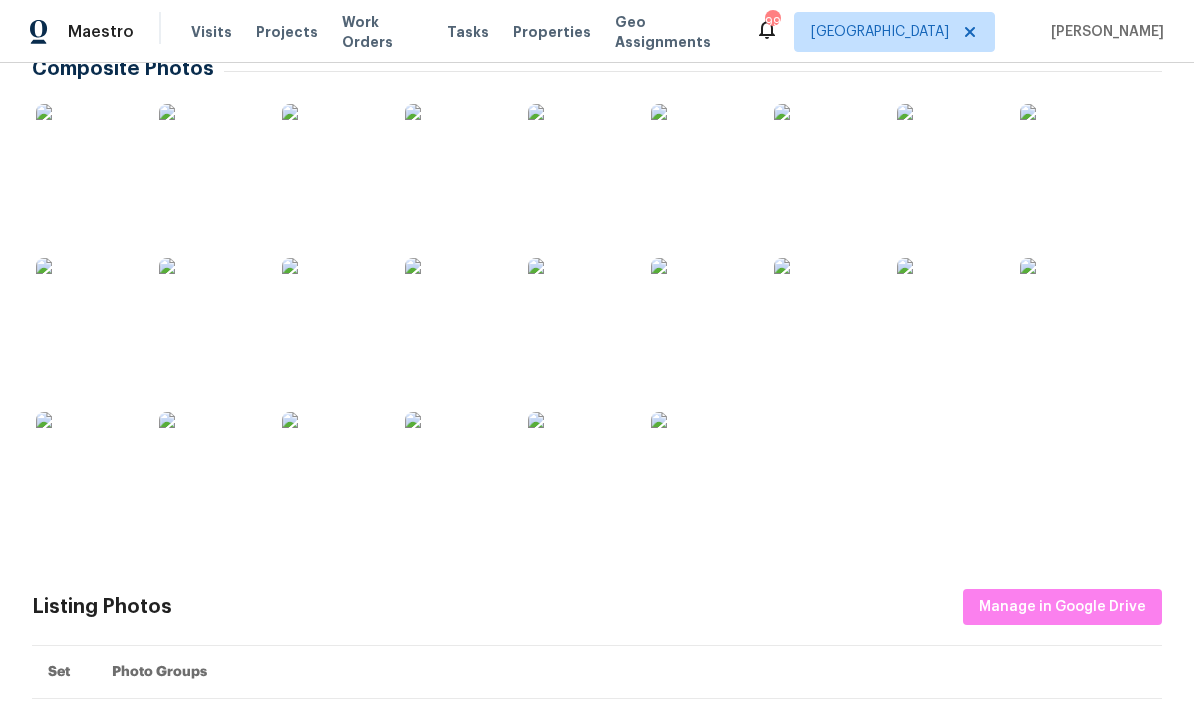 scroll, scrollTop: 352, scrollLeft: 0, axis: vertical 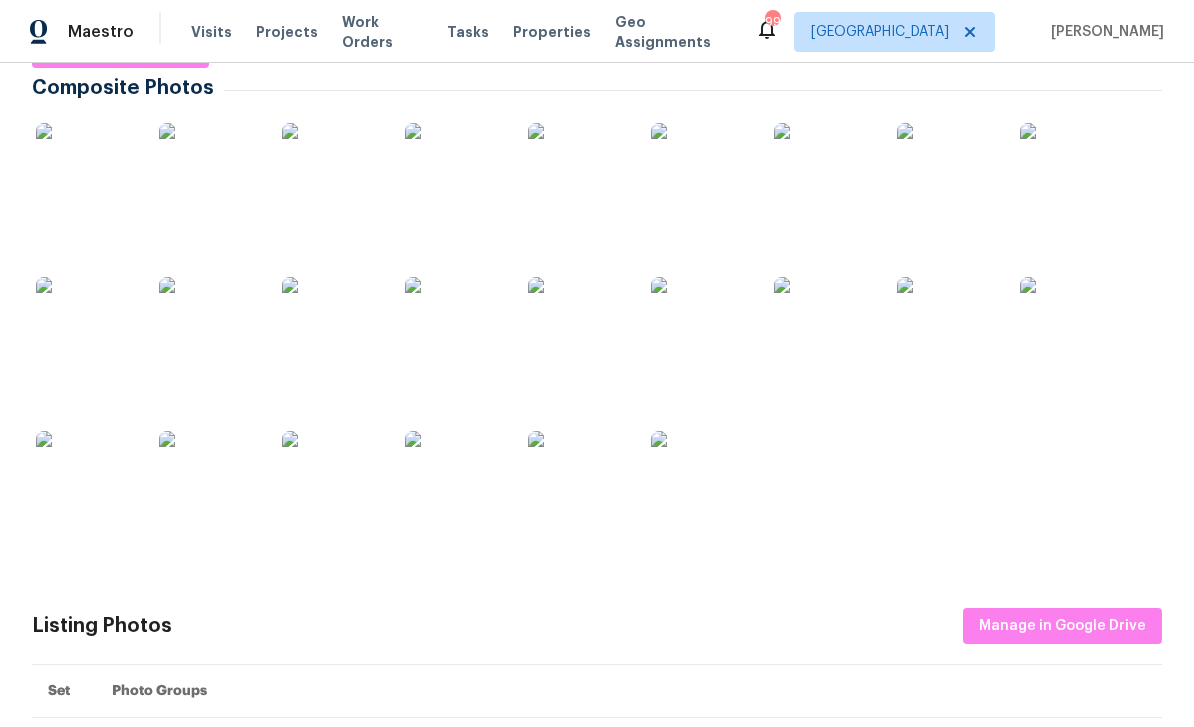 click at bounding box center (86, 327) 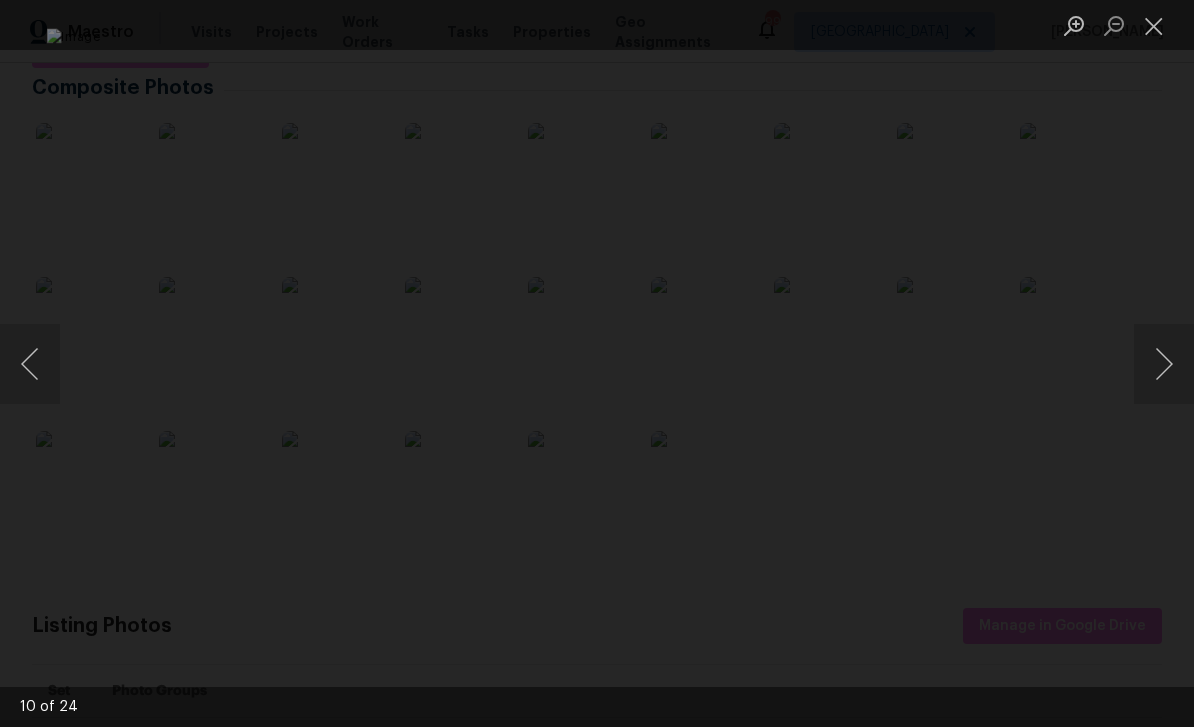 click at bounding box center (1154, 25) 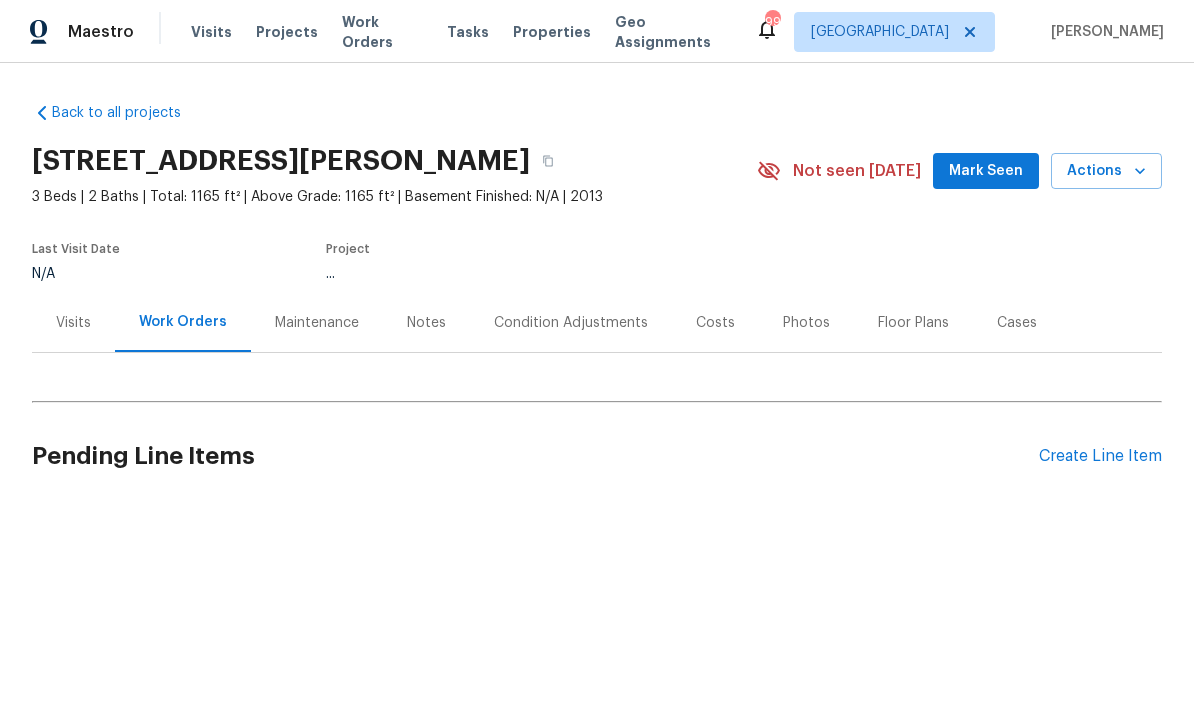 scroll, scrollTop: 0, scrollLeft: 0, axis: both 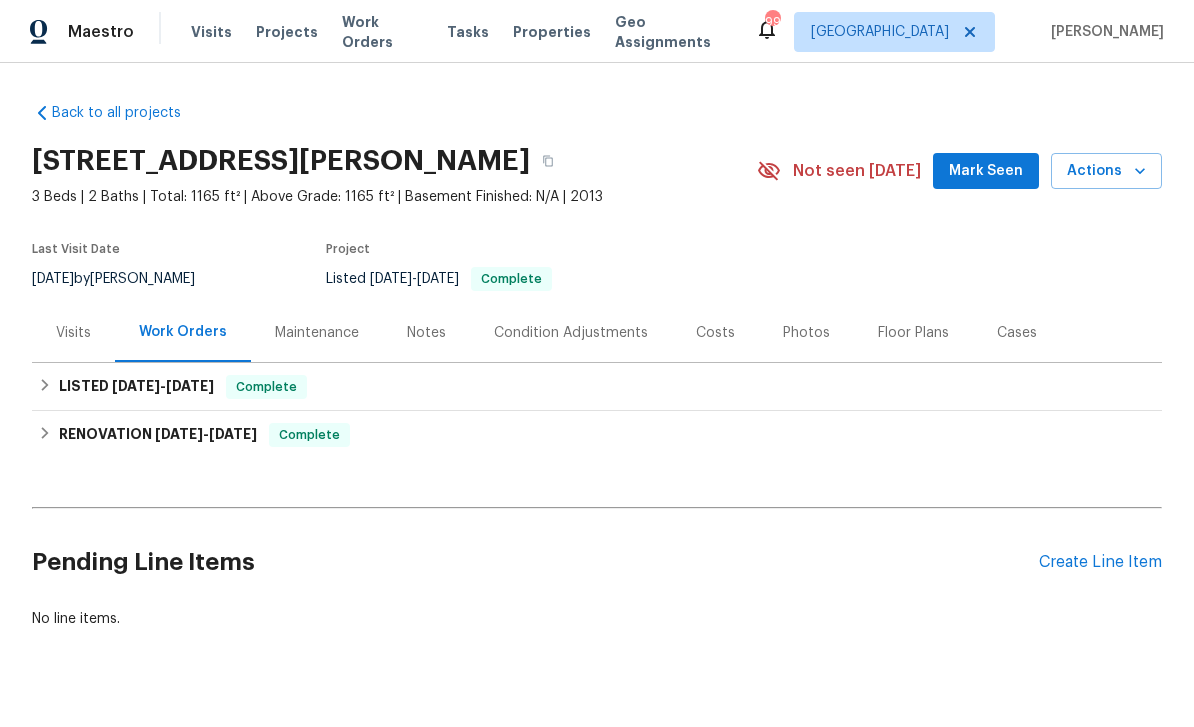 click on "Mark Seen" at bounding box center [986, 171] 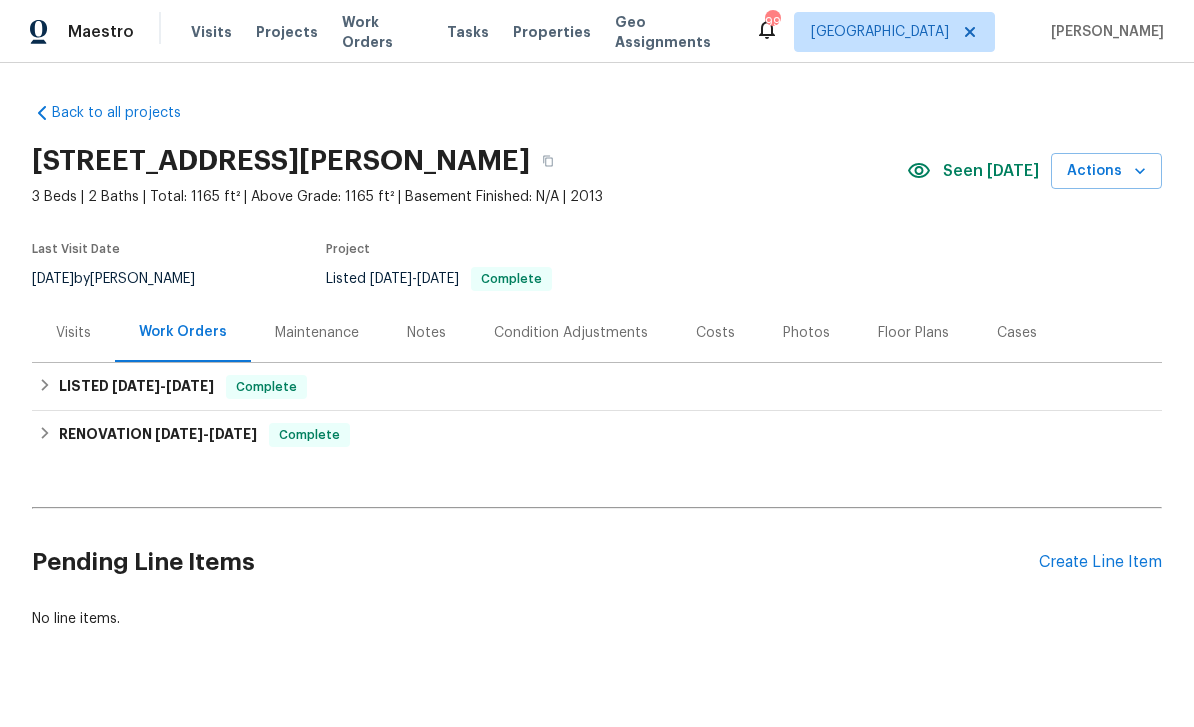 click on "Photos" at bounding box center [806, 333] 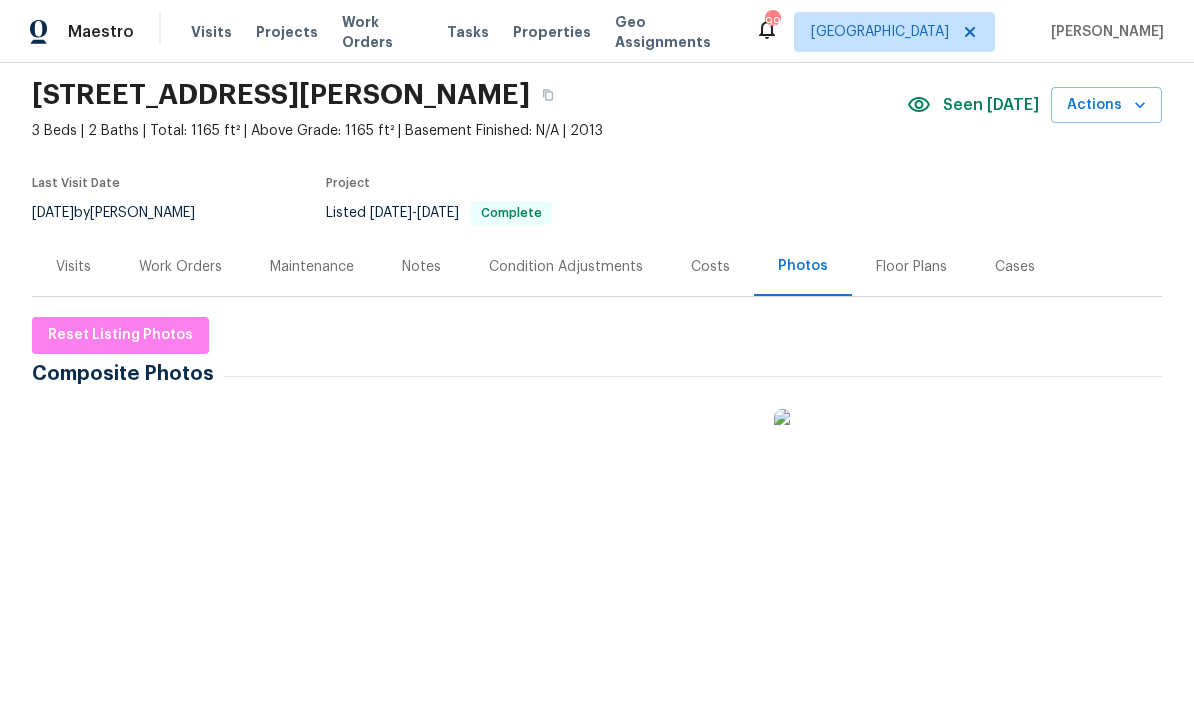 scroll, scrollTop: 87, scrollLeft: 0, axis: vertical 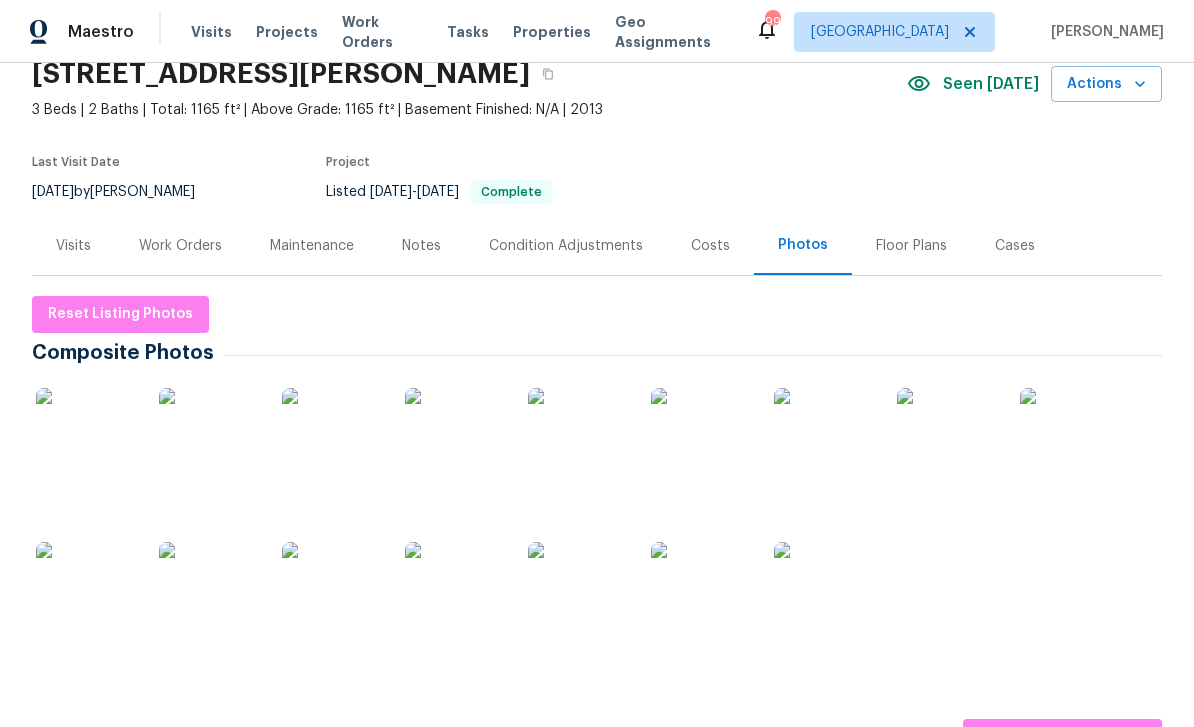 click at bounding box center (86, 438) 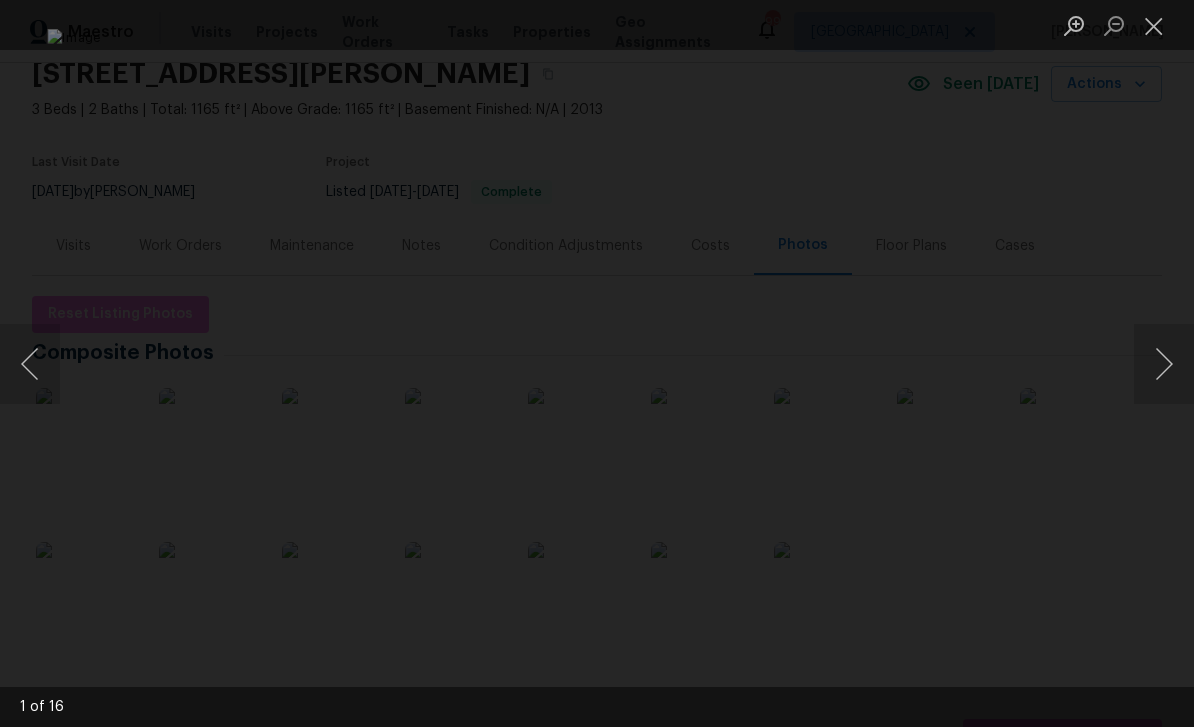 click at bounding box center (1164, 364) 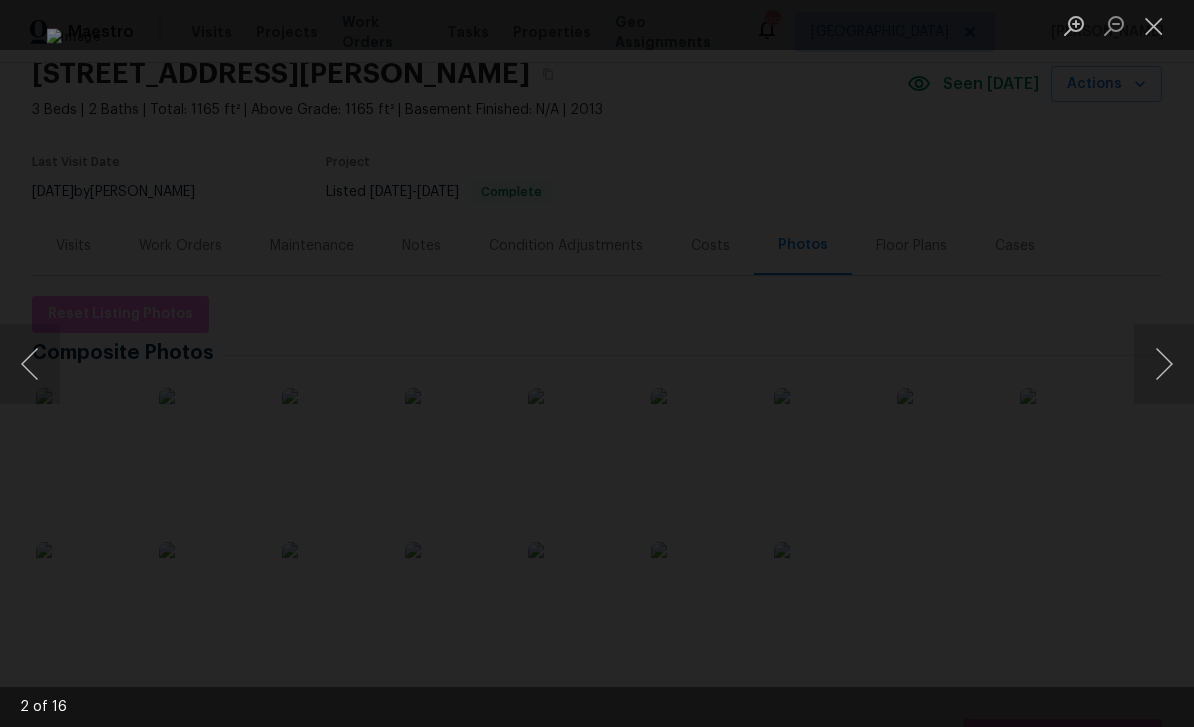 click at bounding box center [1164, 364] 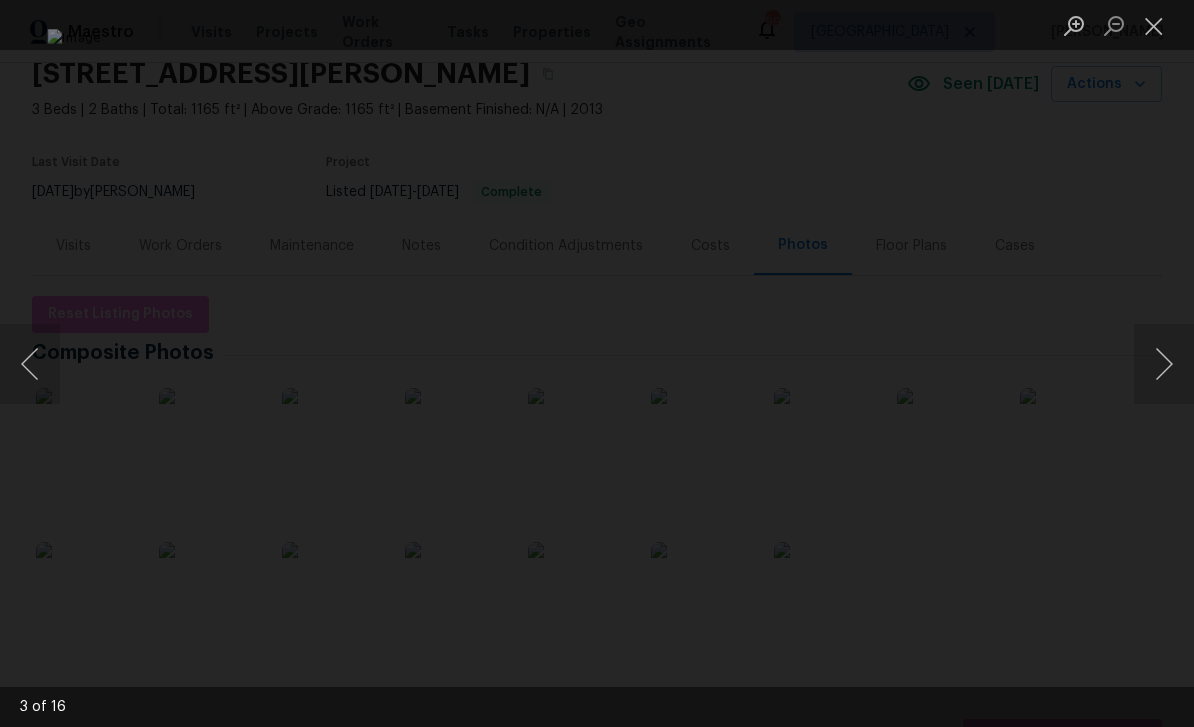 click at bounding box center (1164, 364) 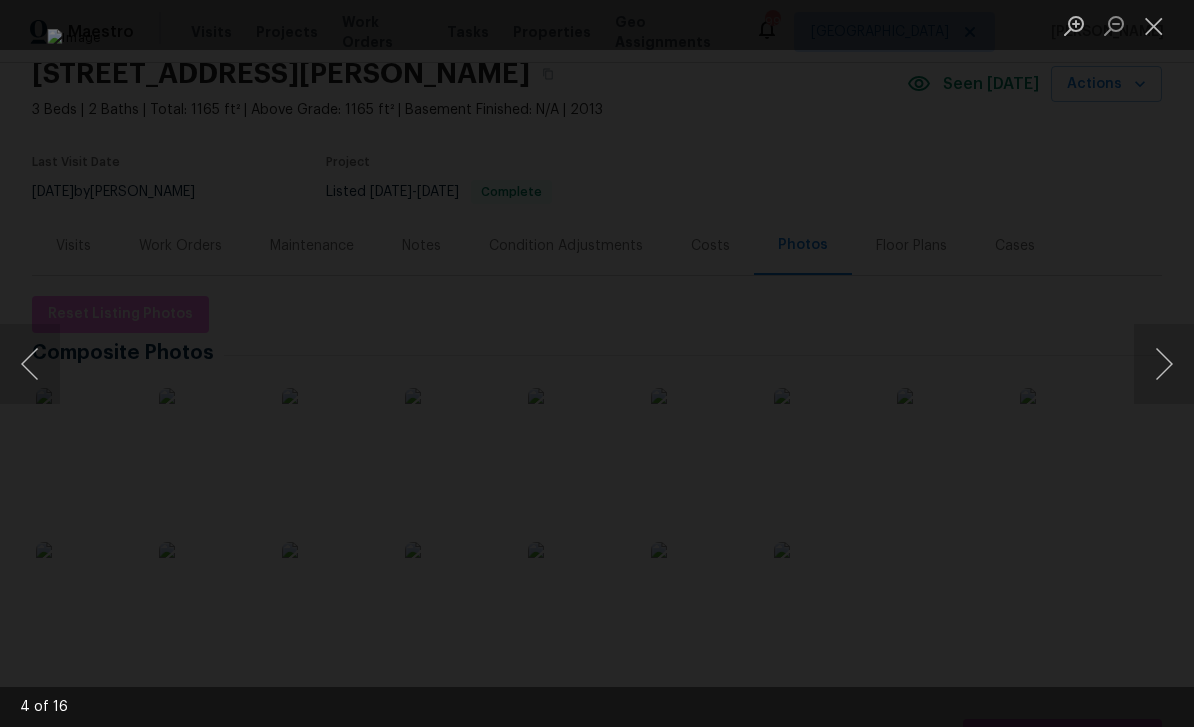 click at bounding box center (1164, 364) 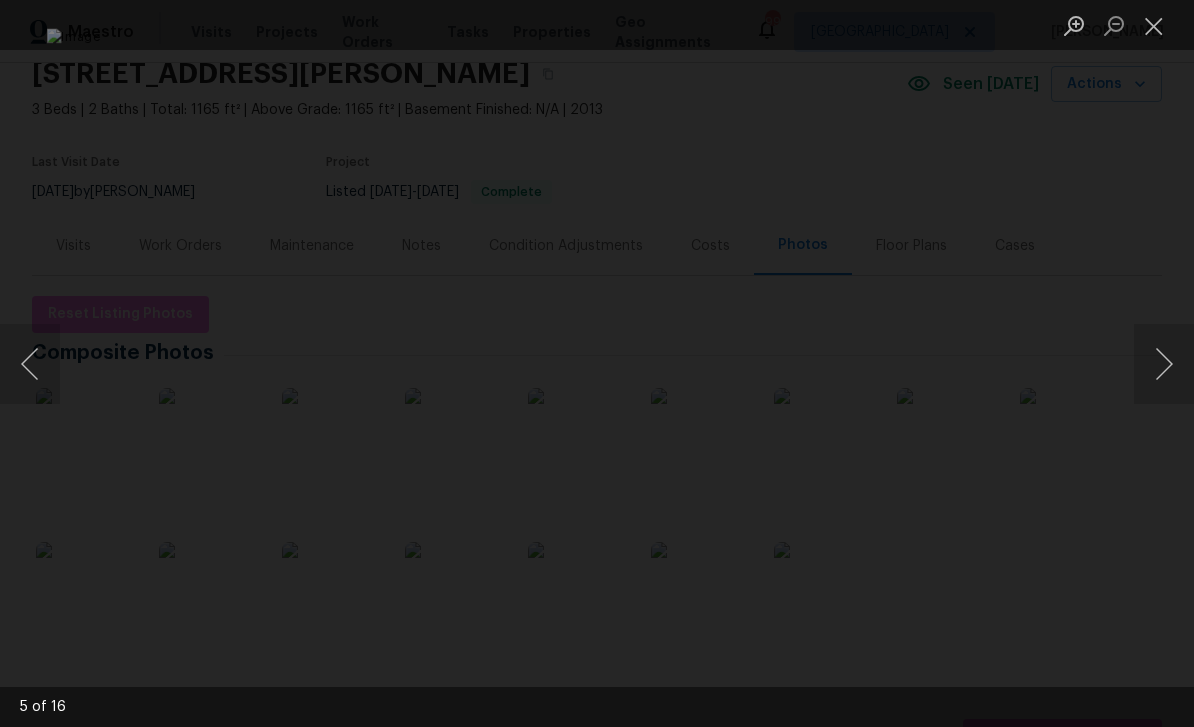 click at bounding box center (1164, 364) 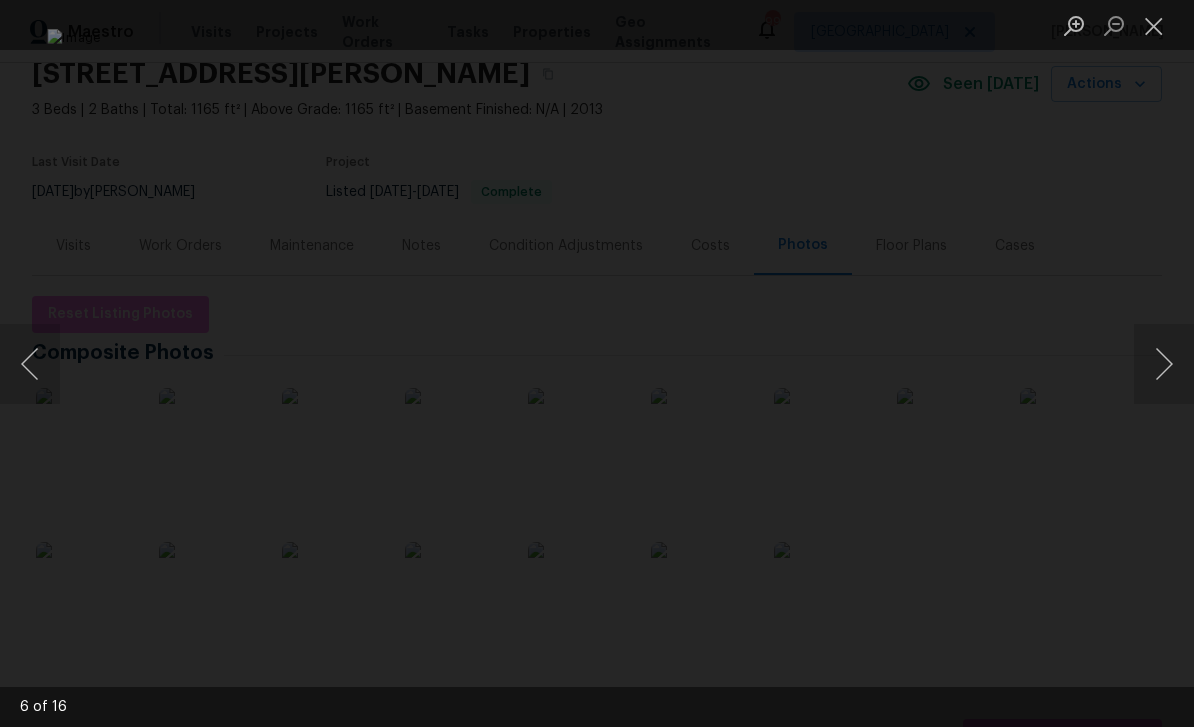 click at bounding box center [1164, 364] 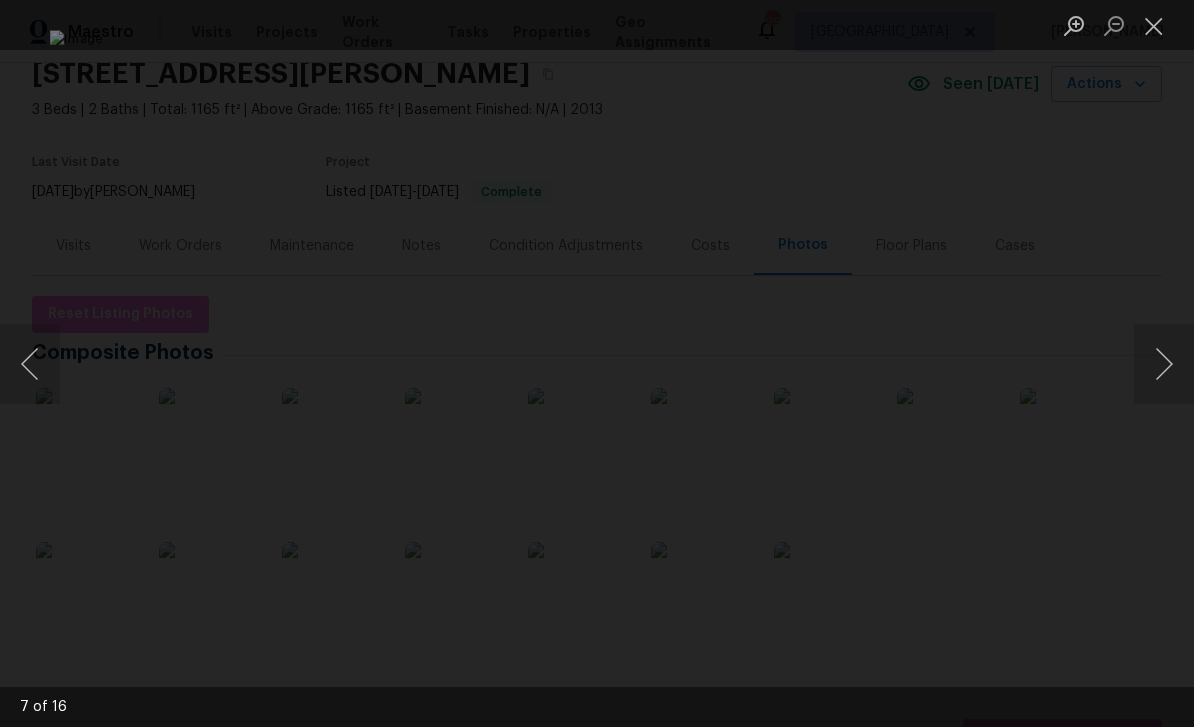 click at bounding box center [1164, 364] 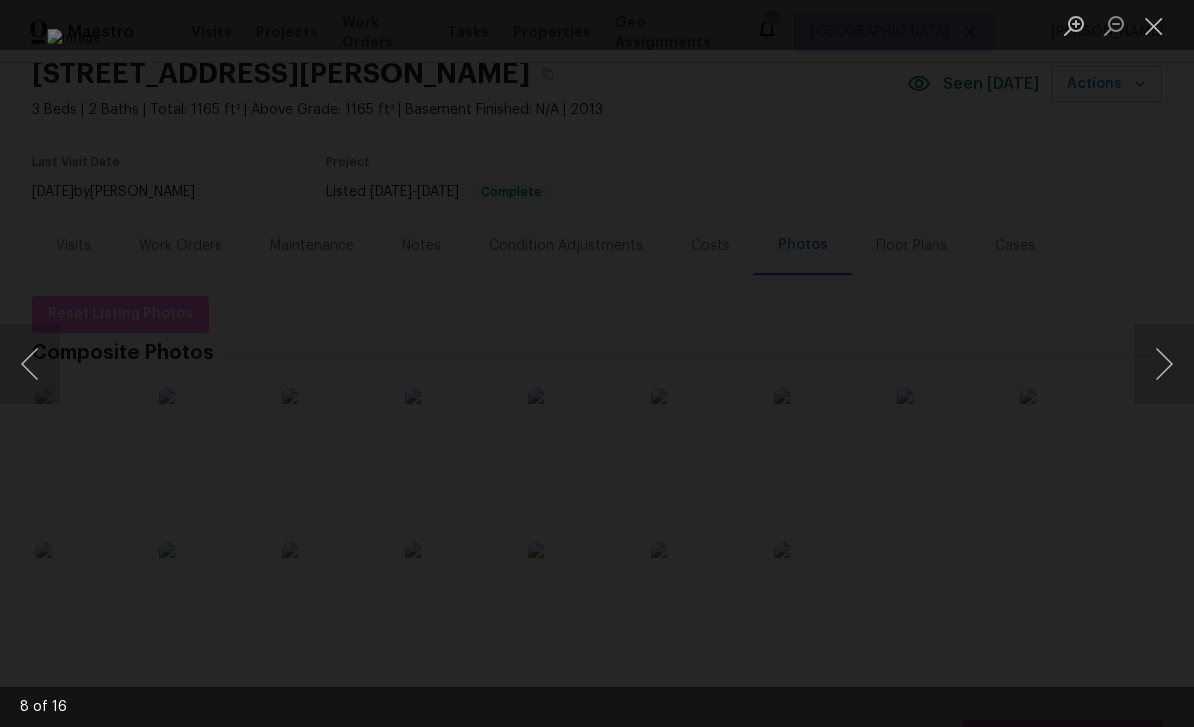 click at bounding box center (30, 364) 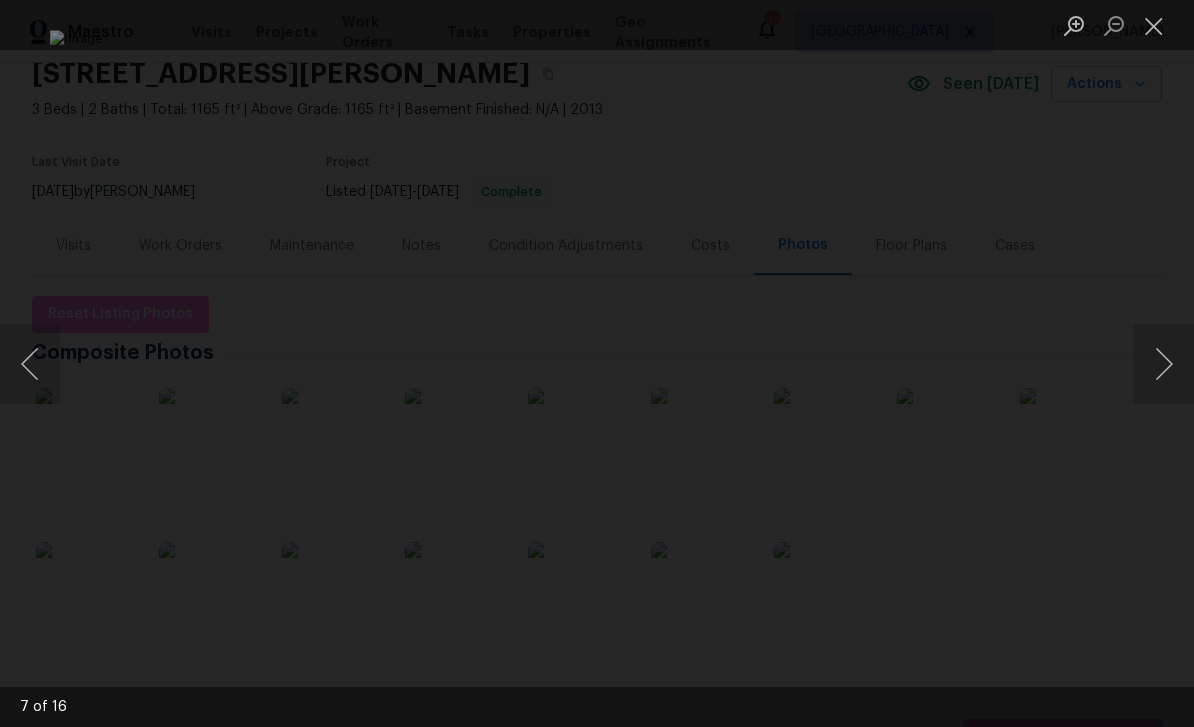 click at bounding box center (1164, 364) 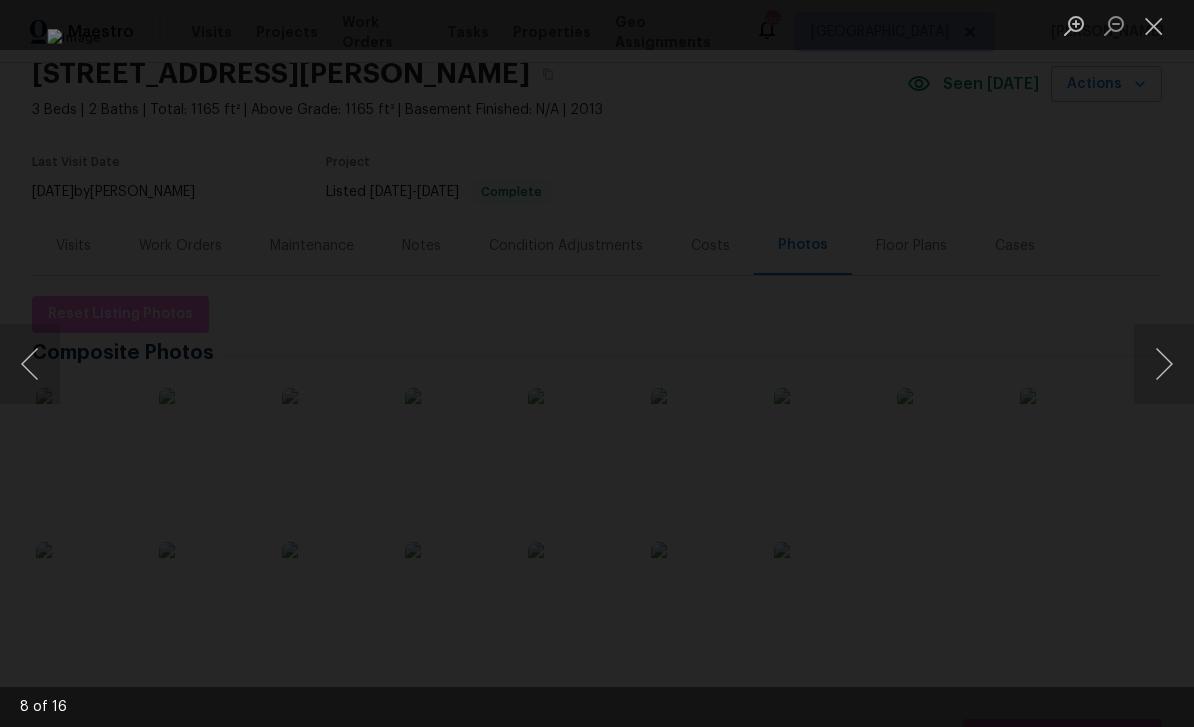 click at bounding box center [1164, 364] 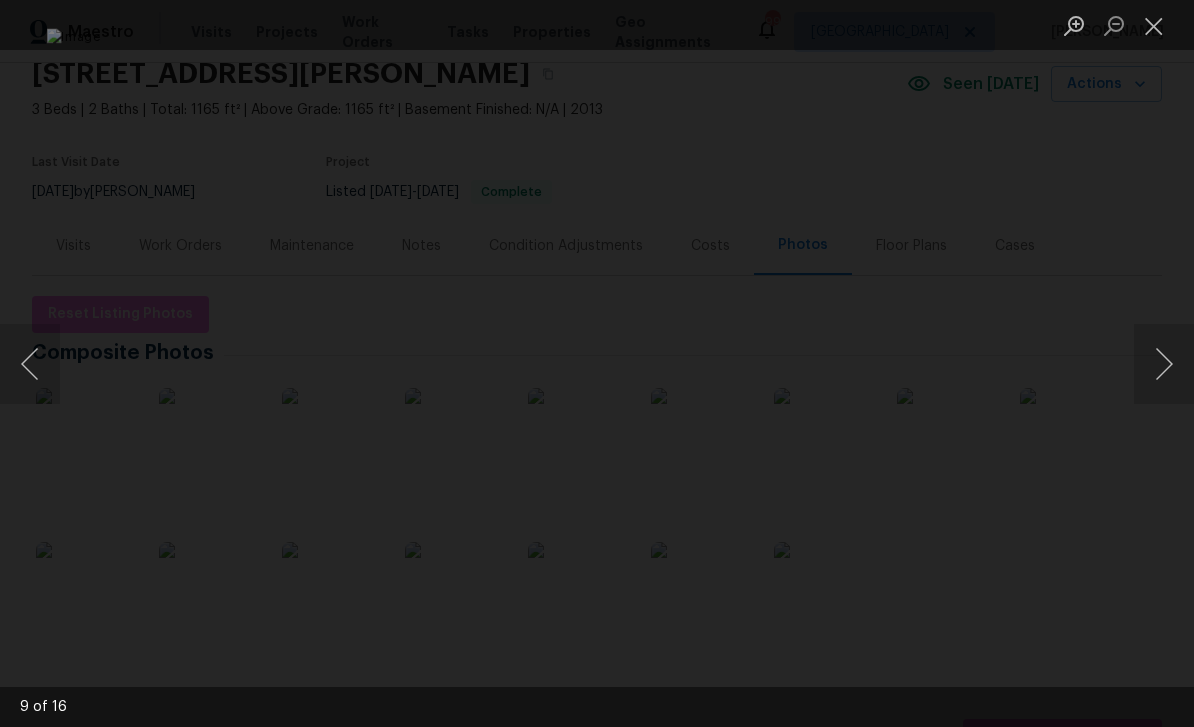 click at bounding box center [1164, 364] 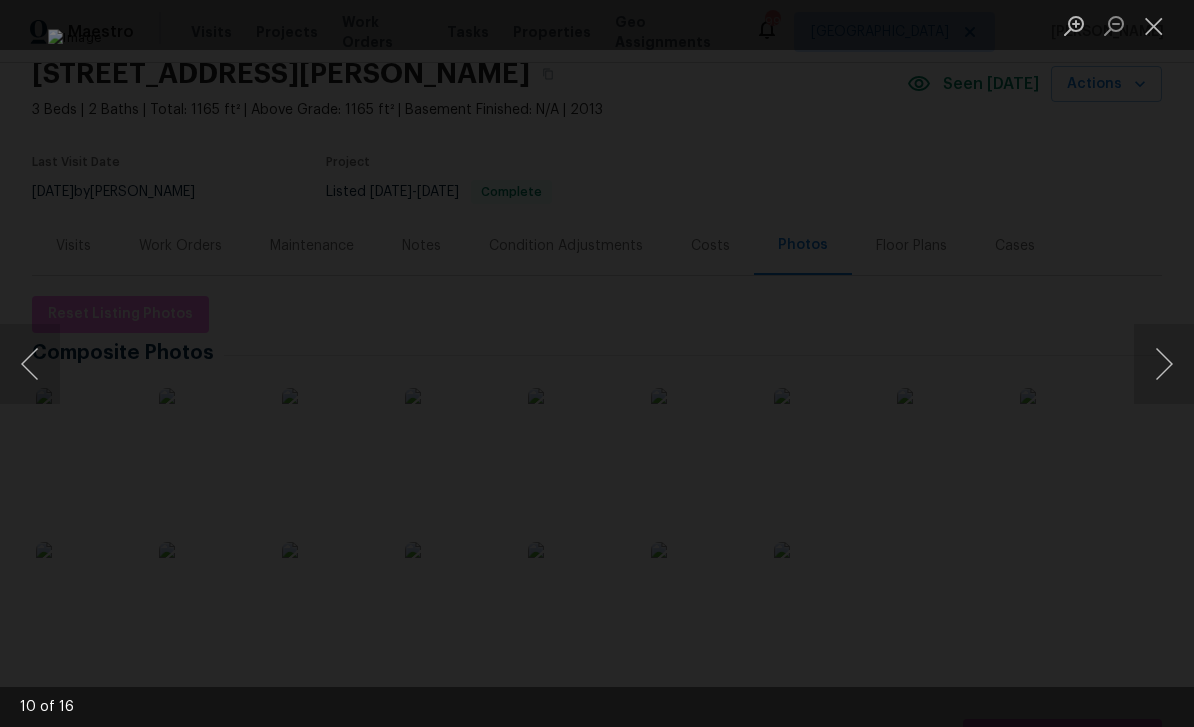 click at bounding box center (1154, 25) 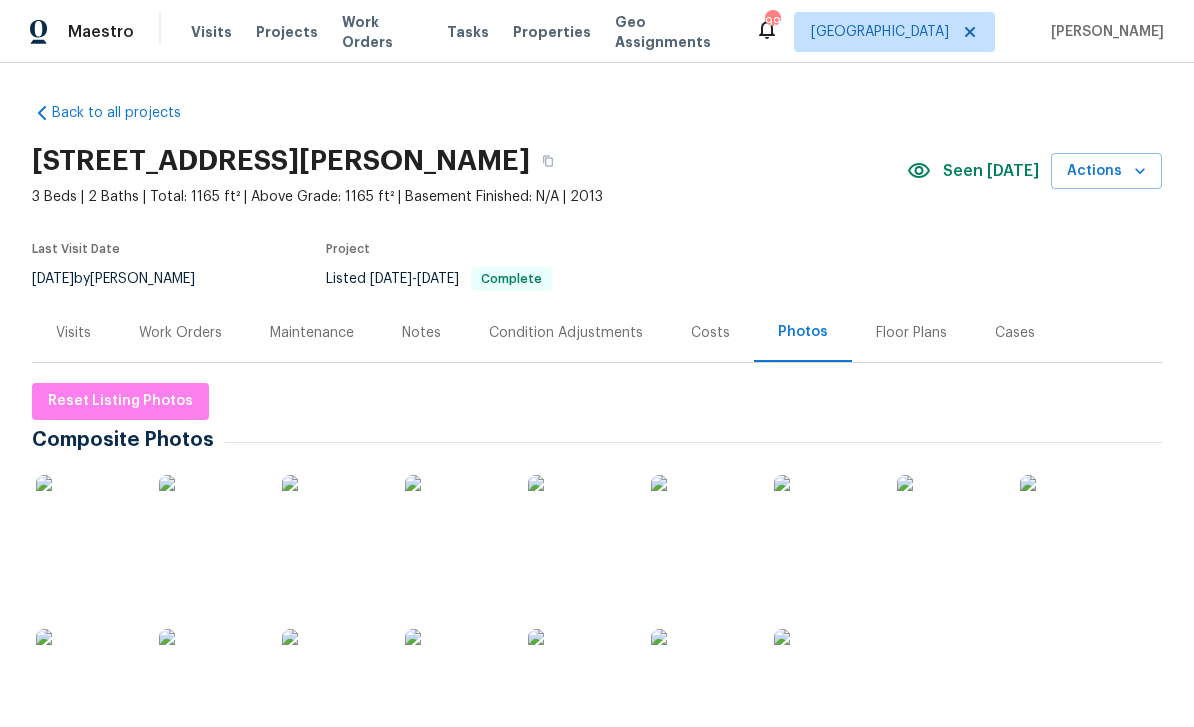 scroll, scrollTop: 0, scrollLeft: 0, axis: both 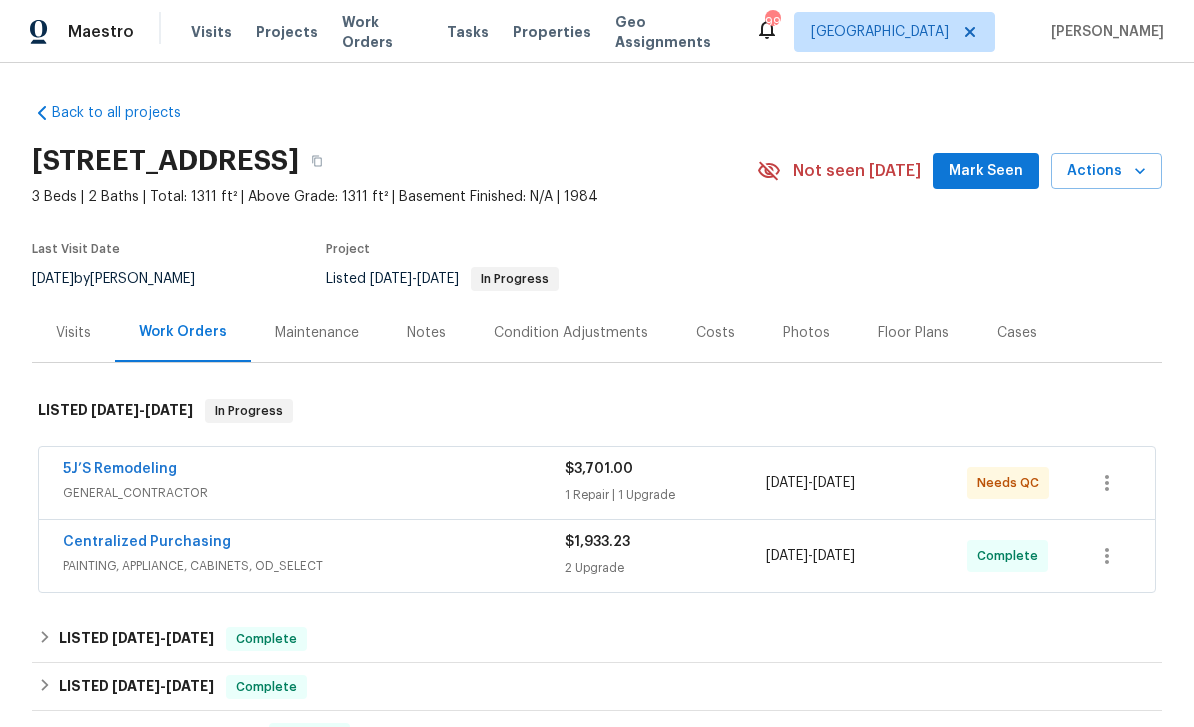 click on "5J’S Remodeling" at bounding box center [120, 469] 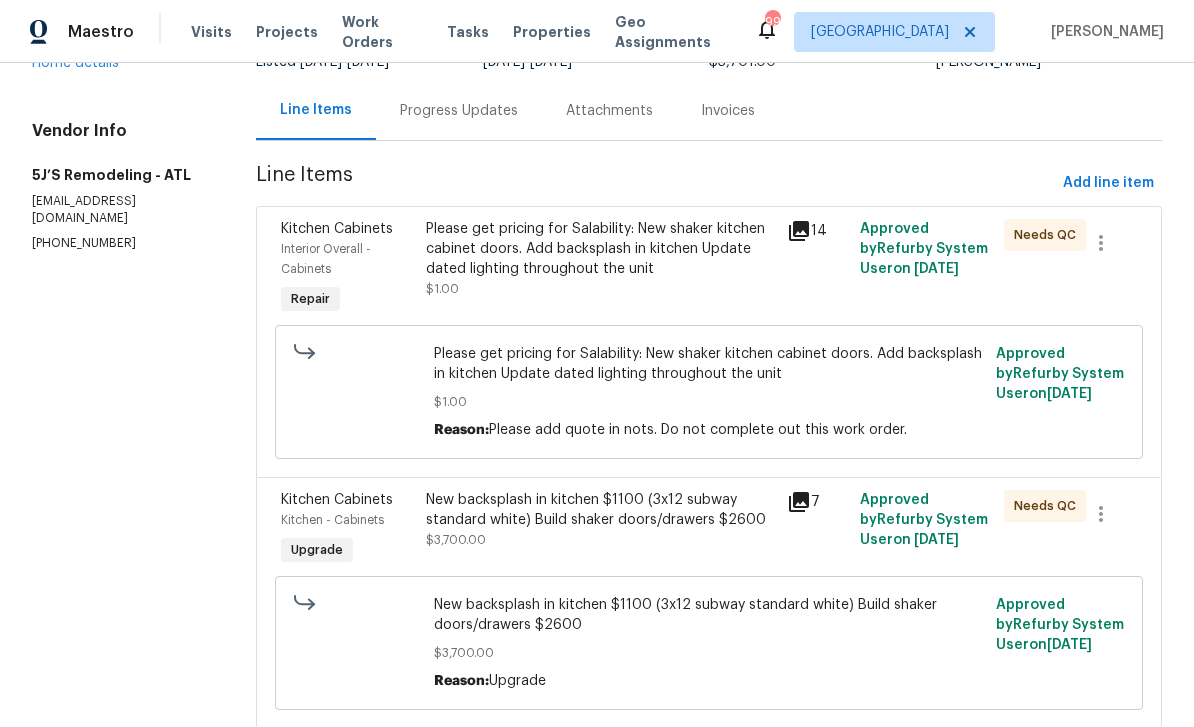 scroll, scrollTop: 177, scrollLeft: 0, axis: vertical 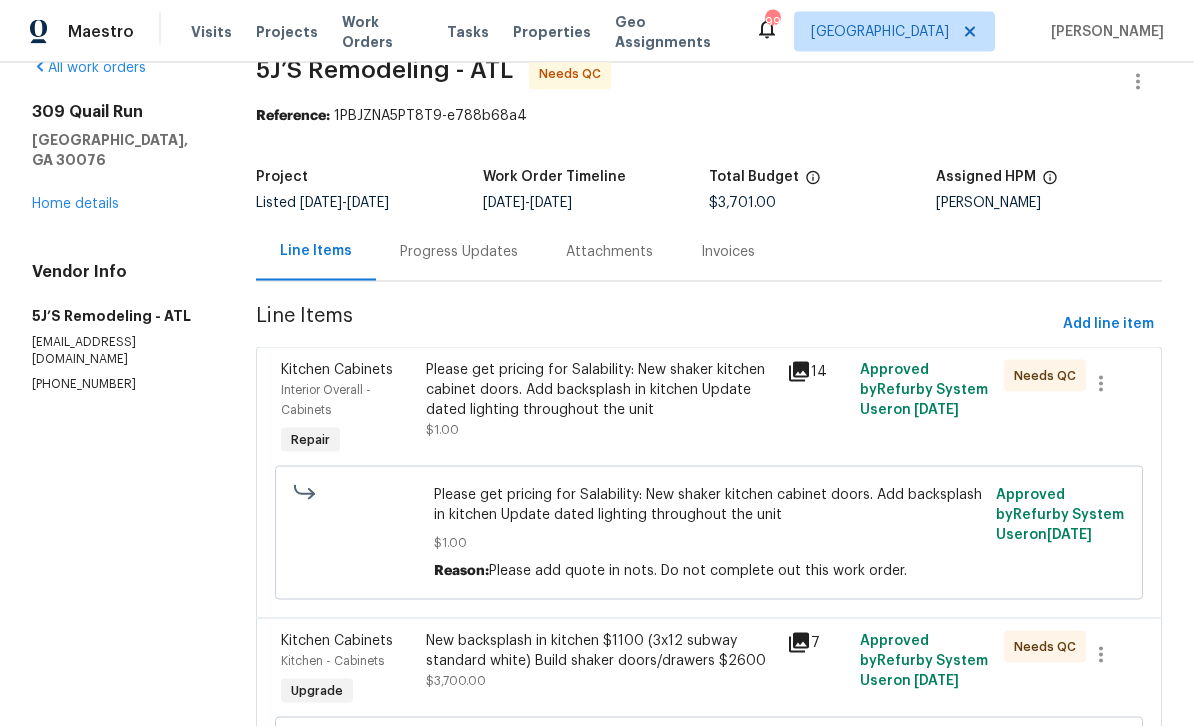 click on "Progress Updates" at bounding box center [459, 252] 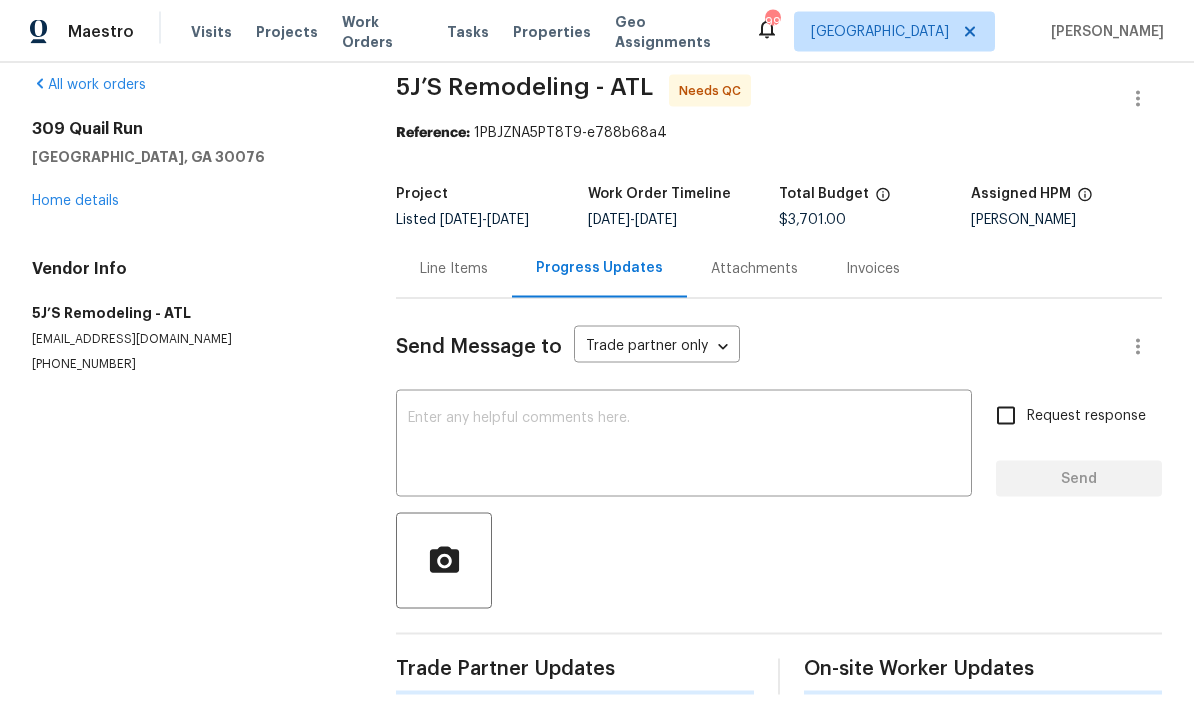 scroll, scrollTop: 21, scrollLeft: 0, axis: vertical 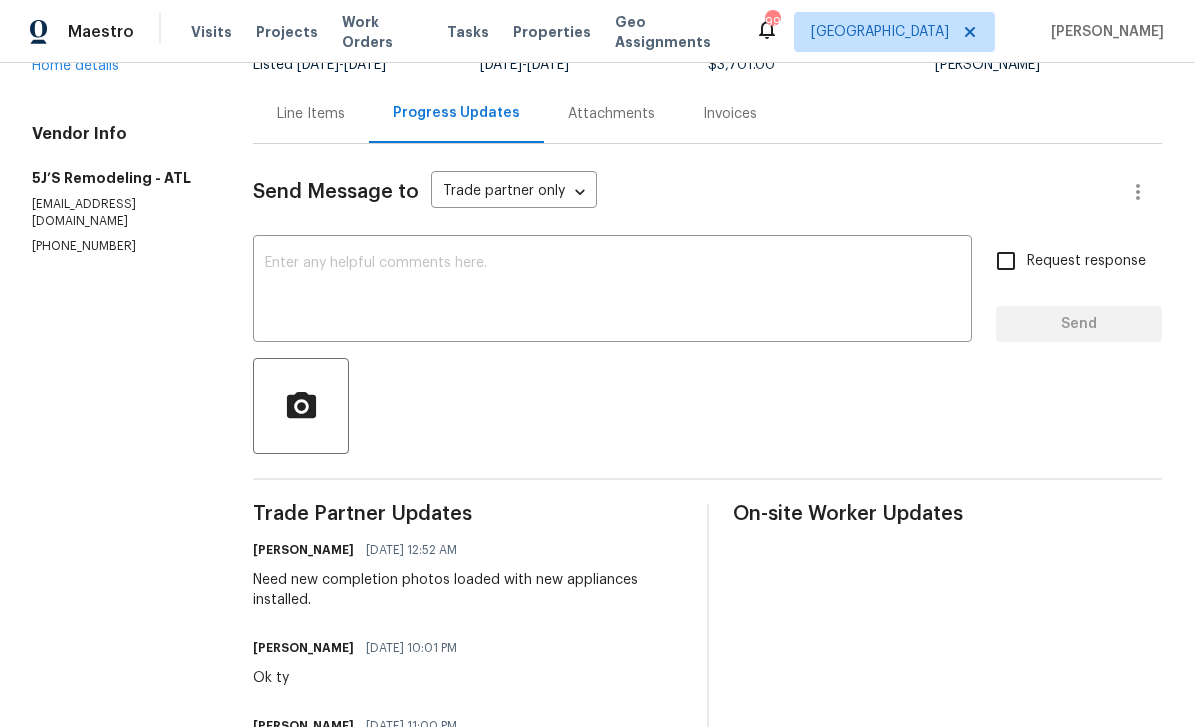 click at bounding box center (612, 291) 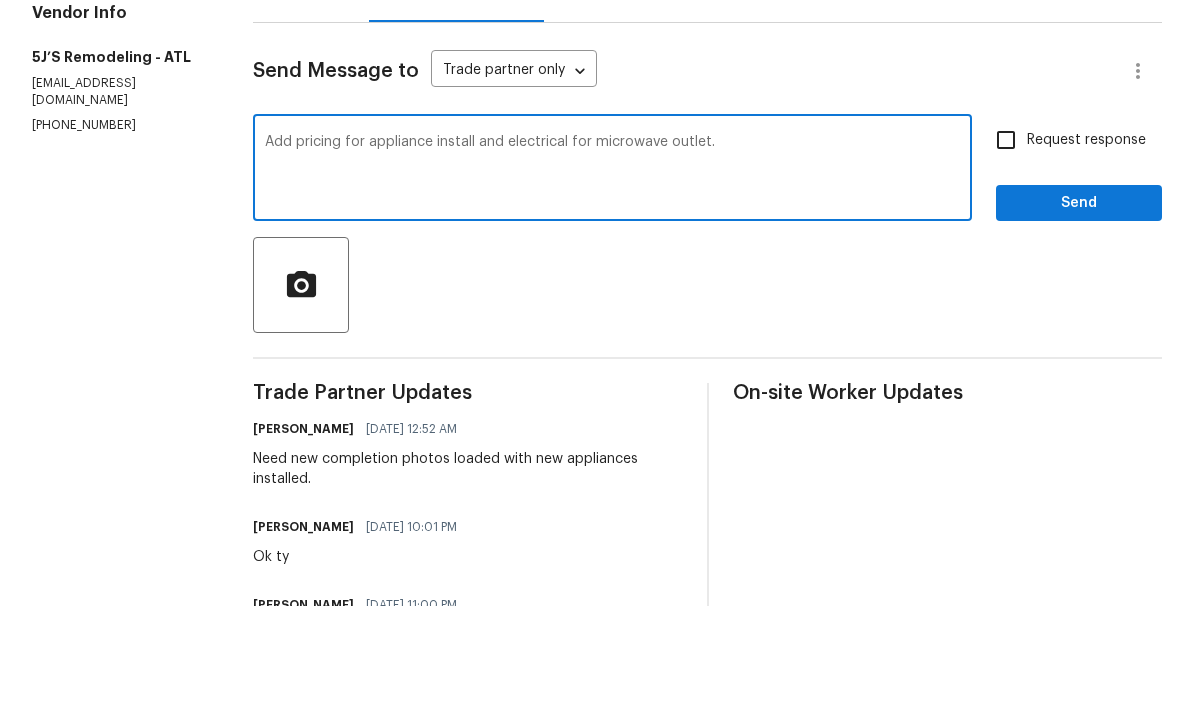 type on "Add pricing for appliance install and electrical for microwave outlet." 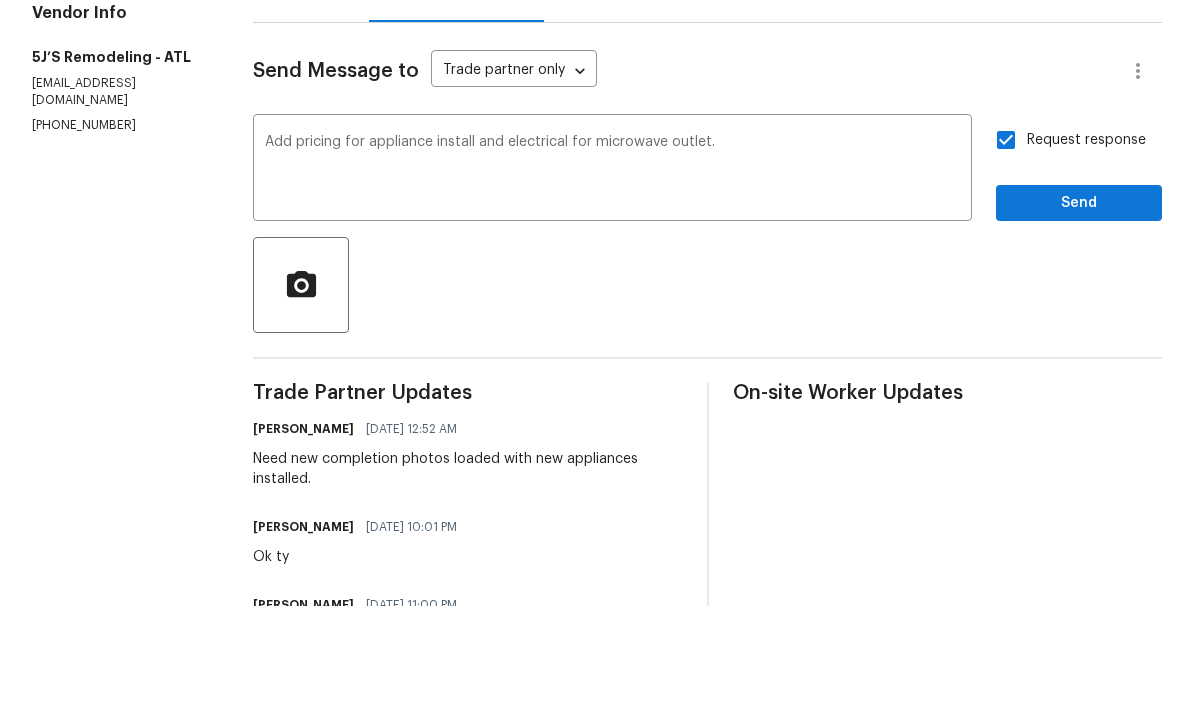 scroll, scrollTop: 64, scrollLeft: 0, axis: vertical 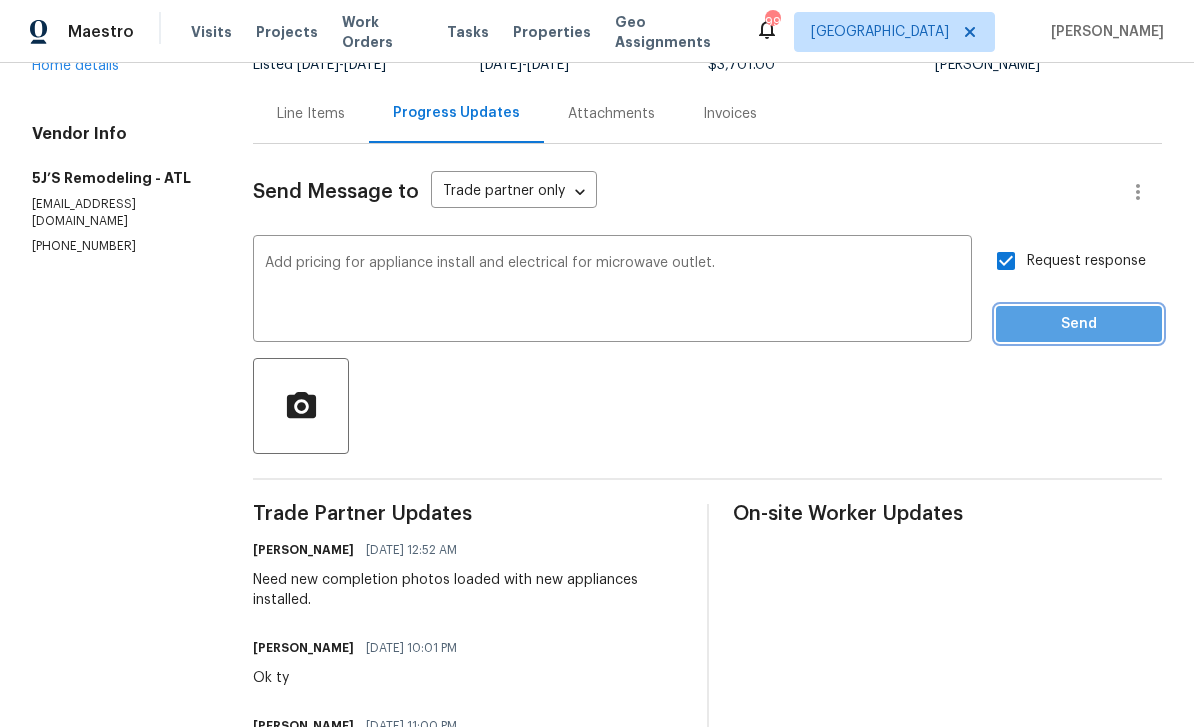 click on "Send" at bounding box center [1079, 324] 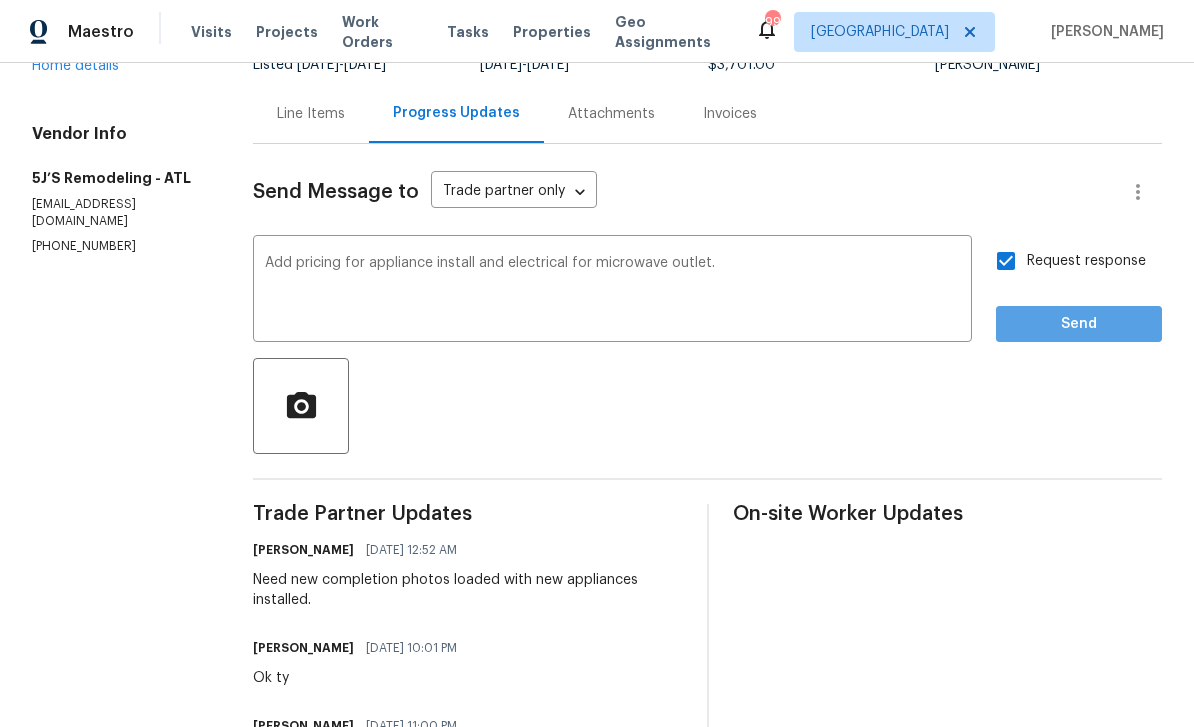 scroll, scrollTop: 21, scrollLeft: 0, axis: vertical 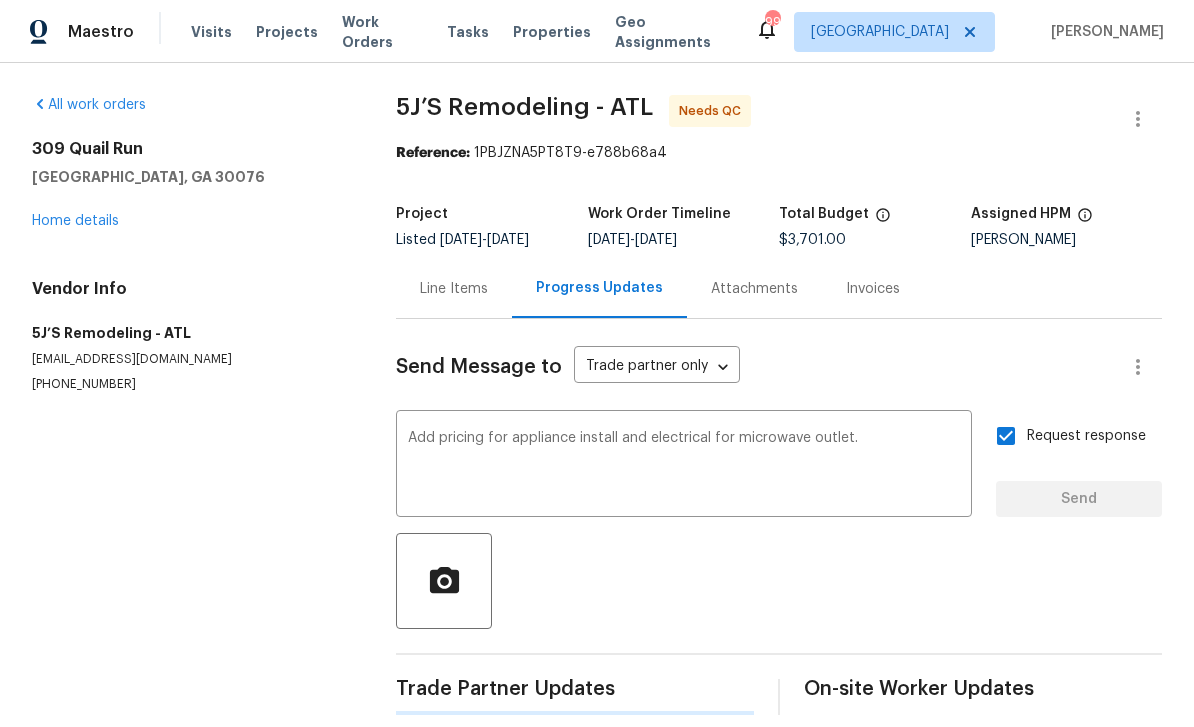 type 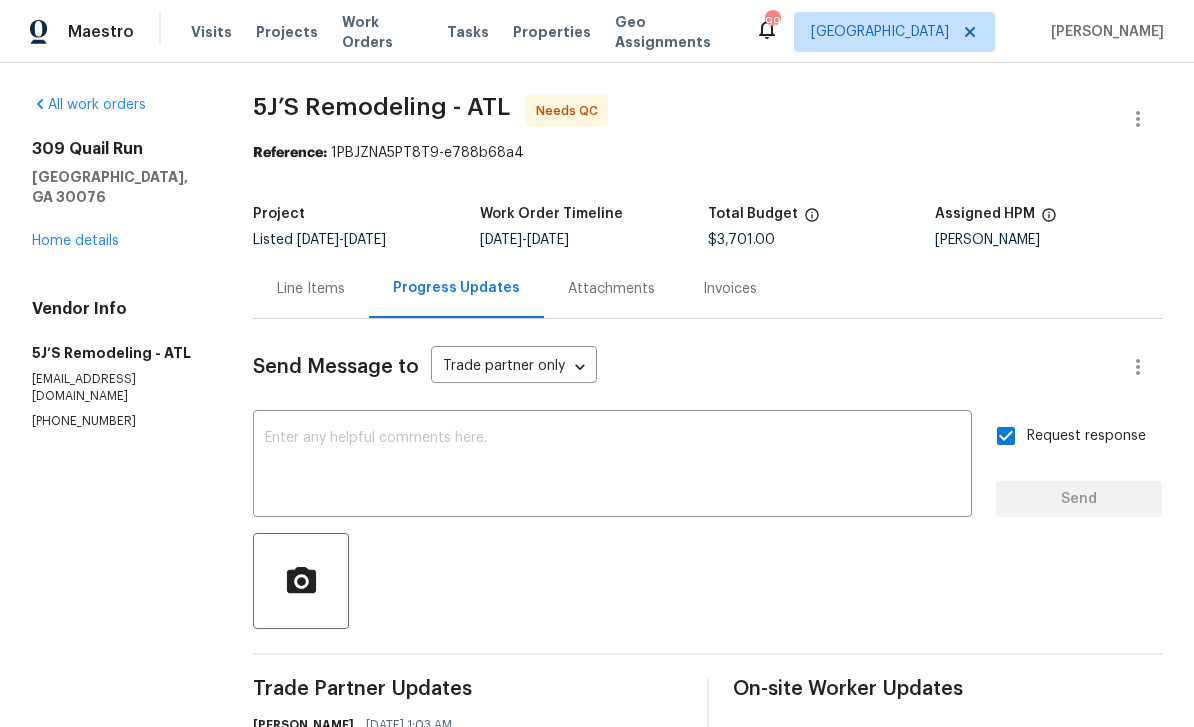scroll, scrollTop: 0, scrollLeft: 0, axis: both 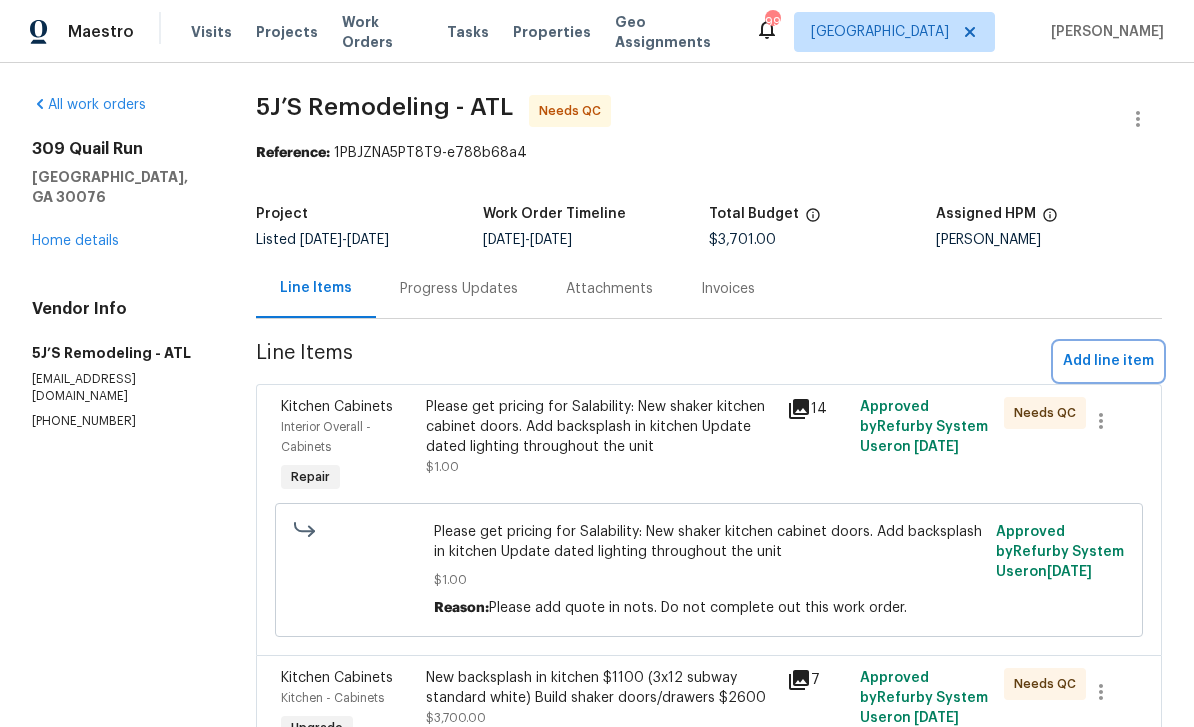 click on "Add line item" at bounding box center [1108, 361] 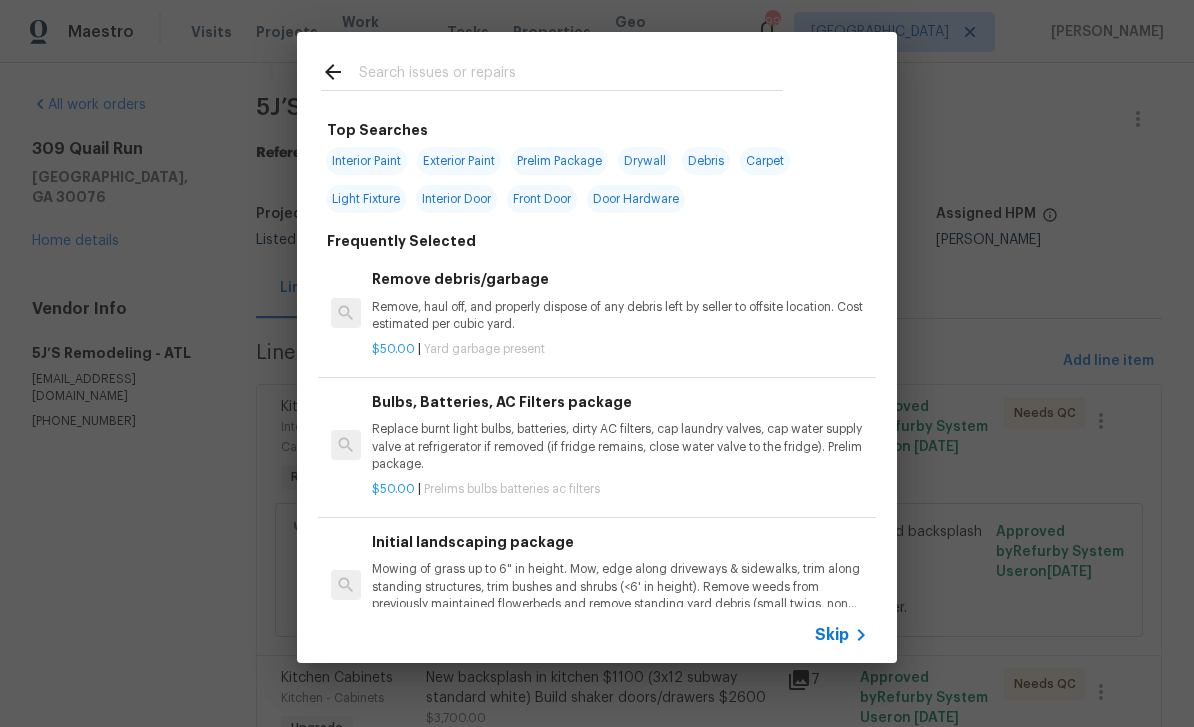click at bounding box center (571, 75) 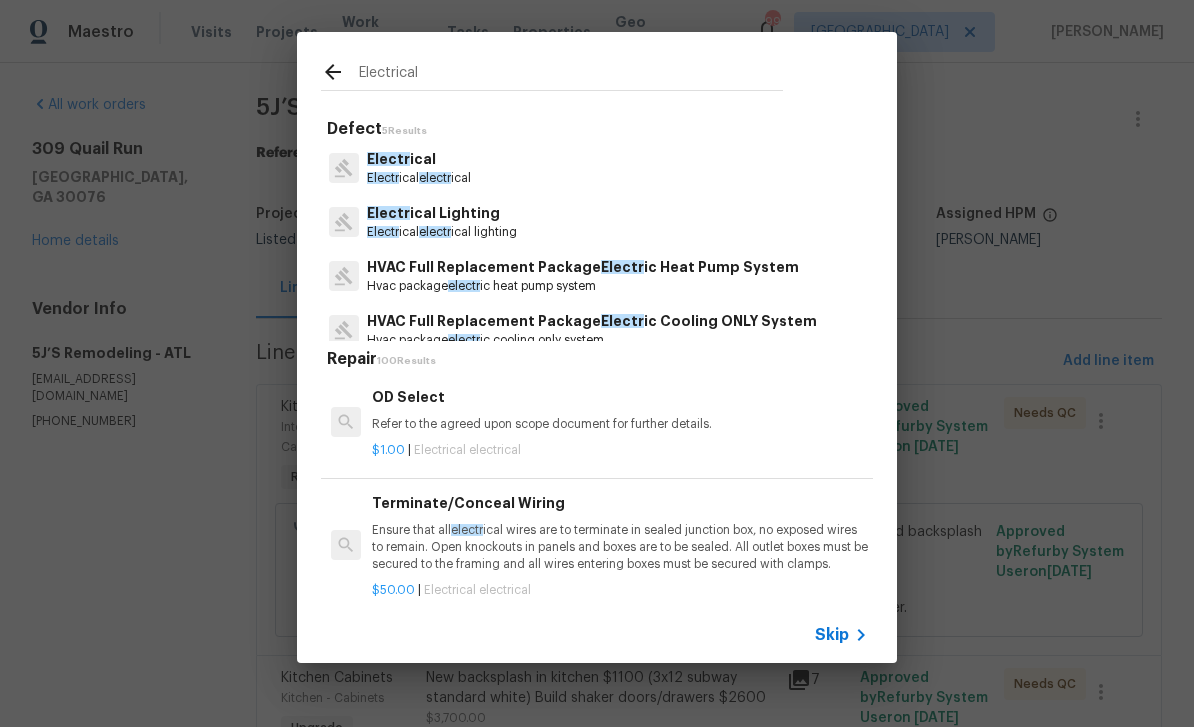 type on "Electrical" 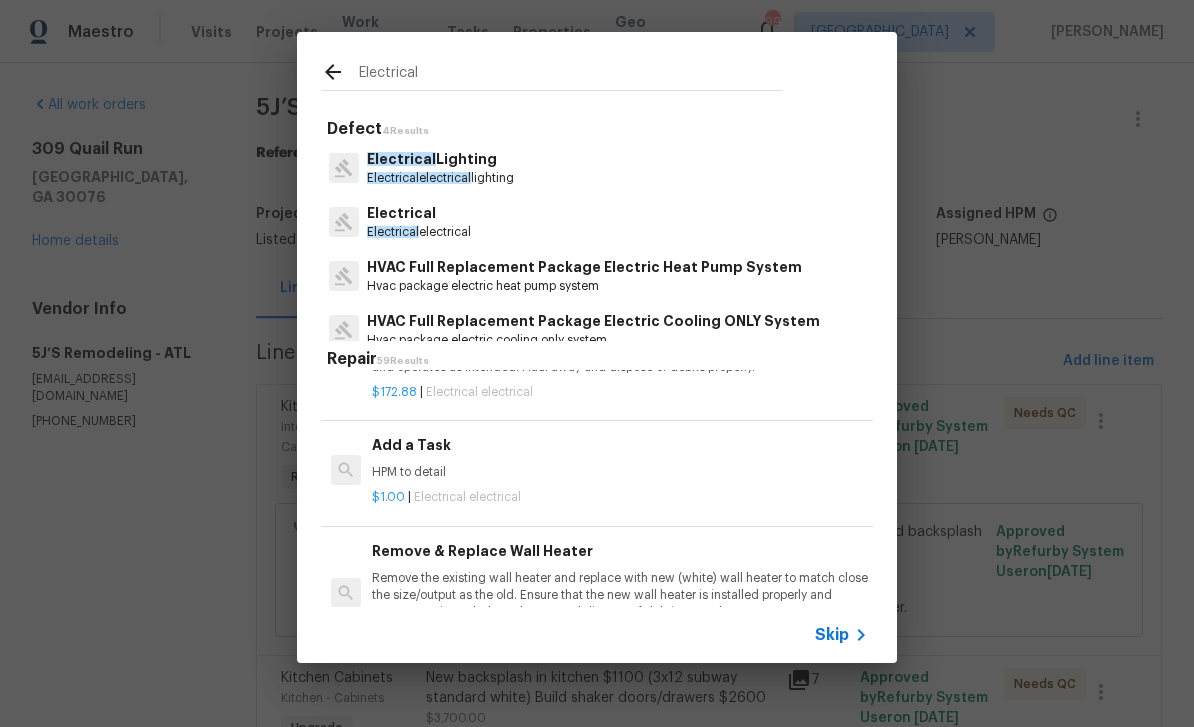 scroll, scrollTop: 1341, scrollLeft: 0, axis: vertical 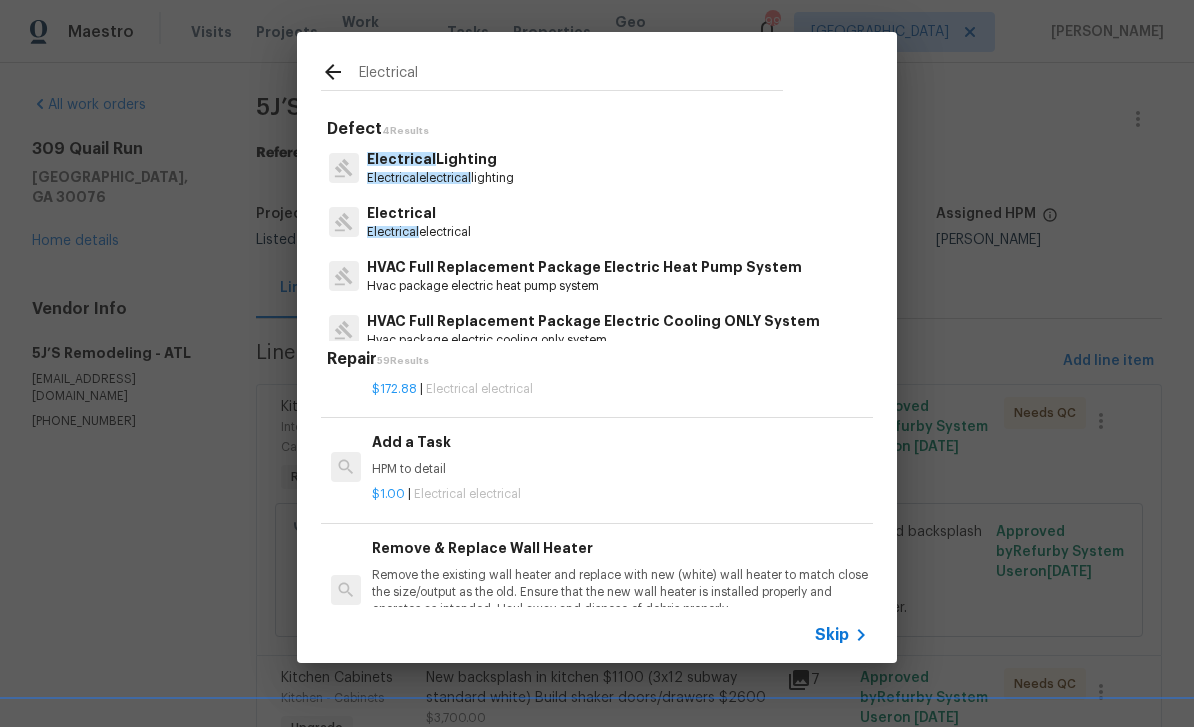 click on "HPM to detail" at bounding box center (620, 469) 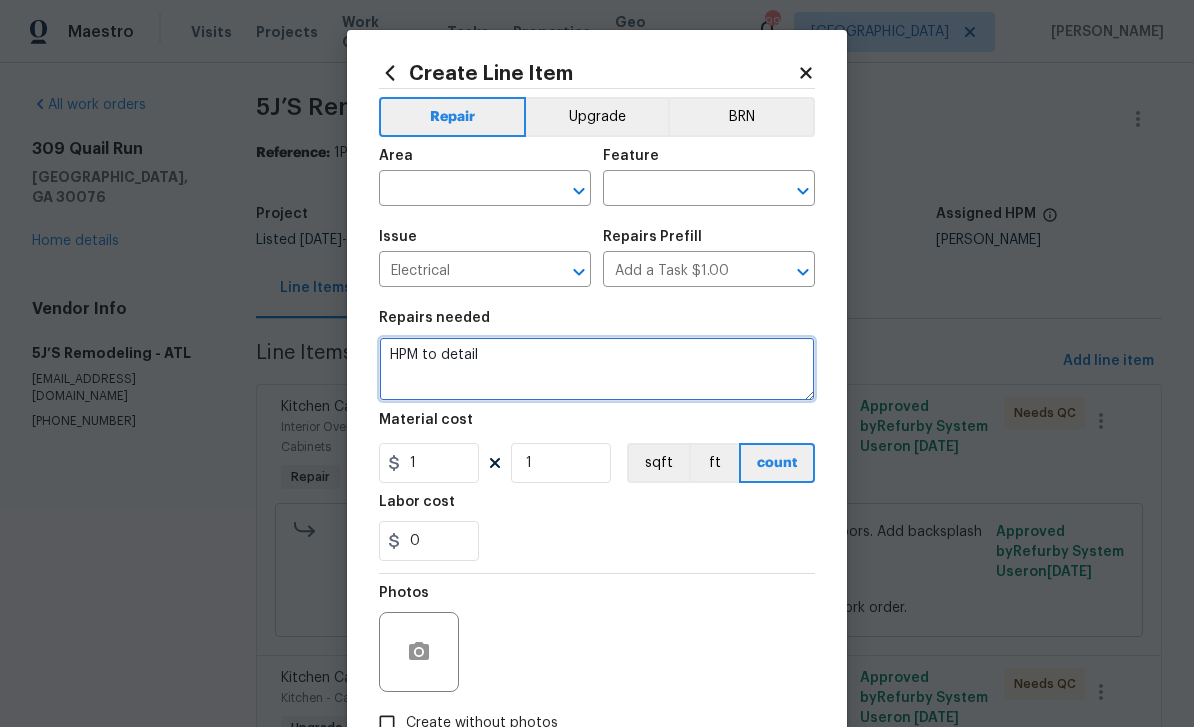 click on "HPM to detail" at bounding box center (597, 369) 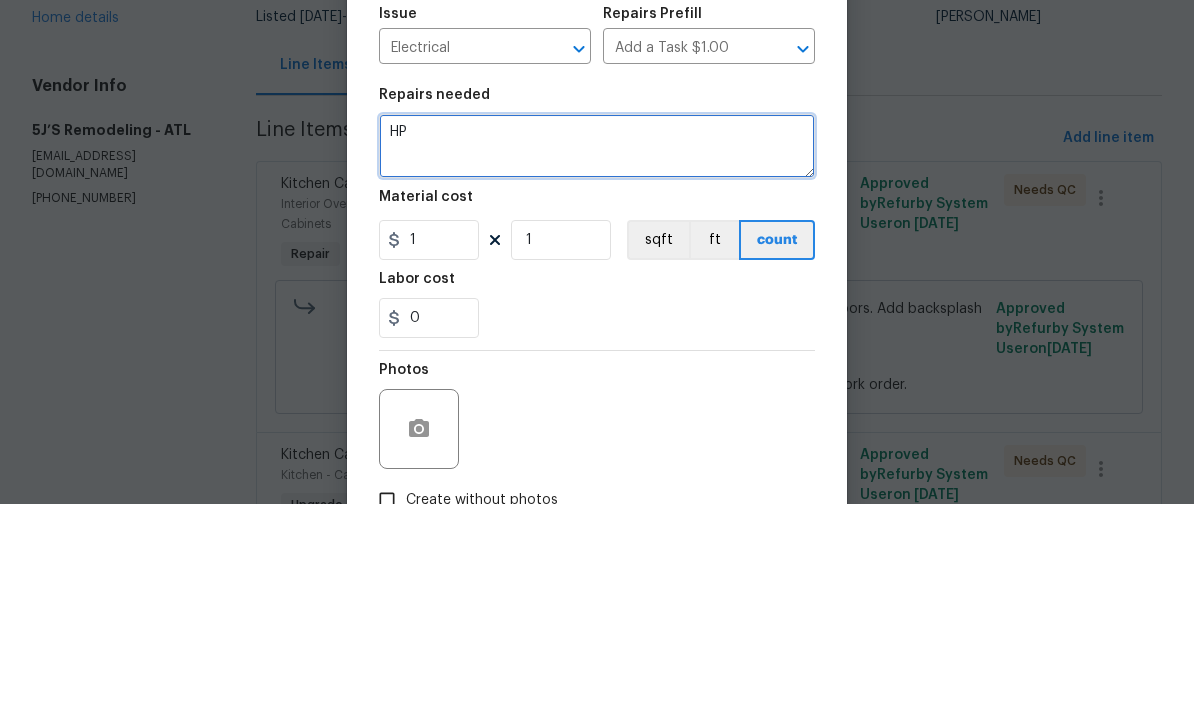 type on "H" 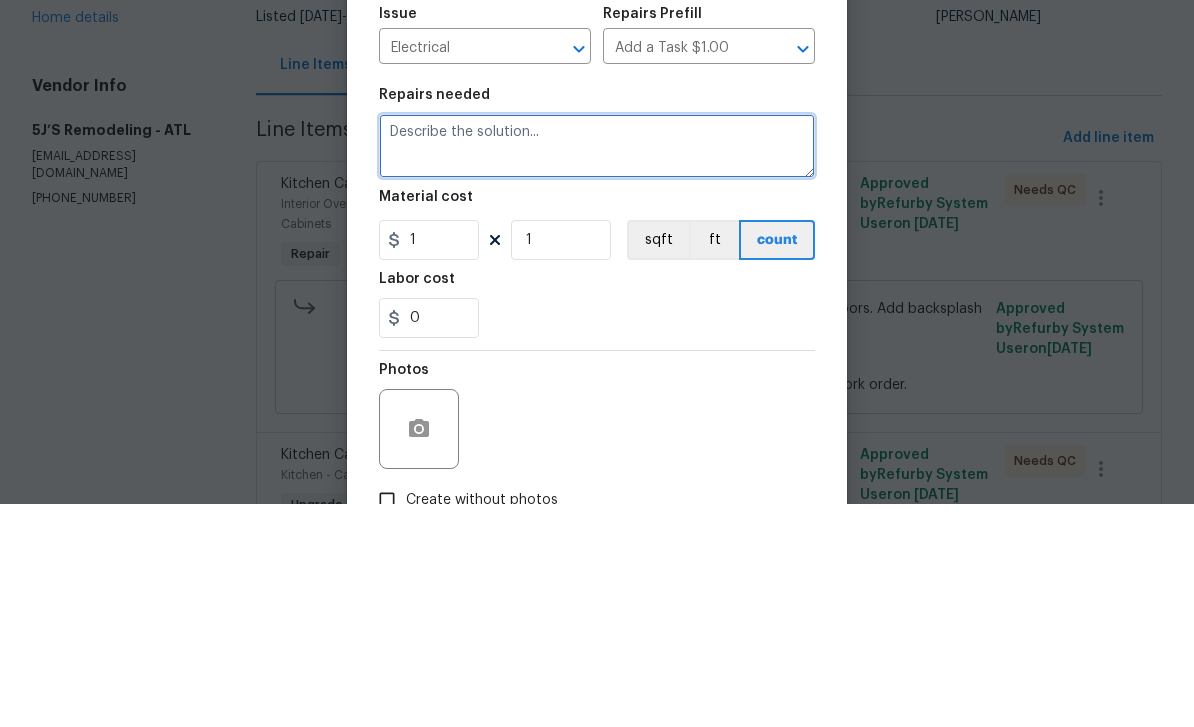 paste on "appliance install and electrical for microwave outlet." 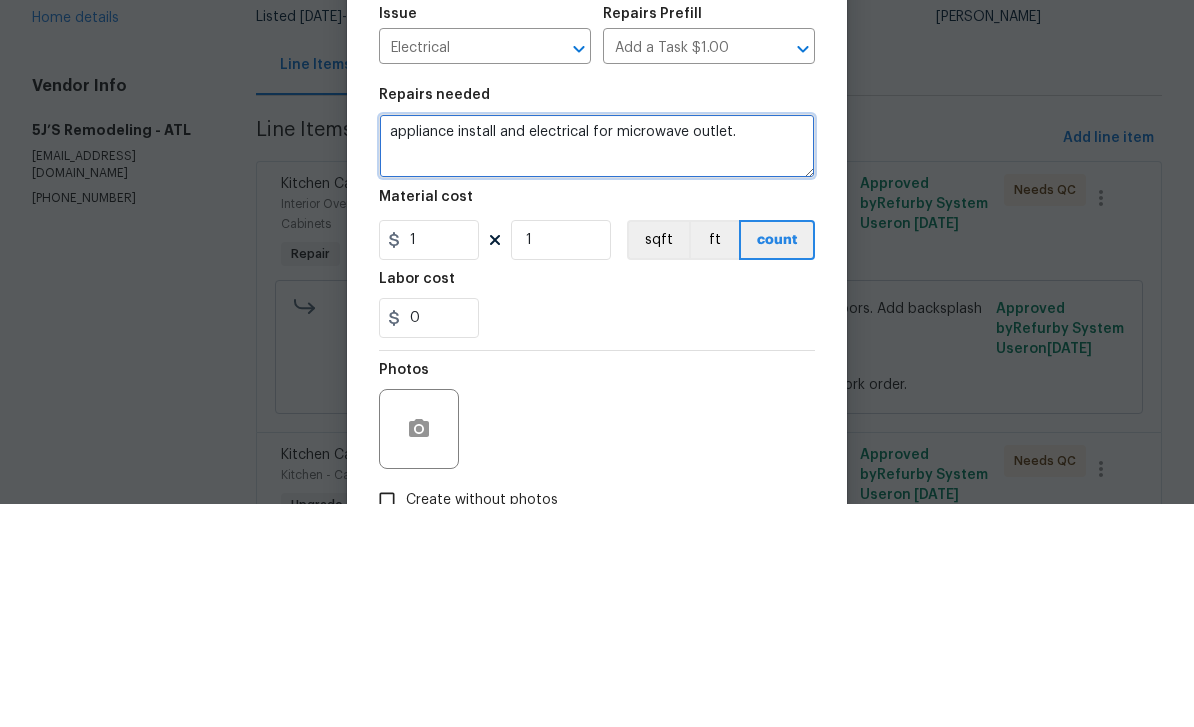 click on "appliance install and electrical for microwave outlet." at bounding box center (597, 369) 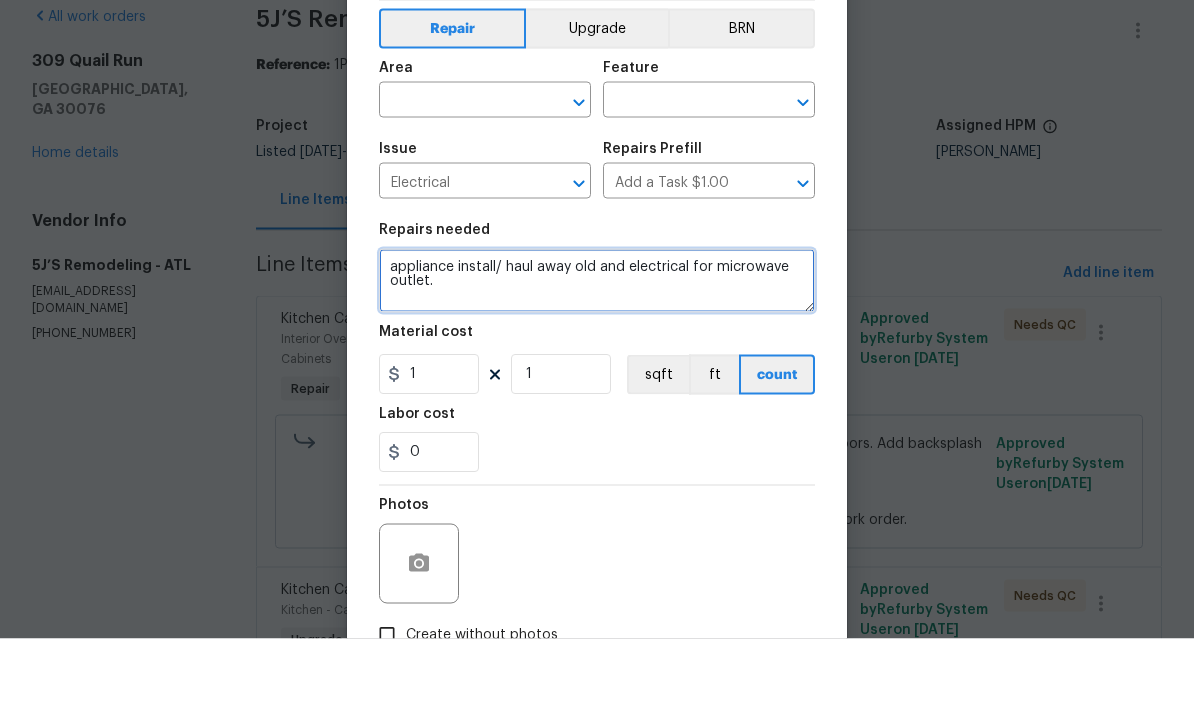 click 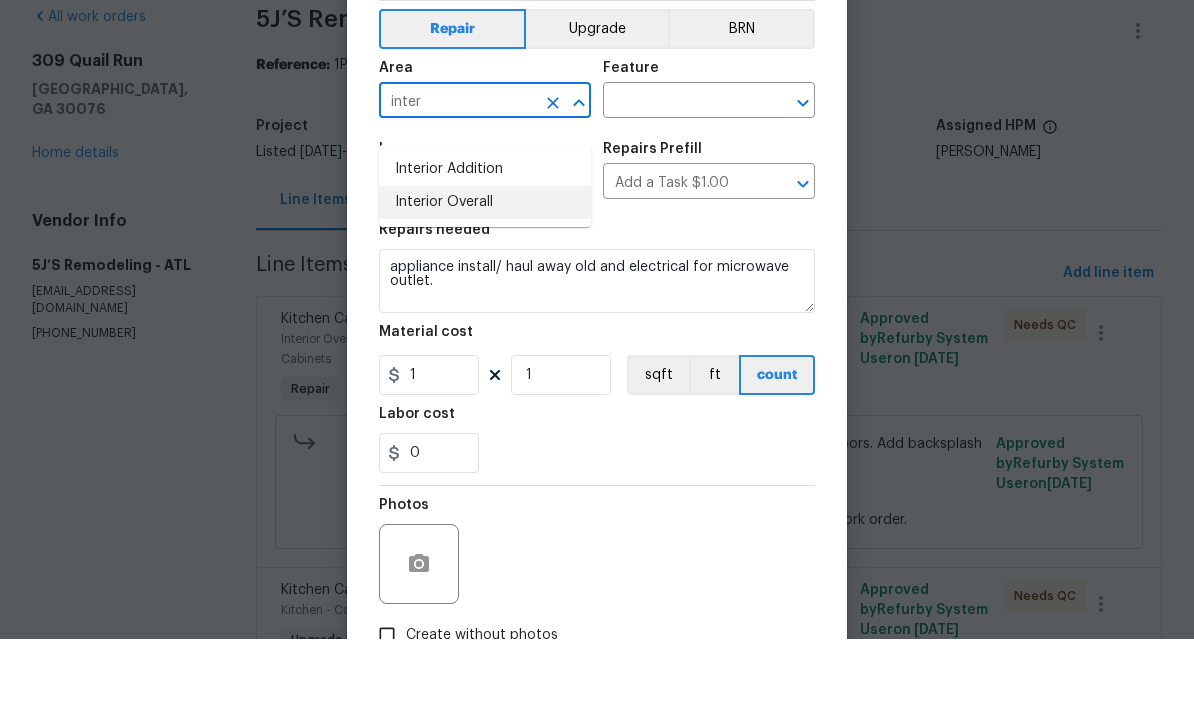 click on "Interior Overall" at bounding box center [485, 290] 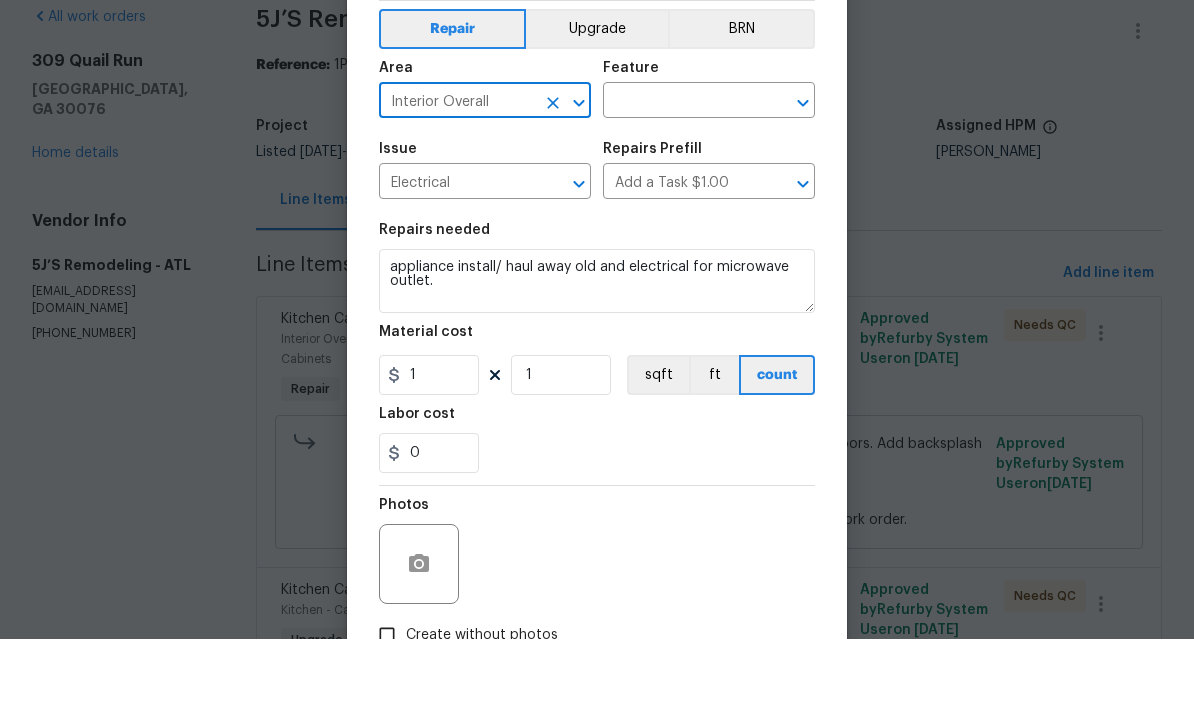 click at bounding box center [681, 190] 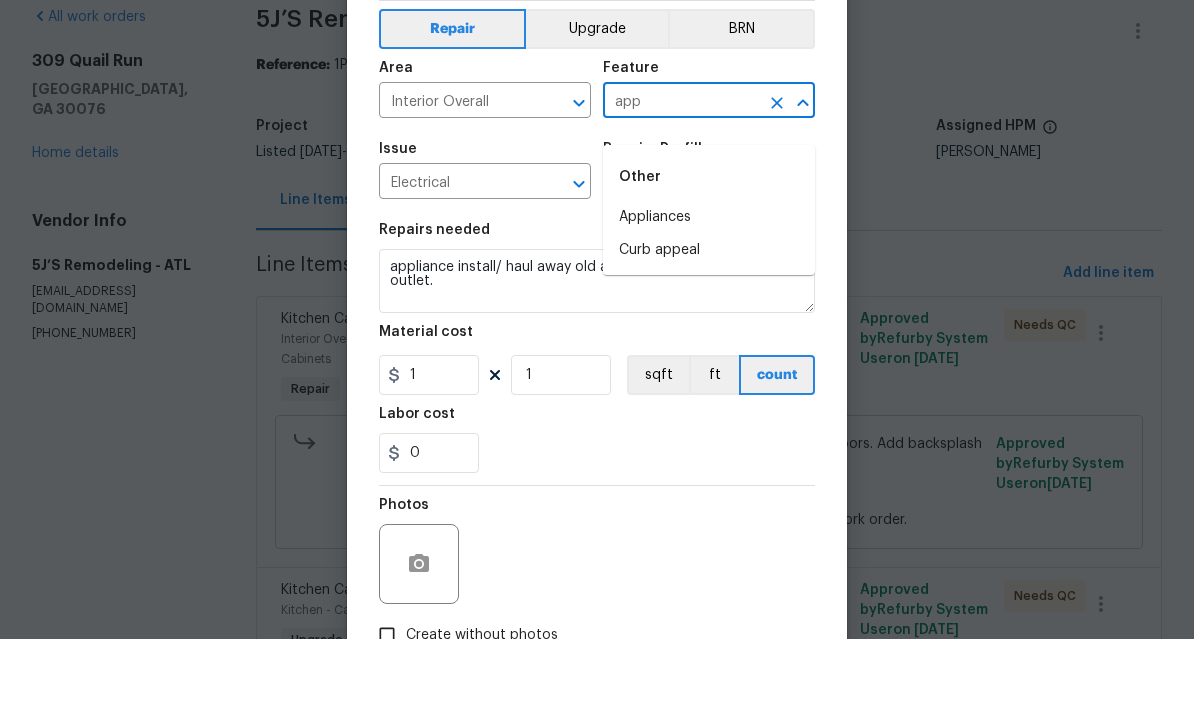 click on "Appliances" at bounding box center (709, 305) 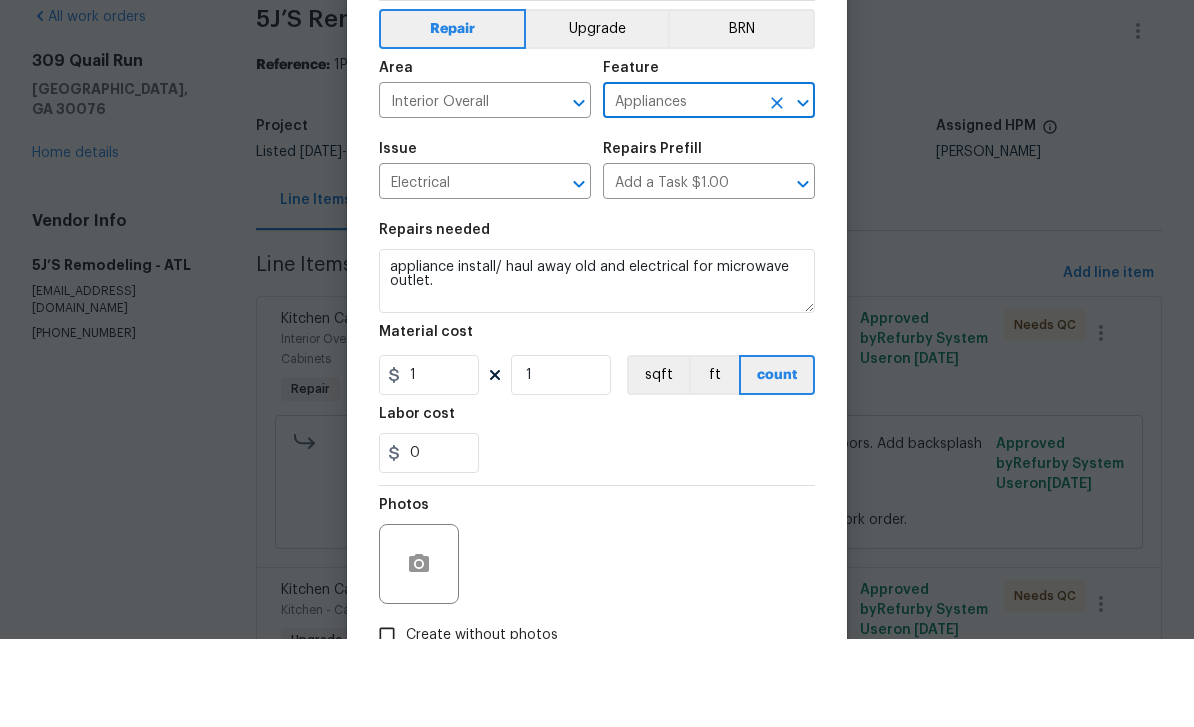 scroll, scrollTop: 64, scrollLeft: 0, axis: vertical 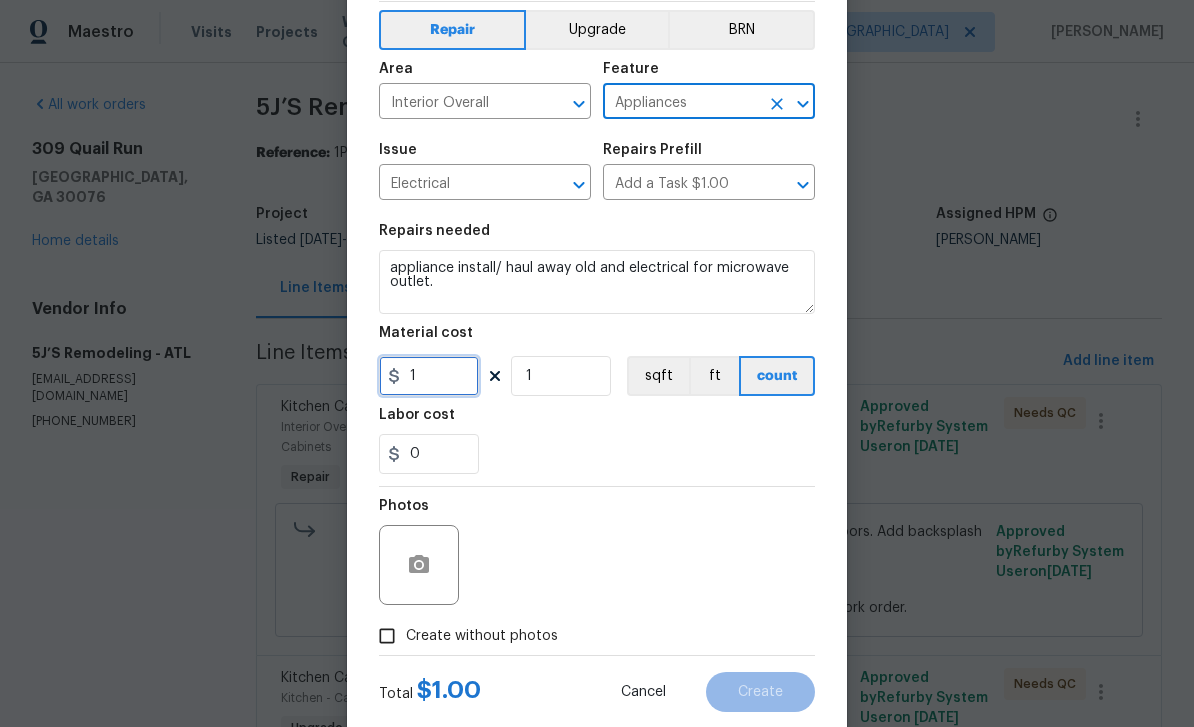 click on "1" at bounding box center [429, 376] 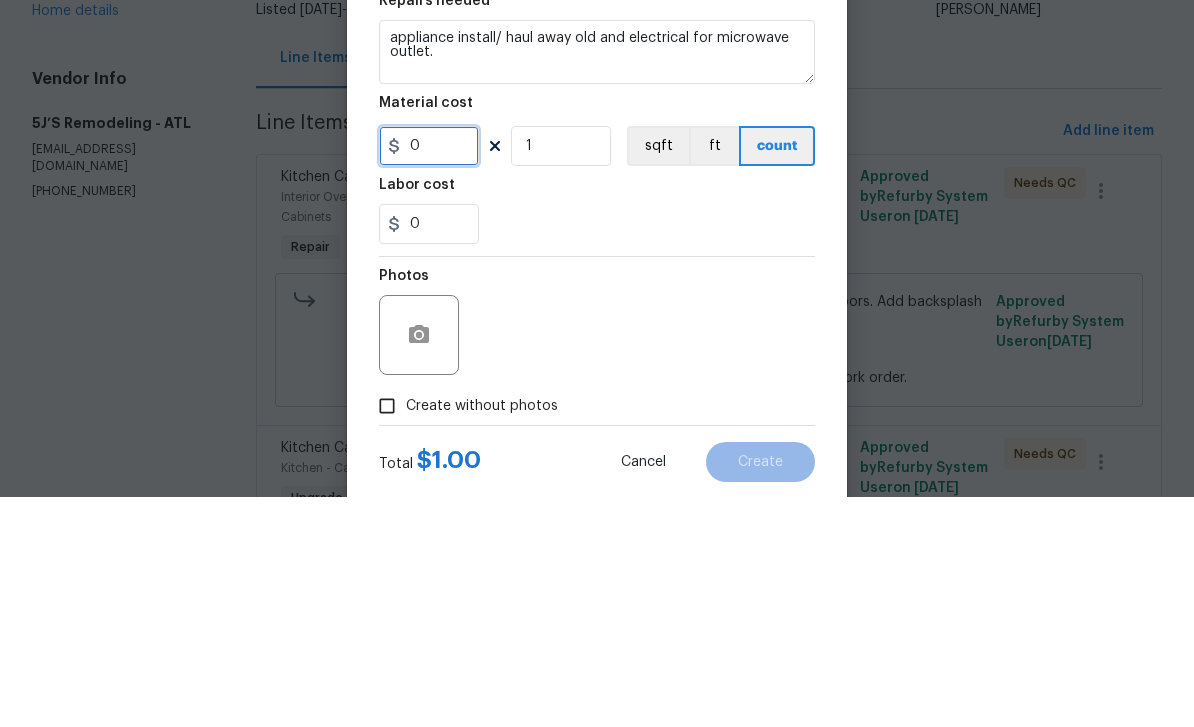 type on "1" 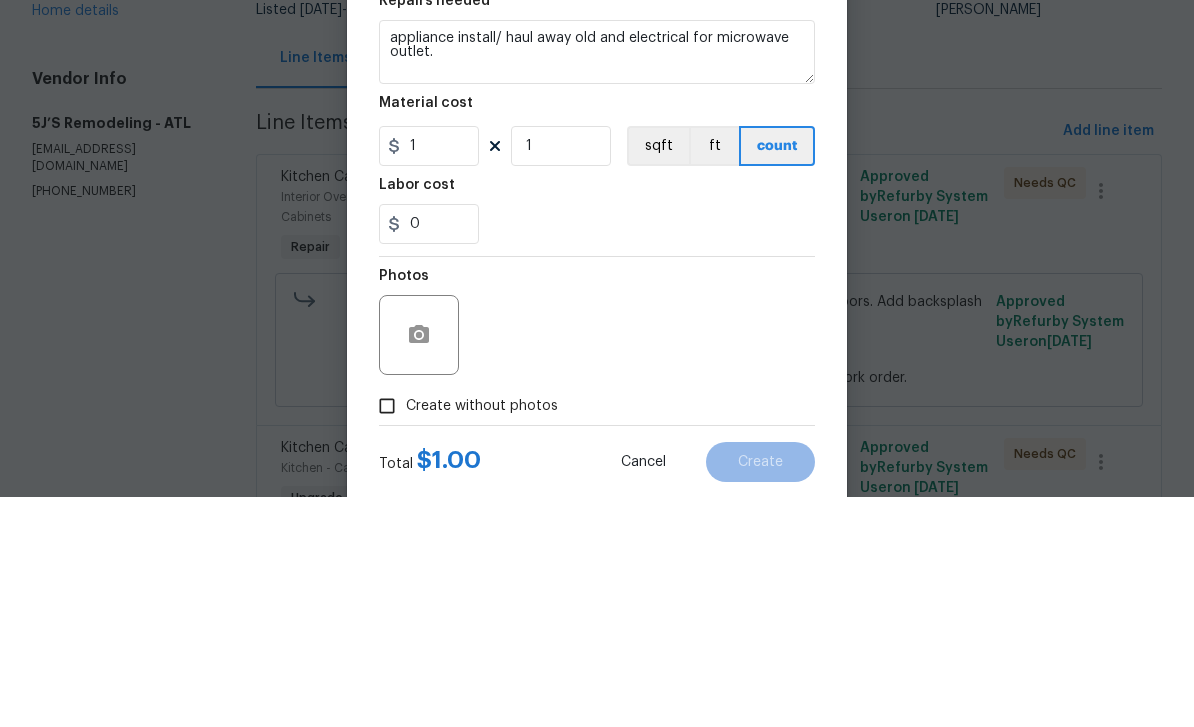 click on "0" at bounding box center (597, 454) 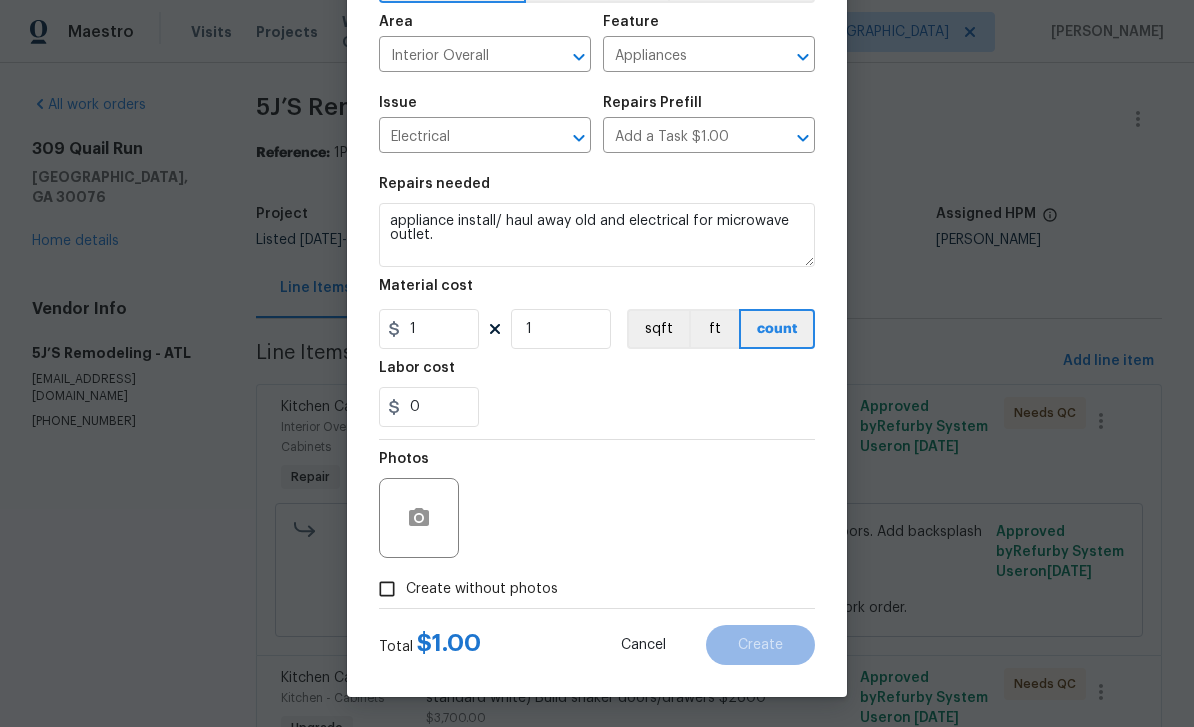 scroll, scrollTop: 138, scrollLeft: 0, axis: vertical 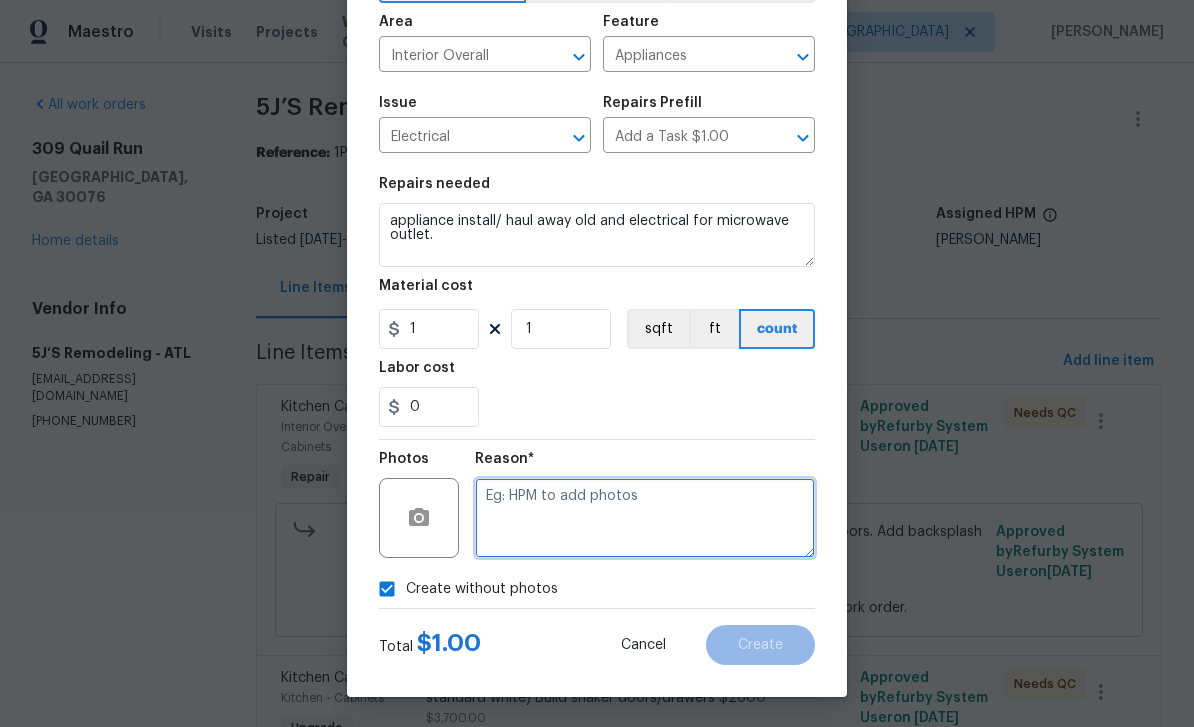 click at bounding box center [645, 518] 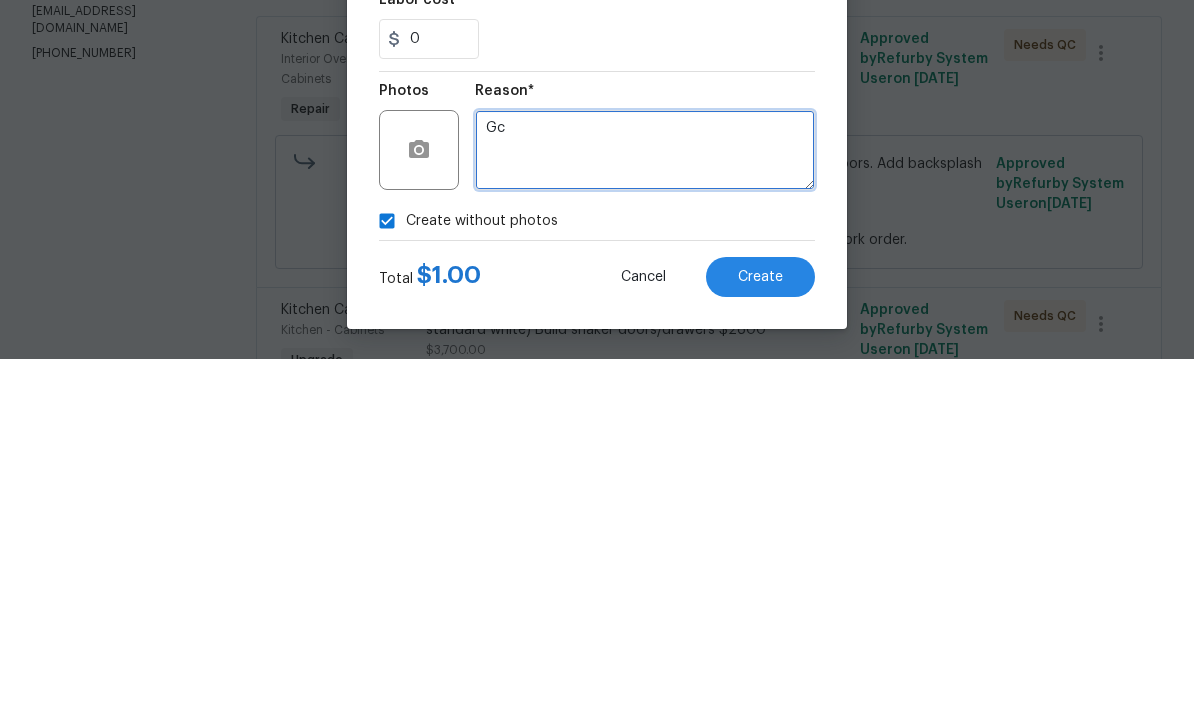 type on "Gc" 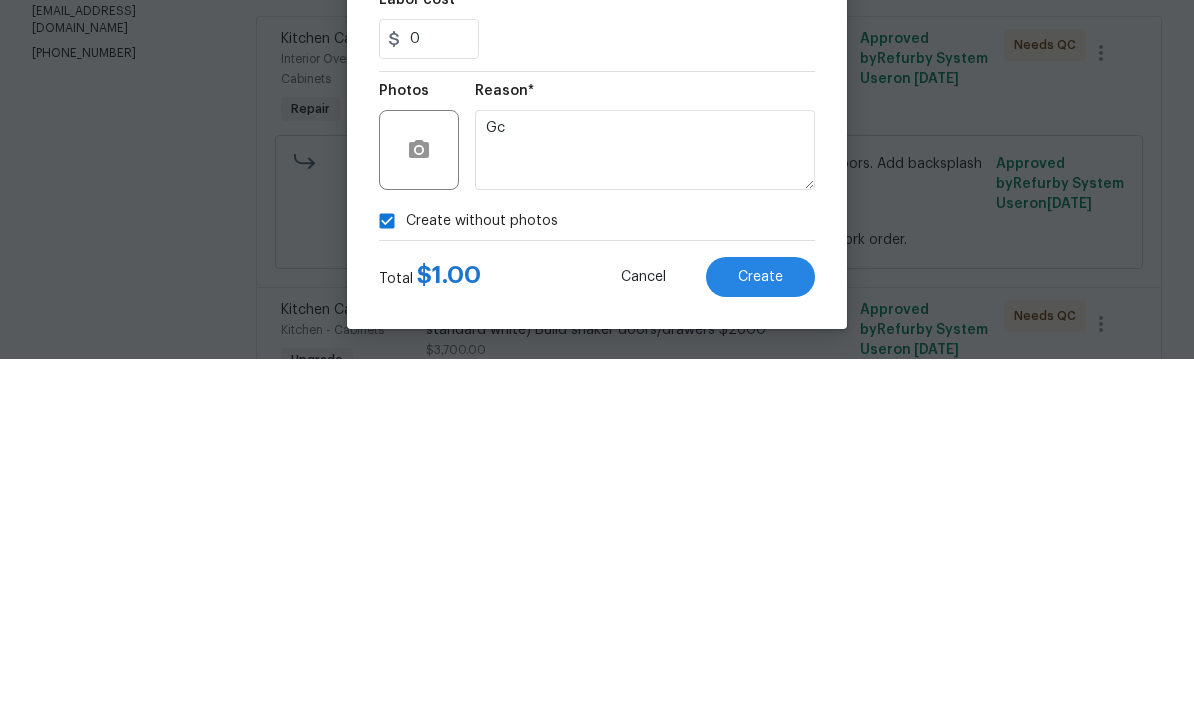 click on "Create" at bounding box center [760, 645] 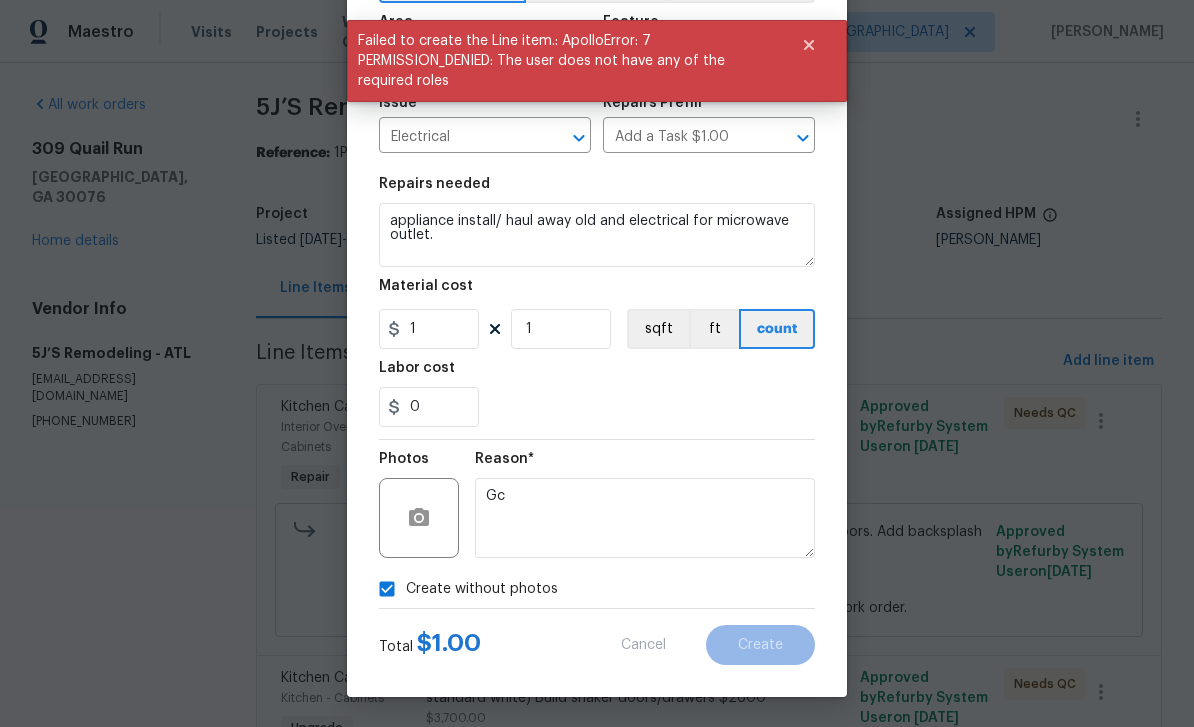 scroll, scrollTop: 0, scrollLeft: 0, axis: both 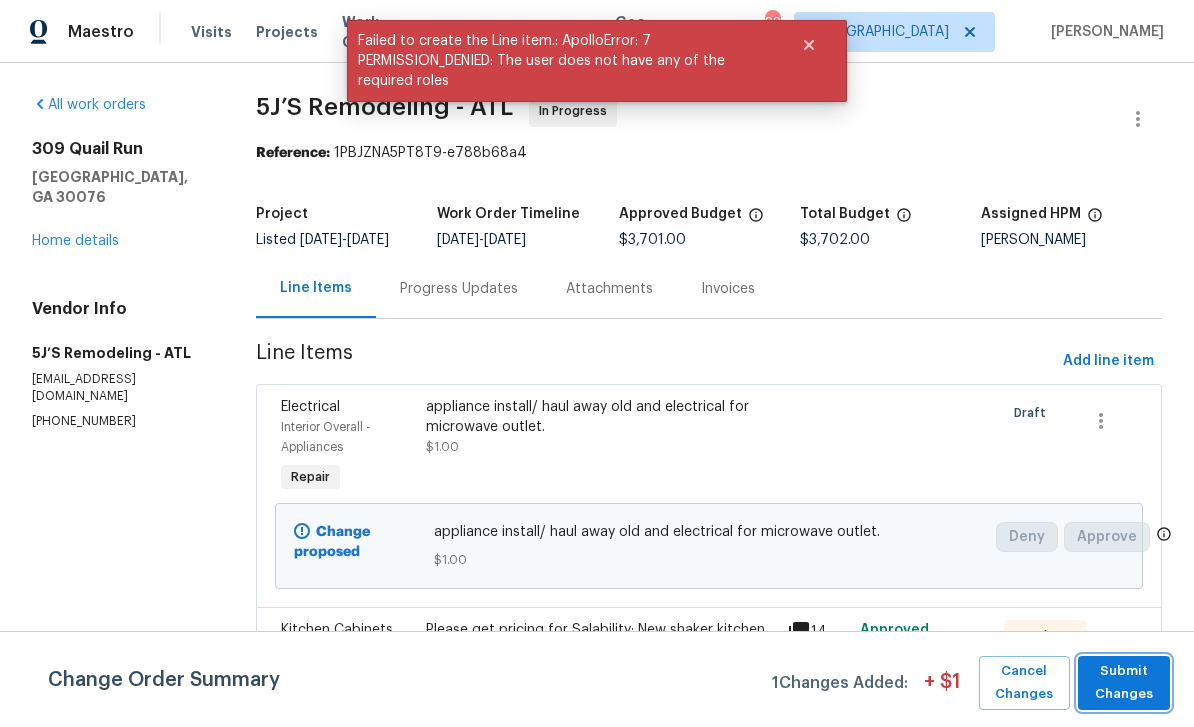 click on "Submit Changes" at bounding box center (1124, 683) 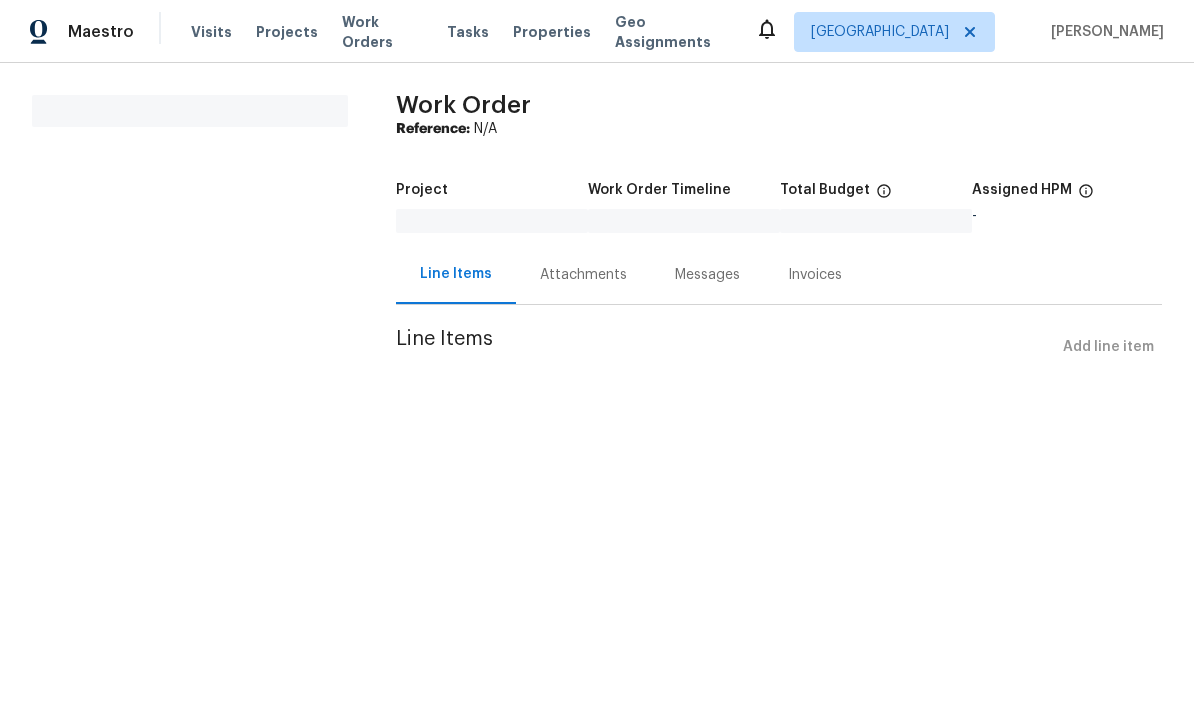 scroll, scrollTop: 0, scrollLeft: 0, axis: both 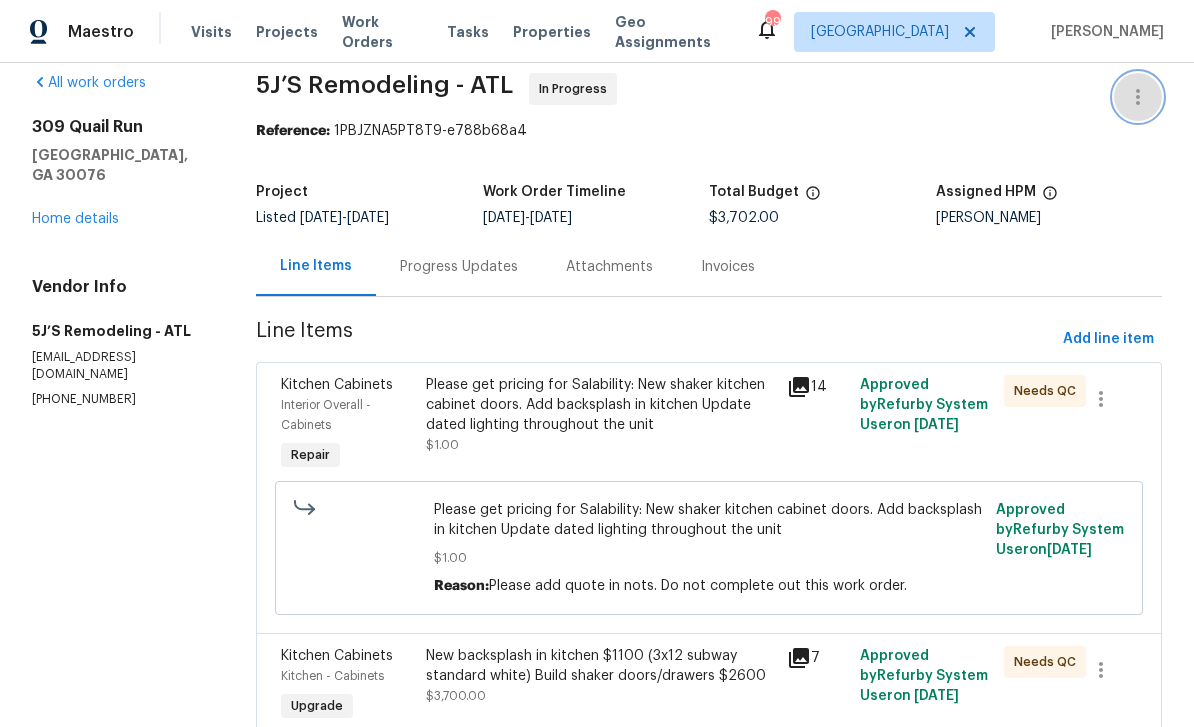 click 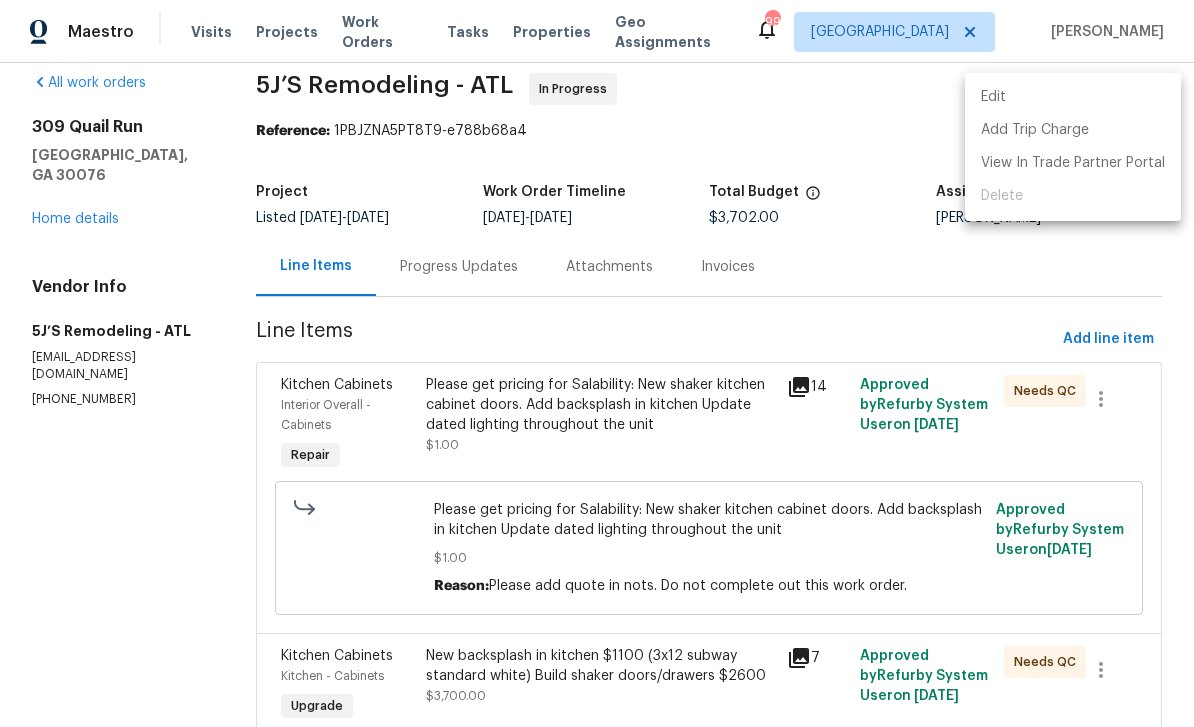 click on "Edit" at bounding box center [1073, 97] 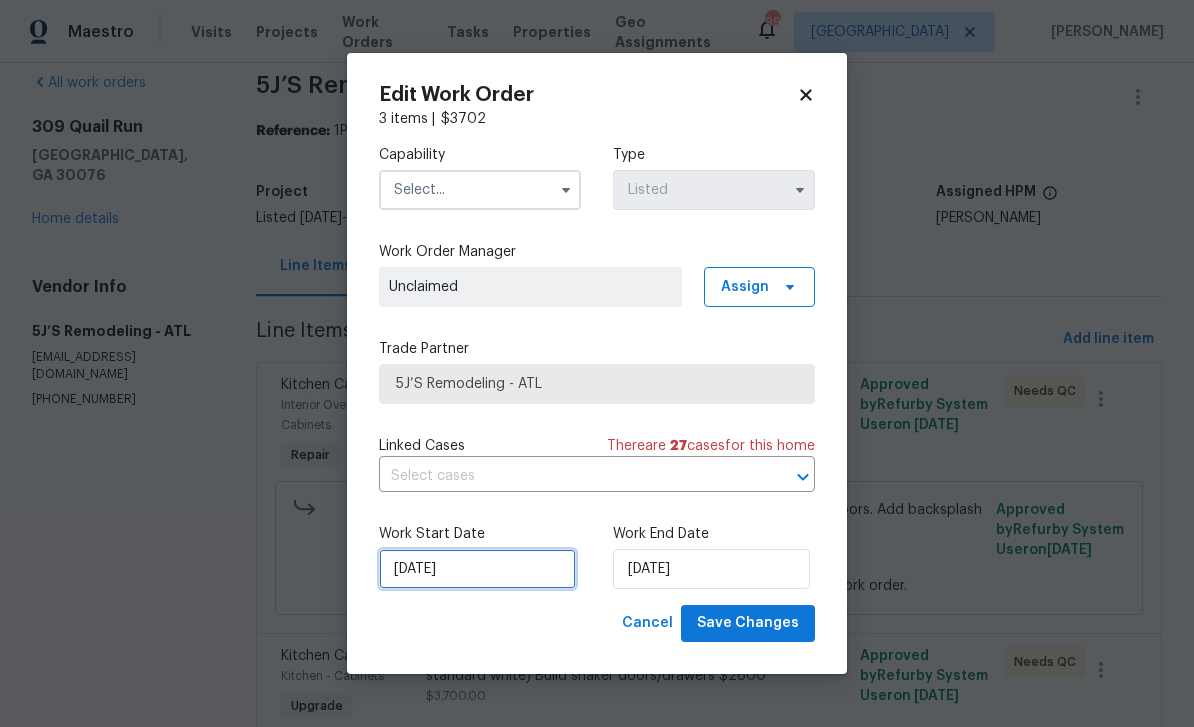 click on "4/14/2025" at bounding box center [477, 569] 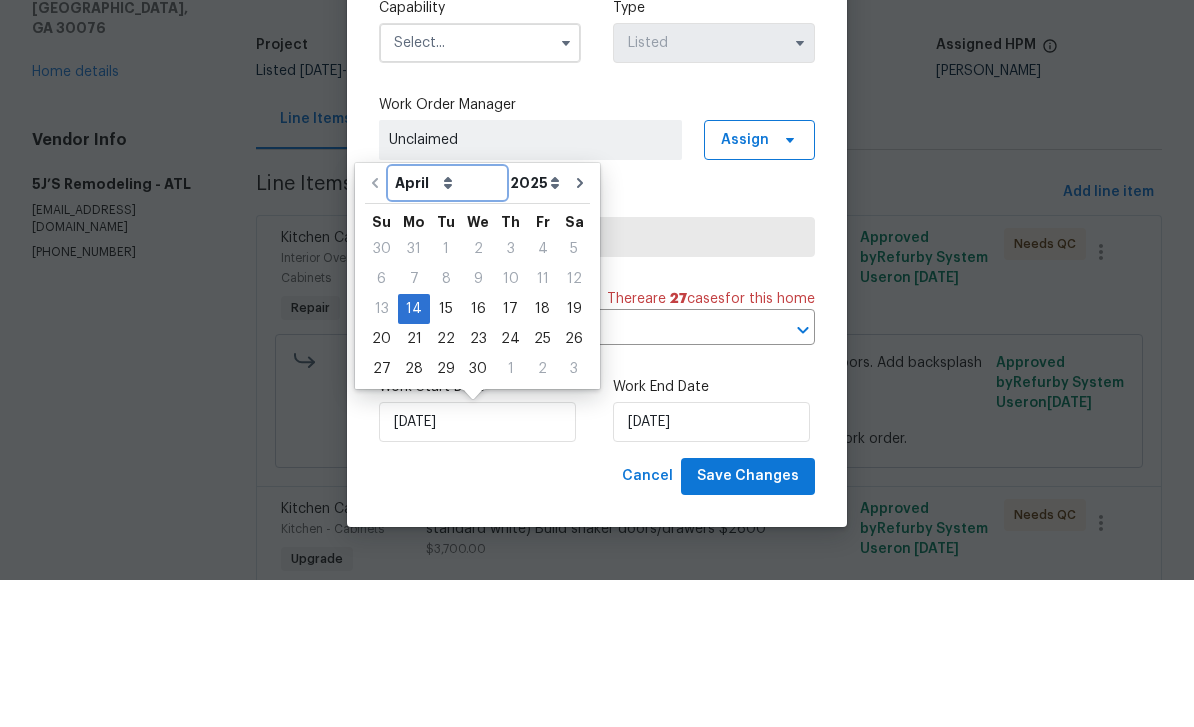 click on "April May June July August September October November December" at bounding box center [447, 330] 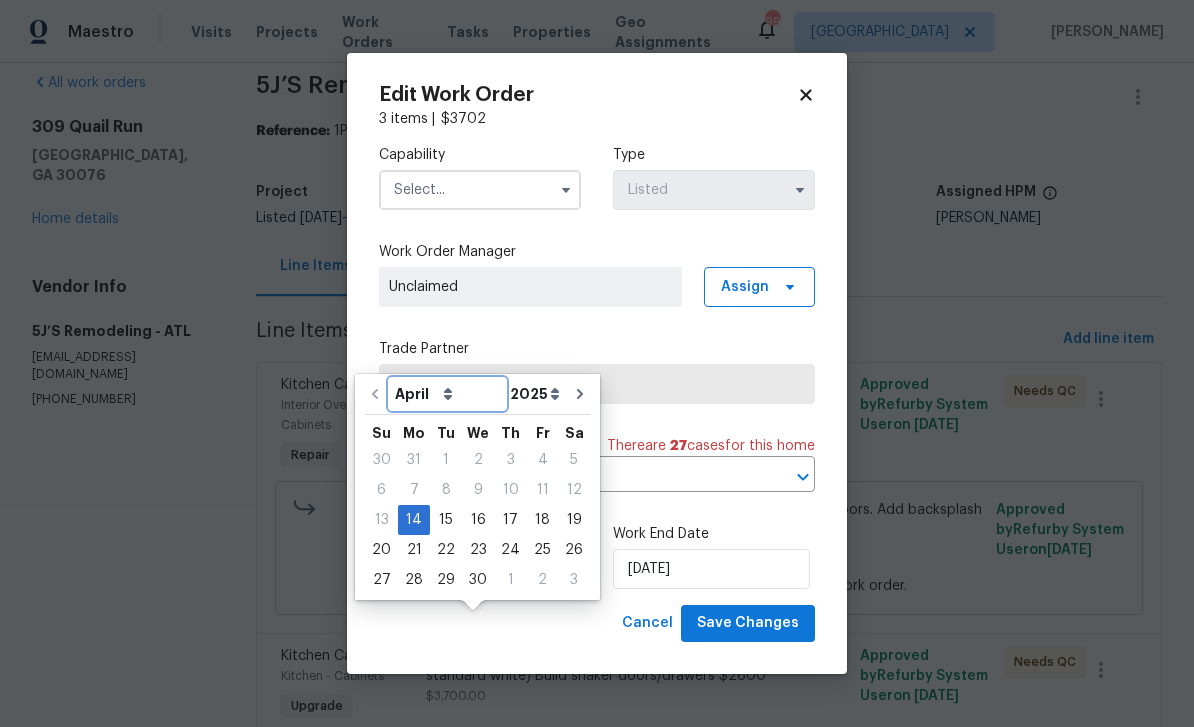 select on "6" 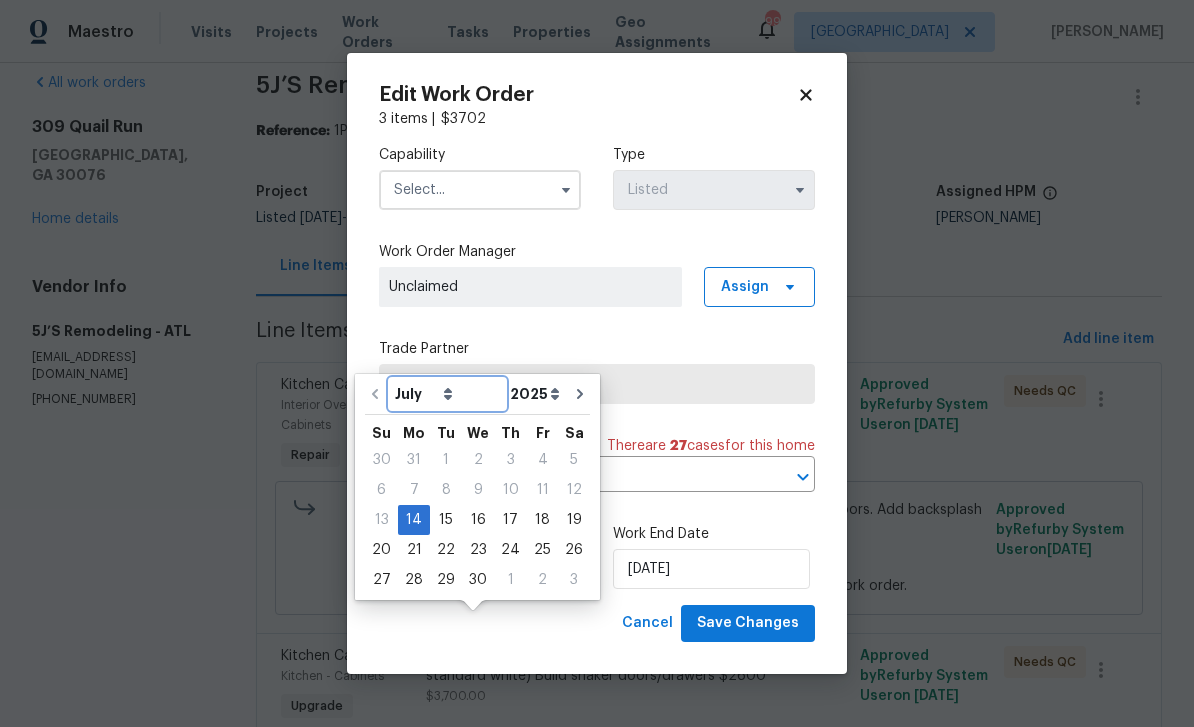 type on "7/14/2025" 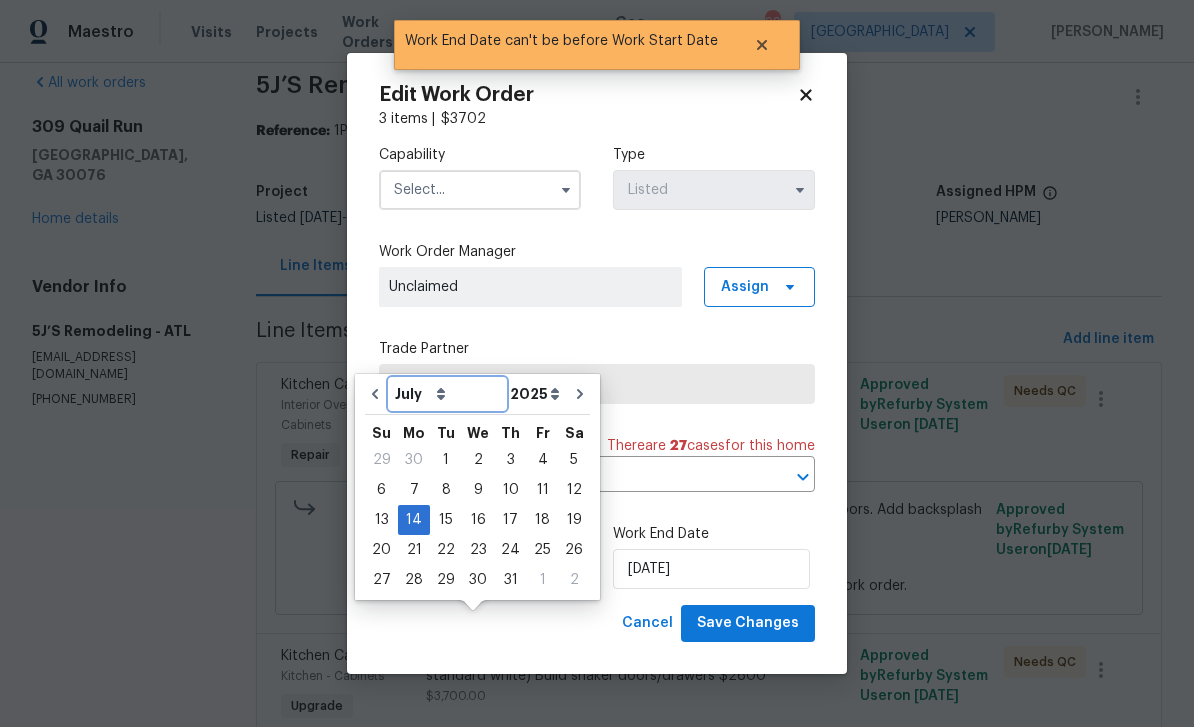 type on "7/14/2025" 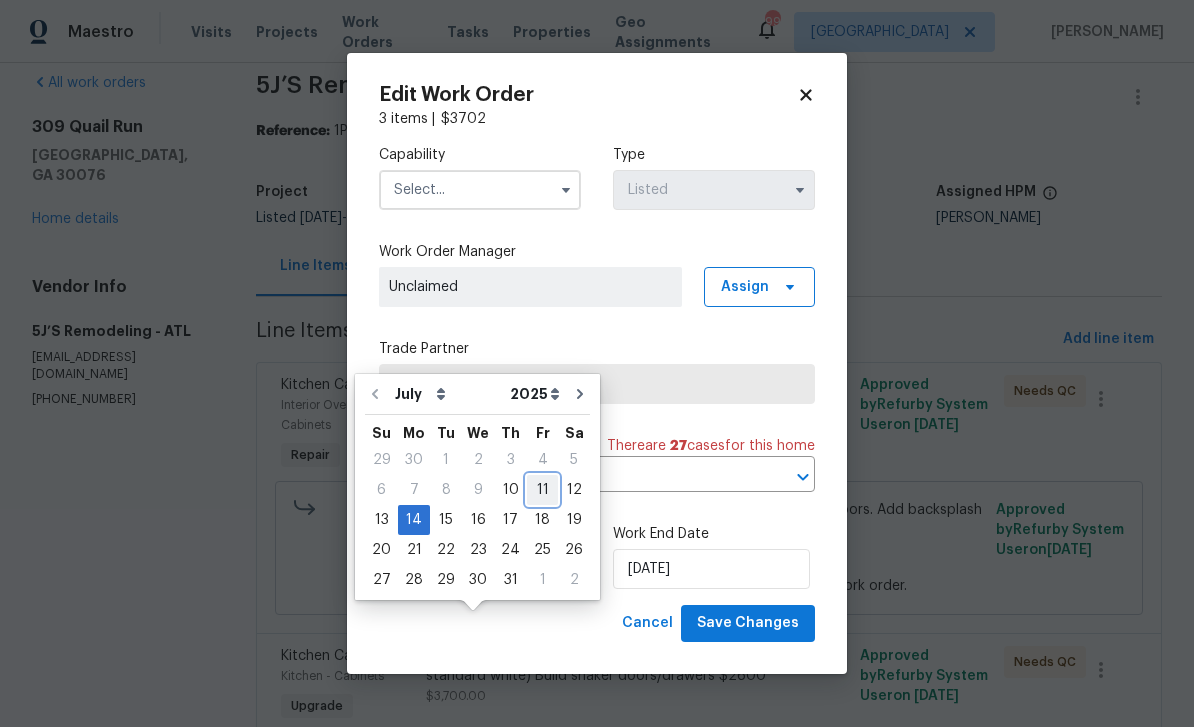 click on "11" at bounding box center (542, 490) 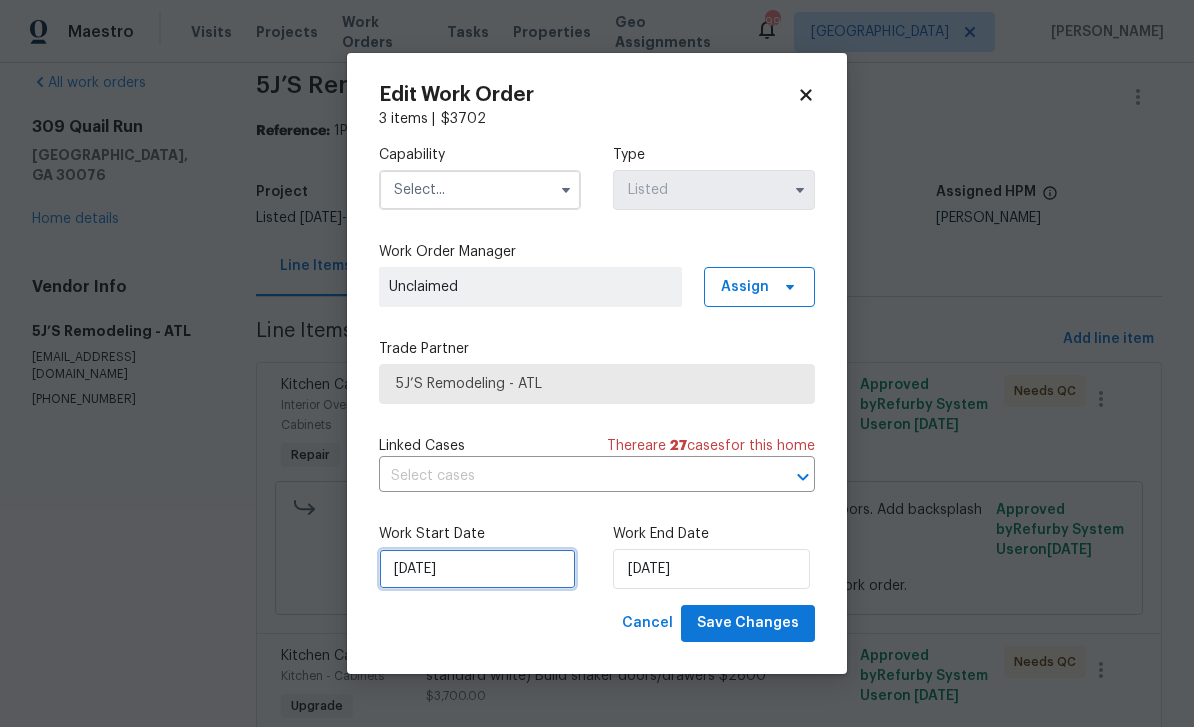 click on "7/11/2025" at bounding box center (477, 569) 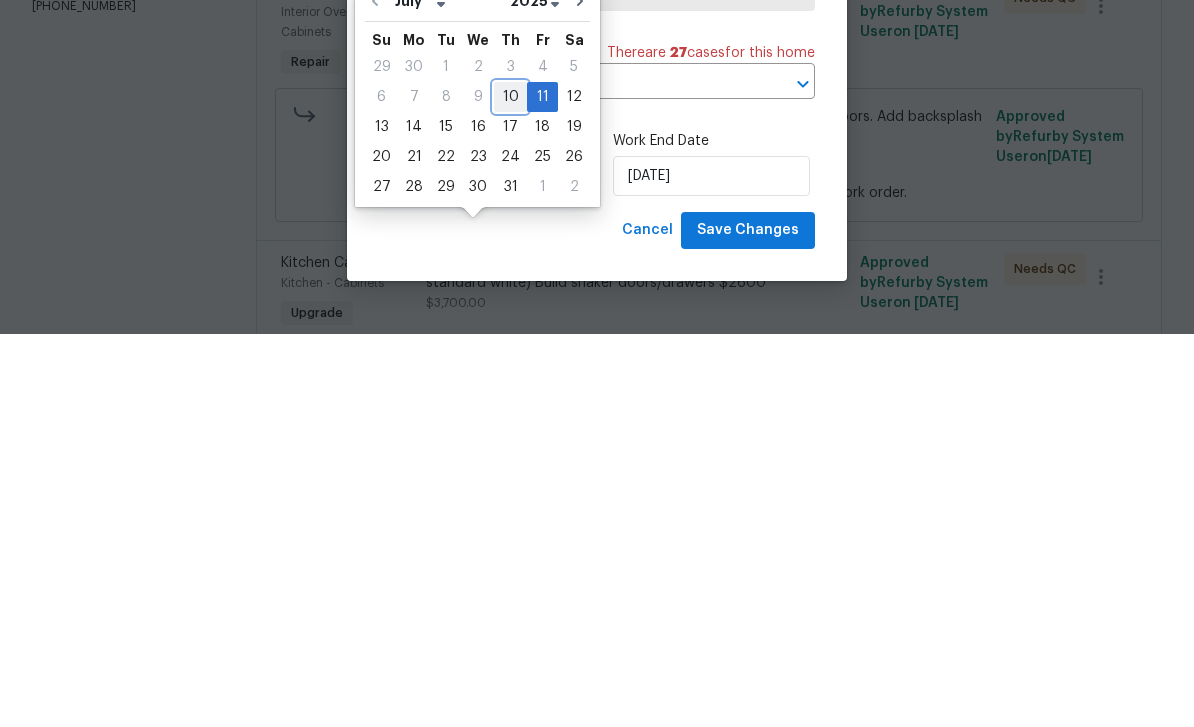 click on "10" at bounding box center [510, 490] 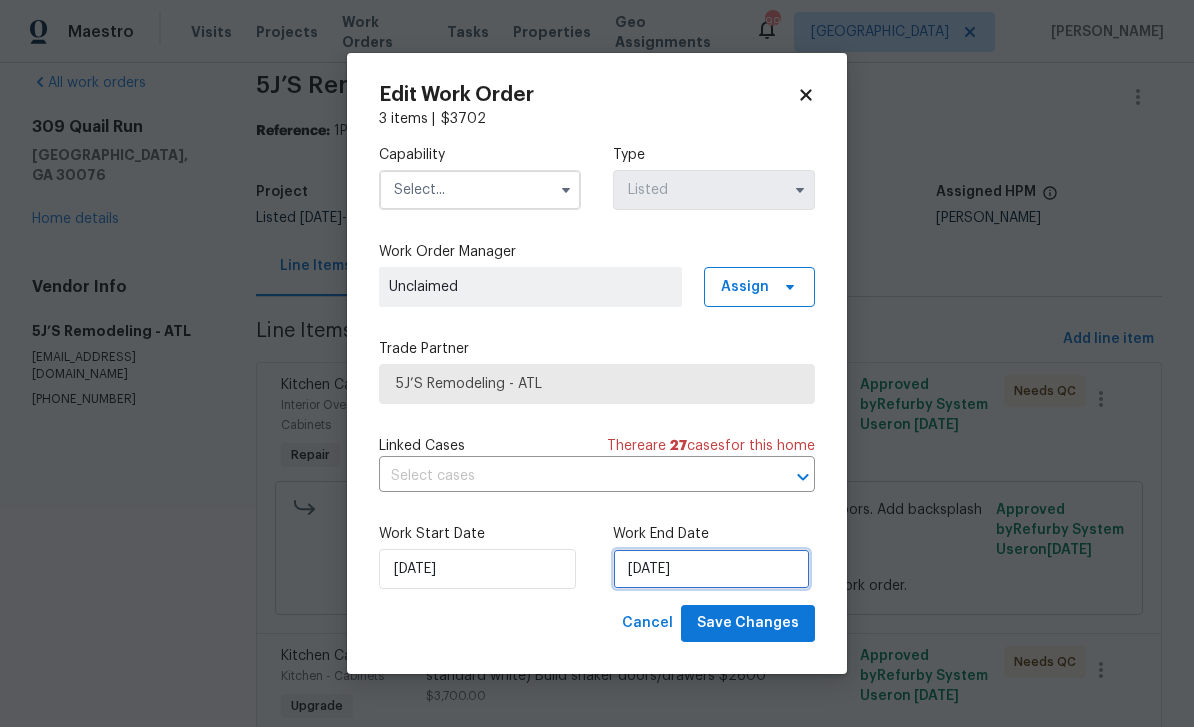 click on "7/14/2025" at bounding box center (711, 569) 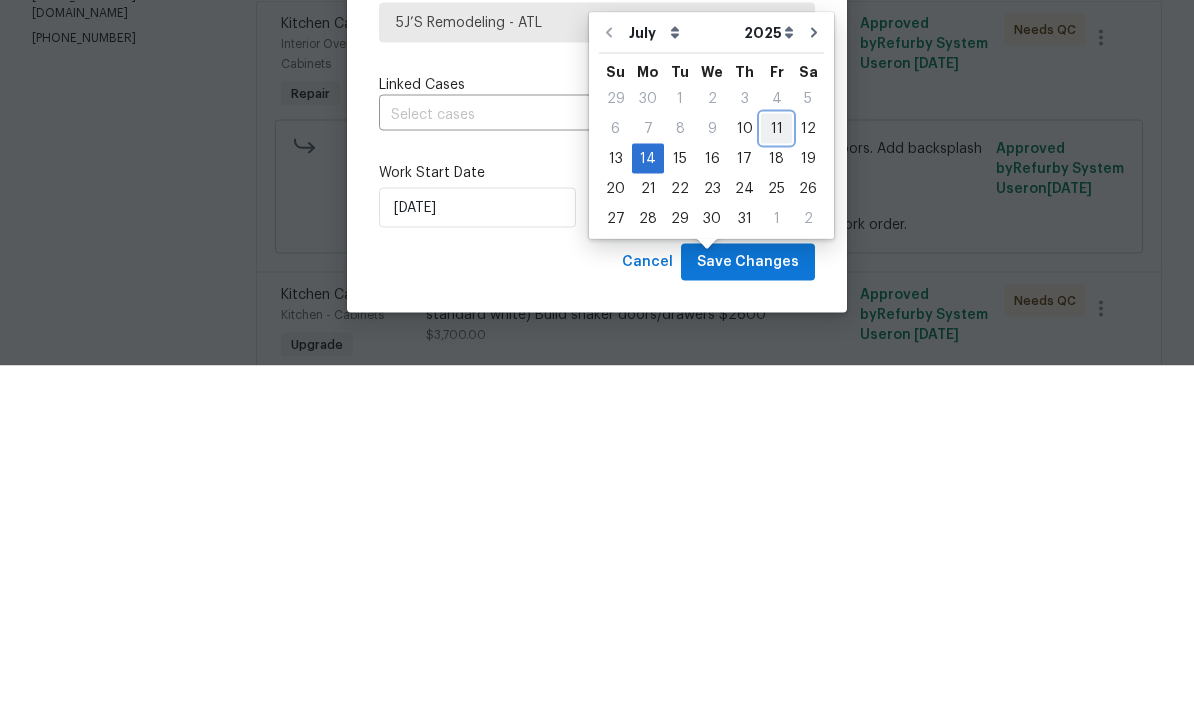 click on "11" at bounding box center (776, 490) 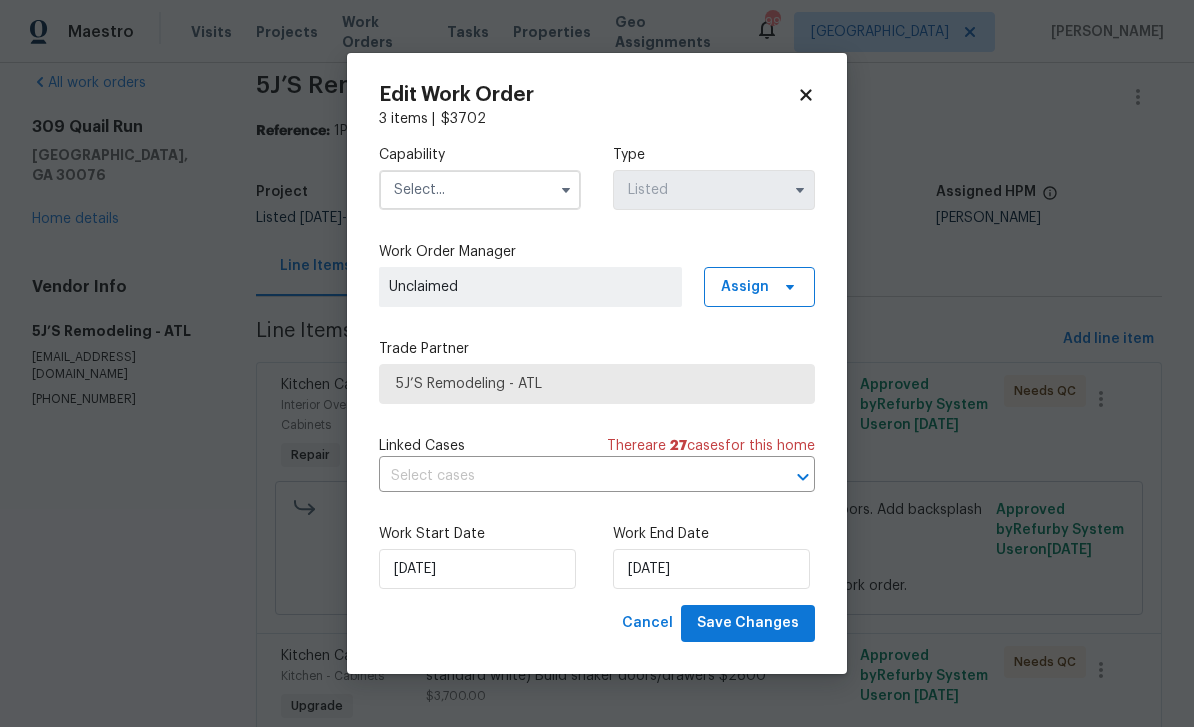 click at bounding box center [480, 190] 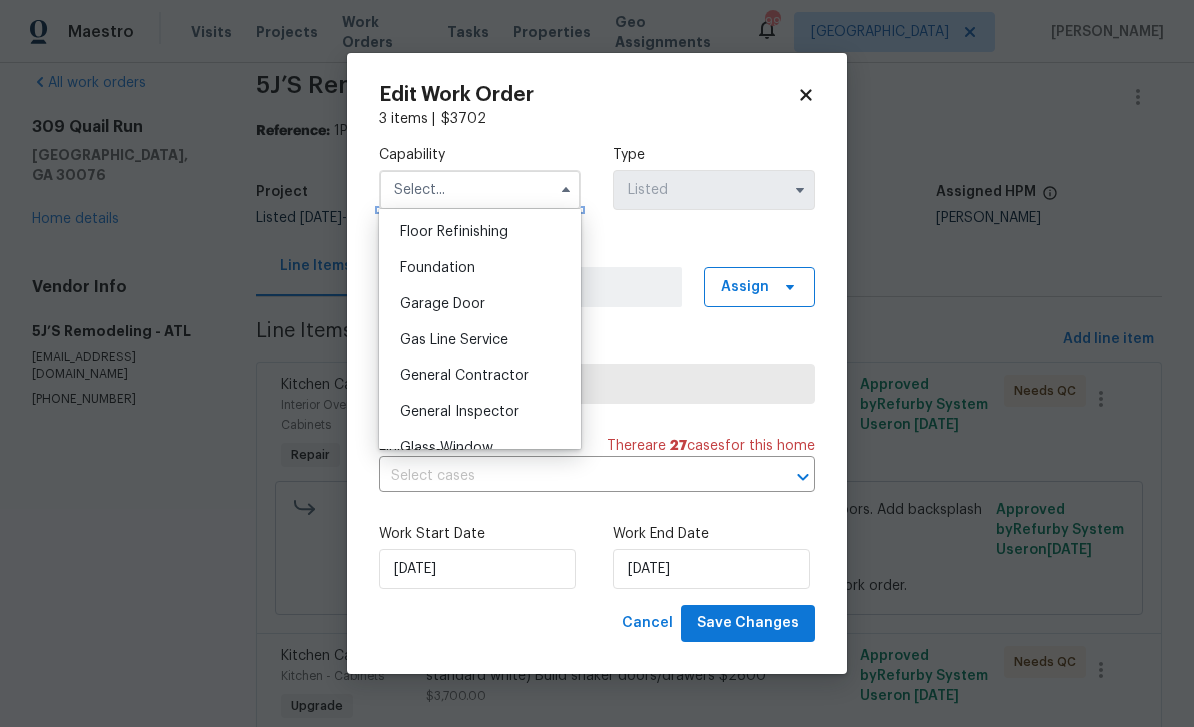 scroll, scrollTop: 821, scrollLeft: 0, axis: vertical 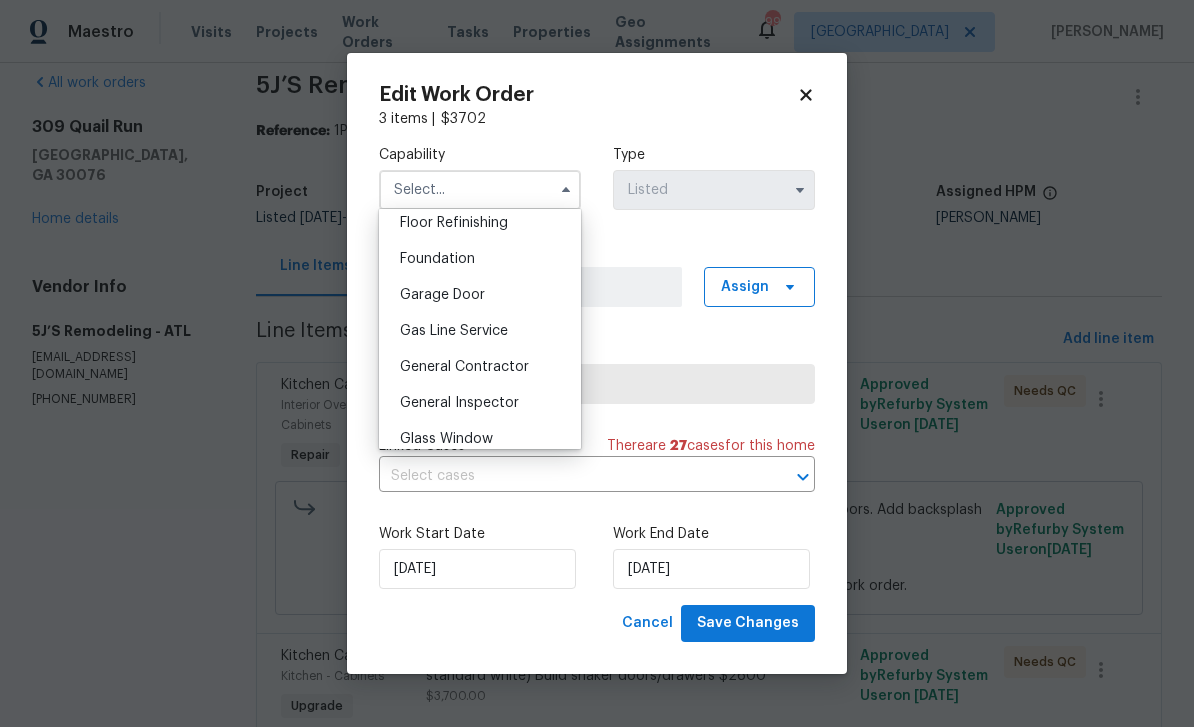 click on "General Contractor" at bounding box center [464, 367] 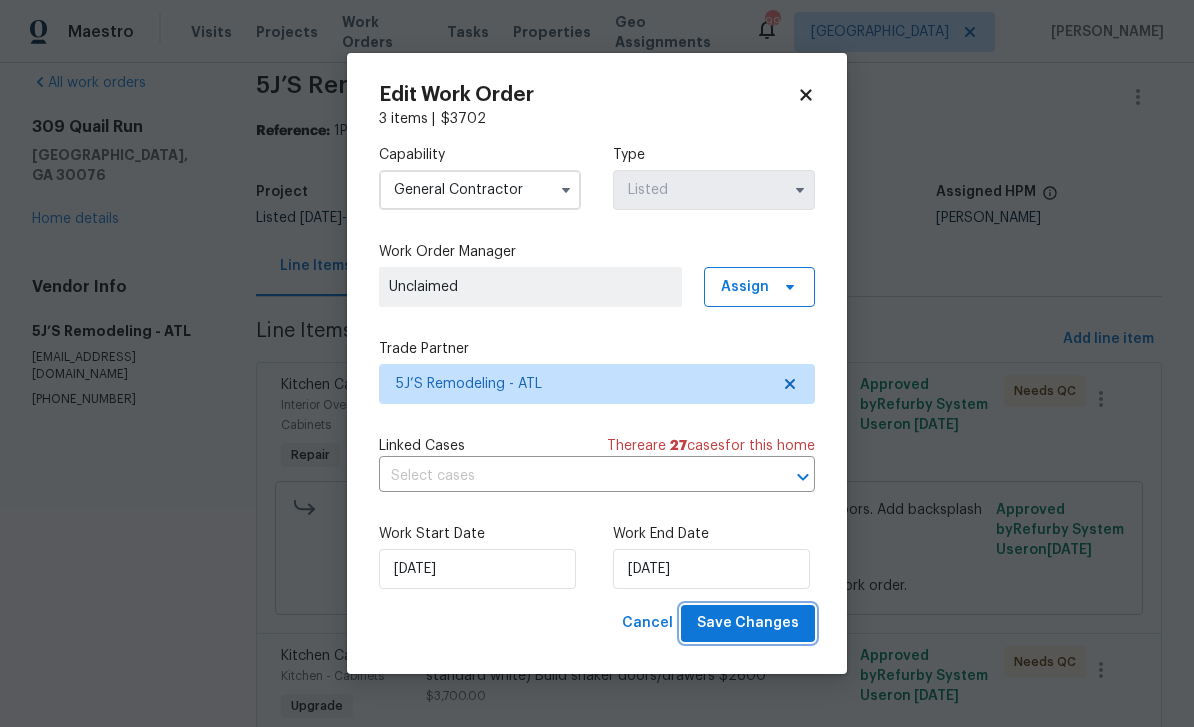 click on "Save Changes" at bounding box center (748, 623) 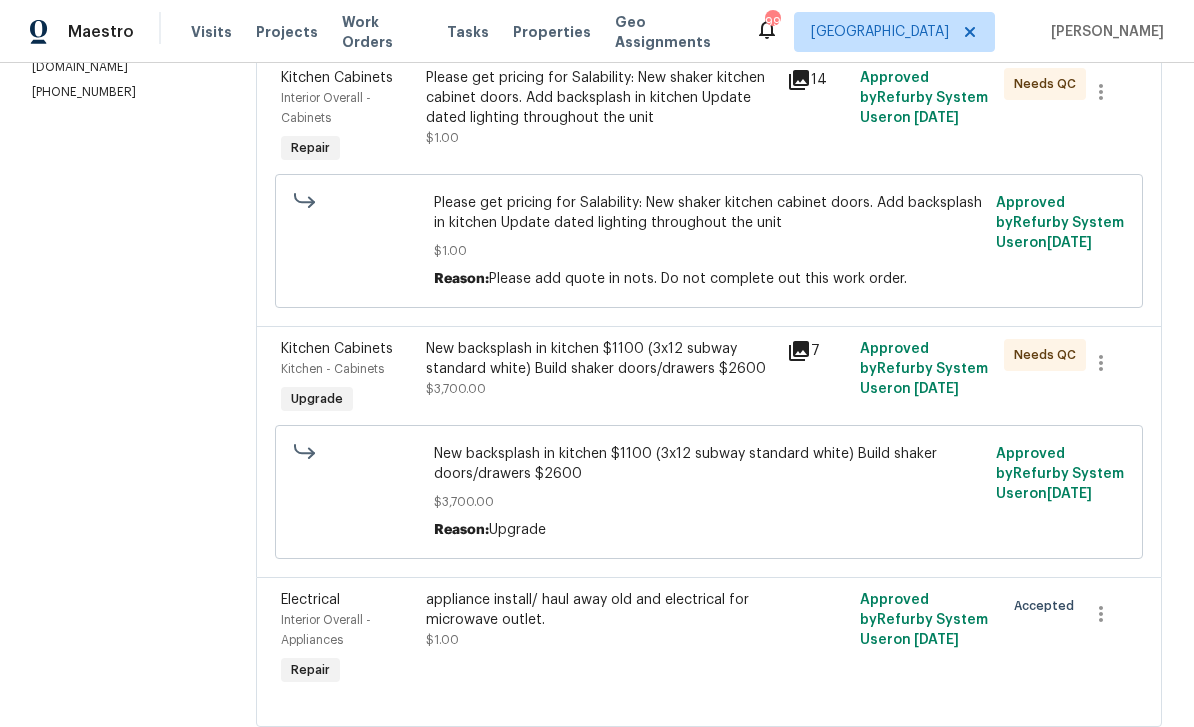 scroll, scrollTop: 328, scrollLeft: 0, axis: vertical 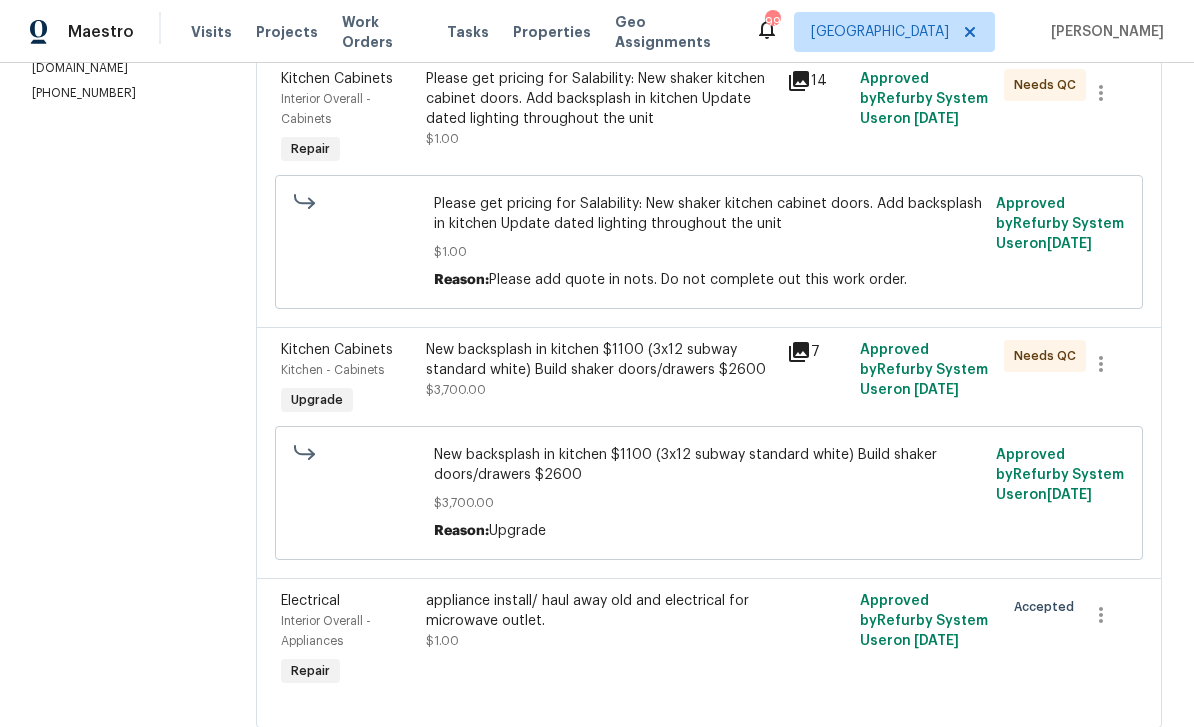 click on "Interior Overall - Appliances" at bounding box center (347, 631) 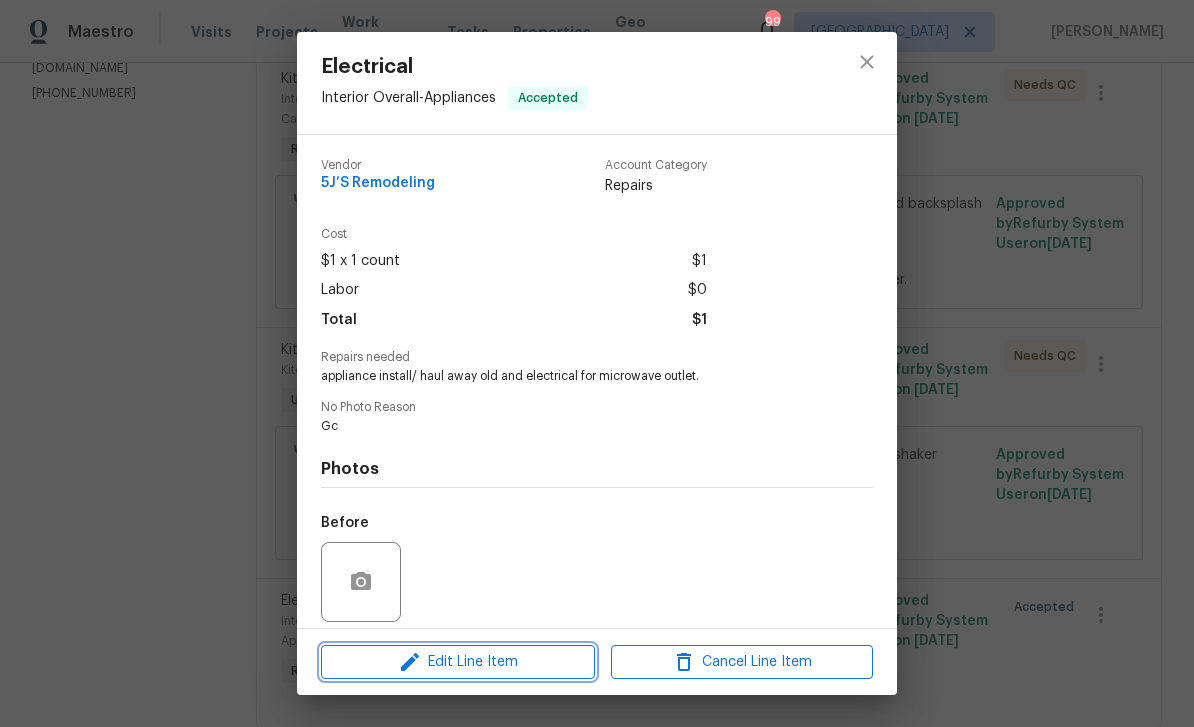 click on "Edit Line Item" at bounding box center (458, 662) 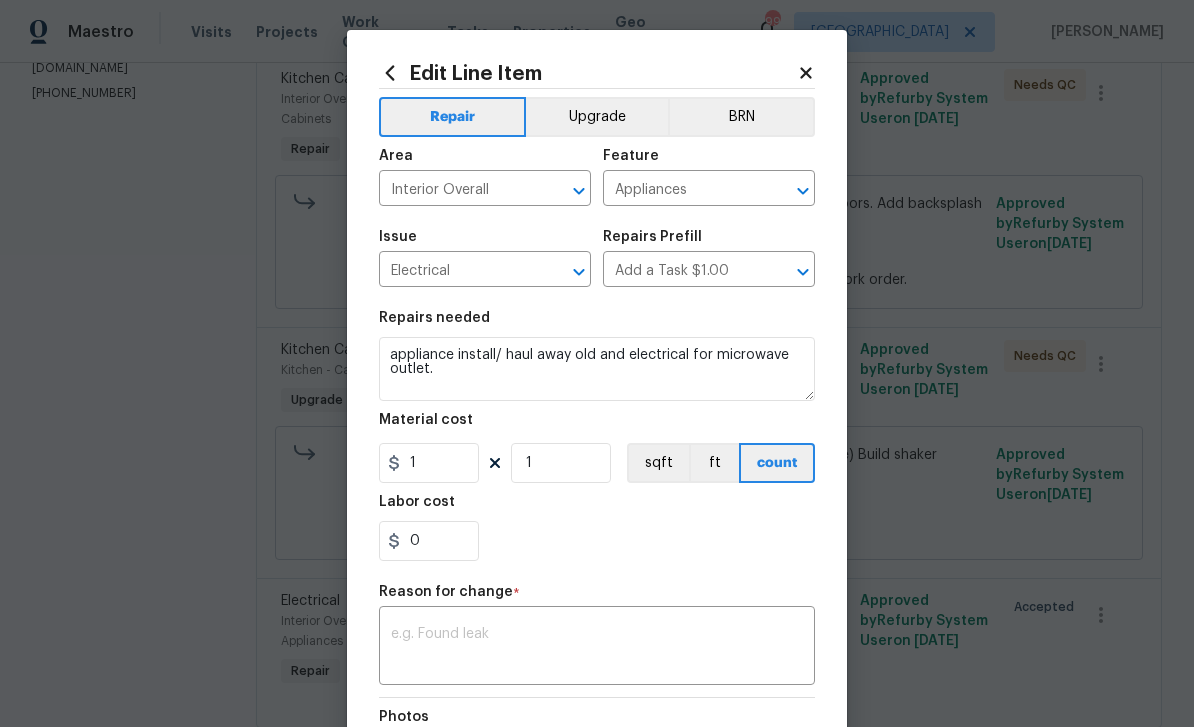 click on "Upgrade" at bounding box center [597, 117] 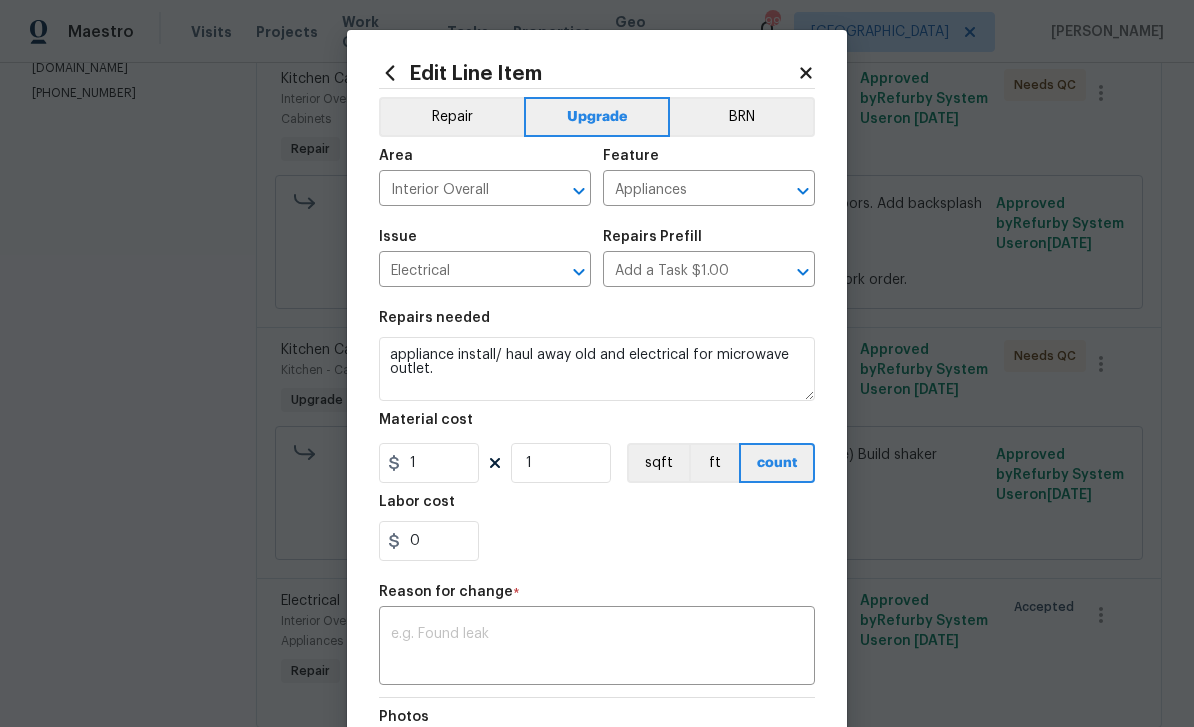 click on "Maestro Visits Projects Work Orders Tasks Properties Geo Assignments 99 Atlanta Tyler Payne All work orders 309 Quail Run Roswell, GA 30076 Home details Vendor Info 5J’S Remodeling - ATL fivejremodeling@gmail.com (770) 369-6627 5J’S Remodeling - ATL In Progress Reference:   1PBJZNA5PT8T9-e788b68a4 Project Listed   4/14/2025  -  7/1/2025 Work Order Timeline 7/10/2025  -  7/11/2025 Total Budget $3,702.00 Assigned HPM Tyler Payne Line Items Progress Updates Attachments Invoices Line Items Add line item Kitchen Cabinets Interior Overall - Cabinets Repair Please get pricing for Salability:
New shaker kitchen cabinet doors.
Add backsplash in kitchen
Update dated lighting throughout the unit $1.00   14 Approved by  Refurby System User  on   6/24/2025 Needs QC Please get pricing for Salability:
New shaker kitchen cabinet doors.
Add backsplash in kitchen
Update dated lighting throughout the unit $1.00 Reason:  Please add quote in nots. Do not complete out this work order. Approved by  Refurby System User  on" at bounding box center [597, 363] 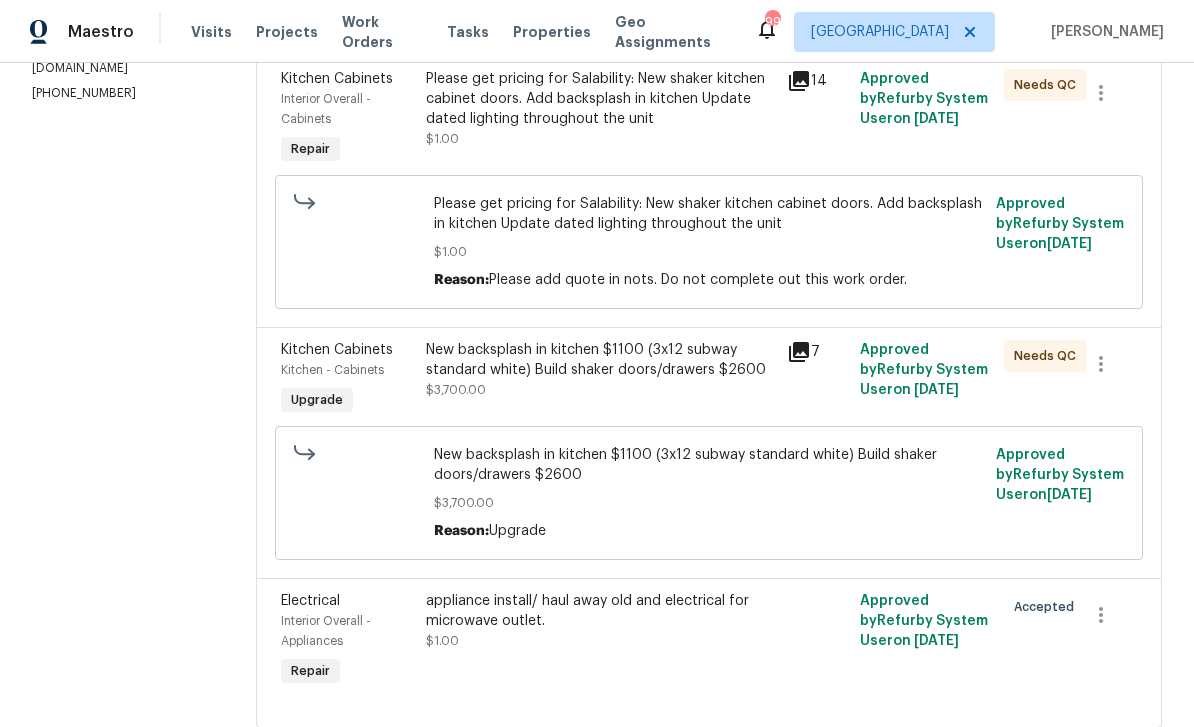 click on "Electrical Interior Overall - Appliances Repair" at bounding box center (347, 641) 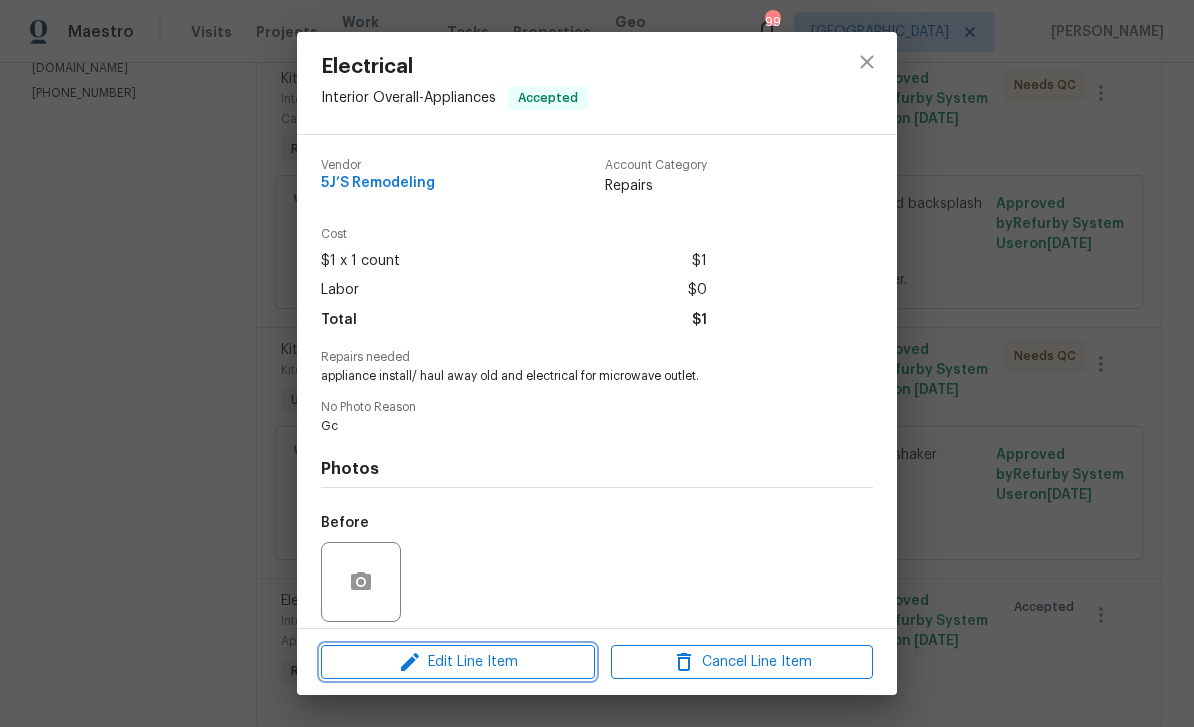 click 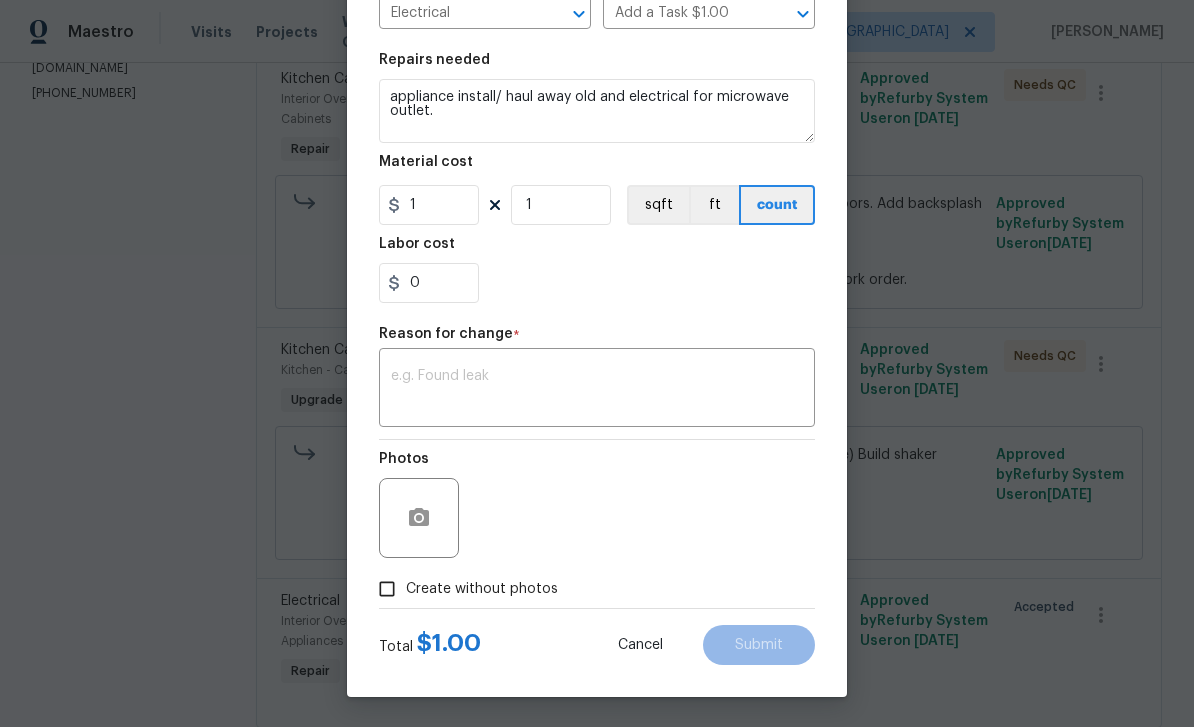 scroll, scrollTop: 262, scrollLeft: 0, axis: vertical 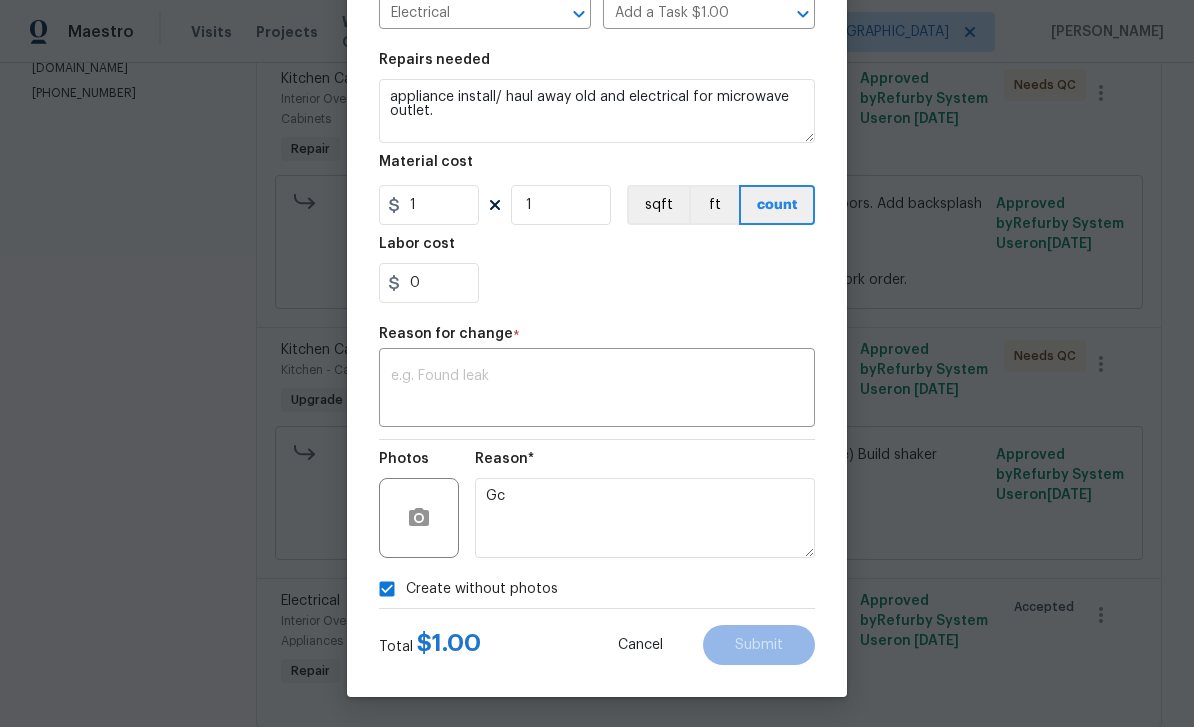 click on "Repairs needed appliance install/ haul away old and electrical for microwave outlet. Material cost 1 1 sqft ft count Labor cost 0" at bounding box center (597, 178) 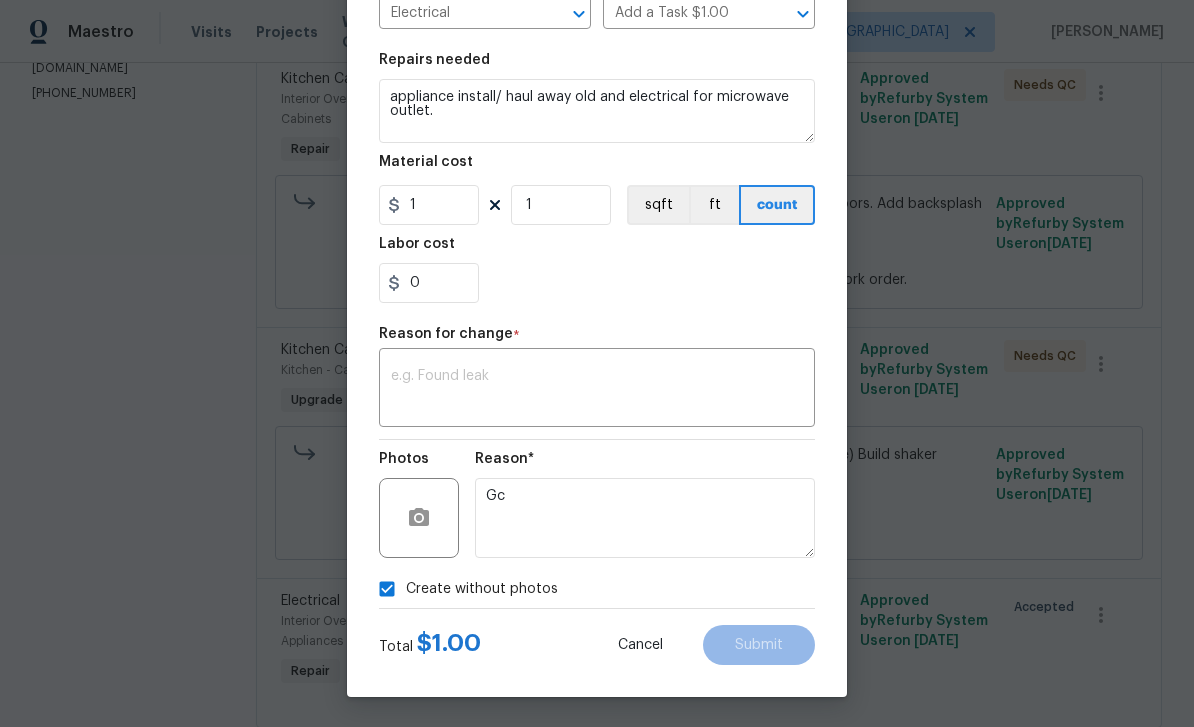 click at bounding box center (597, 390) 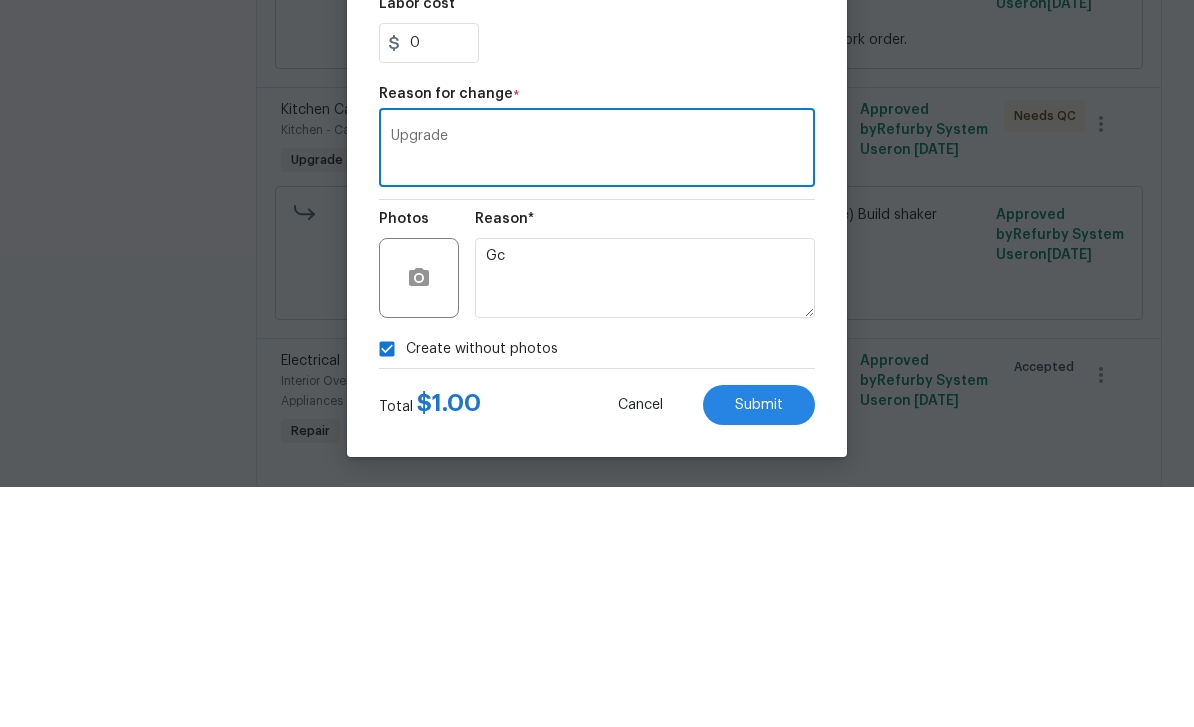 type on "Upgrade" 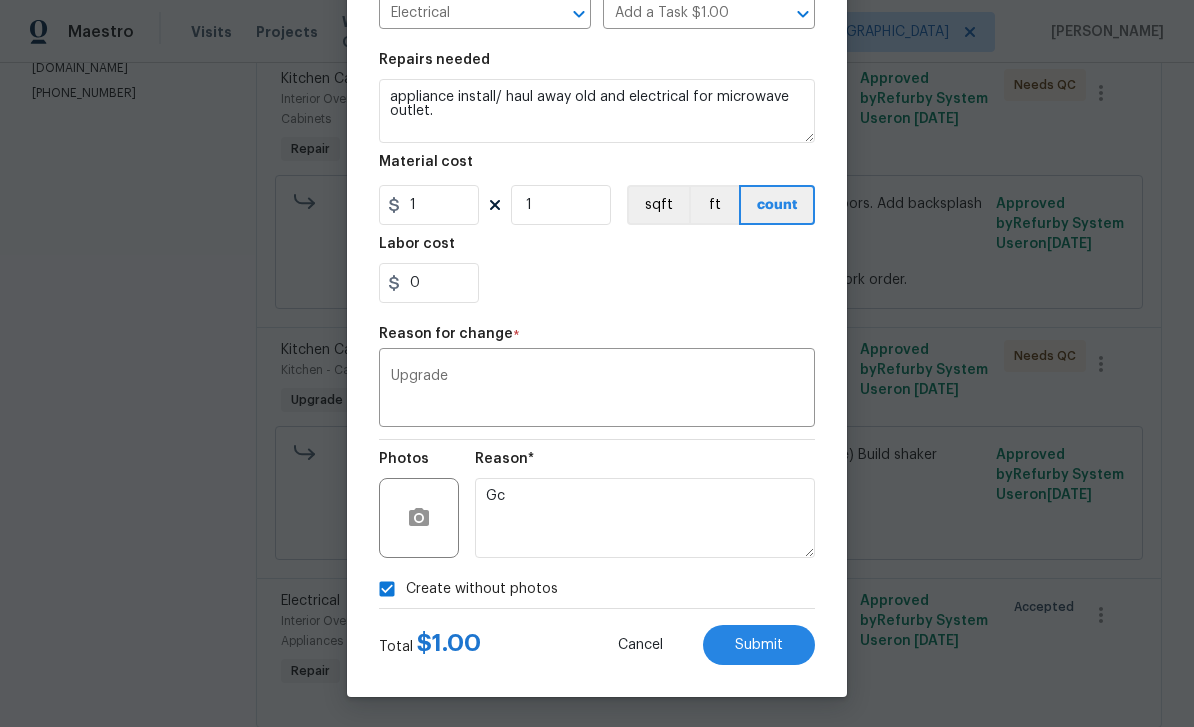 click on "Submit" at bounding box center (759, 645) 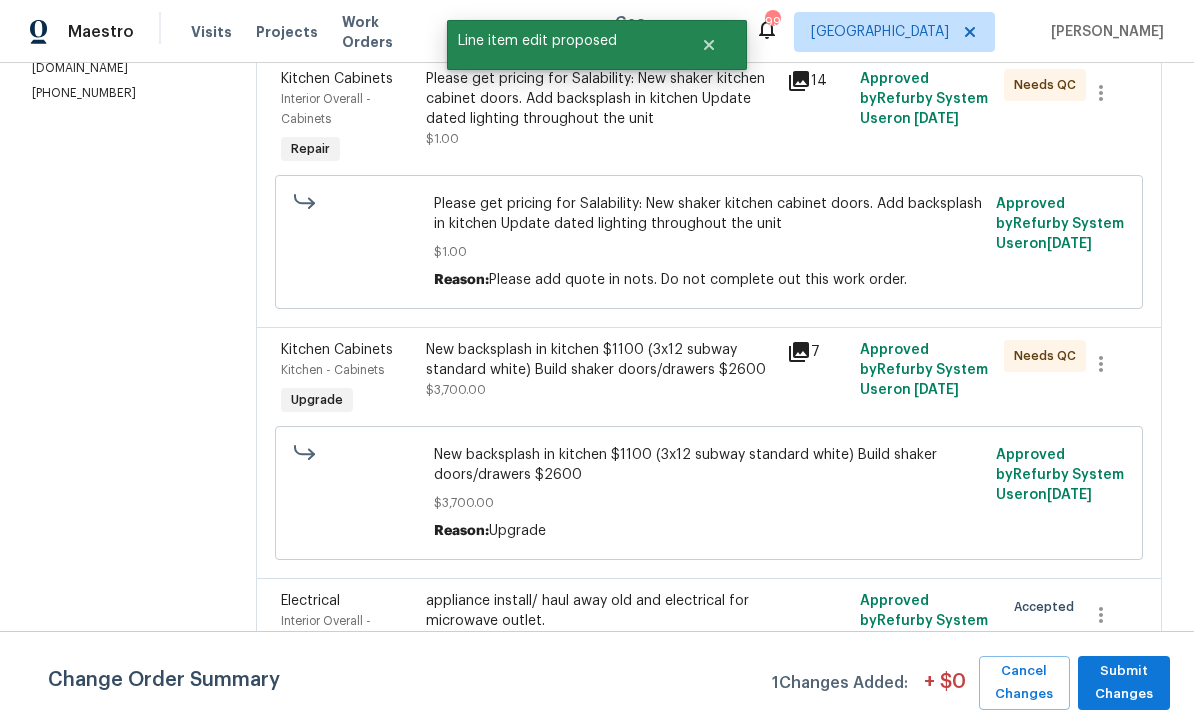 scroll, scrollTop: 0, scrollLeft: 0, axis: both 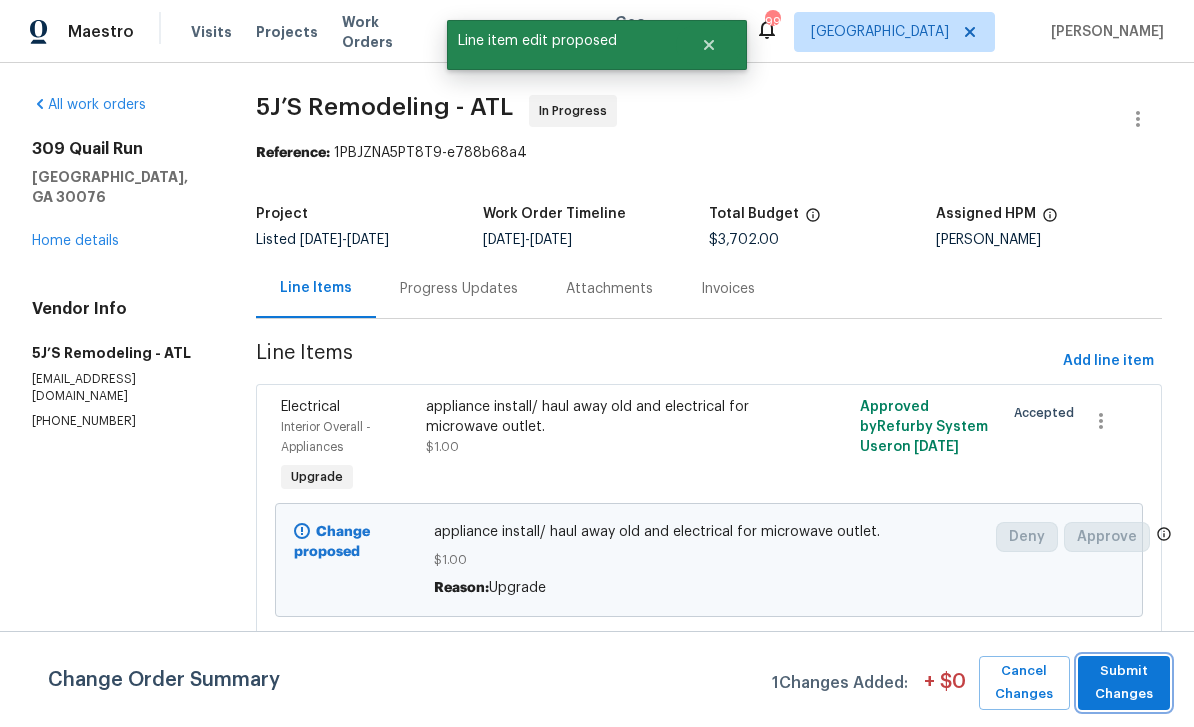 click on "Submit Changes" at bounding box center [1124, 683] 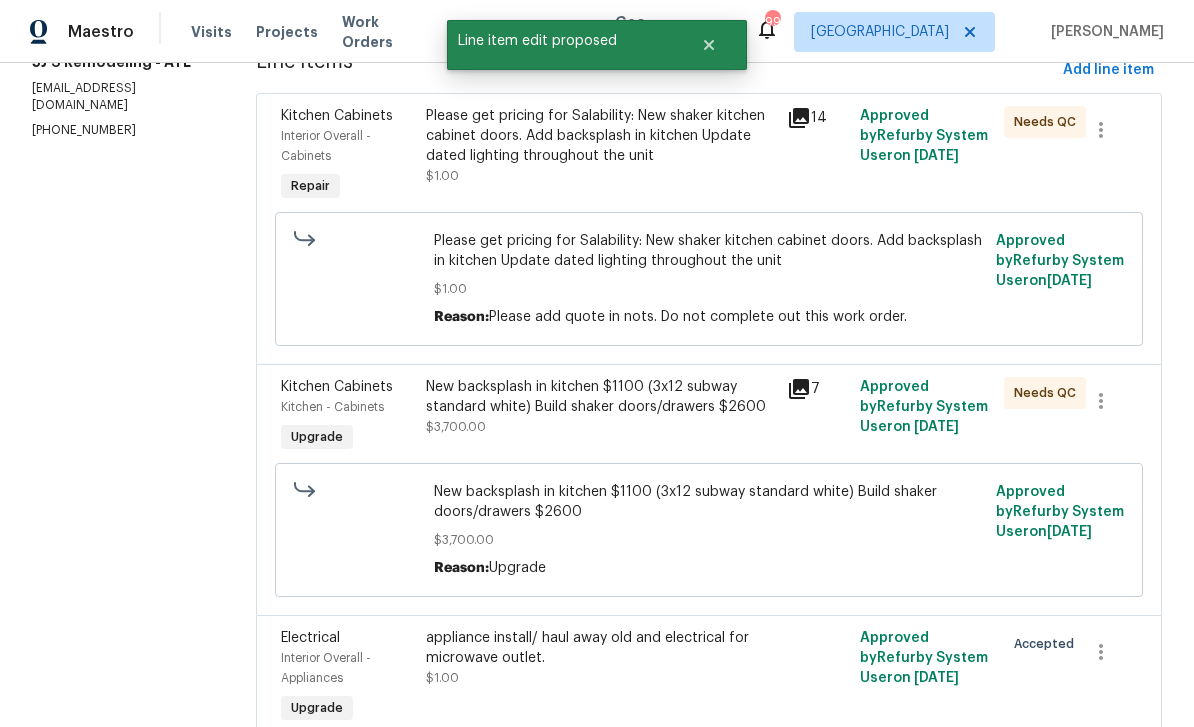 scroll, scrollTop: 297, scrollLeft: 0, axis: vertical 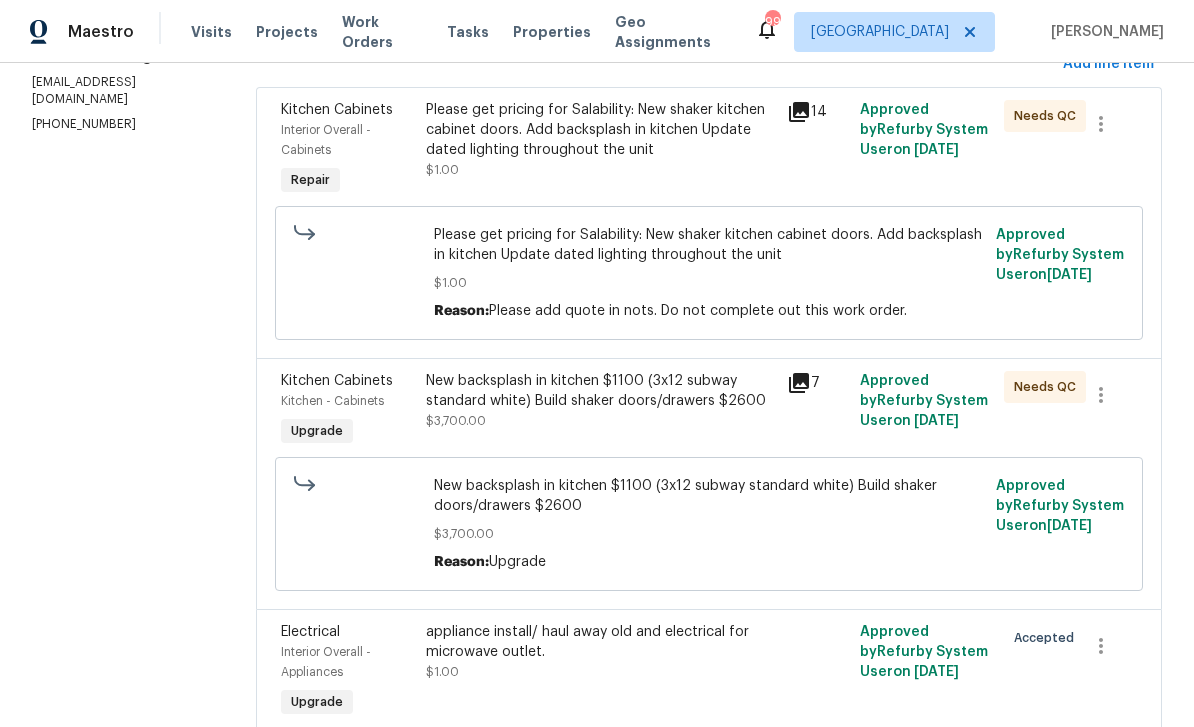 click on "Kitchen Cabinets" at bounding box center (347, 381) 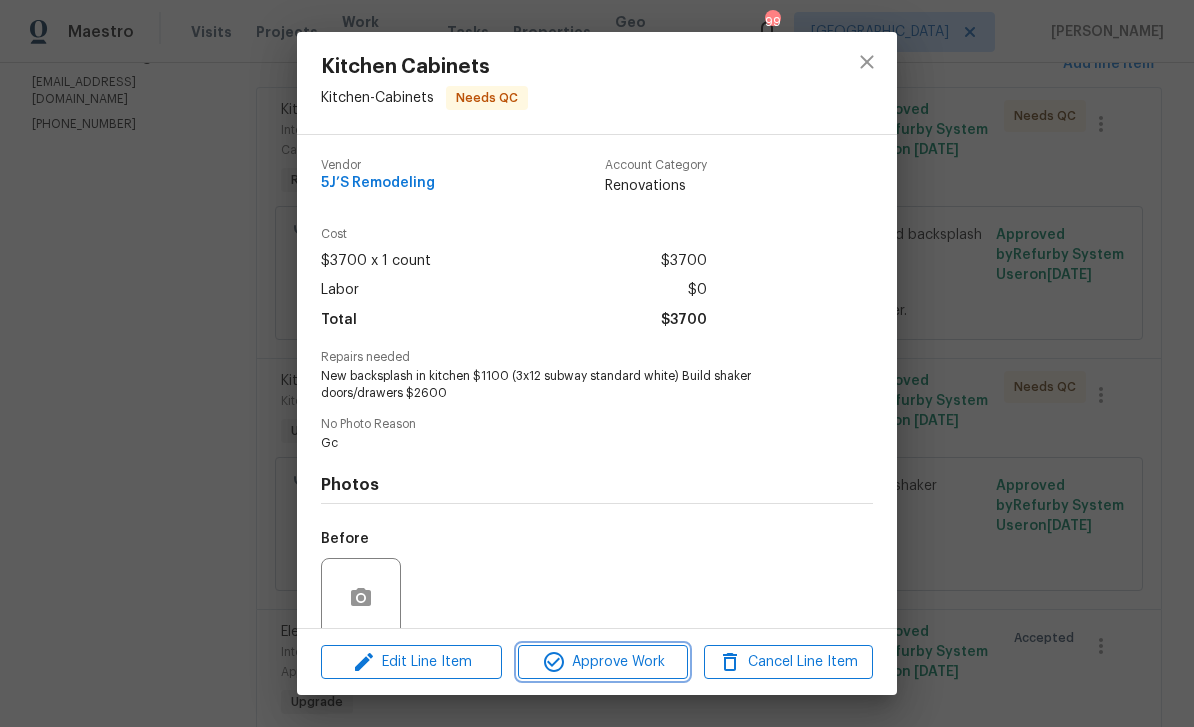 click on "Approve Work" at bounding box center [602, 662] 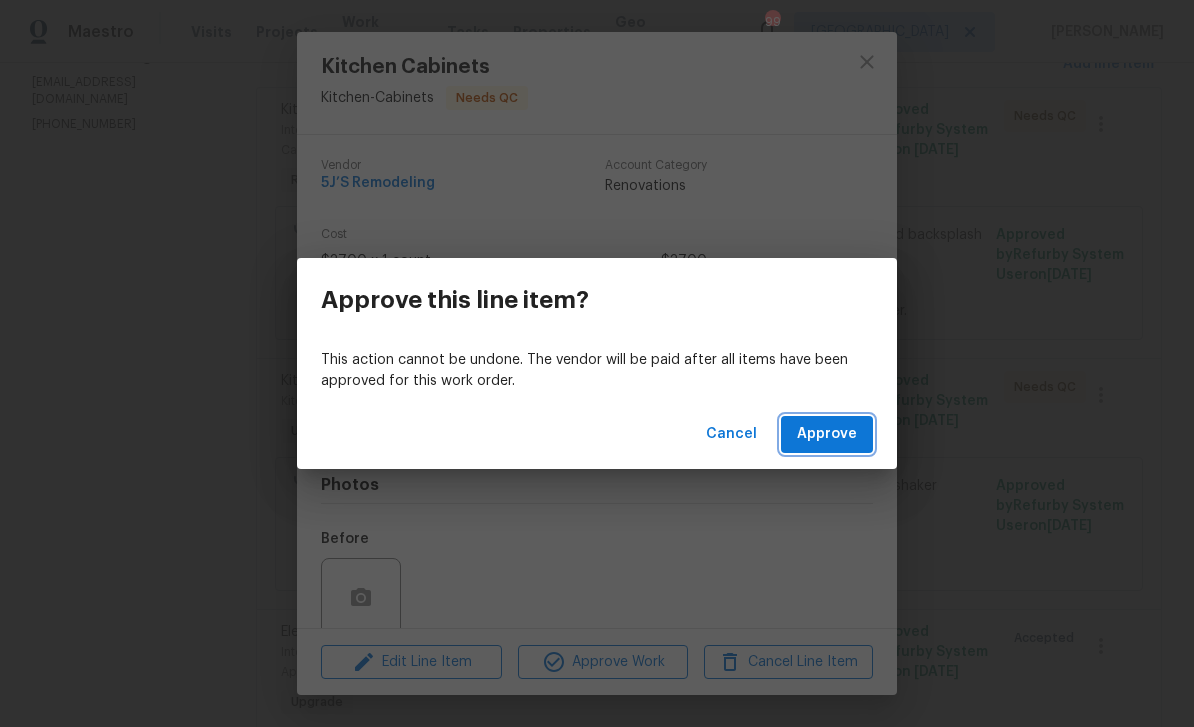 click on "Approve" at bounding box center [827, 434] 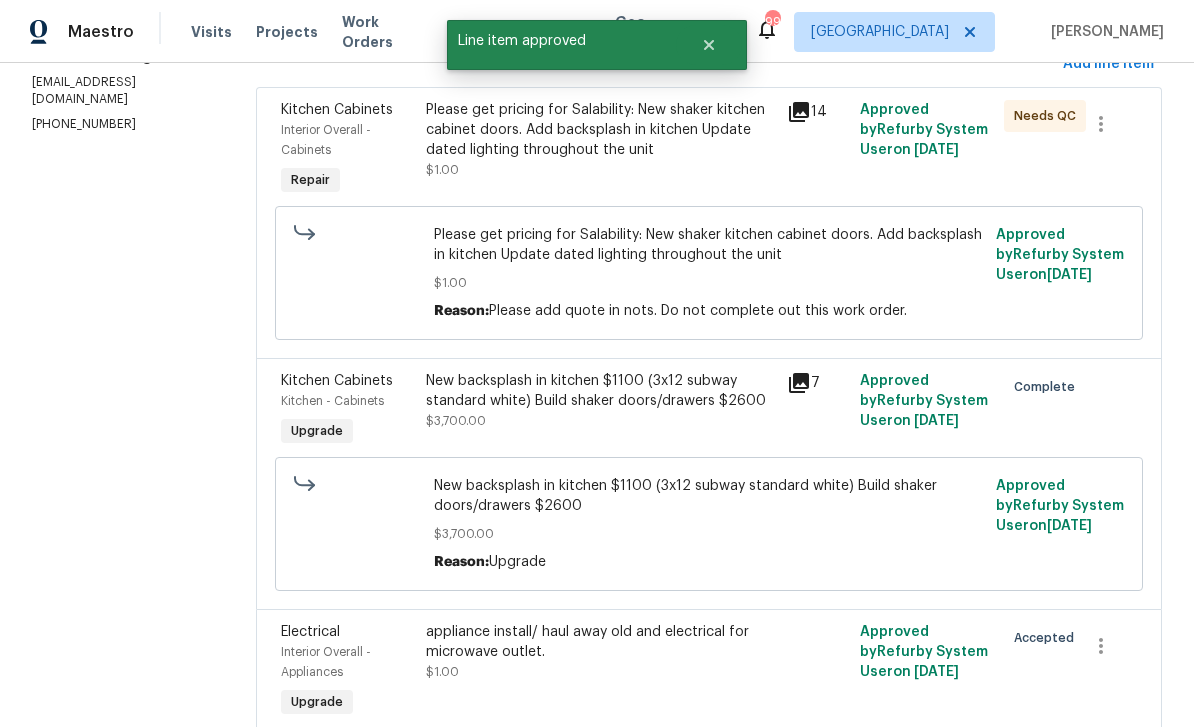 click on "Kitchen - Cabinets" at bounding box center (347, 401) 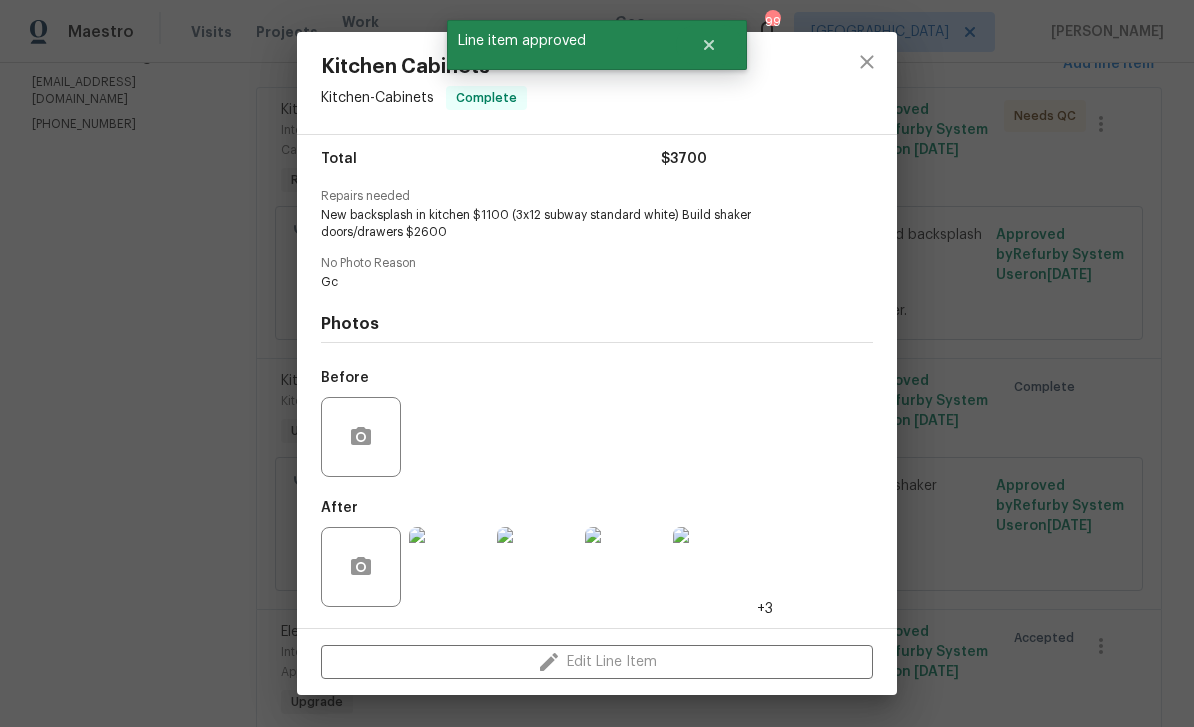 scroll, scrollTop: 165, scrollLeft: 0, axis: vertical 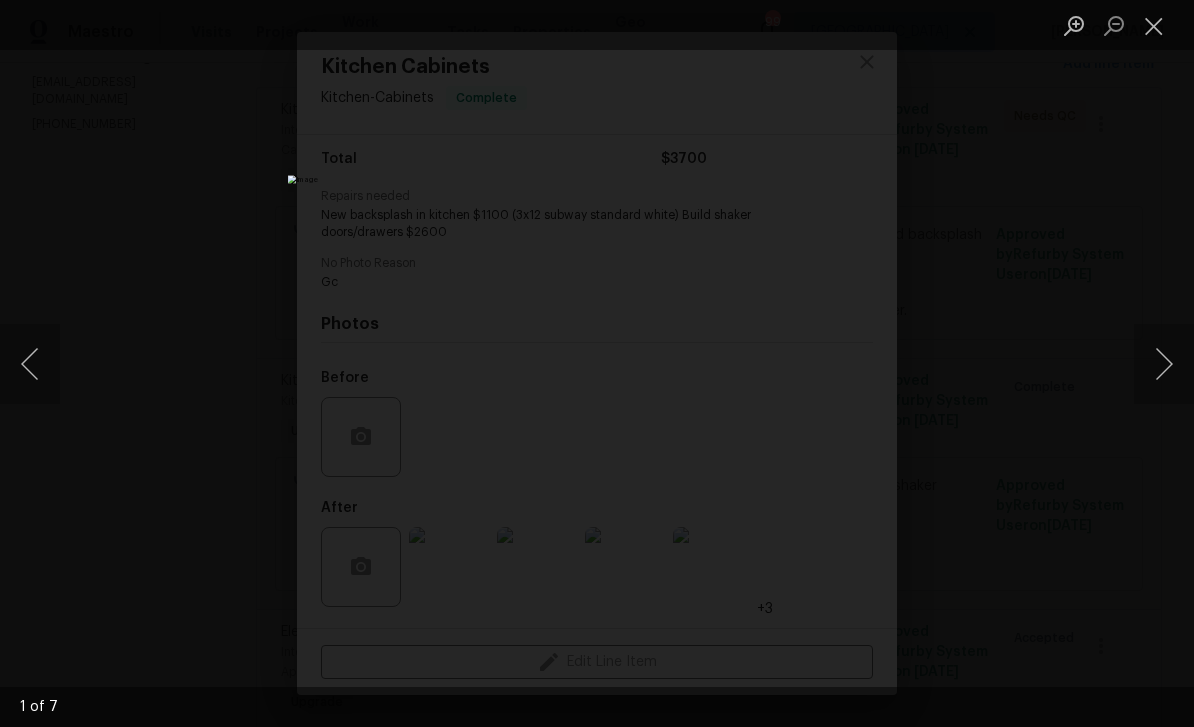 click at bounding box center (1164, 364) 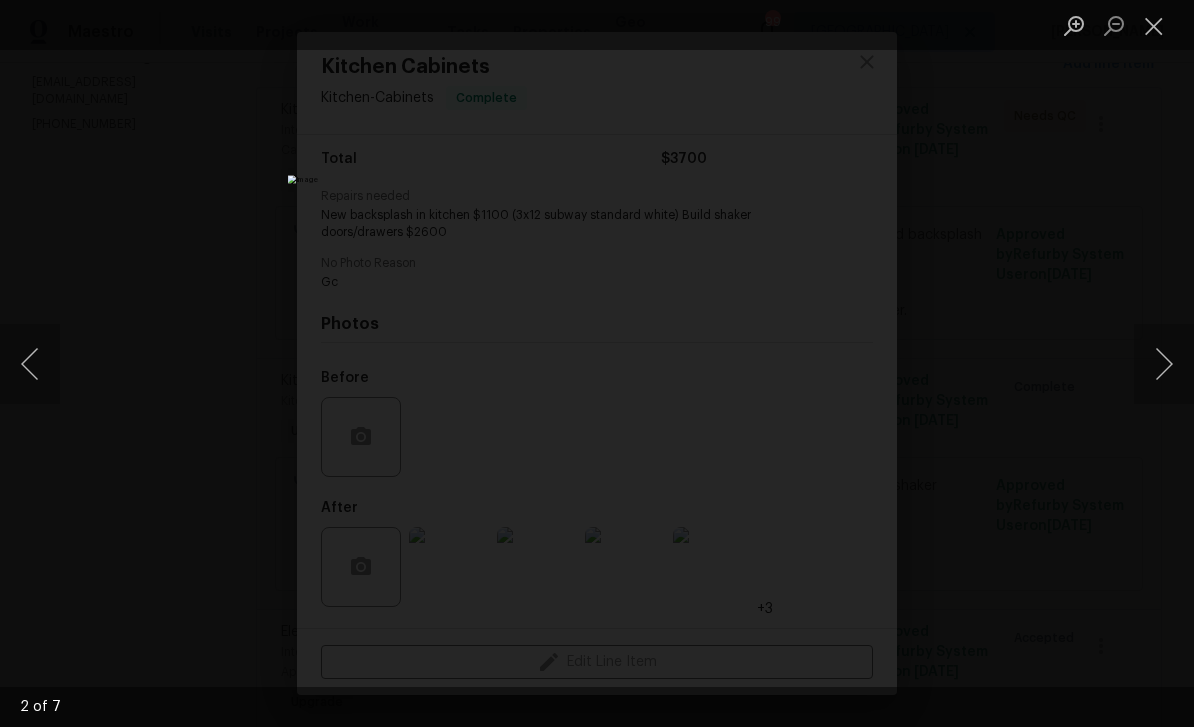 click at bounding box center (1164, 364) 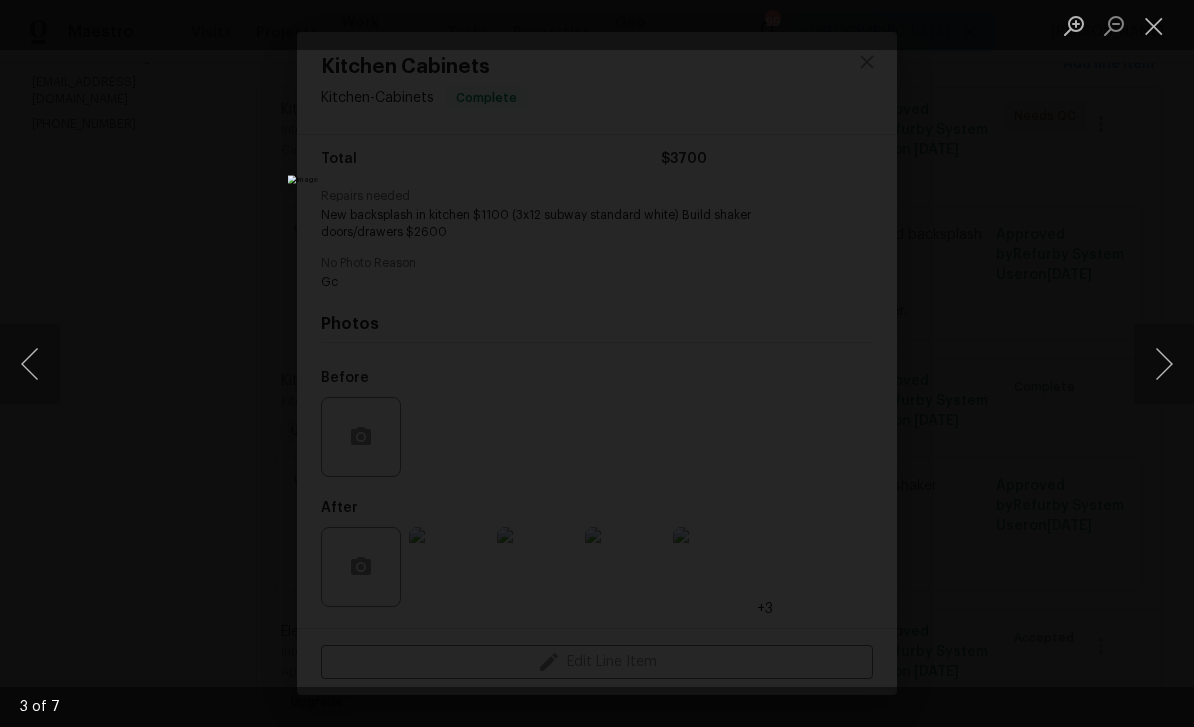 click at bounding box center [1154, 25] 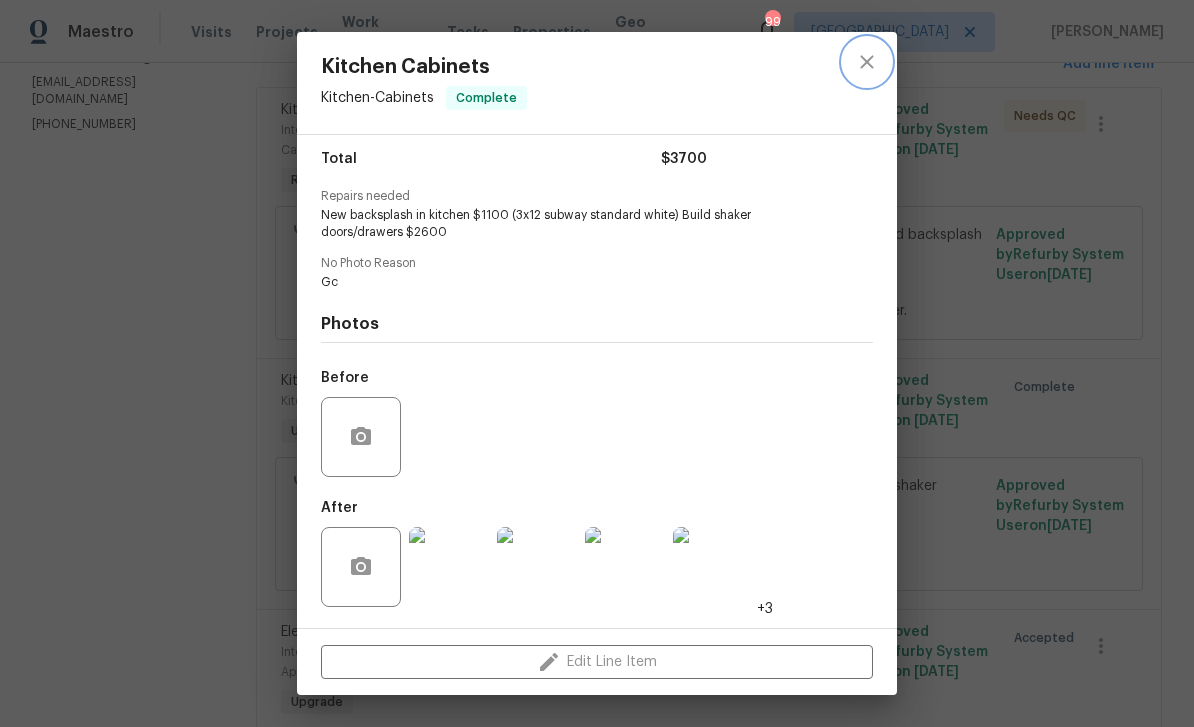 click 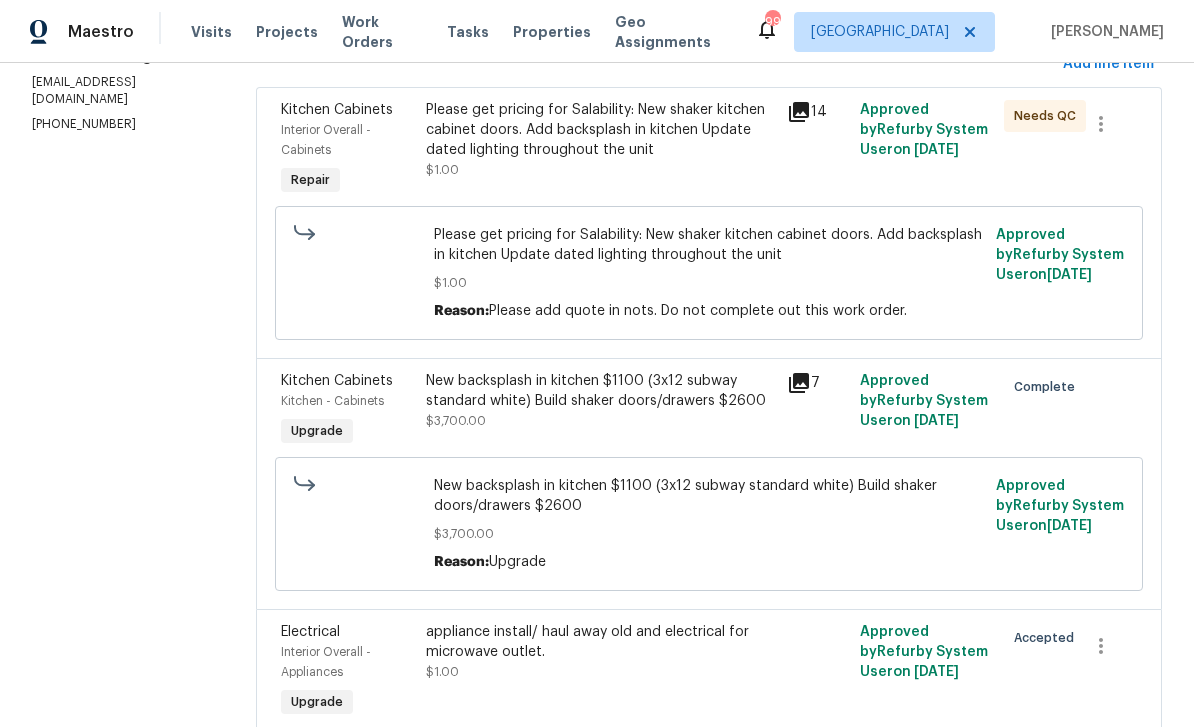click on "Kitchen Cabinets" at bounding box center (347, 110) 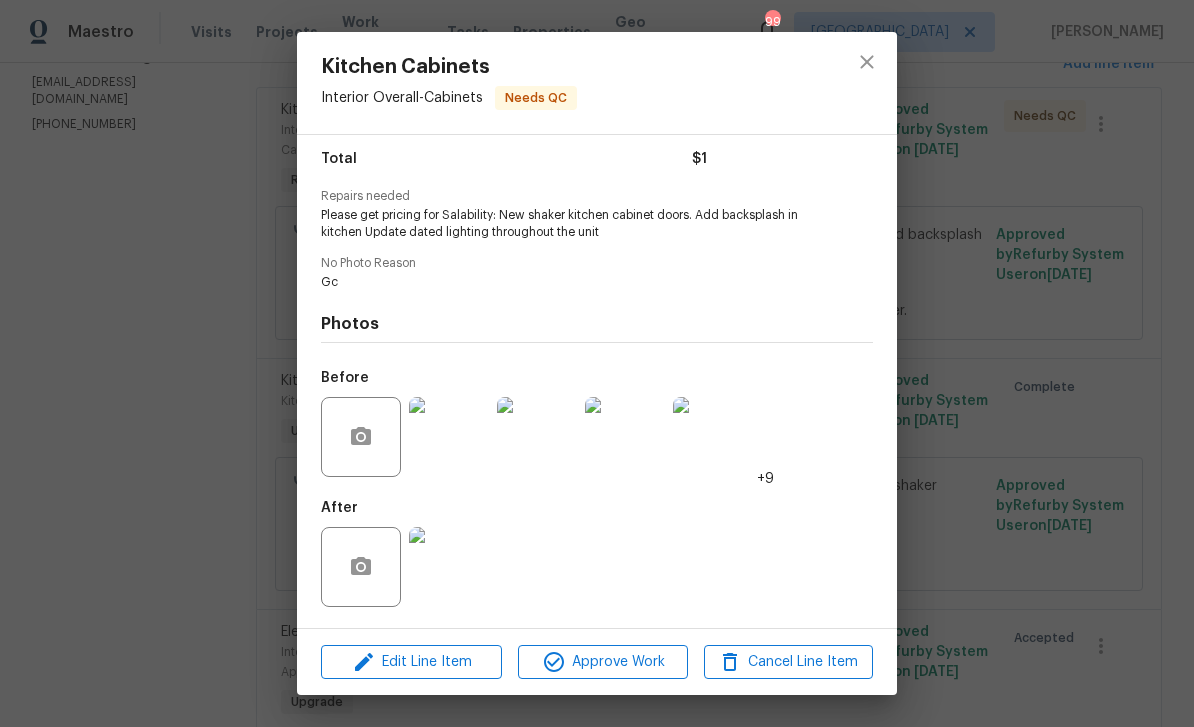 scroll, scrollTop: 165, scrollLeft: 0, axis: vertical 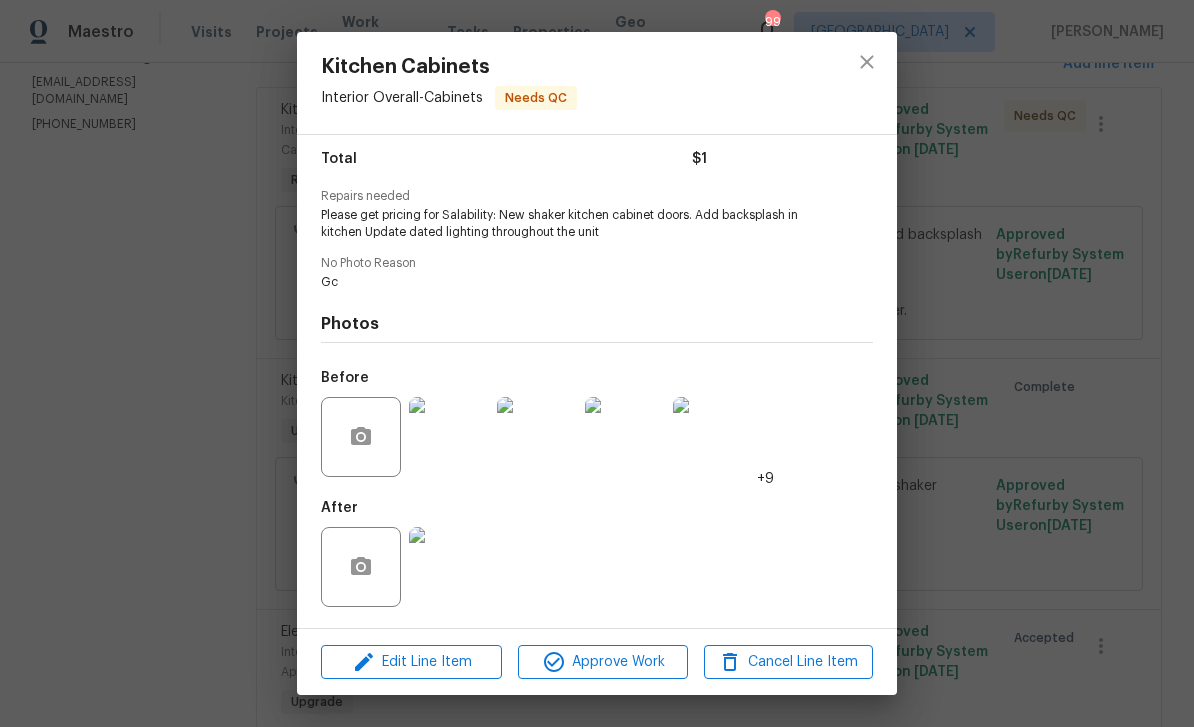 click at bounding box center [449, 567] 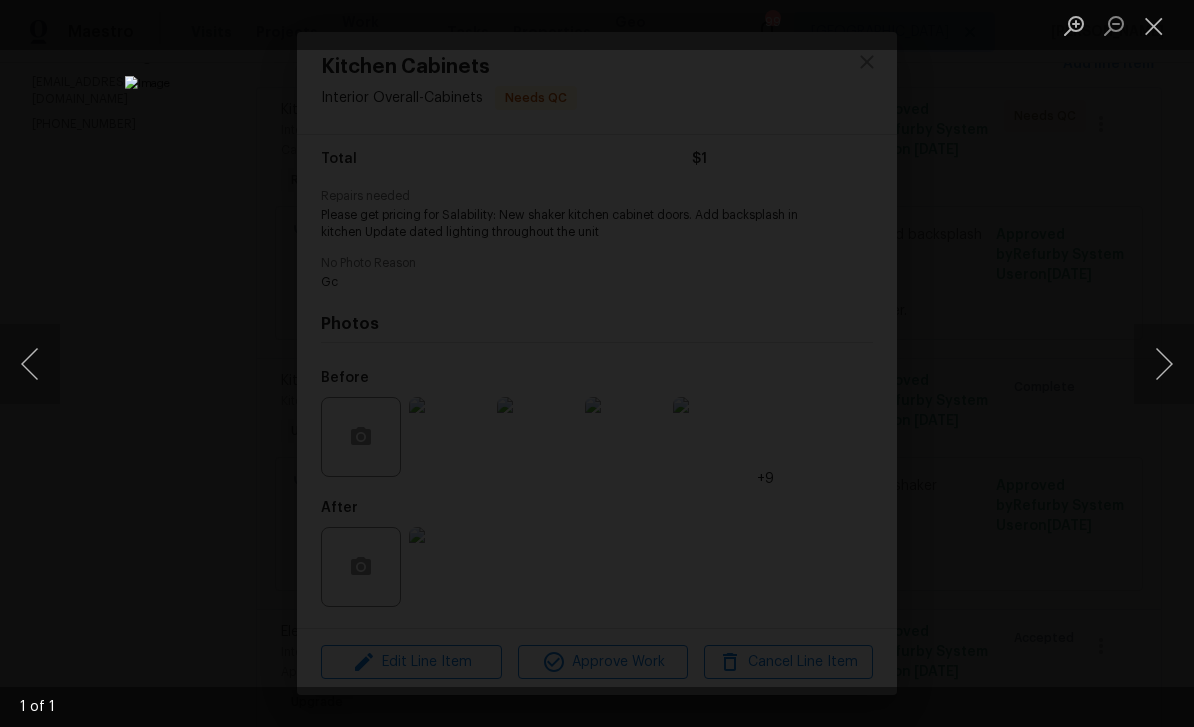 click at bounding box center (1154, 25) 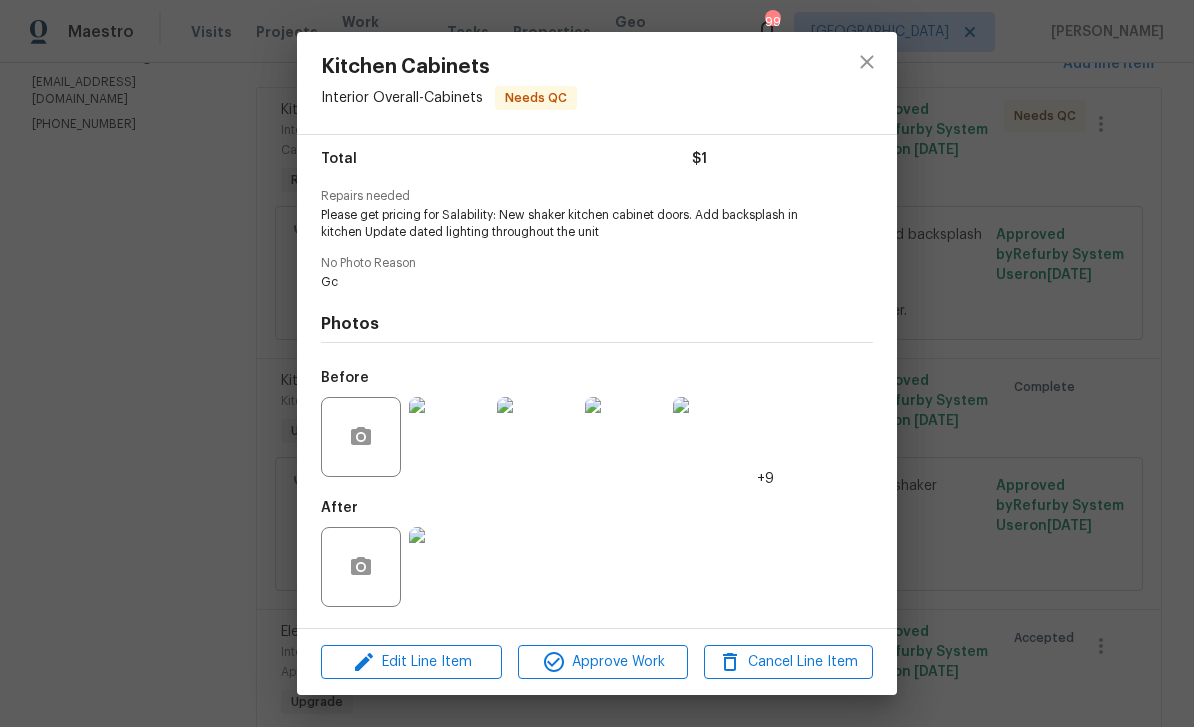 click at bounding box center (449, 437) 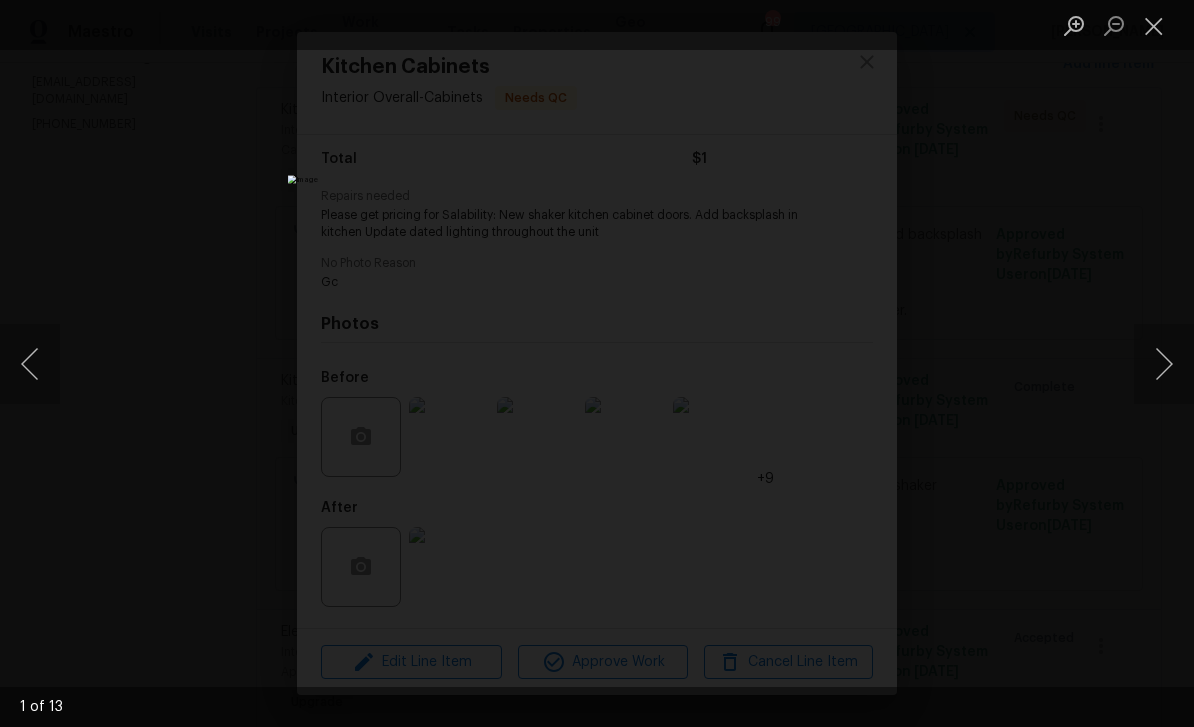 click at bounding box center (1164, 364) 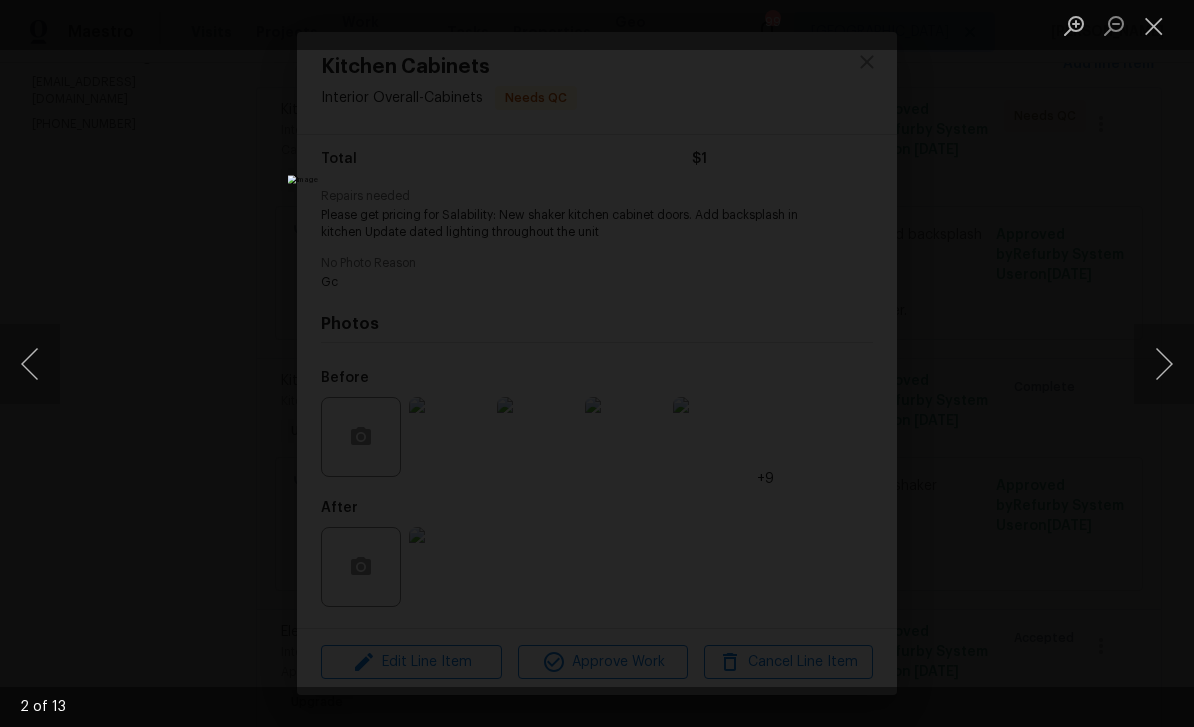 click at bounding box center [1164, 364] 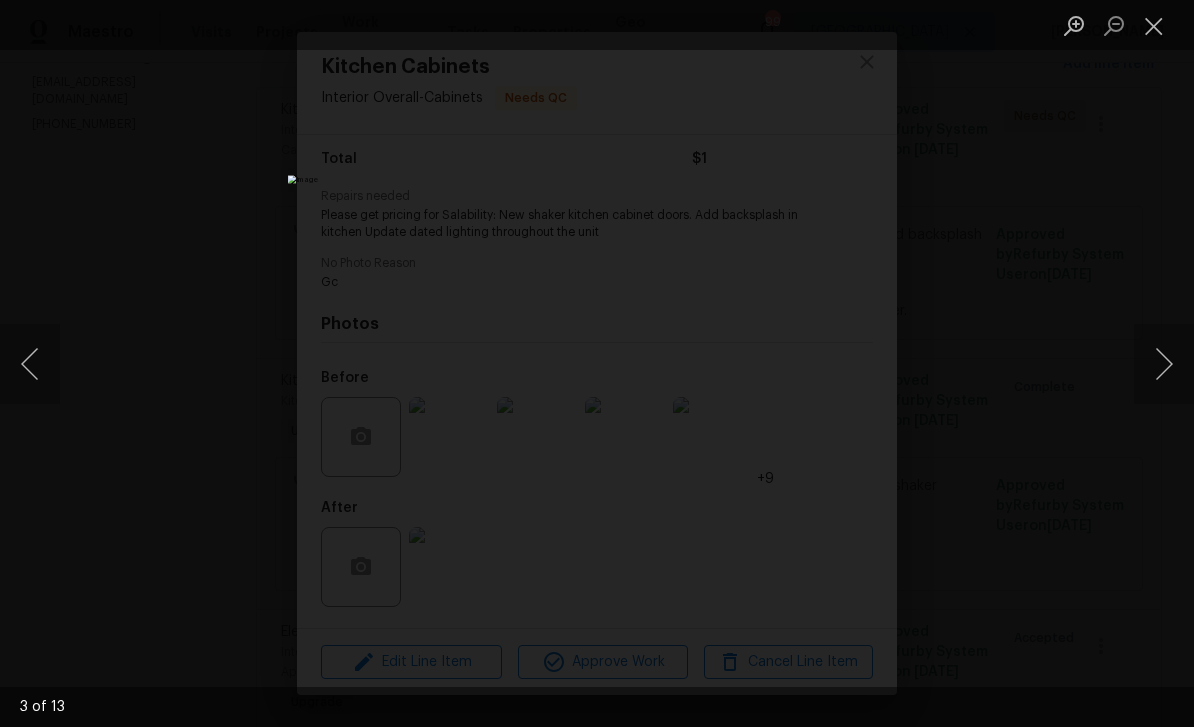 click at bounding box center [1164, 364] 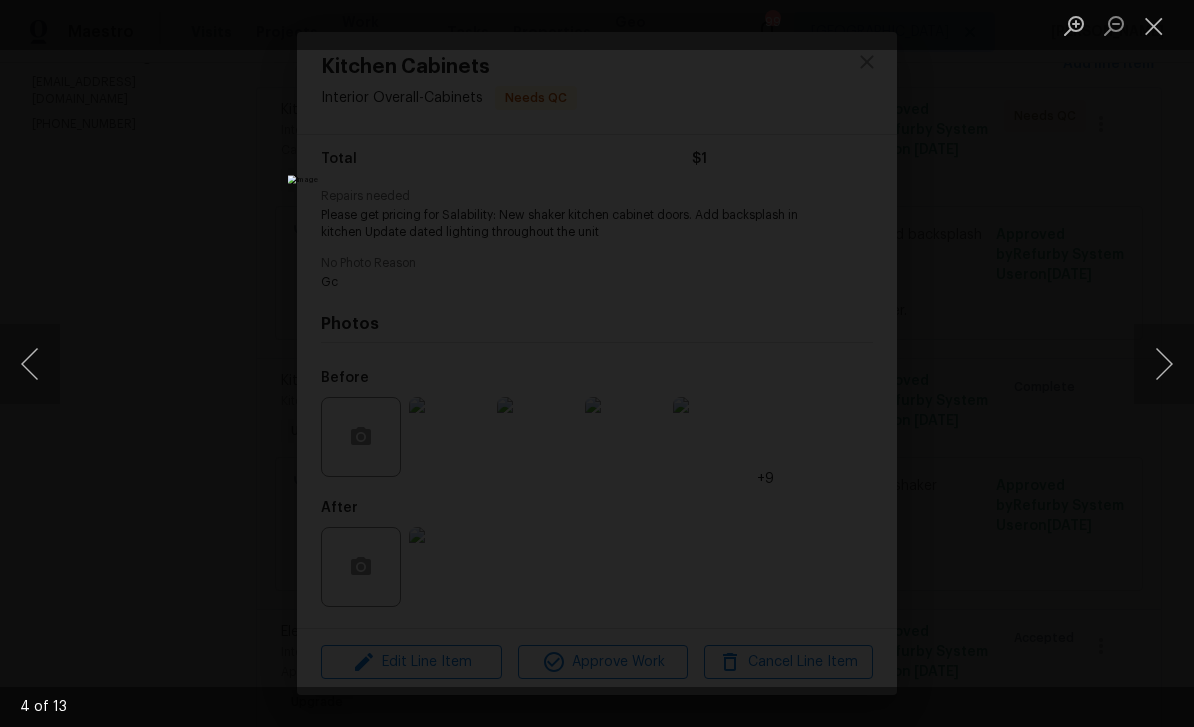 click at bounding box center [1164, 364] 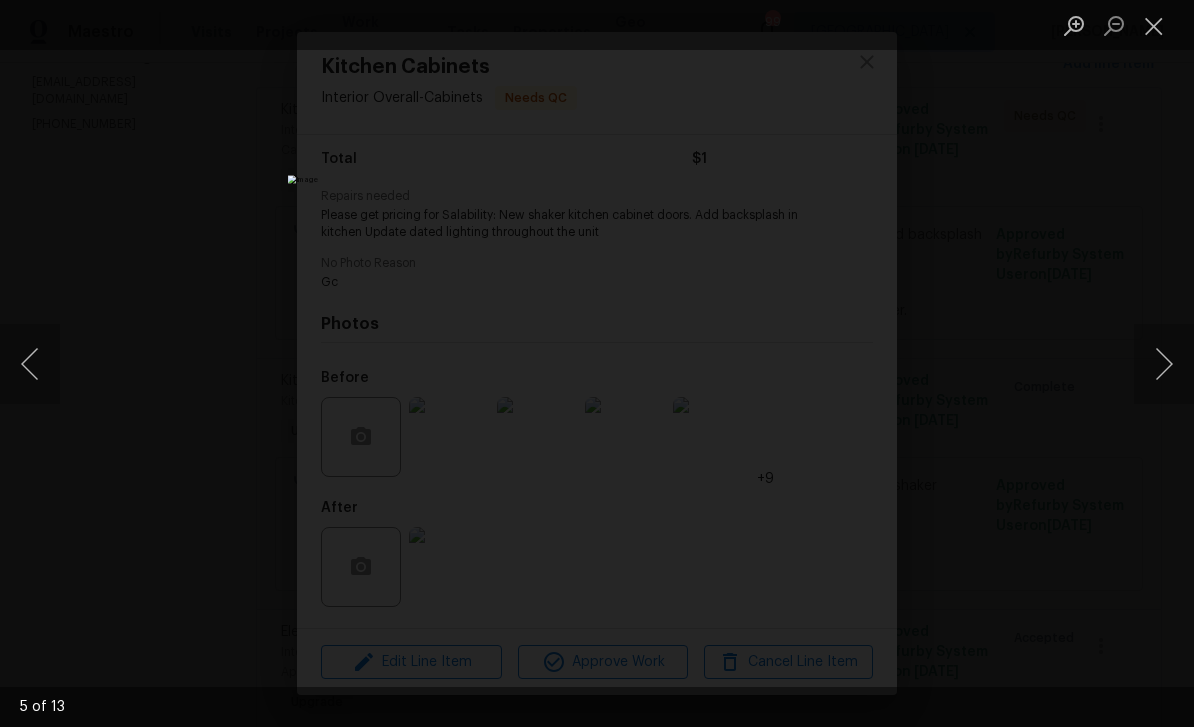 click at bounding box center (1154, 25) 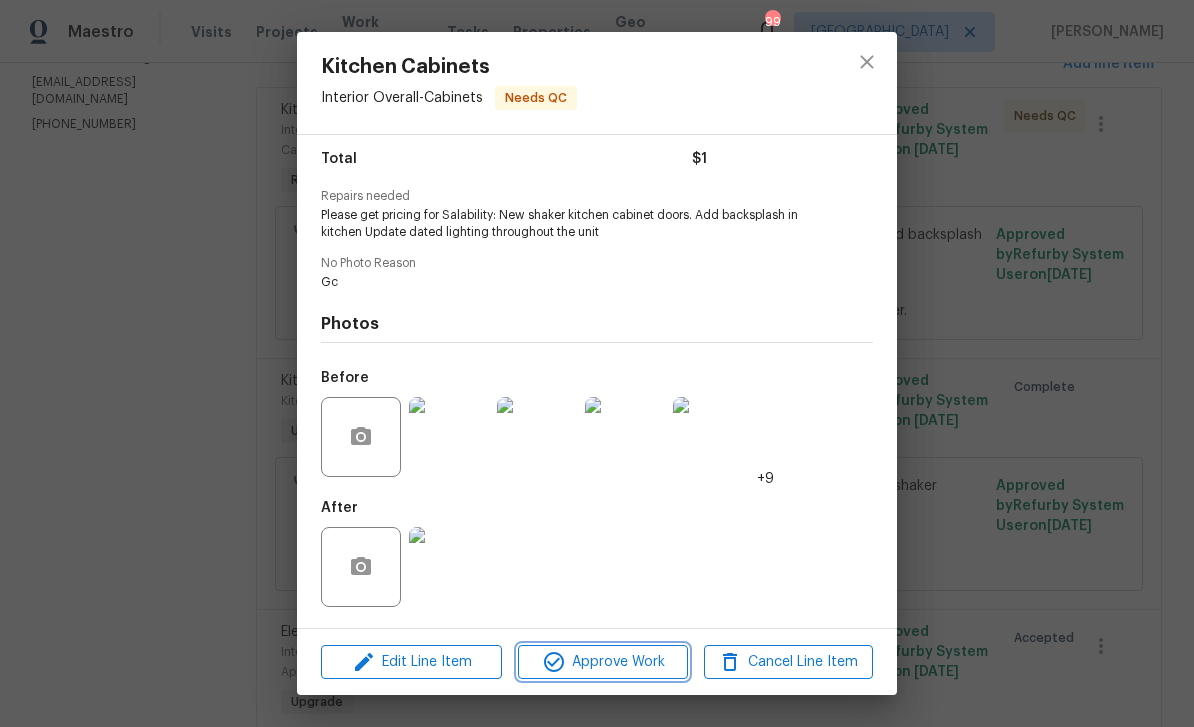 click on "Approve Work" at bounding box center (602, 662) 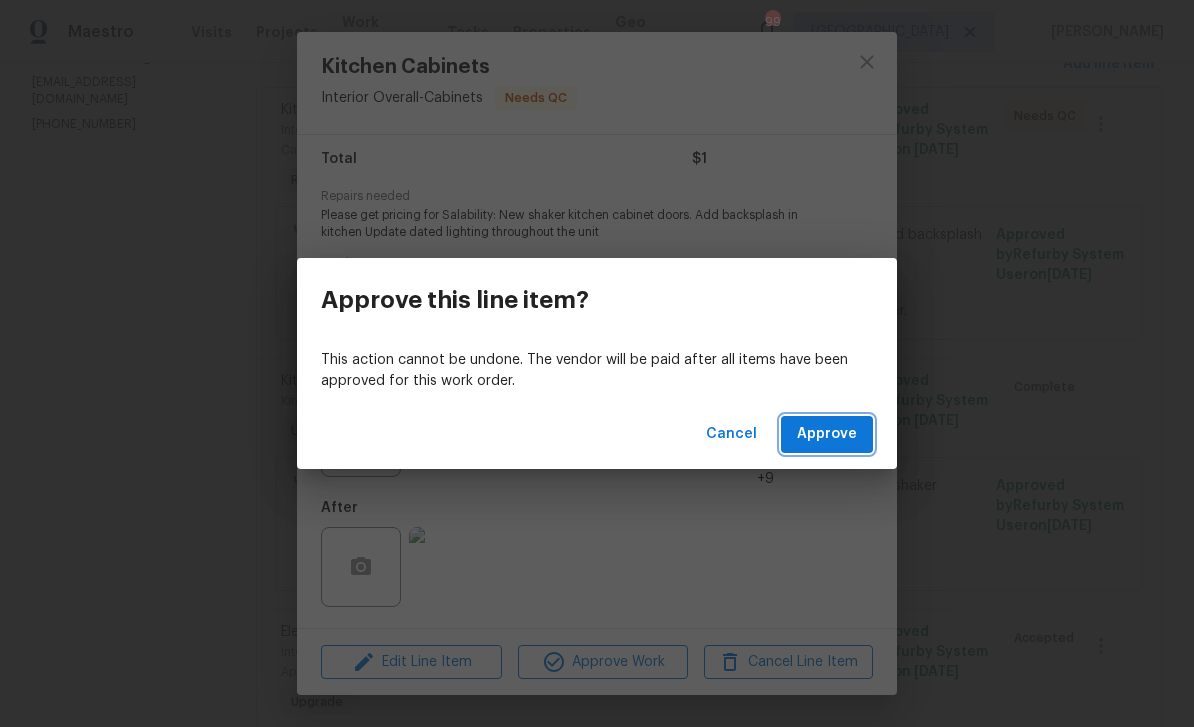 click on "Approve" at bounding box center [827, 434] 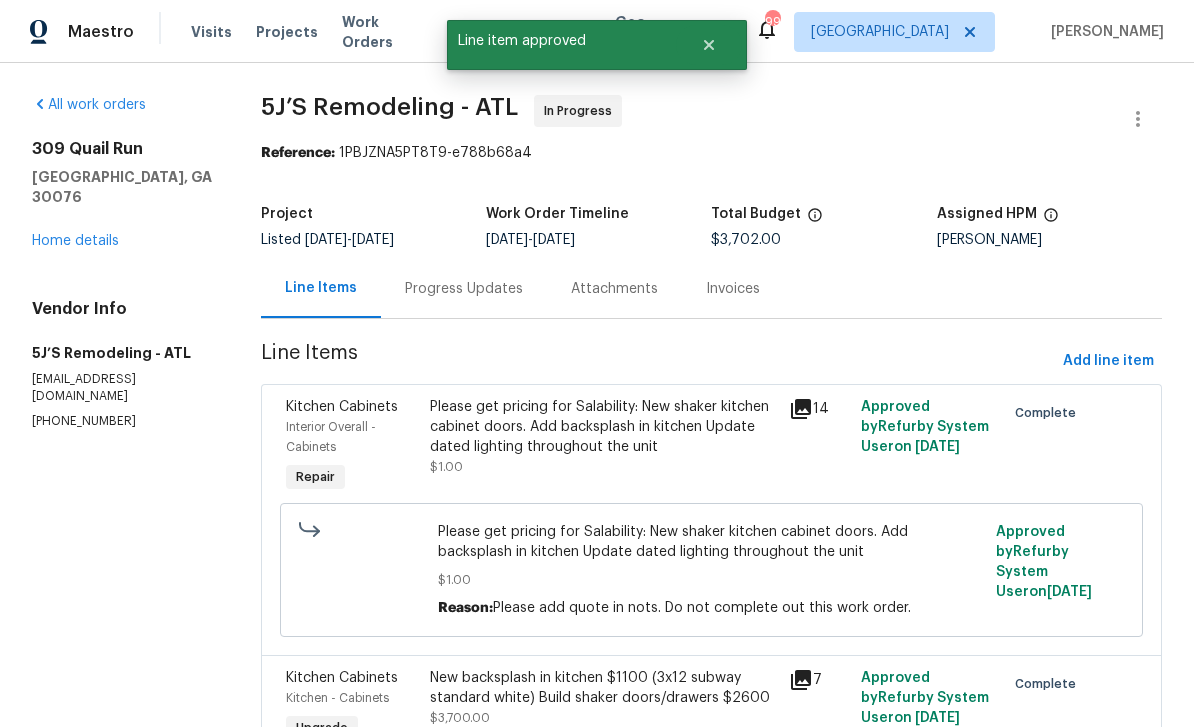 scroll, scrollTop: 0, scrollLeft: 0, axis: both 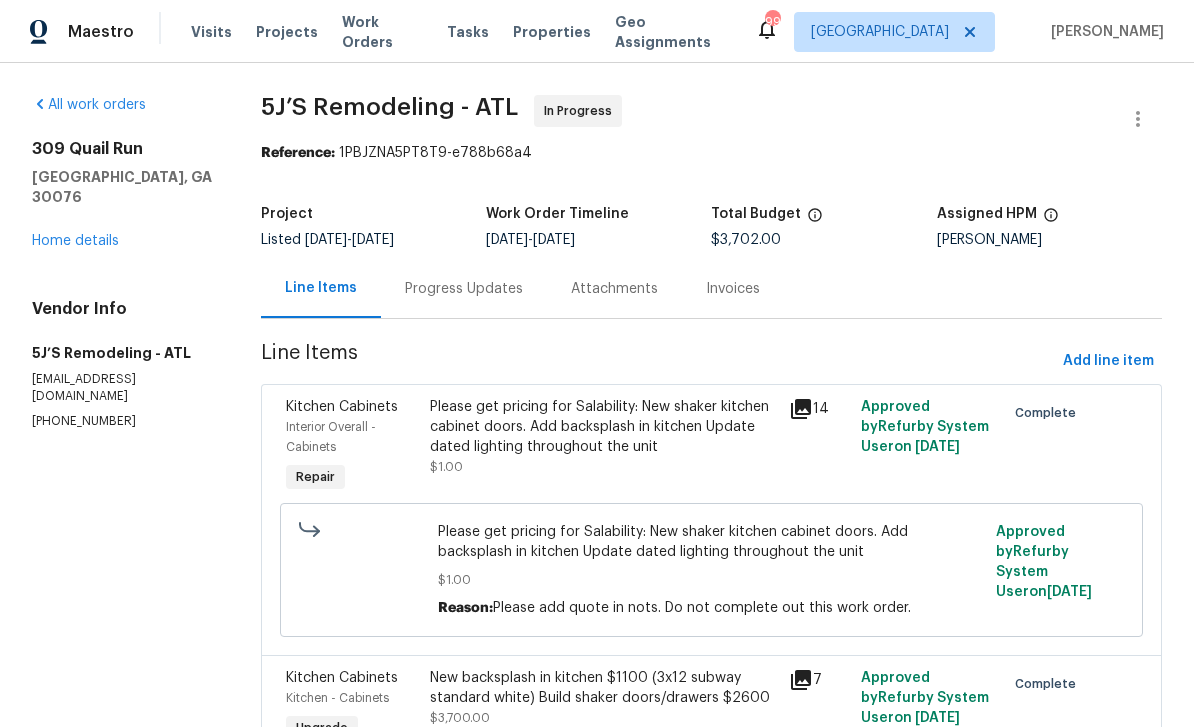 click on "Home details" at bounding box center [75, 241] 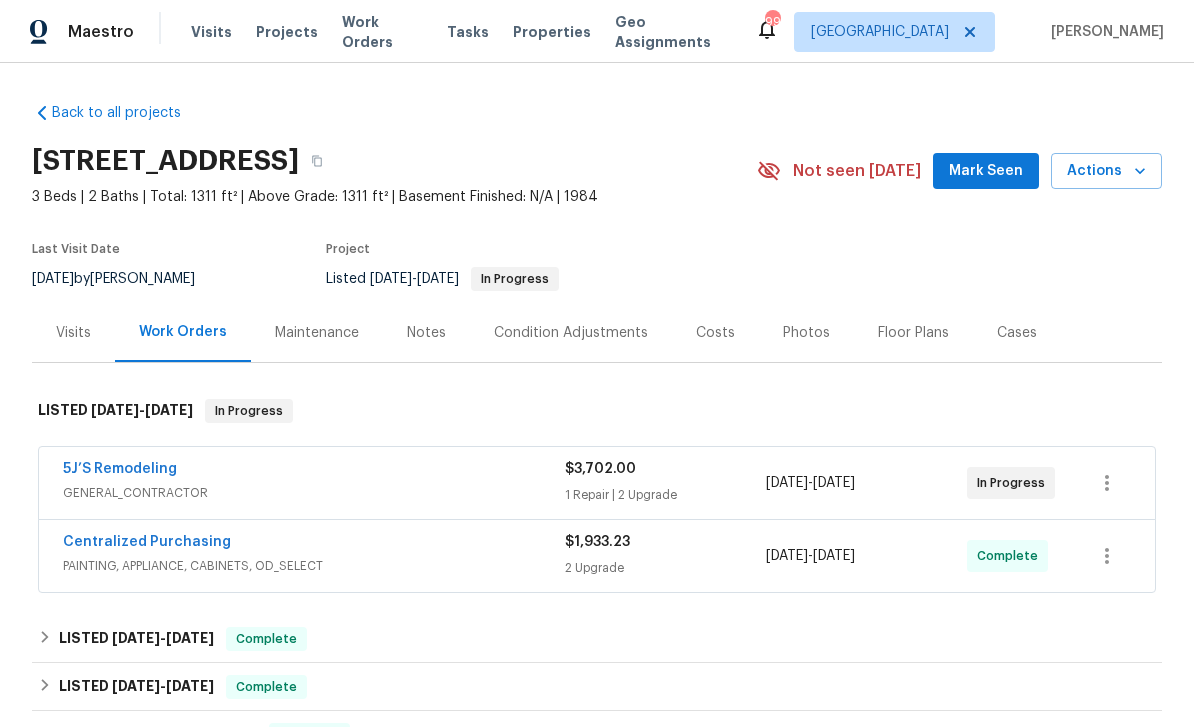 click on "Mark Seen" at bounding box center (986, 171) 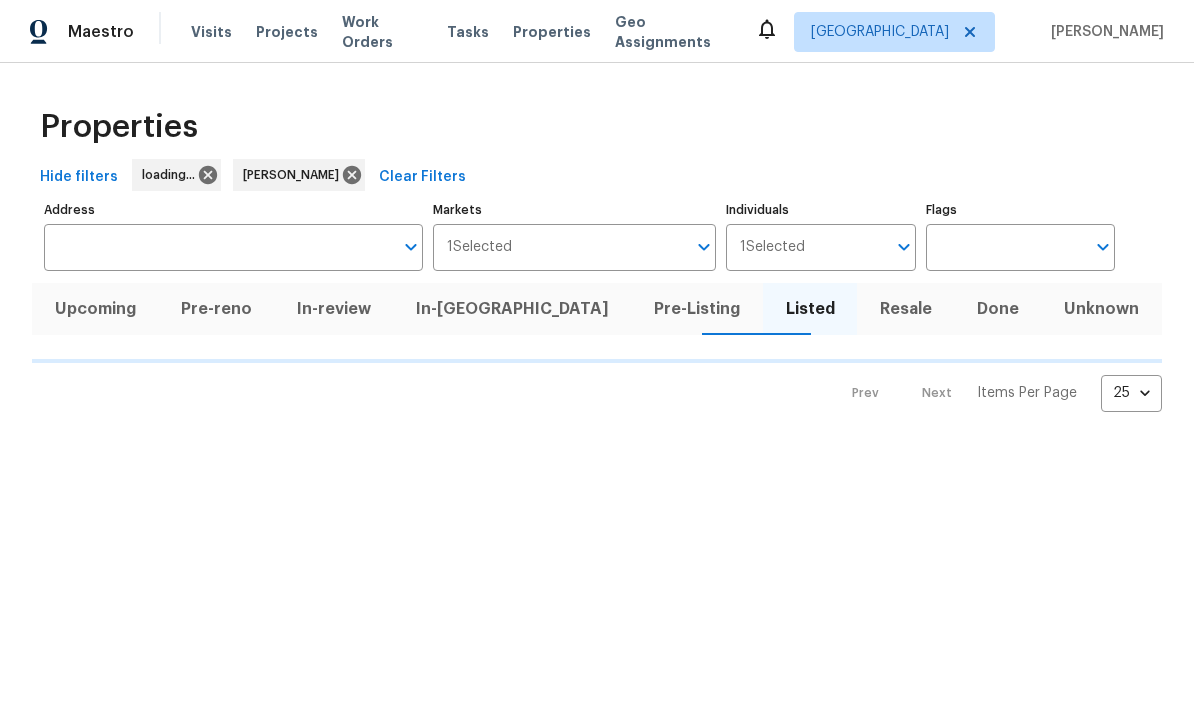 scroll, scrollTop: 0, scrollLeft: 0, axis: both 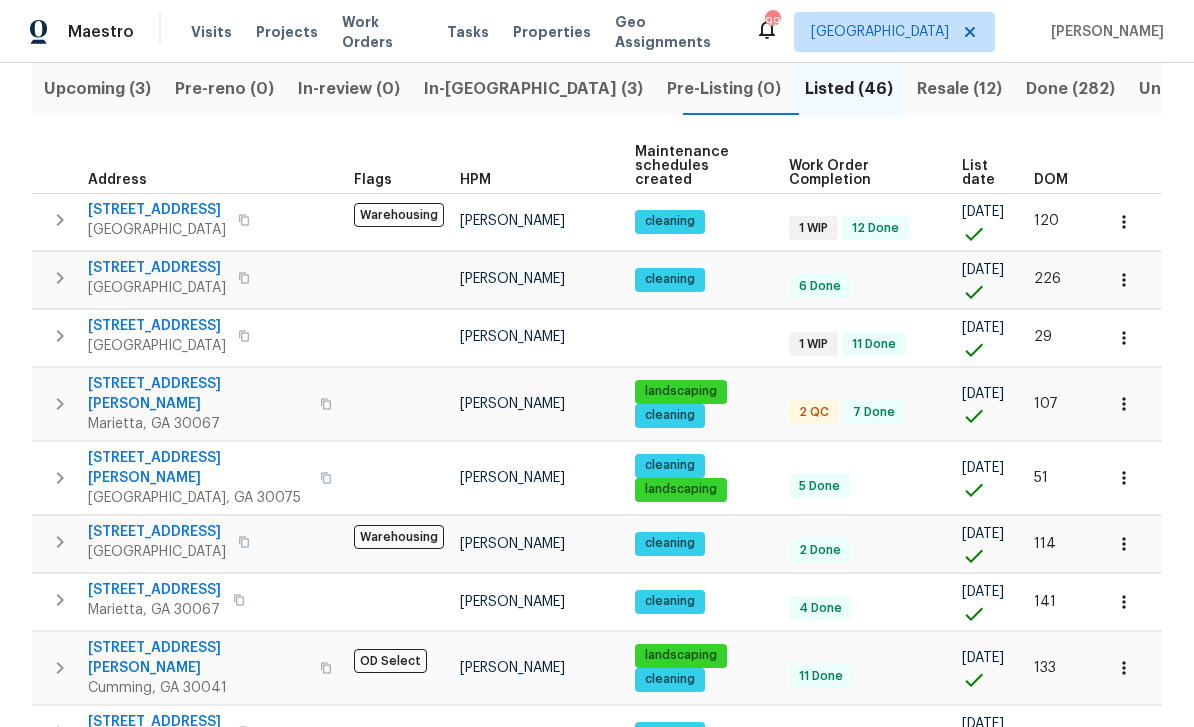 click on "[STREET_ADDRESS][PERSON_NAME]" at bounding box center (198, 394) 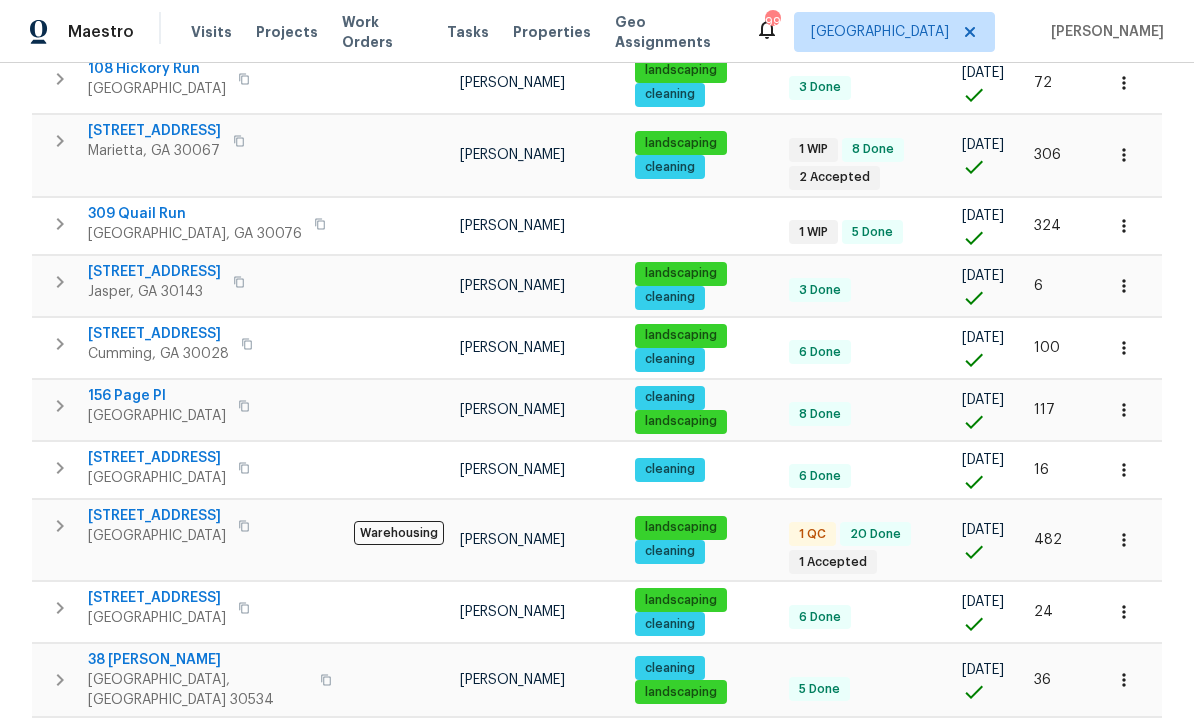 scroll, scrollTop: 988, scrollLeft: 0, axis: vertical 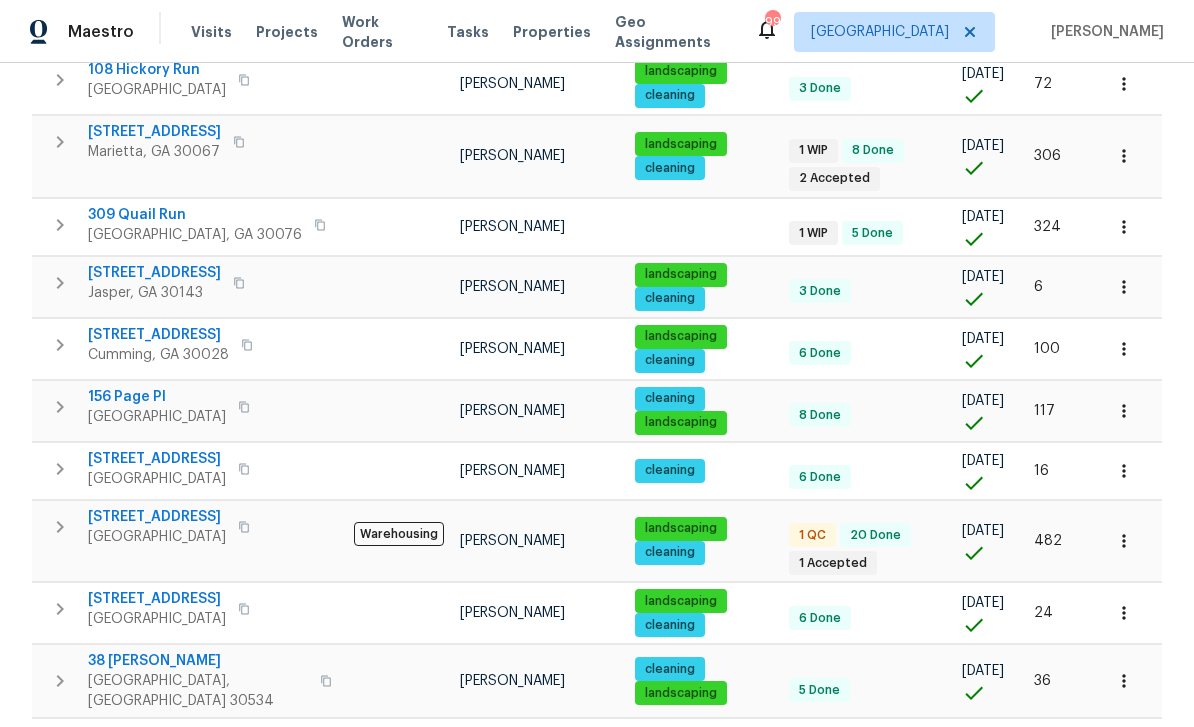 click on "5055 Hickory Hills Dr" at bounding box center (157, 517) 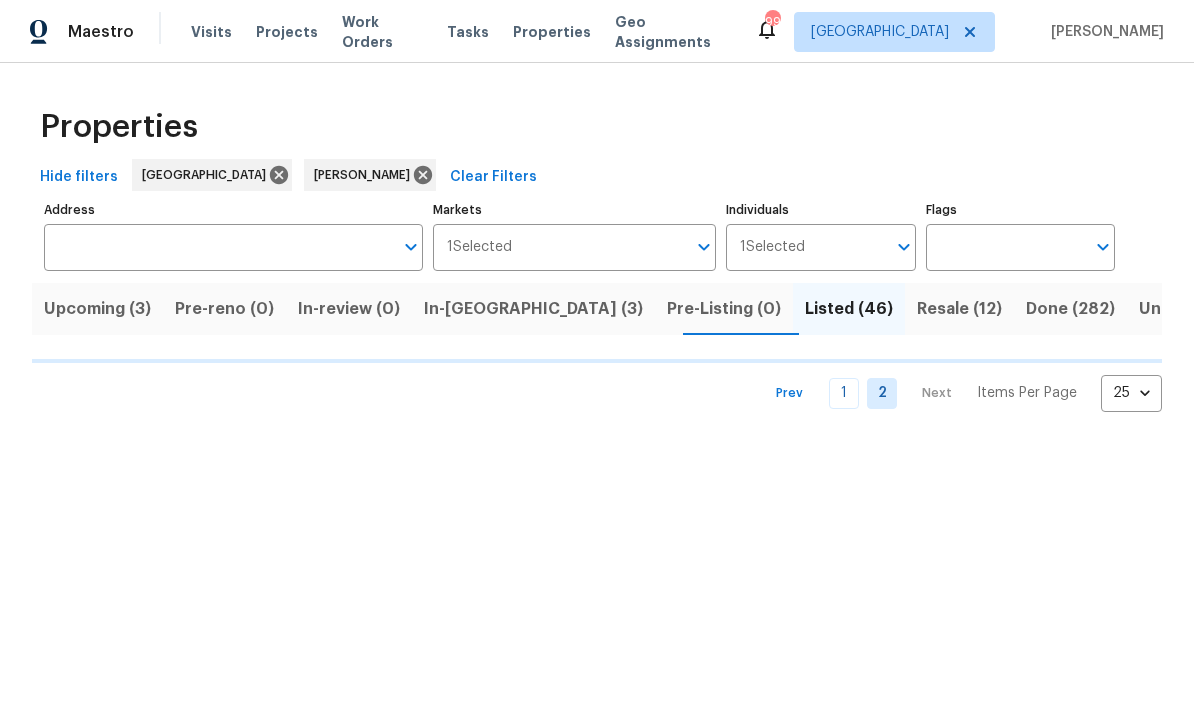 scroll, scrollTop: 0, scrollLeft: 0, axis: both 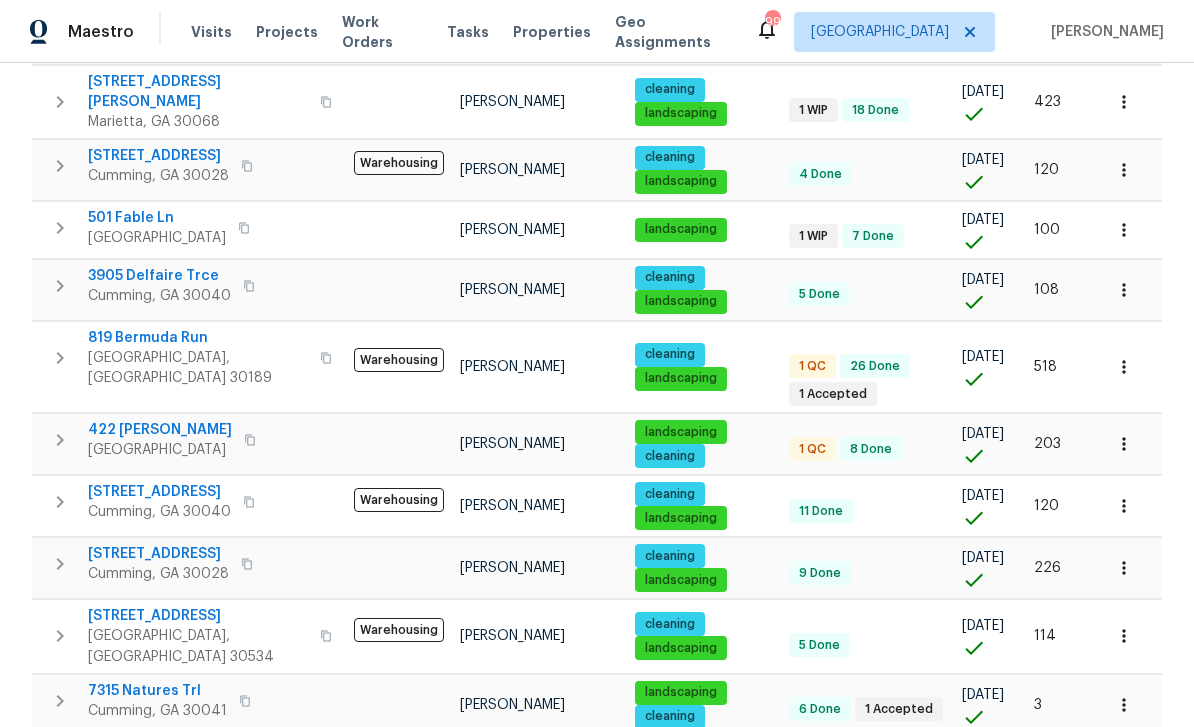 click on "819 Bermuda Run" at bounding box center [198, 338] 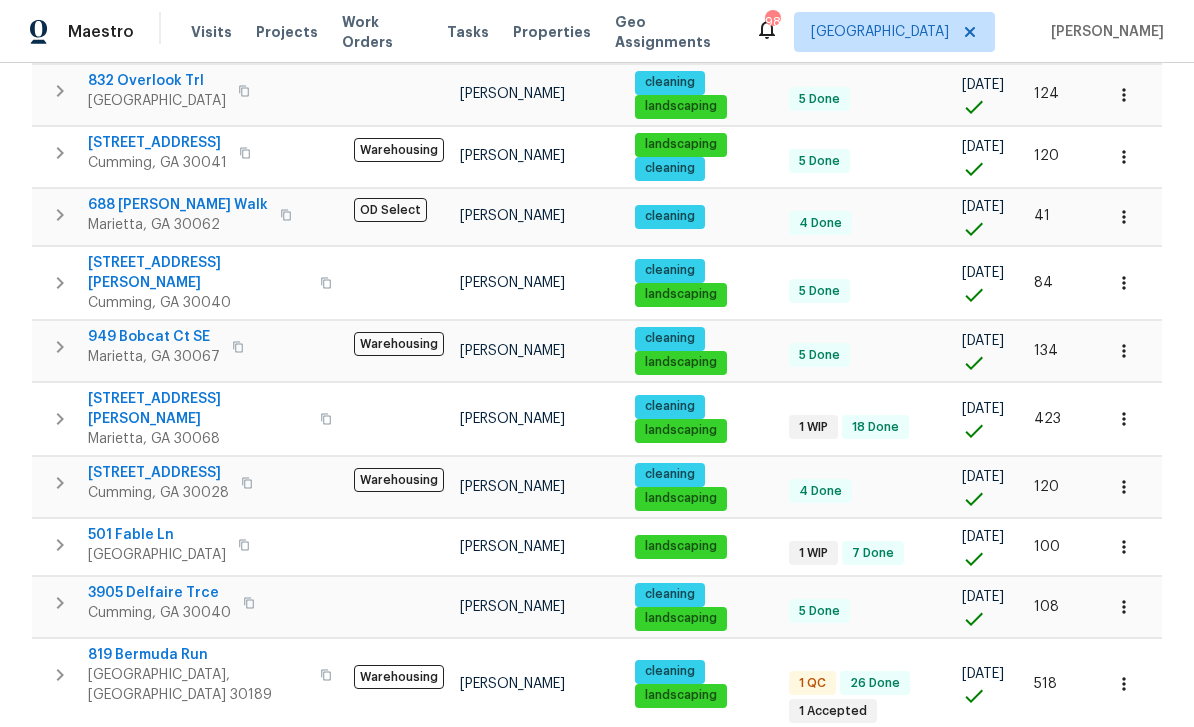 scroll, scrollTop: 638, scrollLeft: 0, axis: vertical 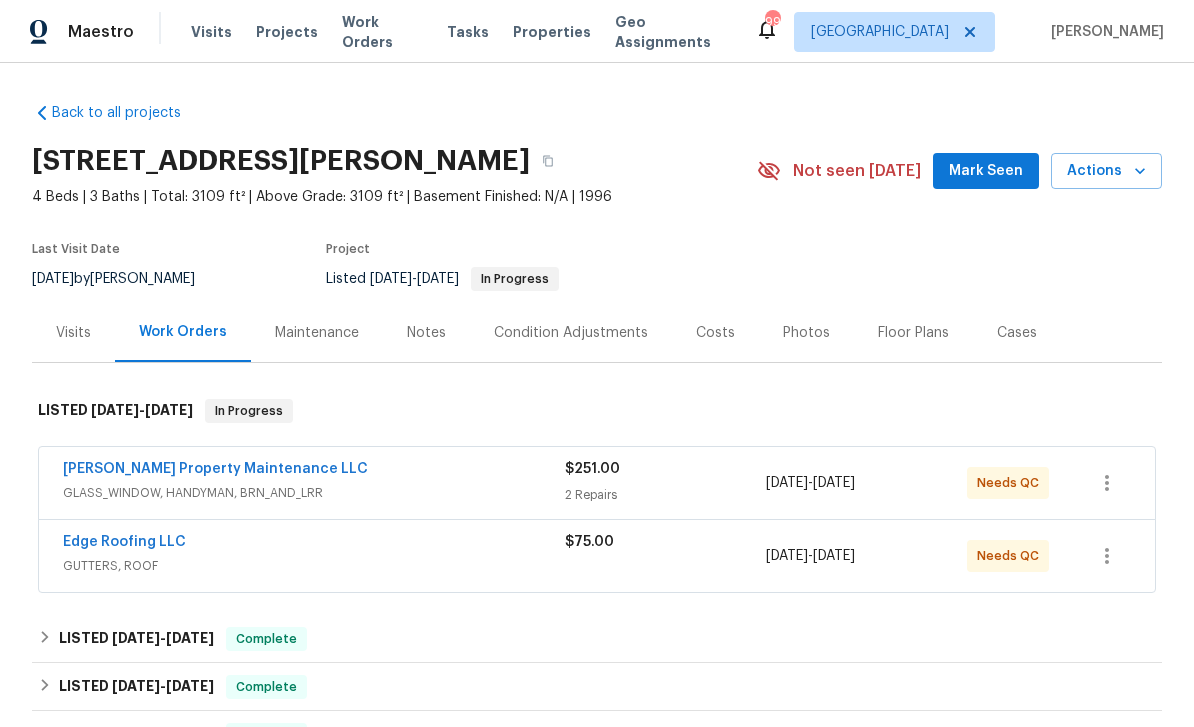 click on "Mark Seen" at bounding box center [986, 171] 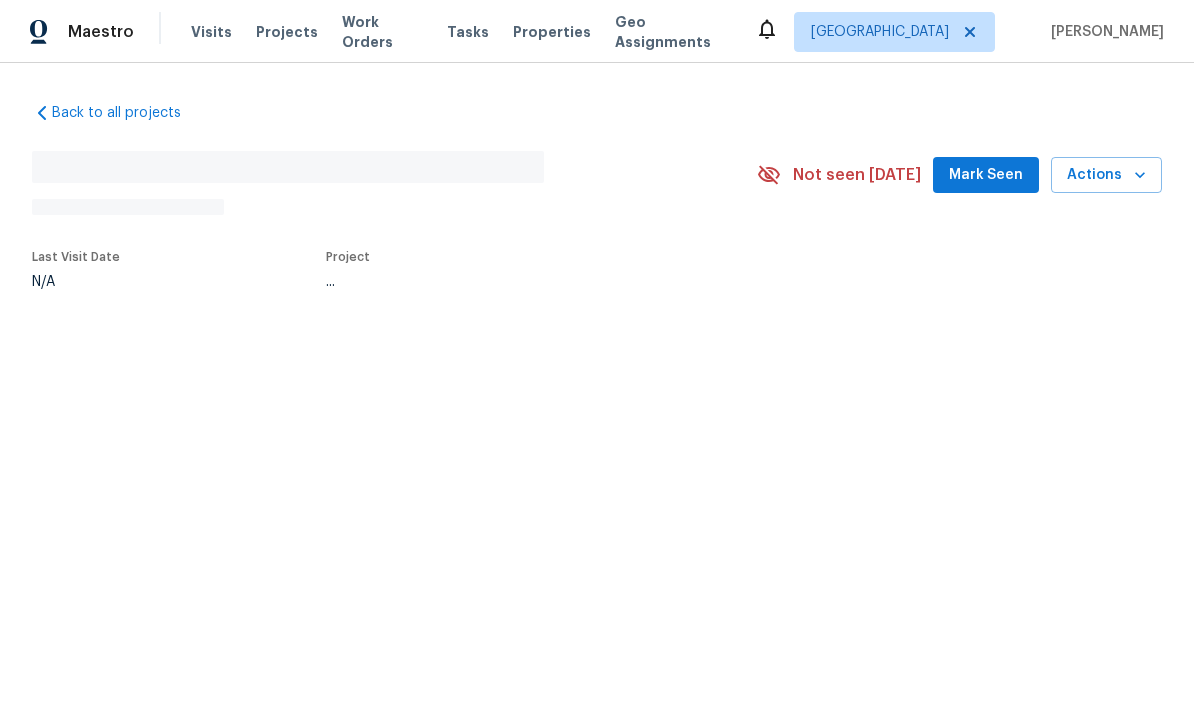 scroll, scrollTop: 0, scrollLeft: 0, axis: both 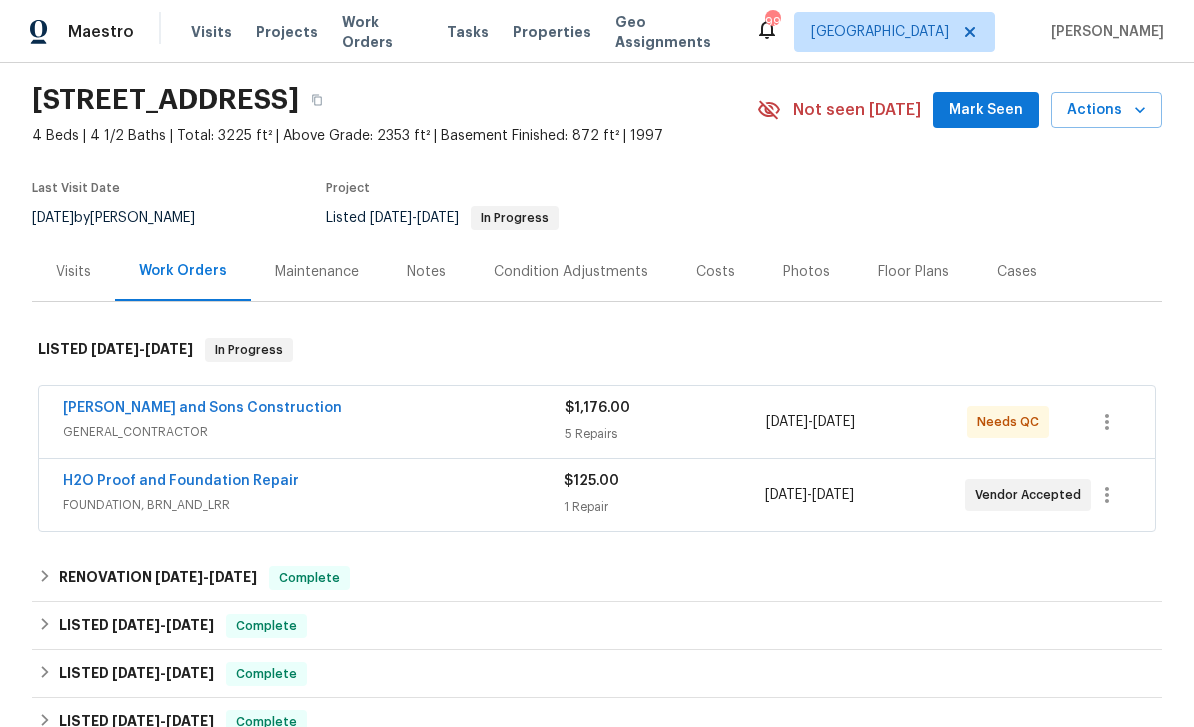 click on "[PERSON_NAME] and Sons Construction" at bounding box center [202, 408] 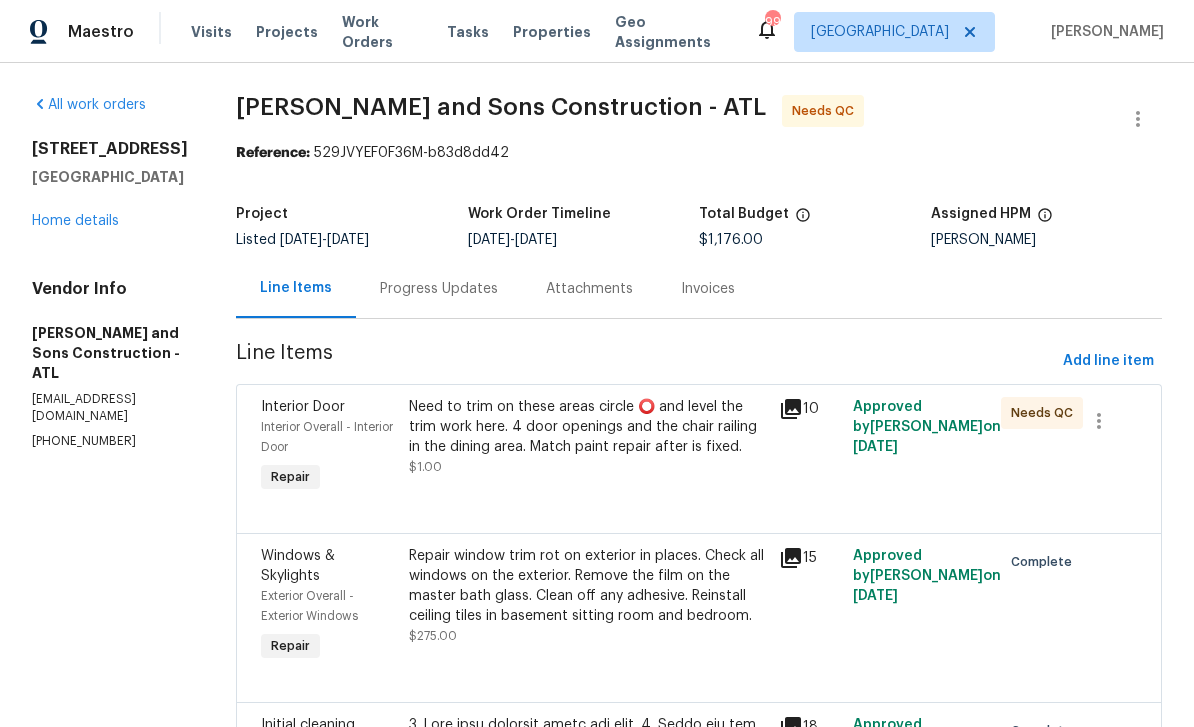 click on "Progress Updates" at bounding box center [439, 289] 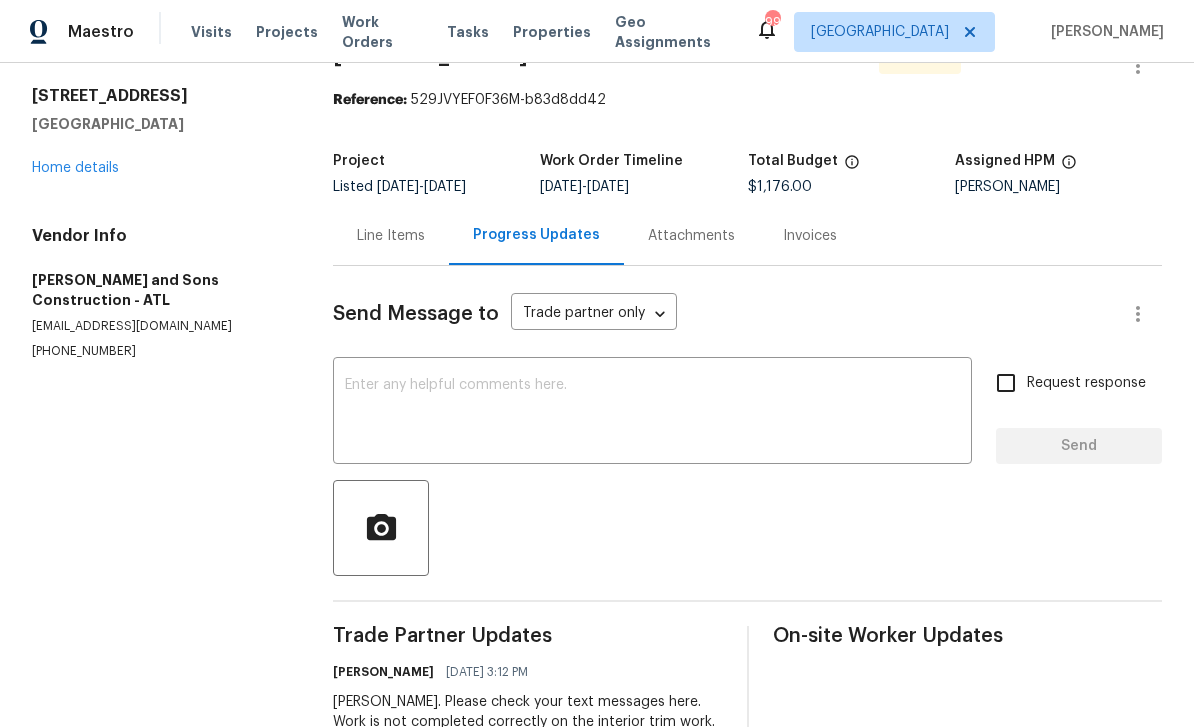scroll, scrollTop: 51, scrollLeft: 0, axis: vertical 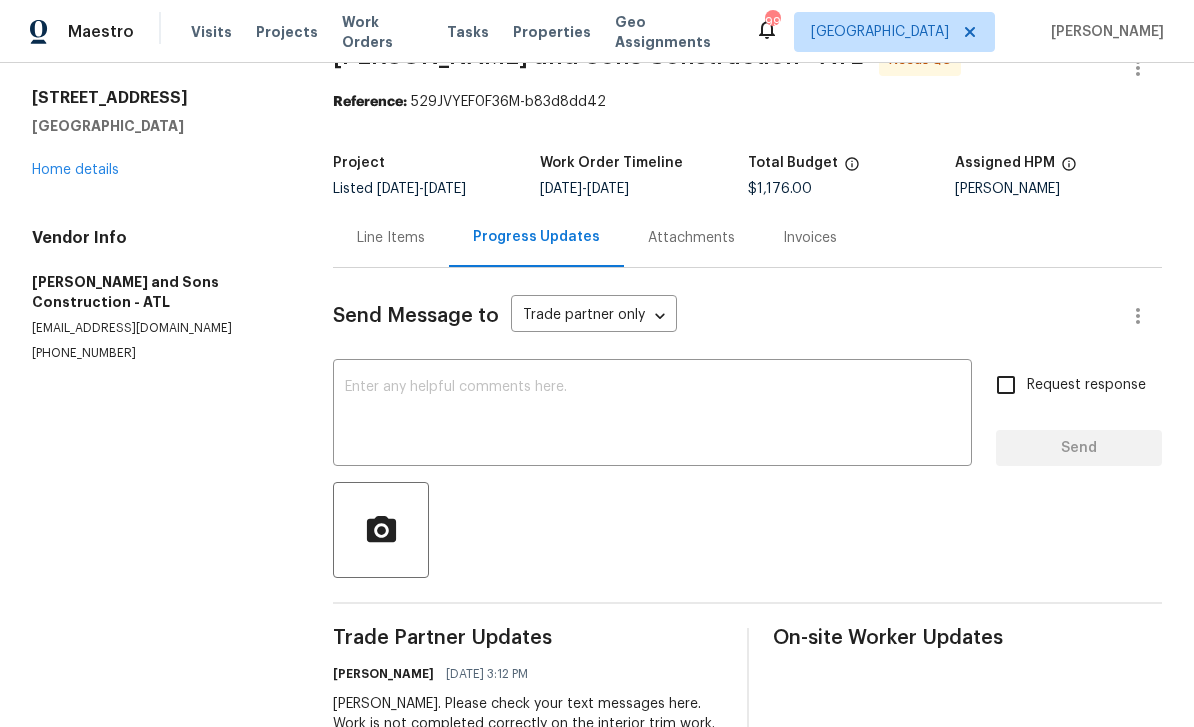 click at bounding box center (652, 415) 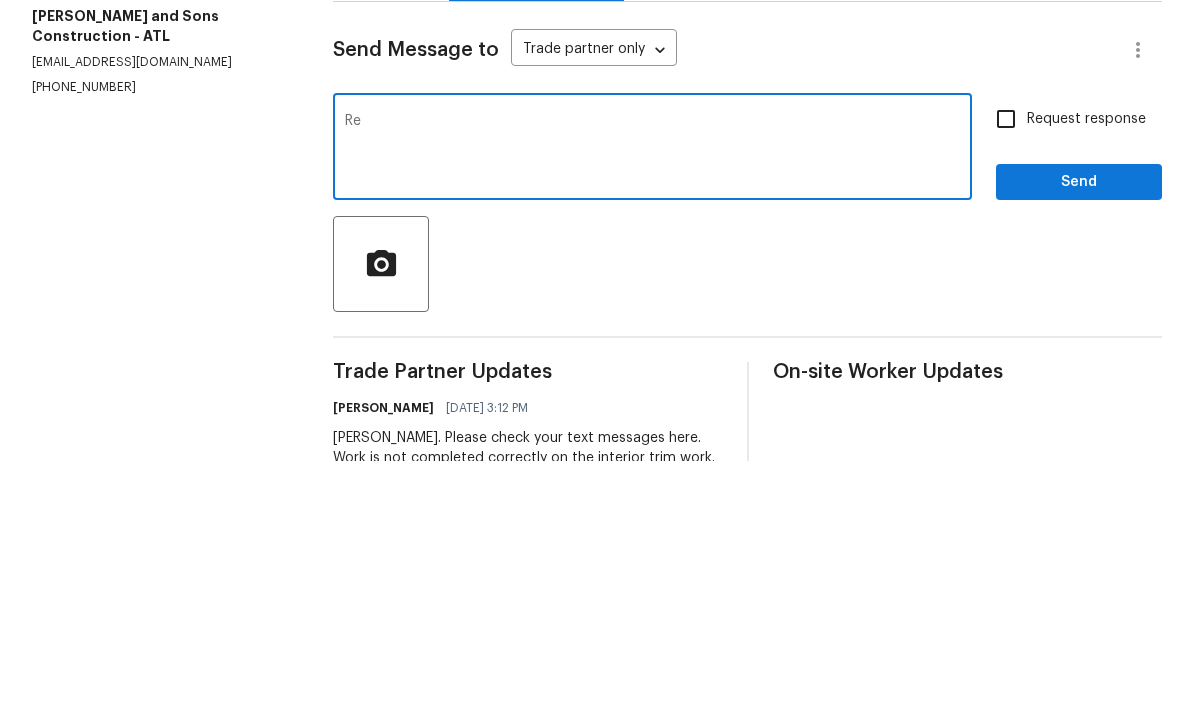 type on "R" 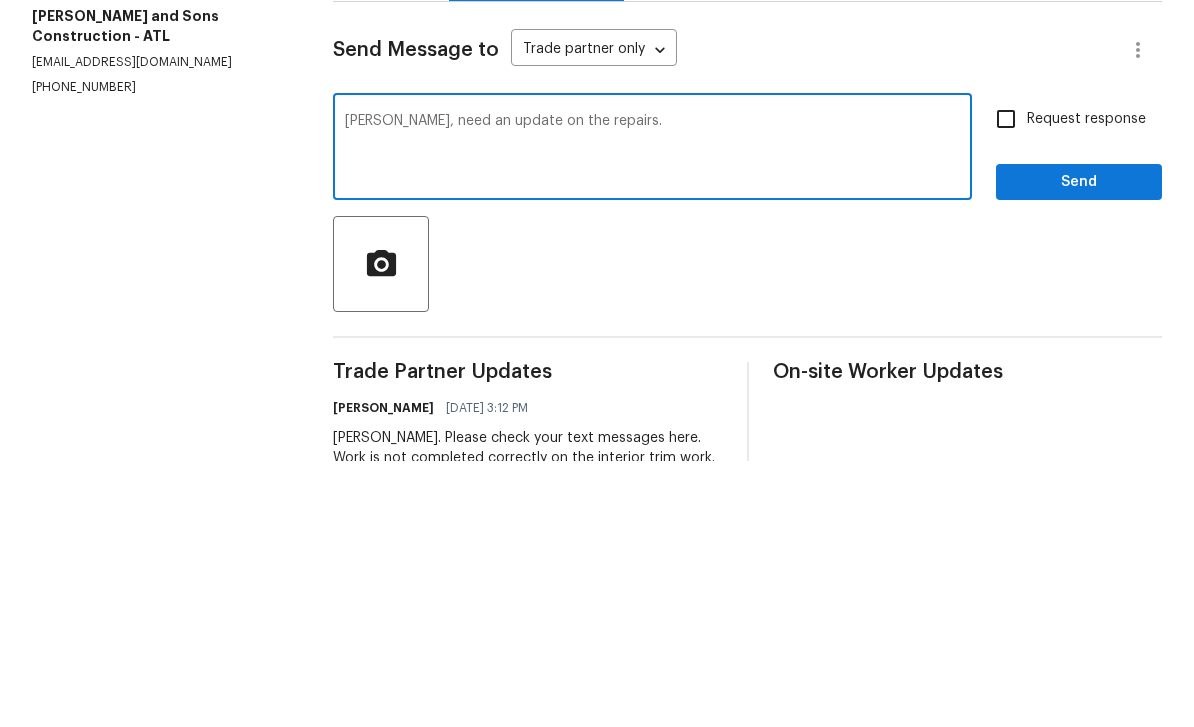 type on "[PERSON_NAME], need an update on the repairs." 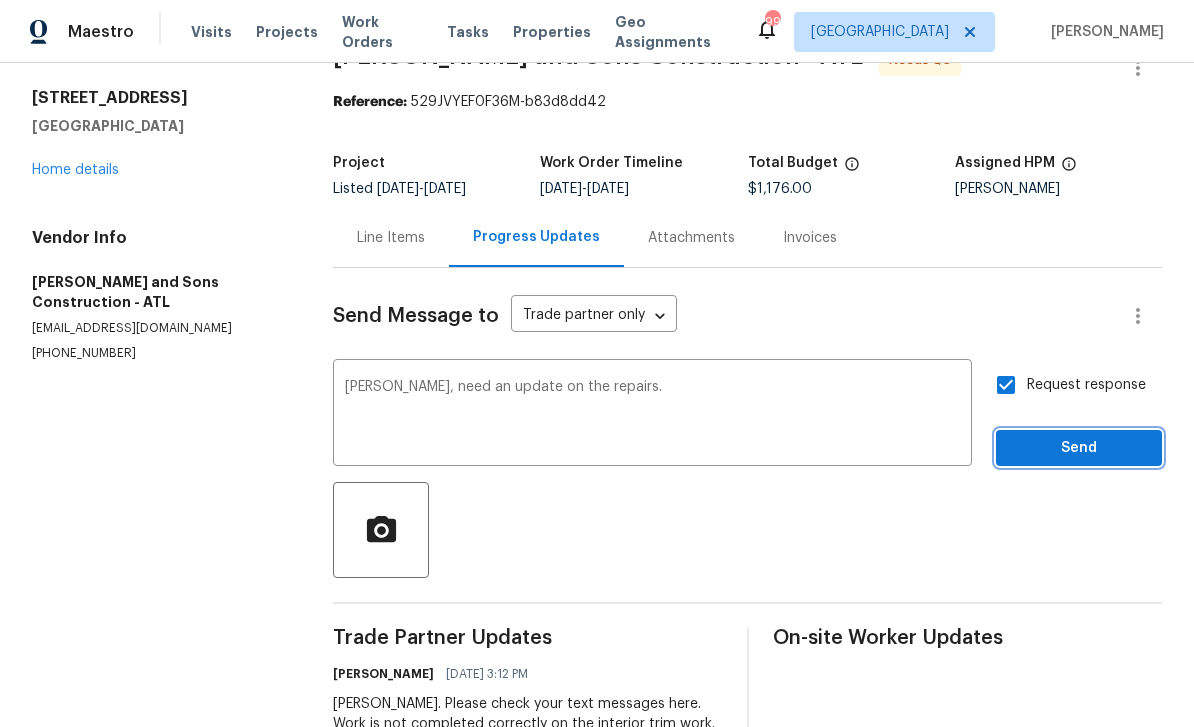 click on "Send" at bounding box center (1079, 448) 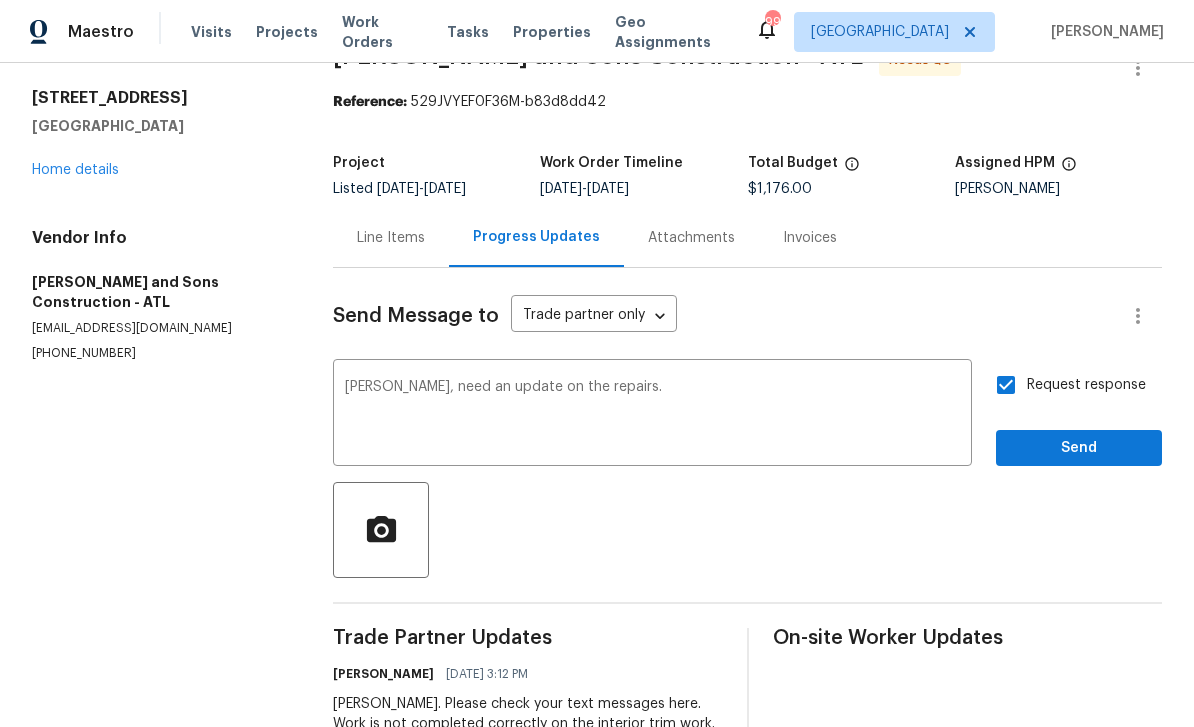 scroll, scrollTop: 21, scrollLeft: 0, axis: vertical 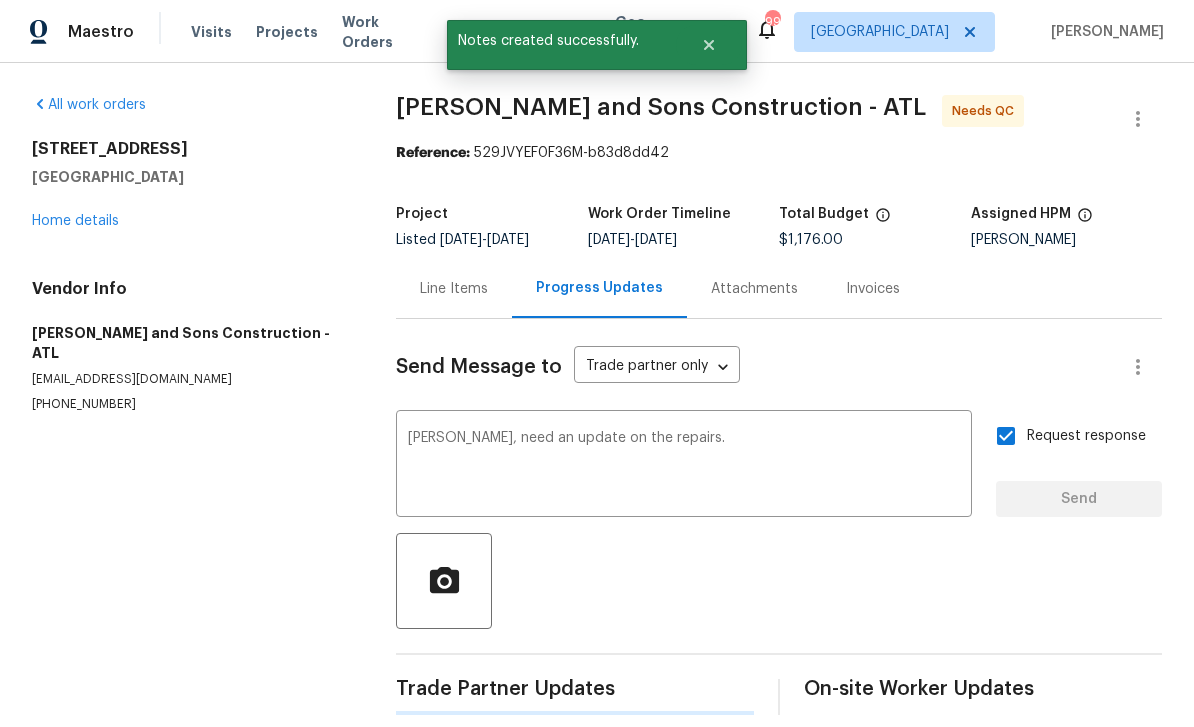 type 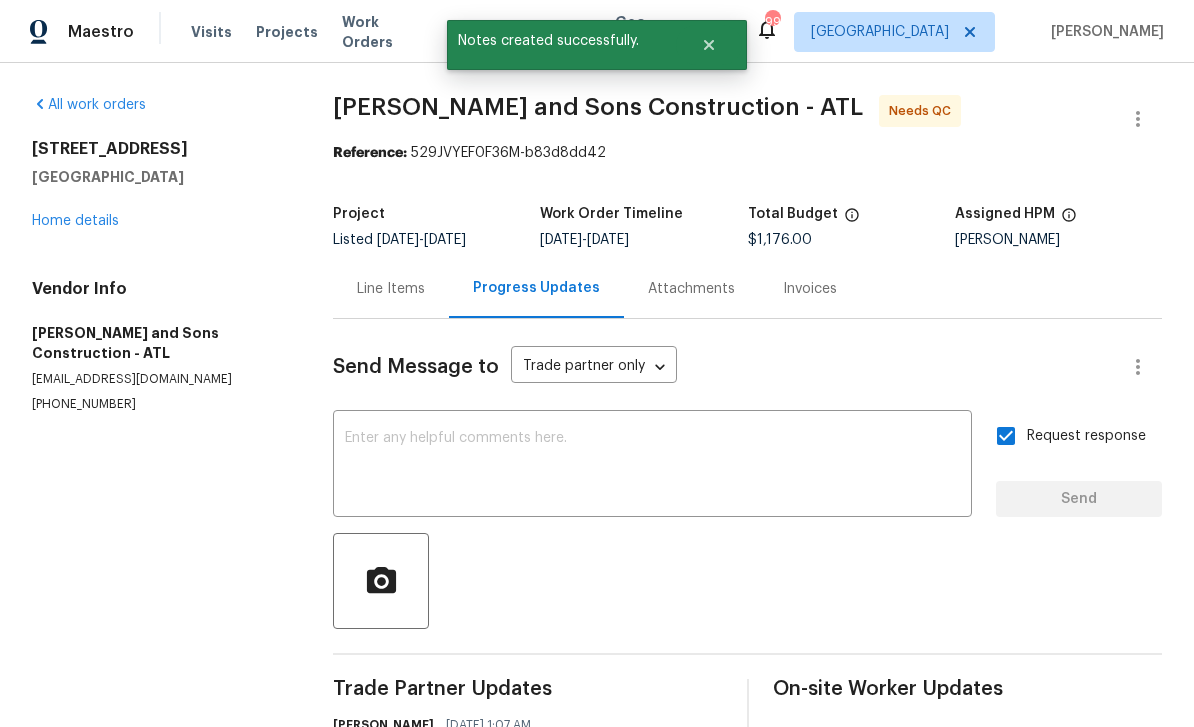 scroll, scrollTop: 0, scrollLeft: 0, axis: both 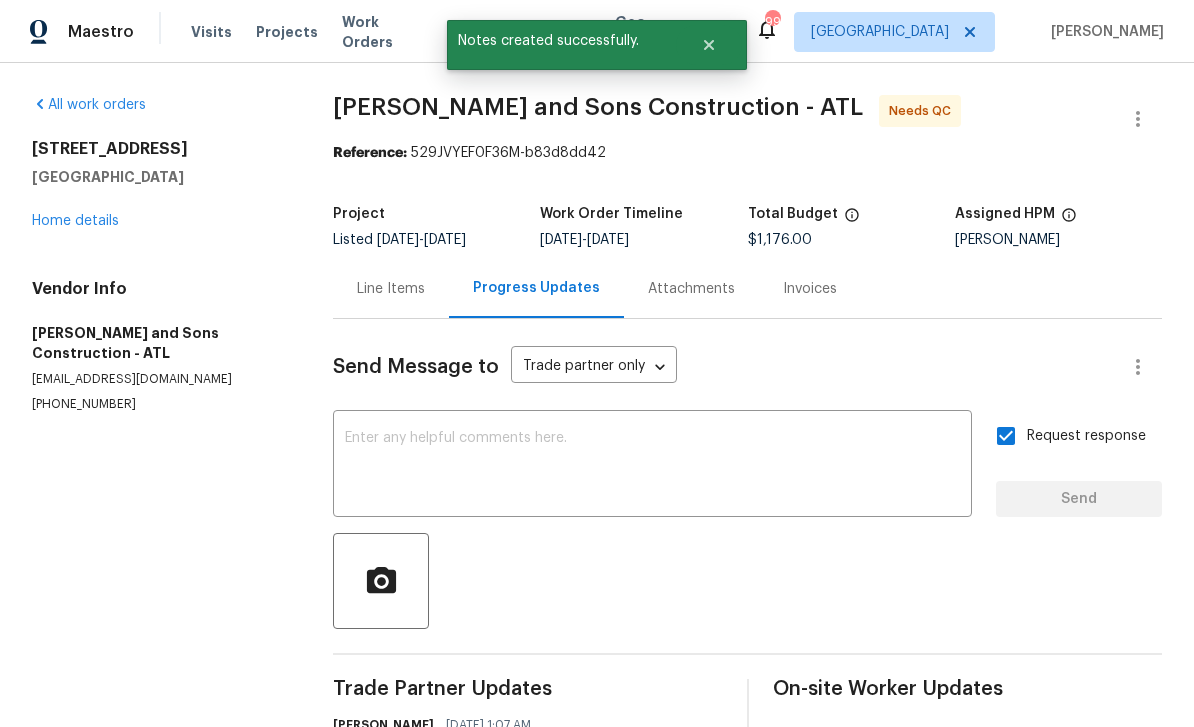 click on "Home details" at bounding box center [75, 221] 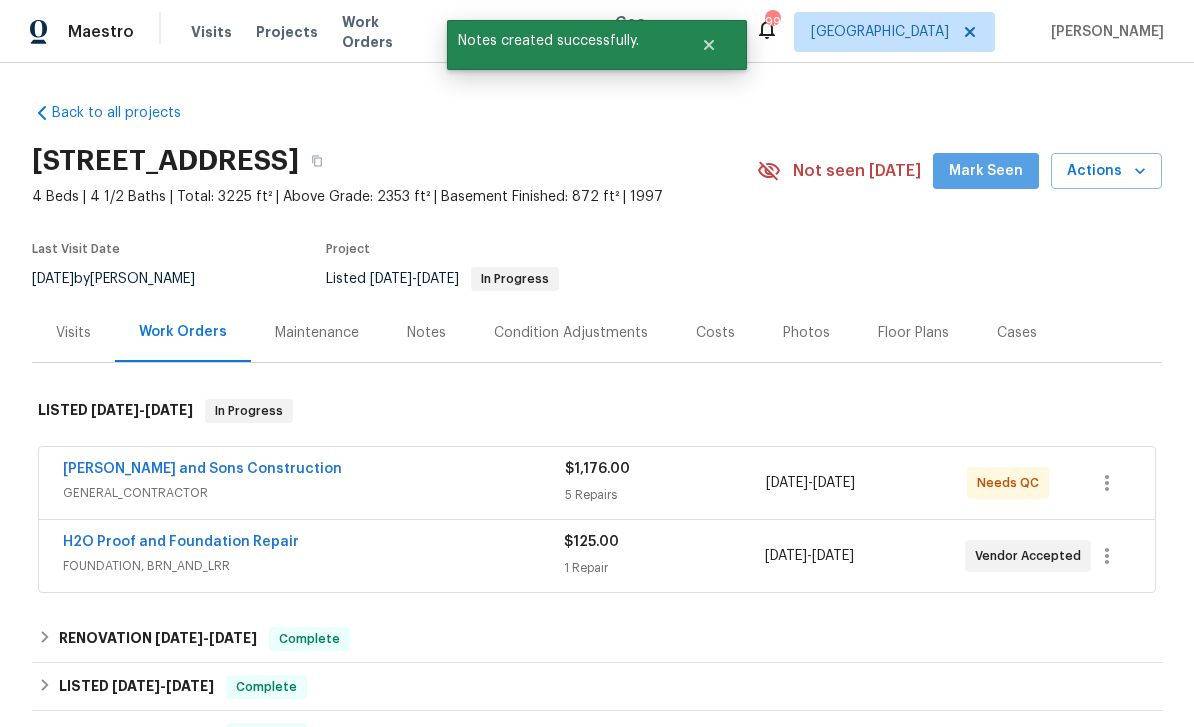 click on "Mark Seen" at bounding box center [986, 171] 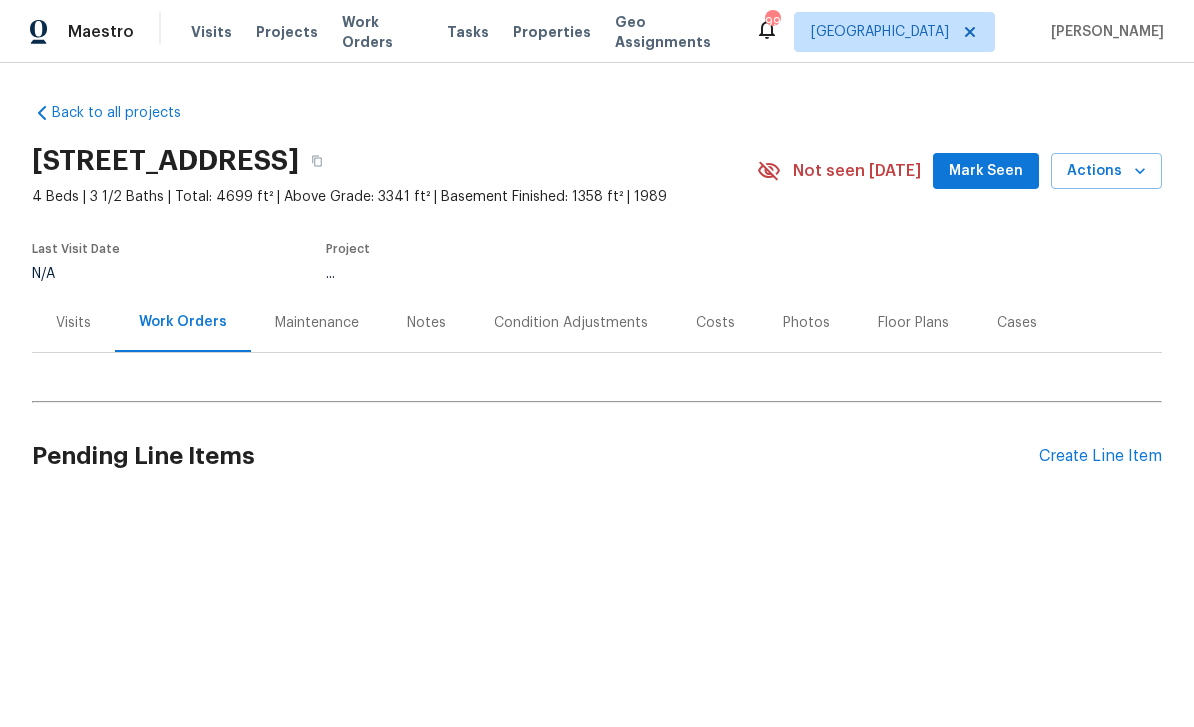 scroll, scrollTop: 0, scrollLeft: 0, axis: both 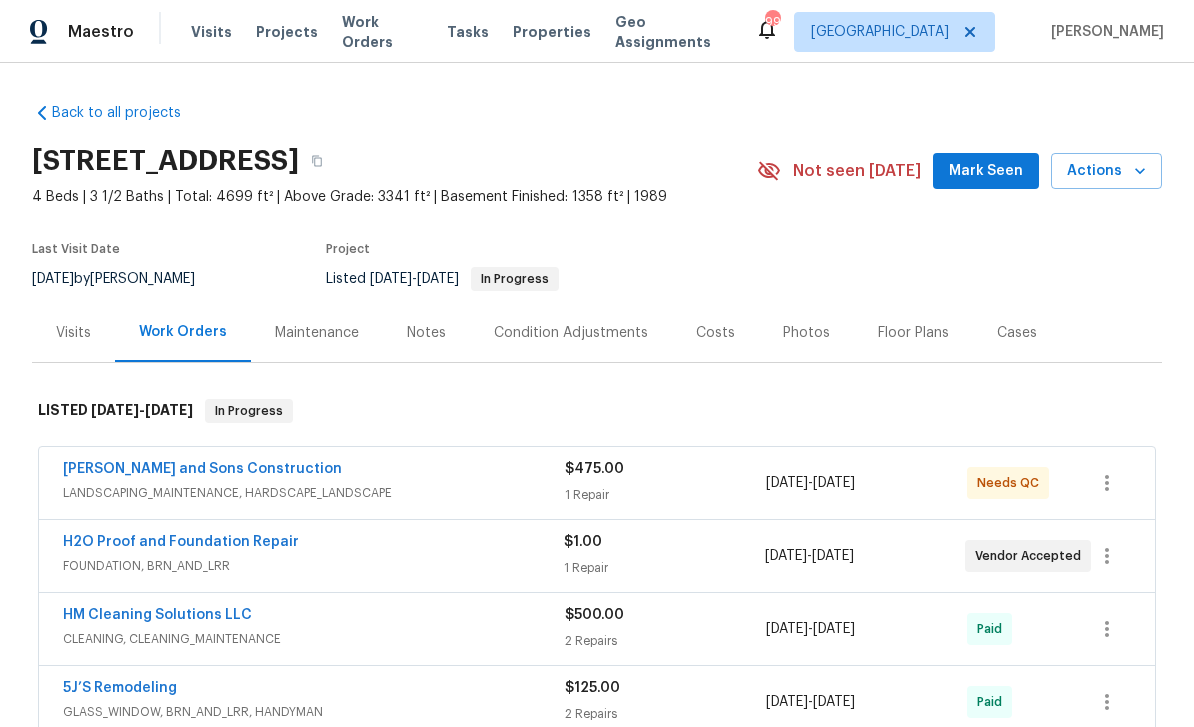 click on "[PERSON_NAME] and Sons Construction" at bounding box center [202, 469] 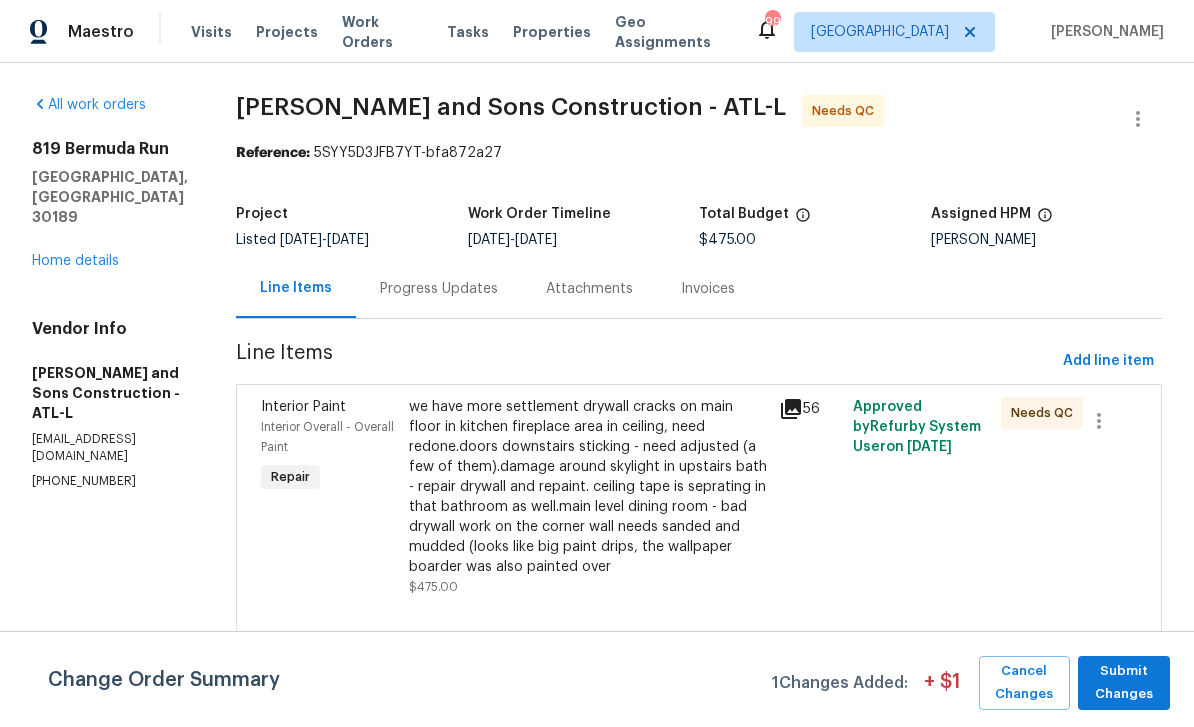 click on "Interior Paint" at bounding box center (329, 407) 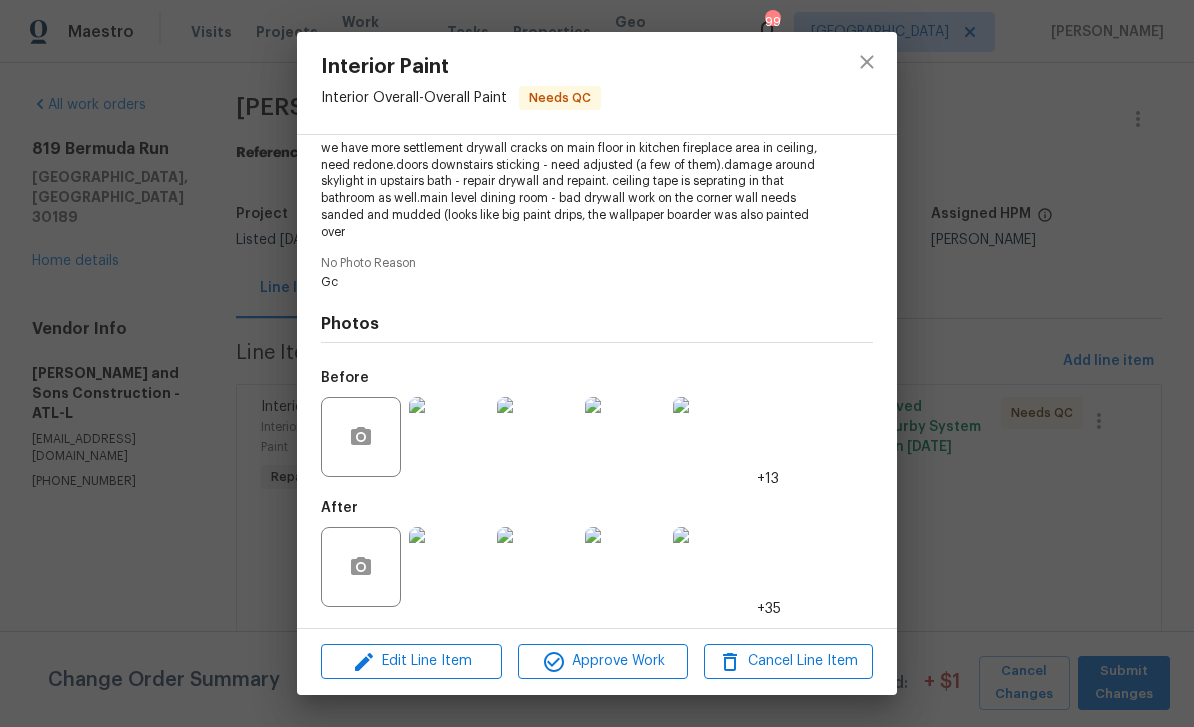 scroll, scrollTop: 229, scrollLeft: 0, axis: vertical 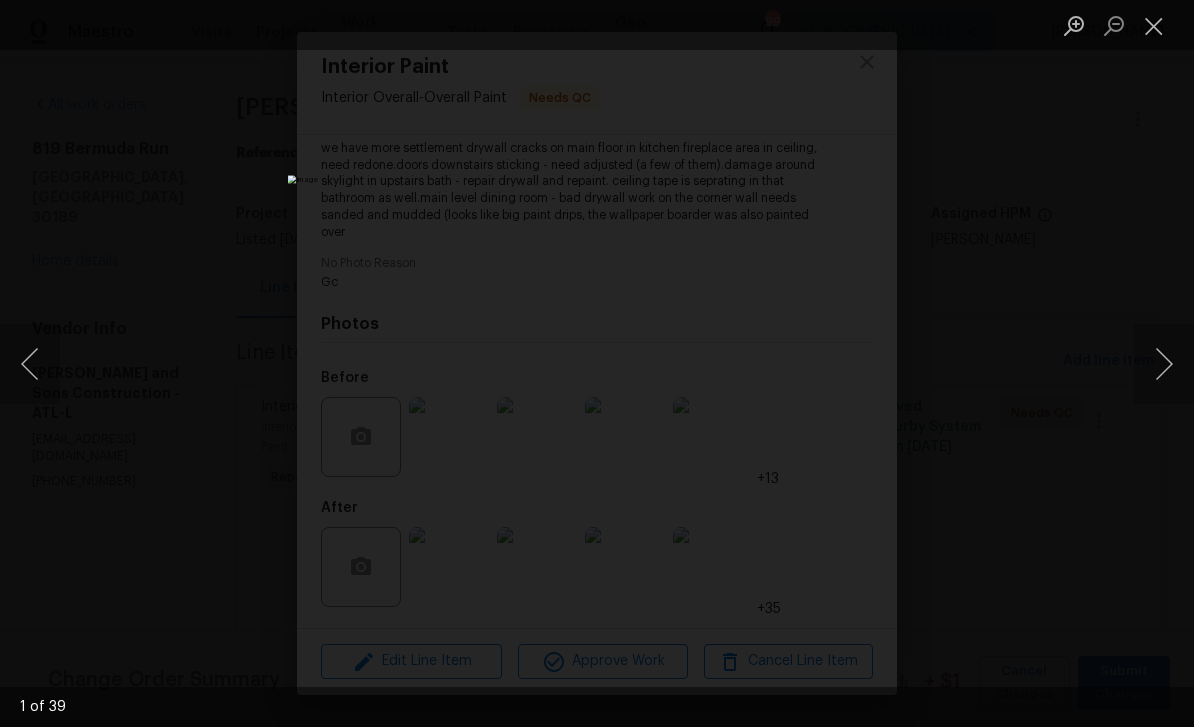 click at bounding box center [1164, 364] 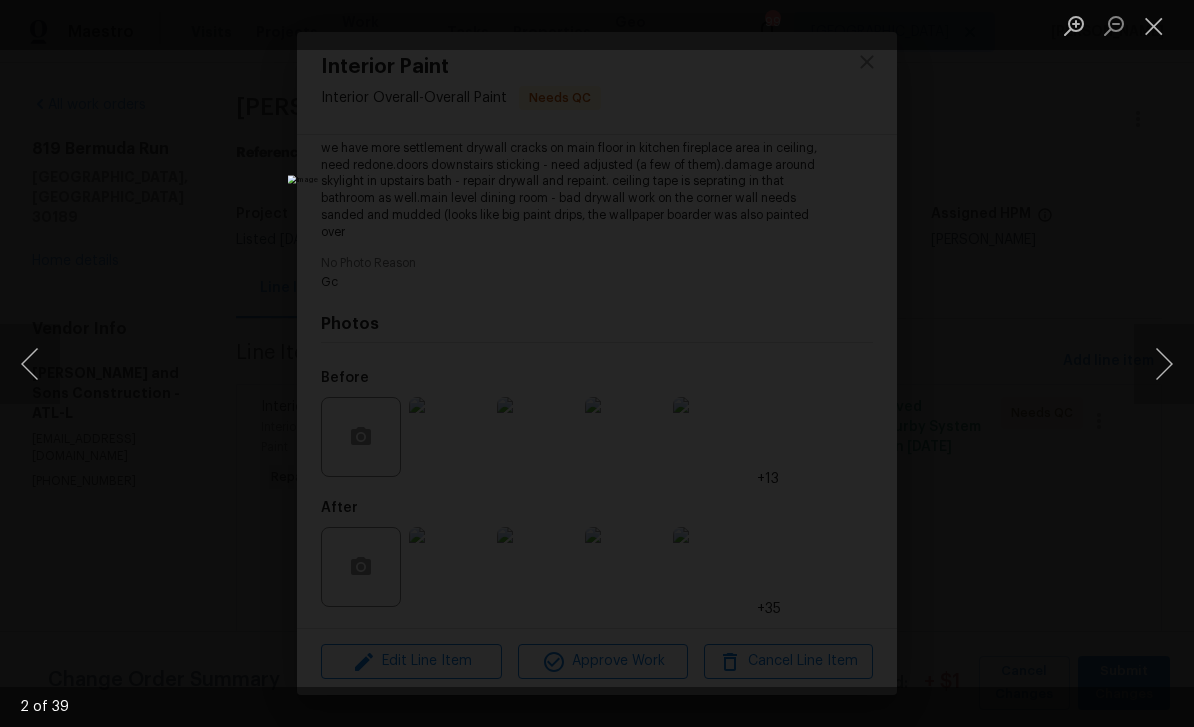 click at bounding box center [1164, 364] 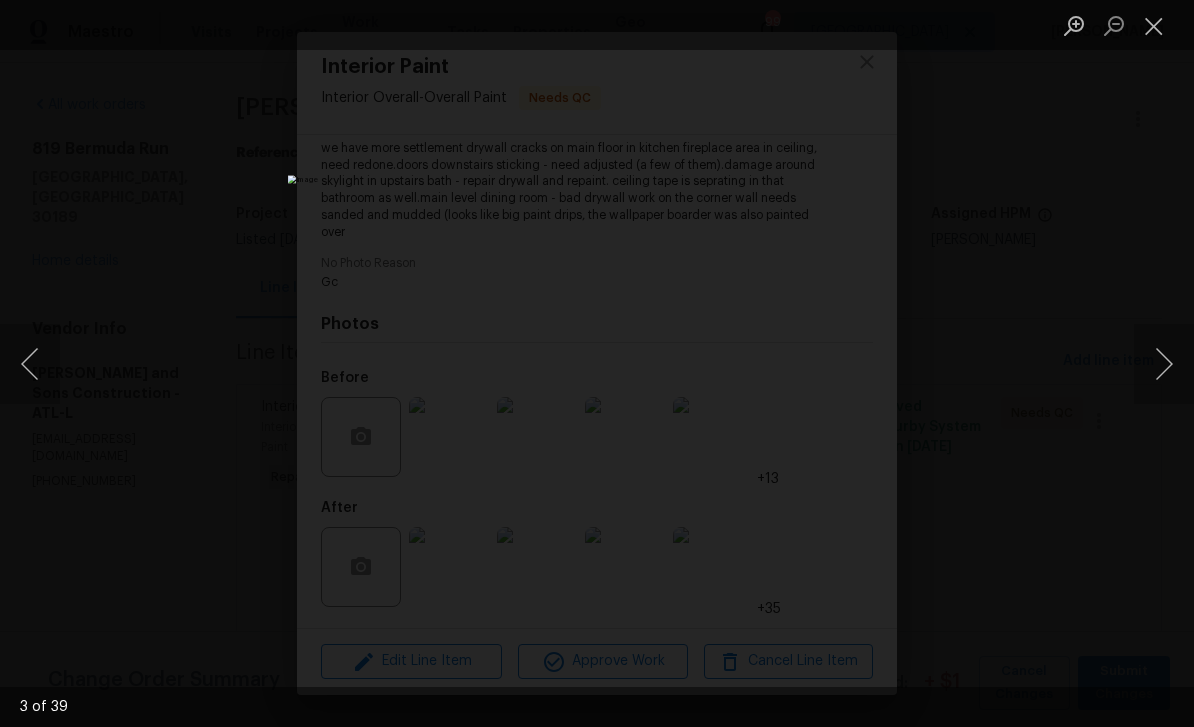 click at bounding box center [1164, 364] 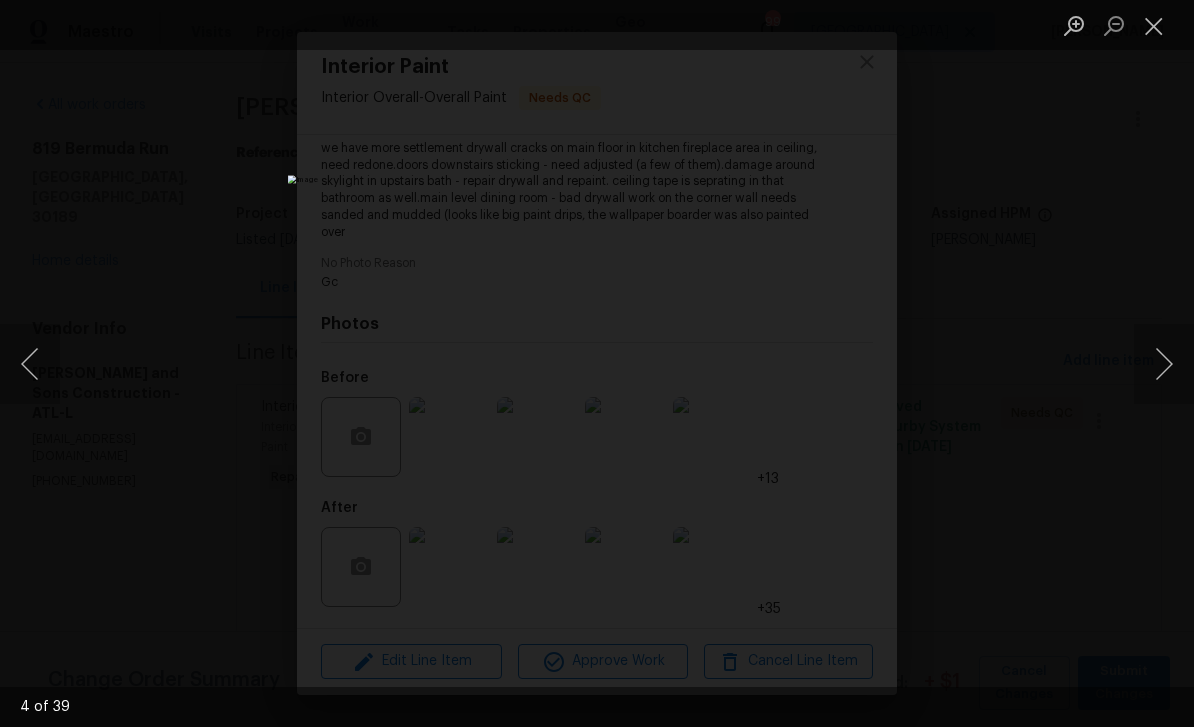 click at bounding box center (1164, 364) 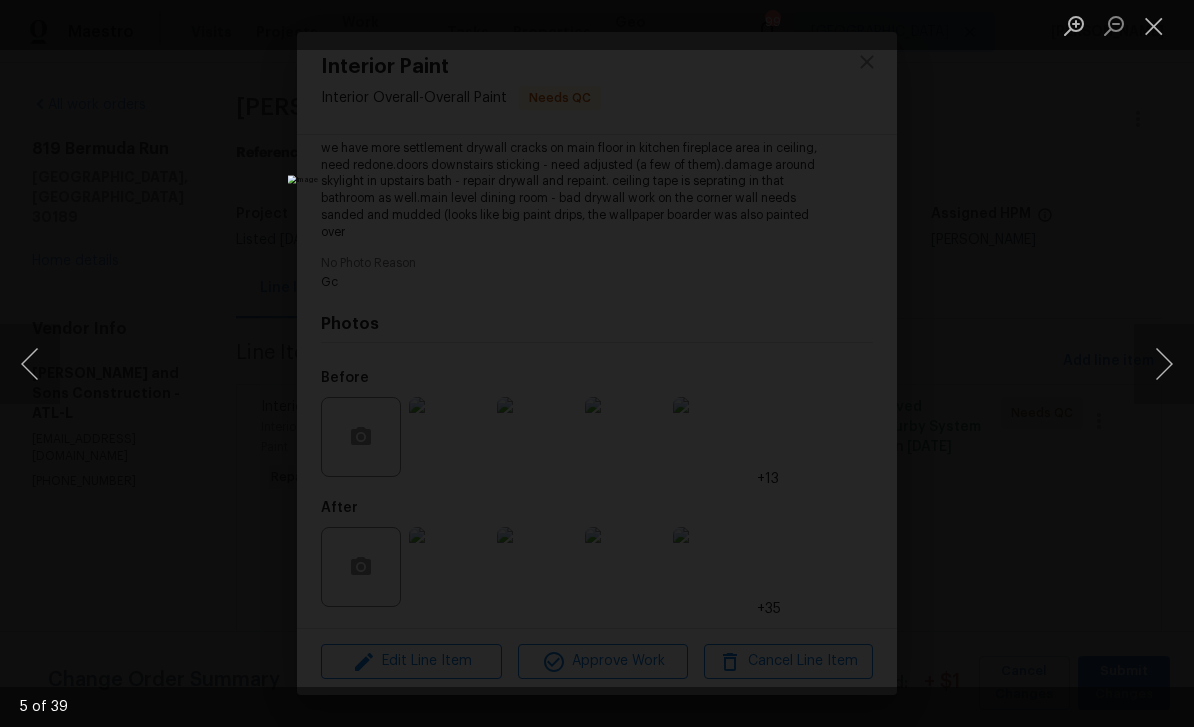 click at bounding box center [1164, 364] 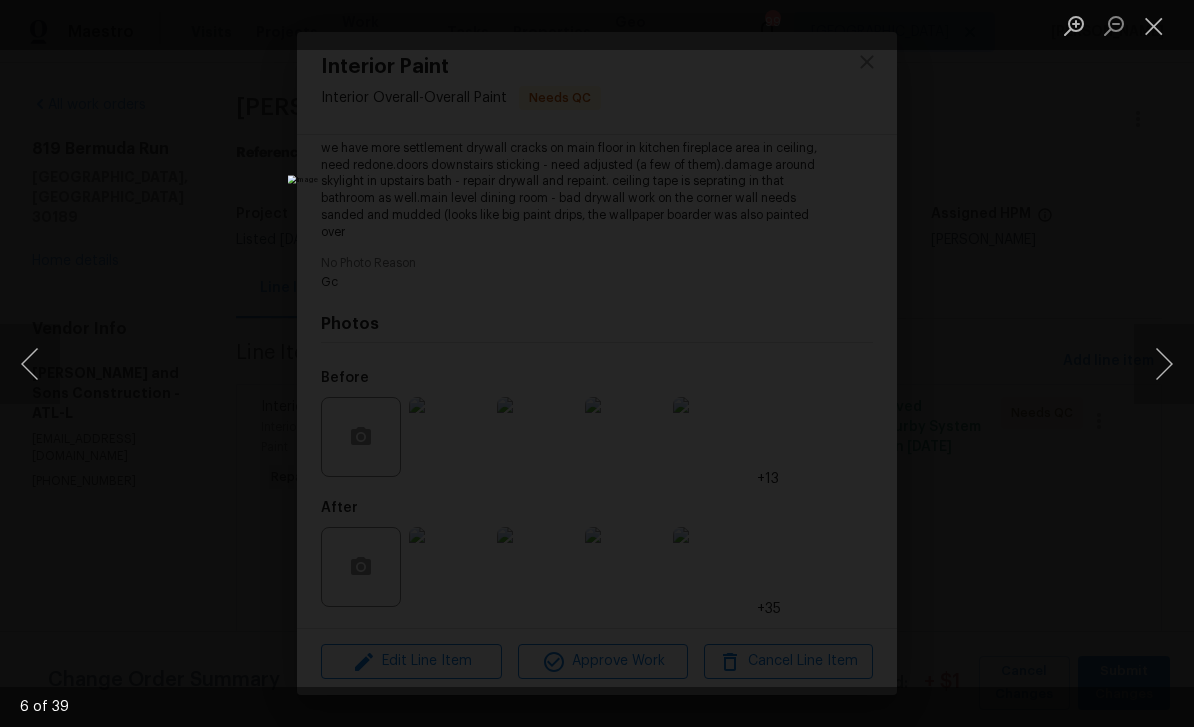 click at bounding box center (1164, 364) 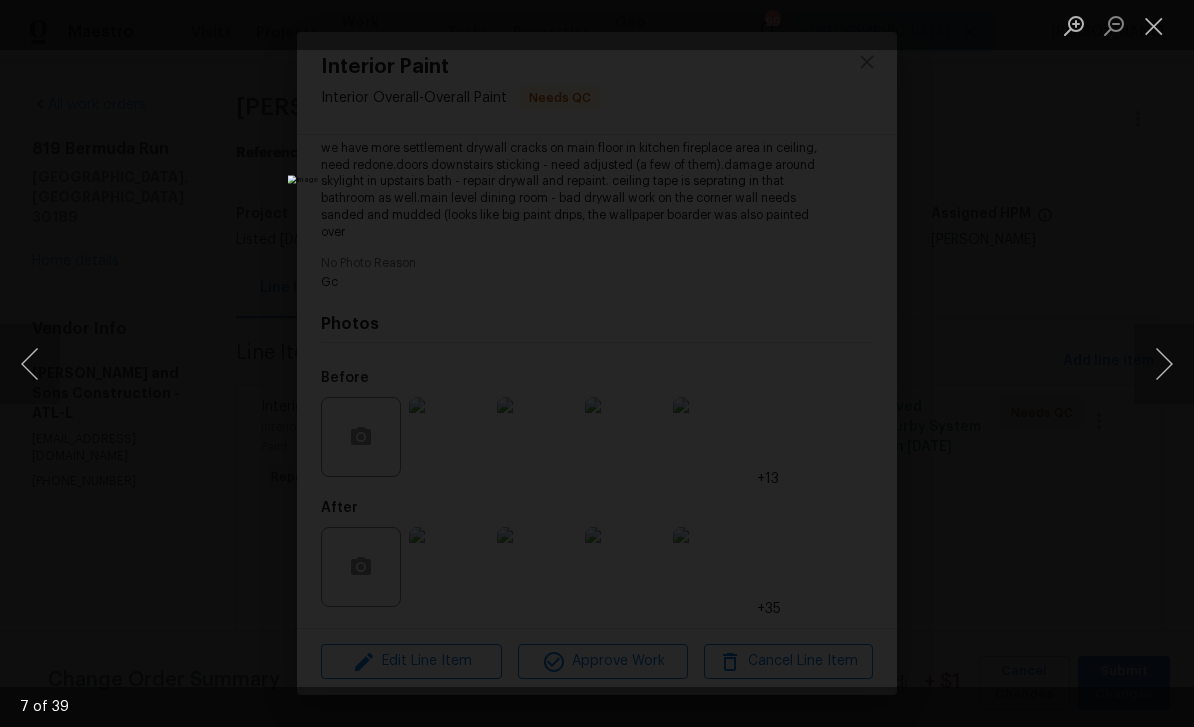 click at bounding box center (1164, 364) 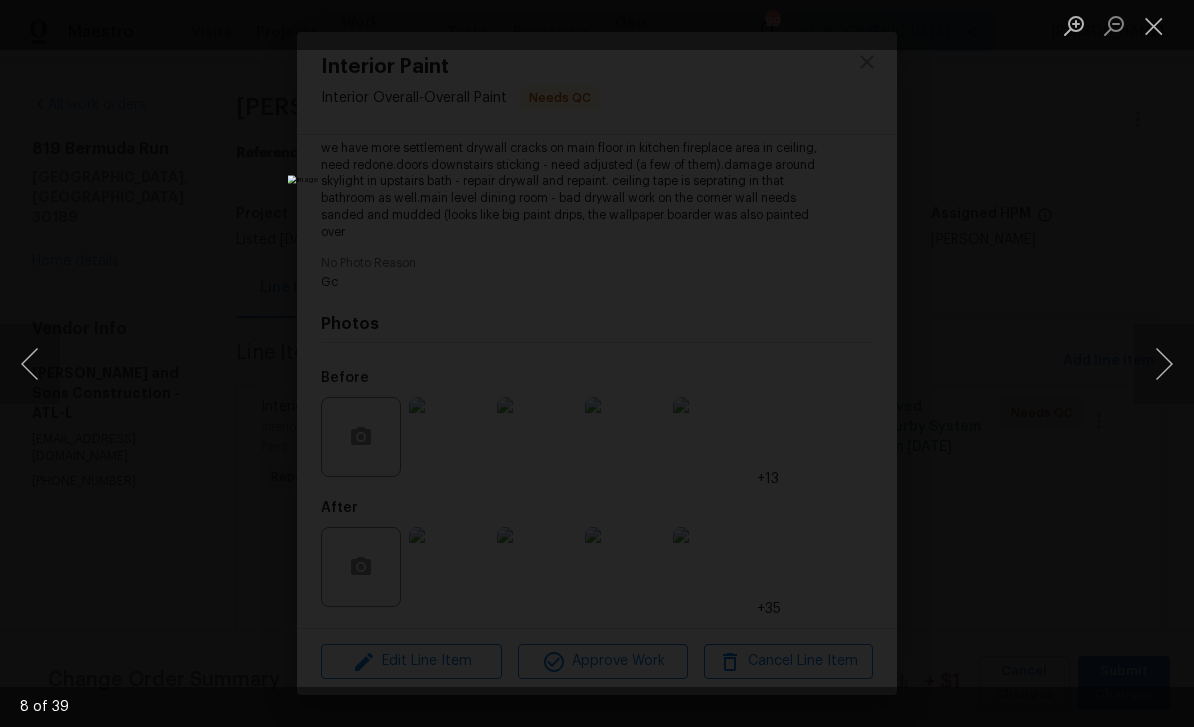 click at bounding box center [1164, 364] 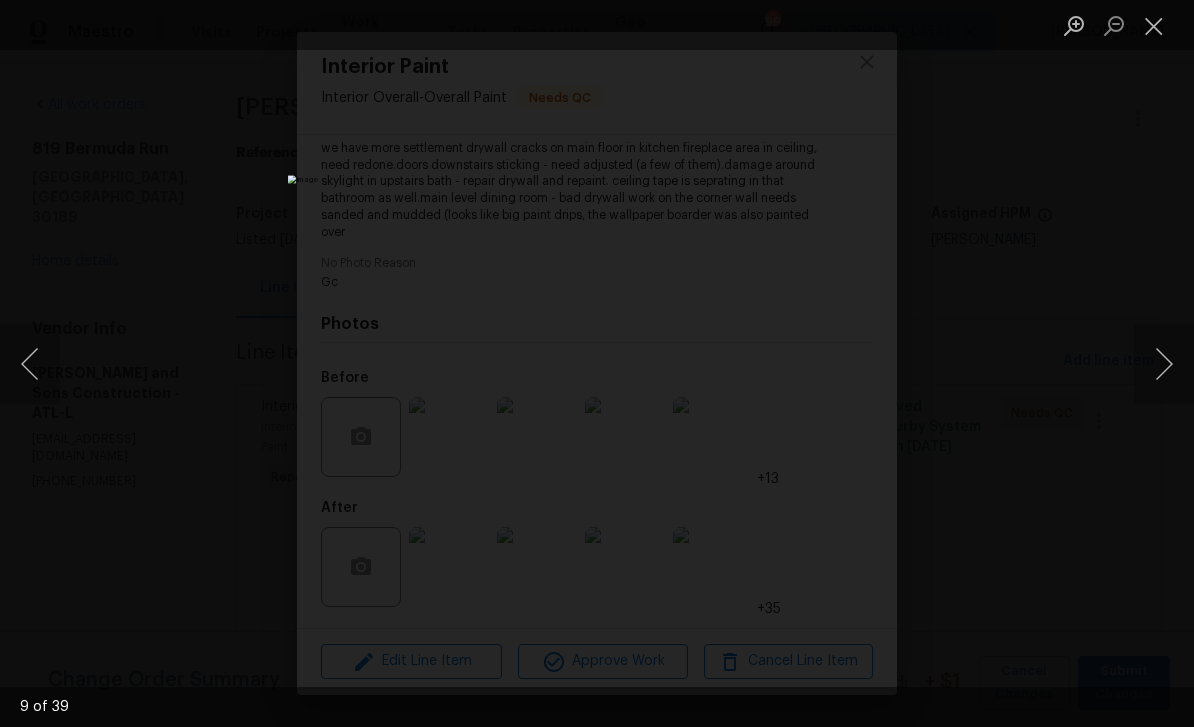click at bounding box center (1164, 364) 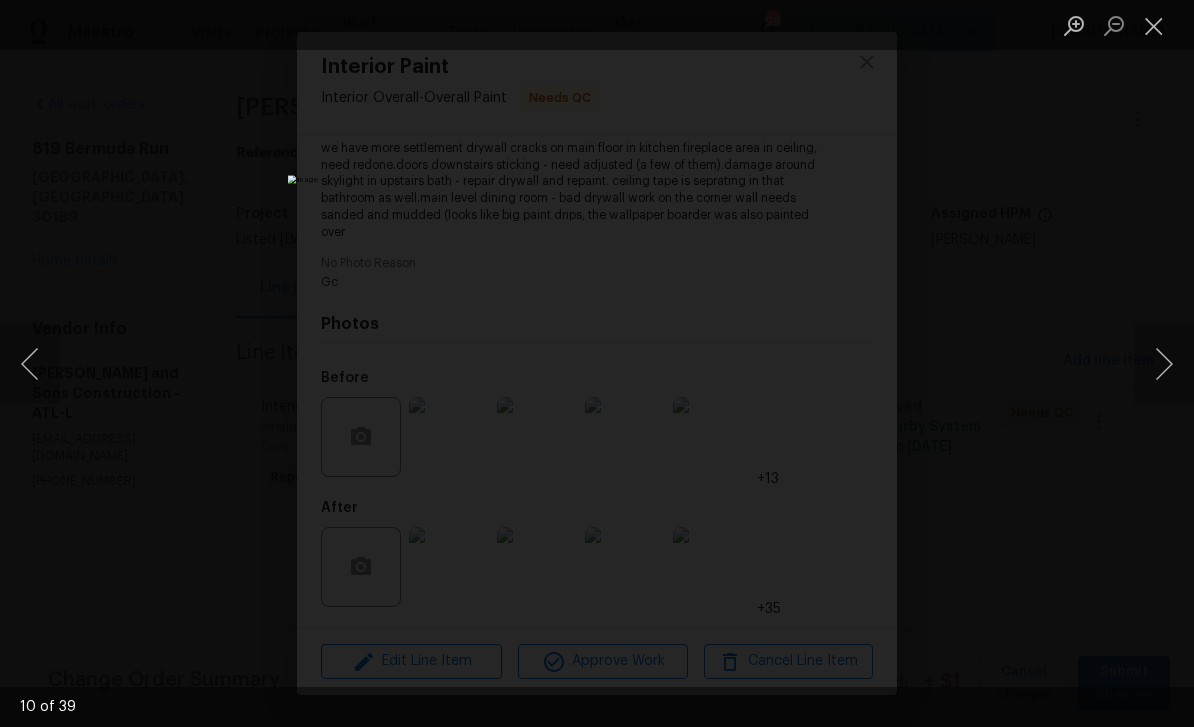 click at bounding box center (1164, 364) 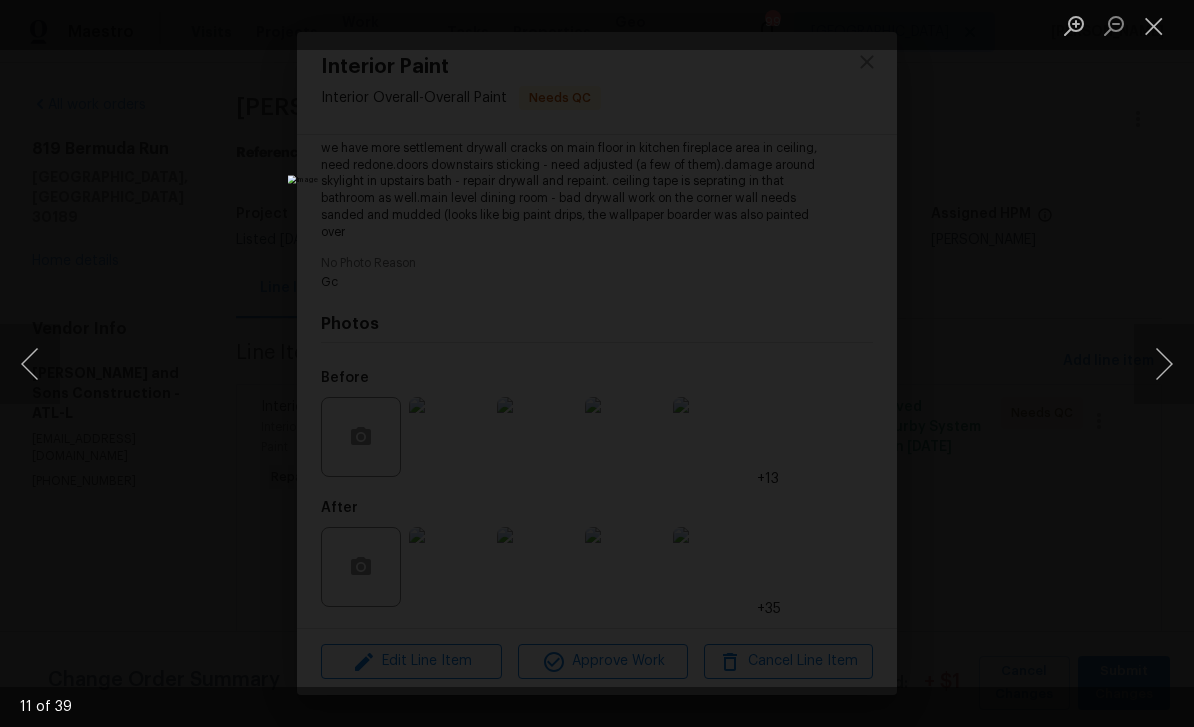 click at bounding box center [1164, 364] 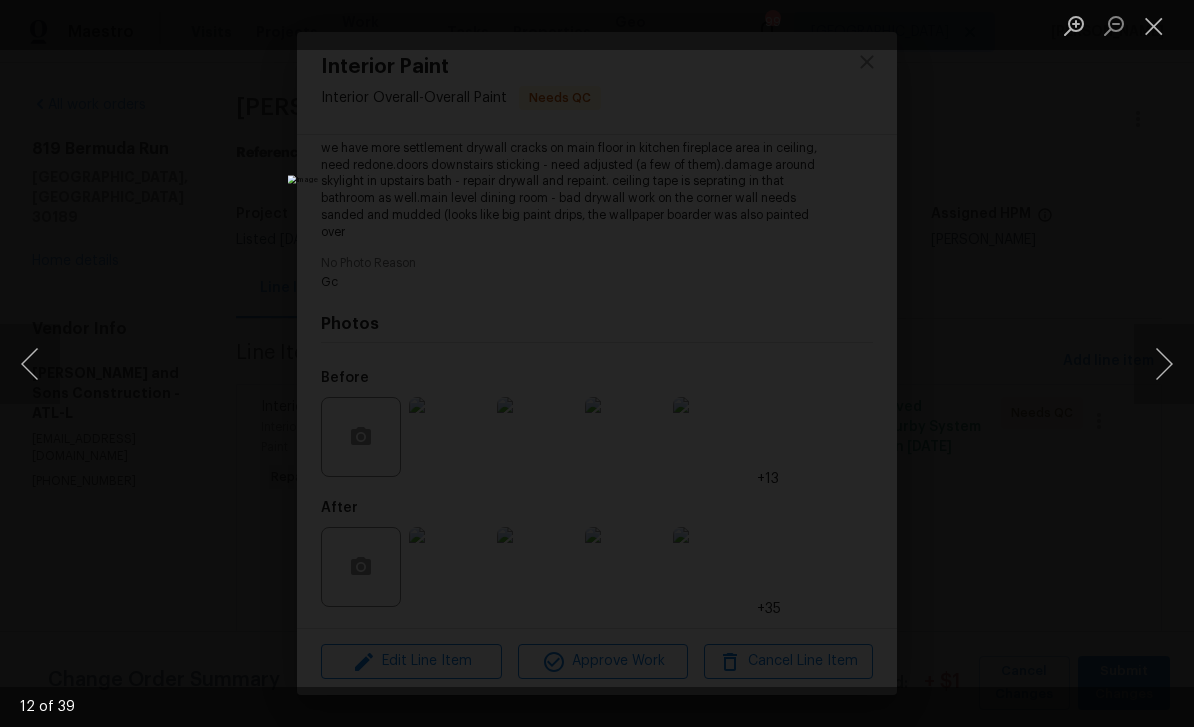 click at bounding box center (1164, 364) 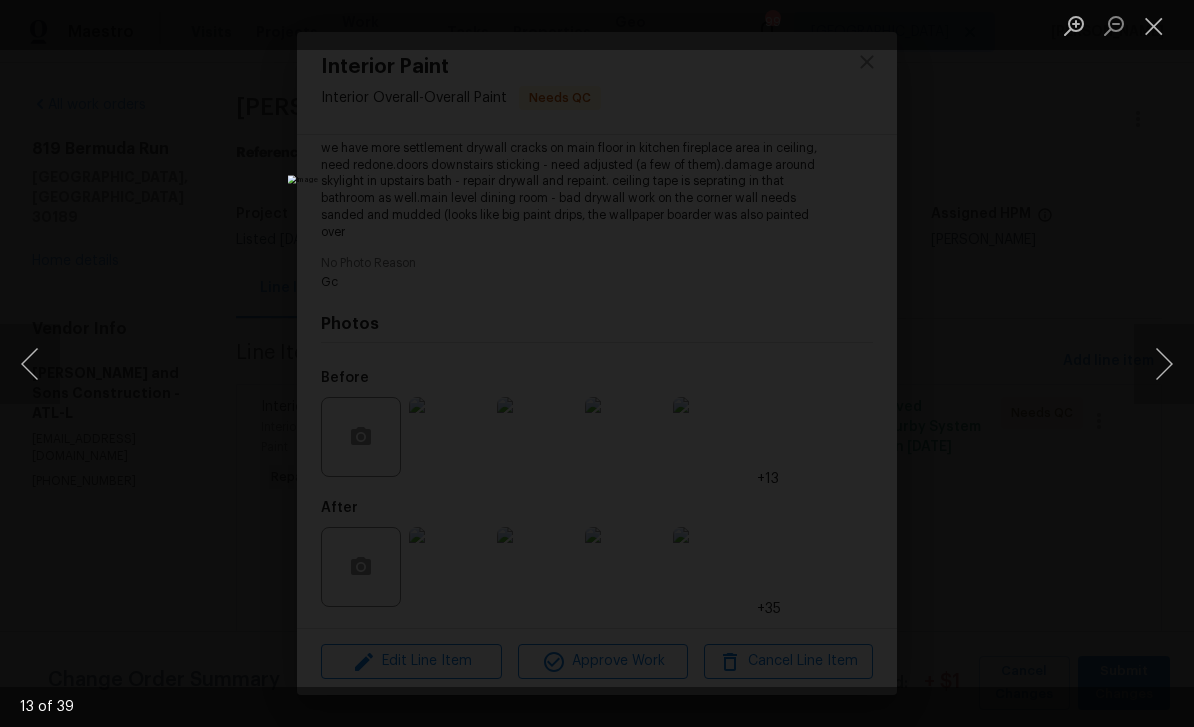 click at bounding box center [1164, 364] 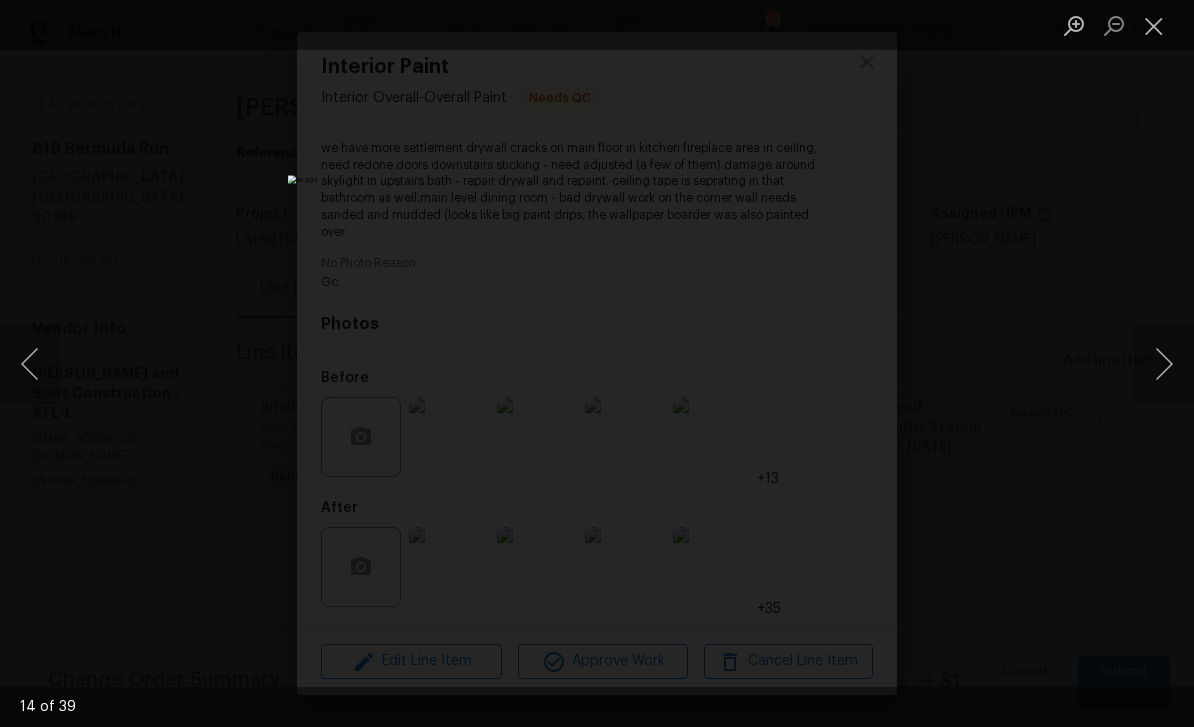 click at bounding box center (1164, 364) 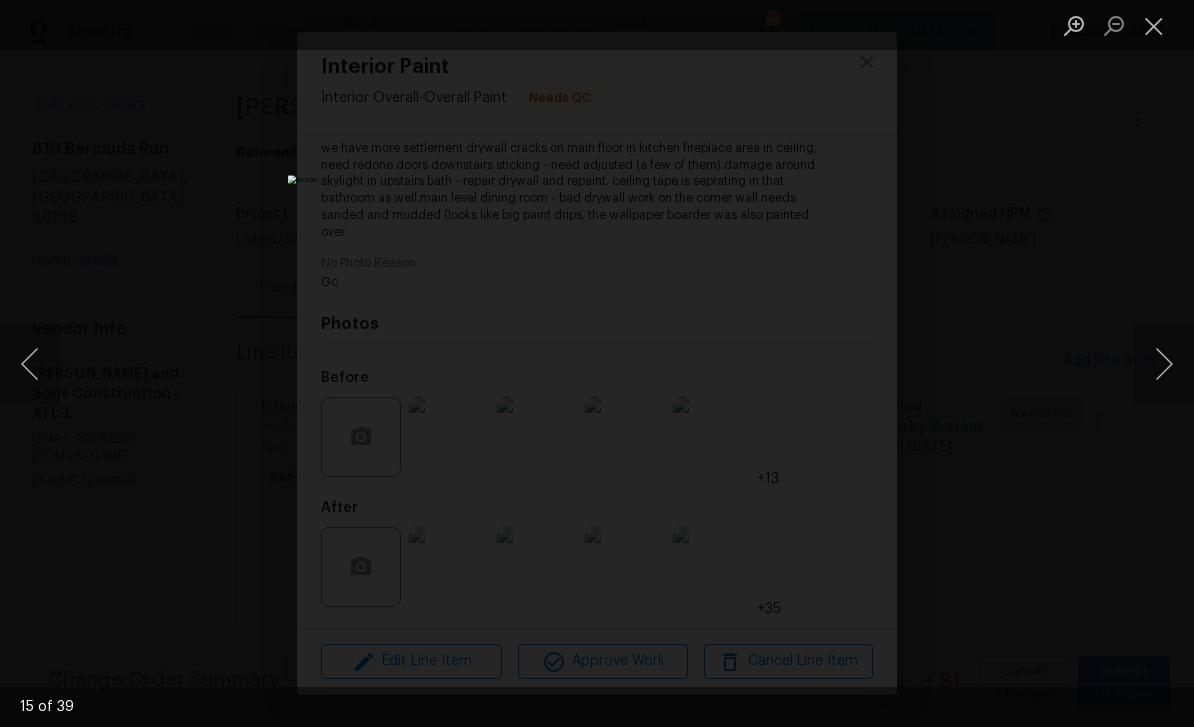 click at bounding box center [1164, 364] 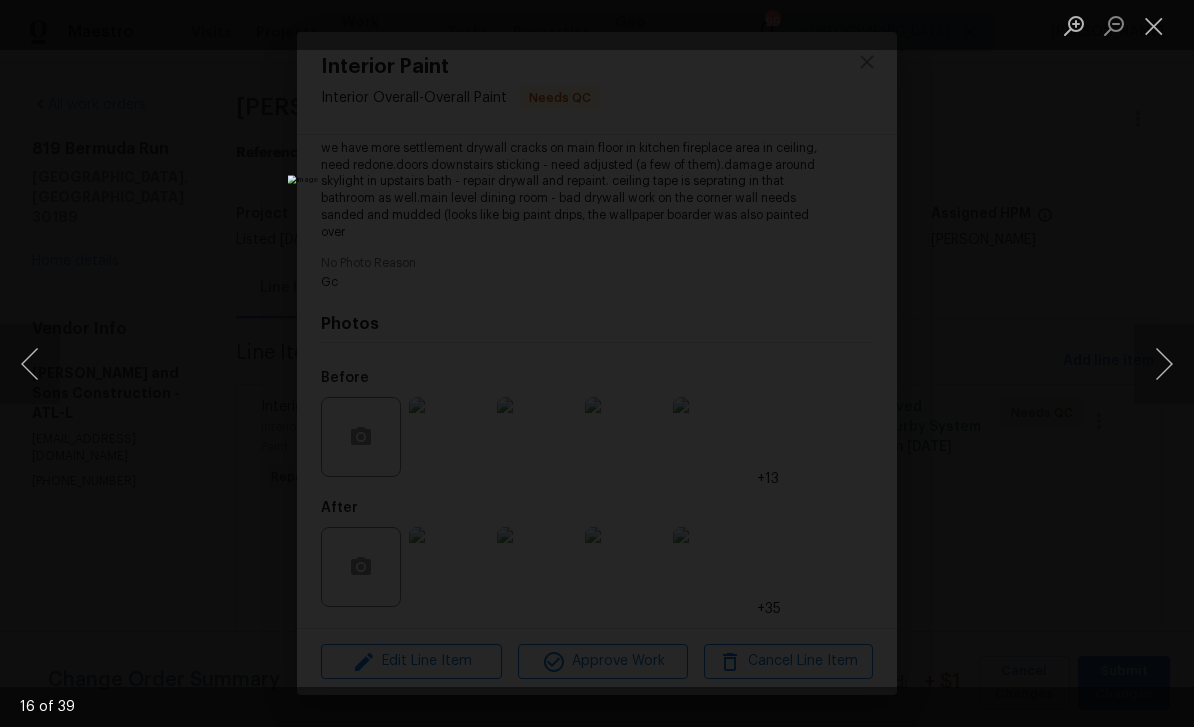 click at bounding box center [1164, 364] 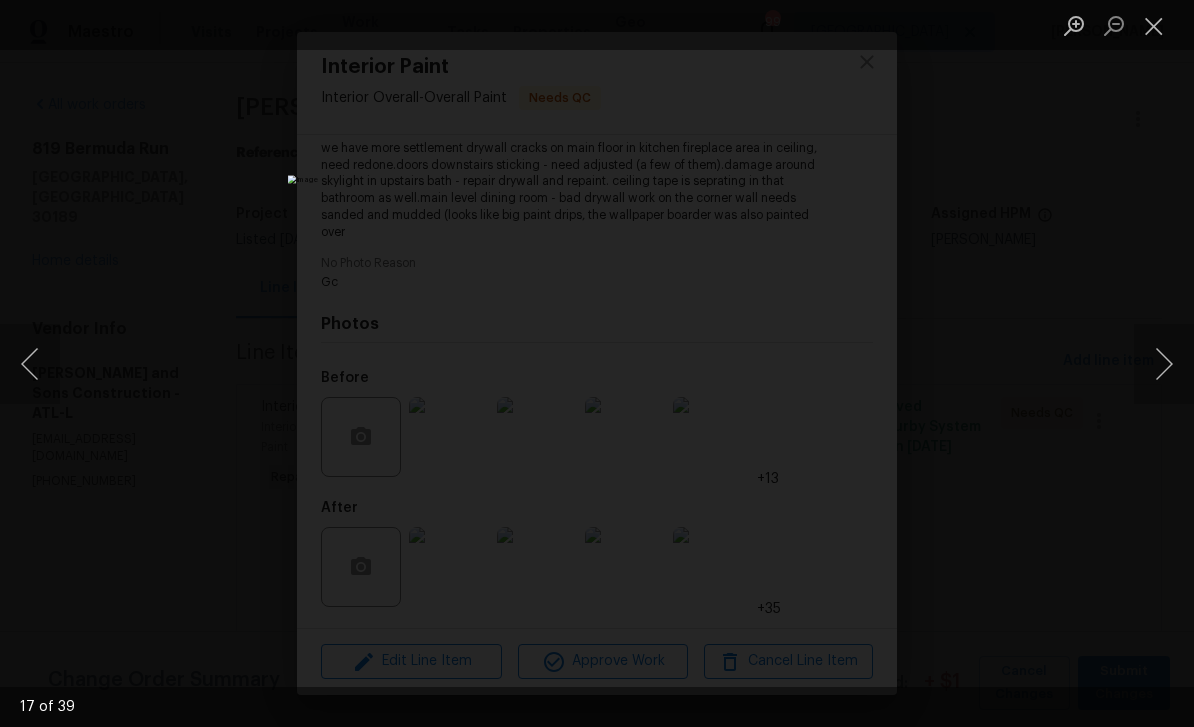 click at bounding box center [1164, 364] 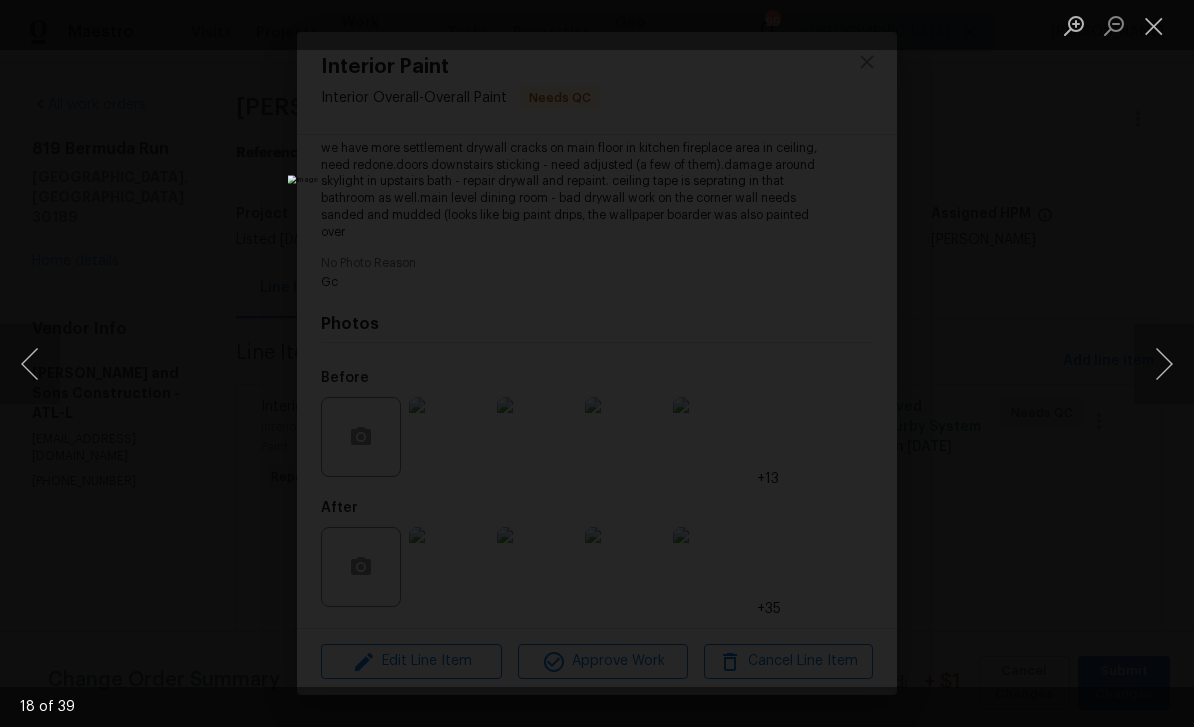 click at bounding box center (1164, 364) 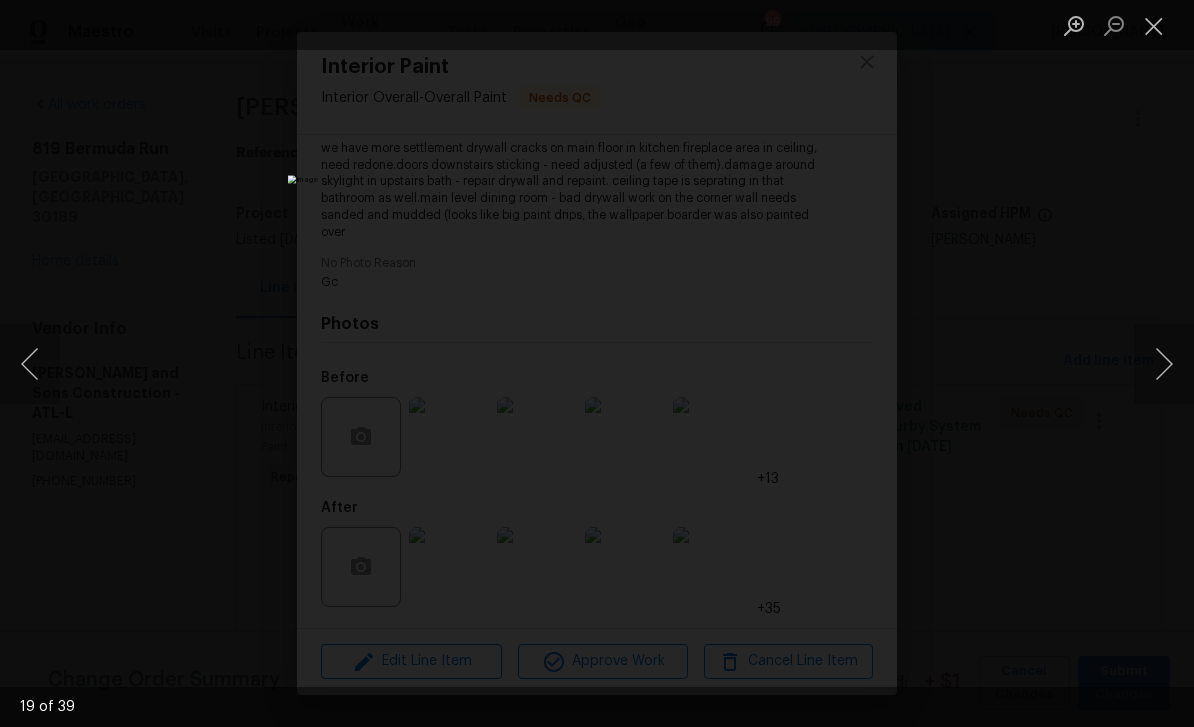 click at bounding box center (1164, 364) 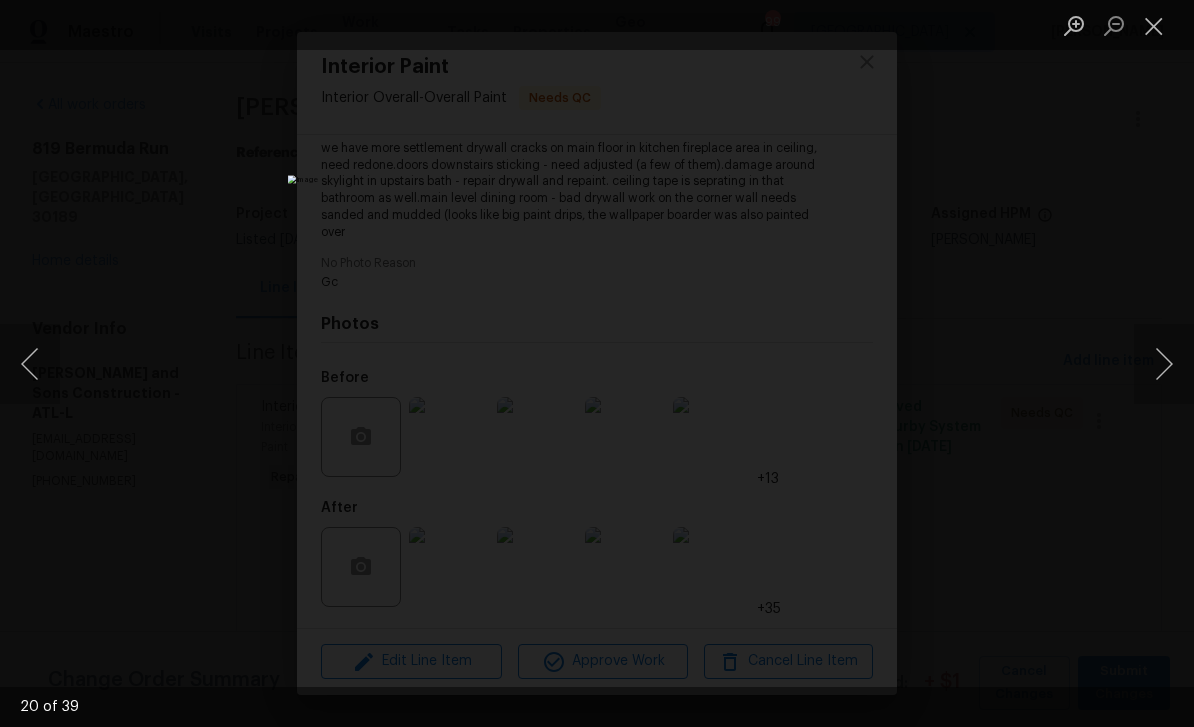 click at bounding box center (1164, 364) 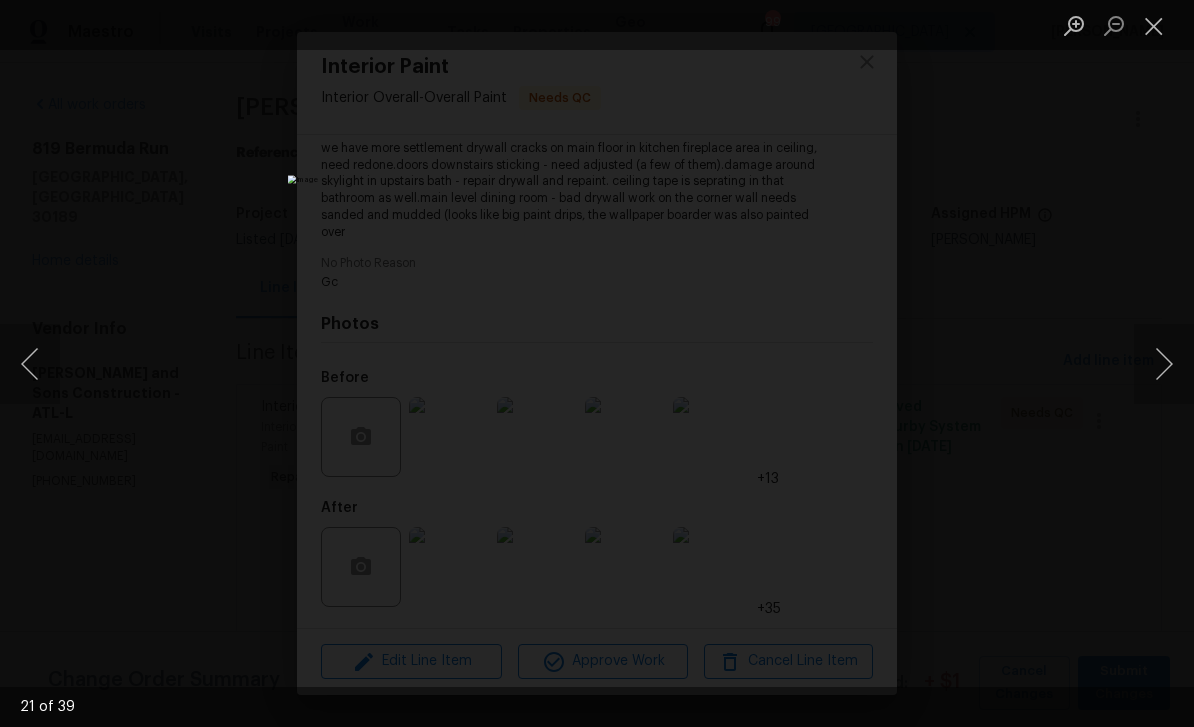 click at bounding box center [1164, 364] 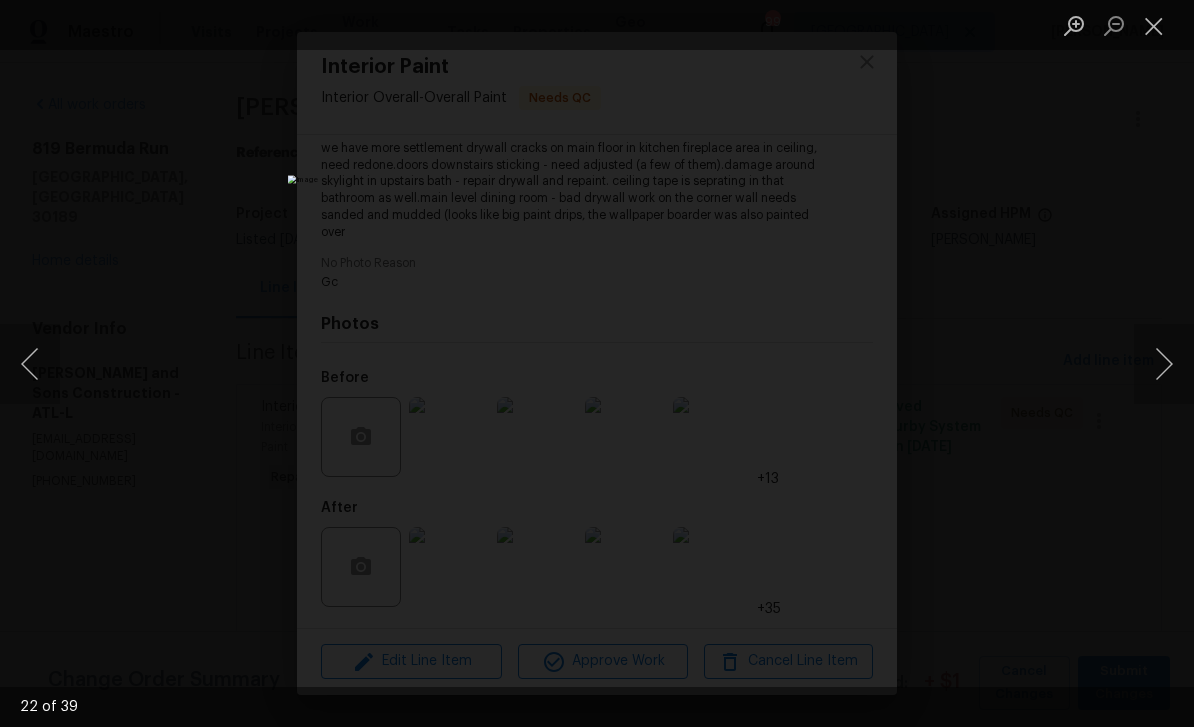 click at bounding box center (1164, 364) 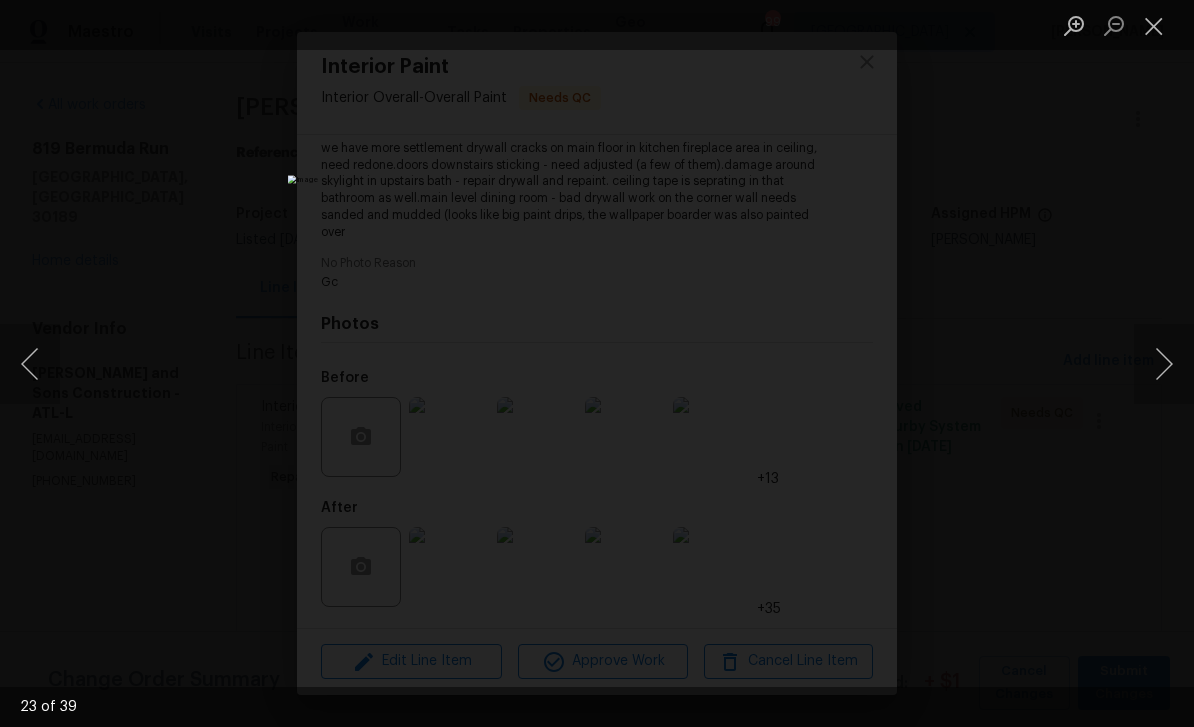 click at bounding box center (1164, 364) 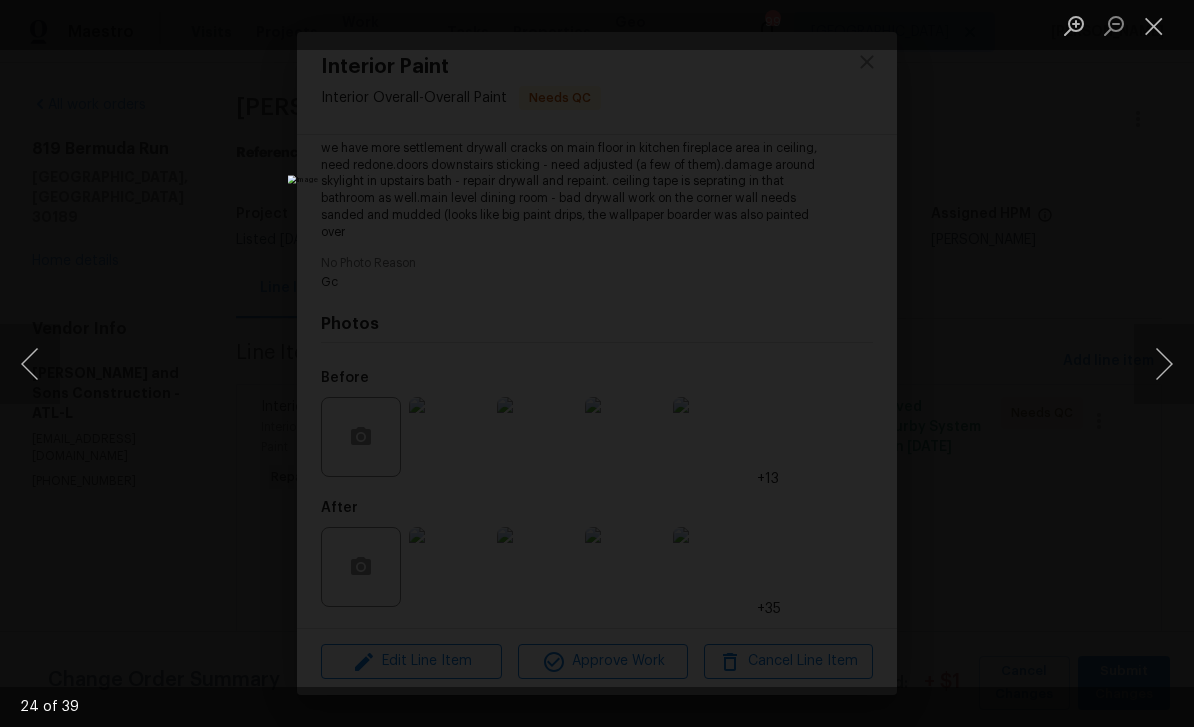 click at bounding box center (1164, 364) 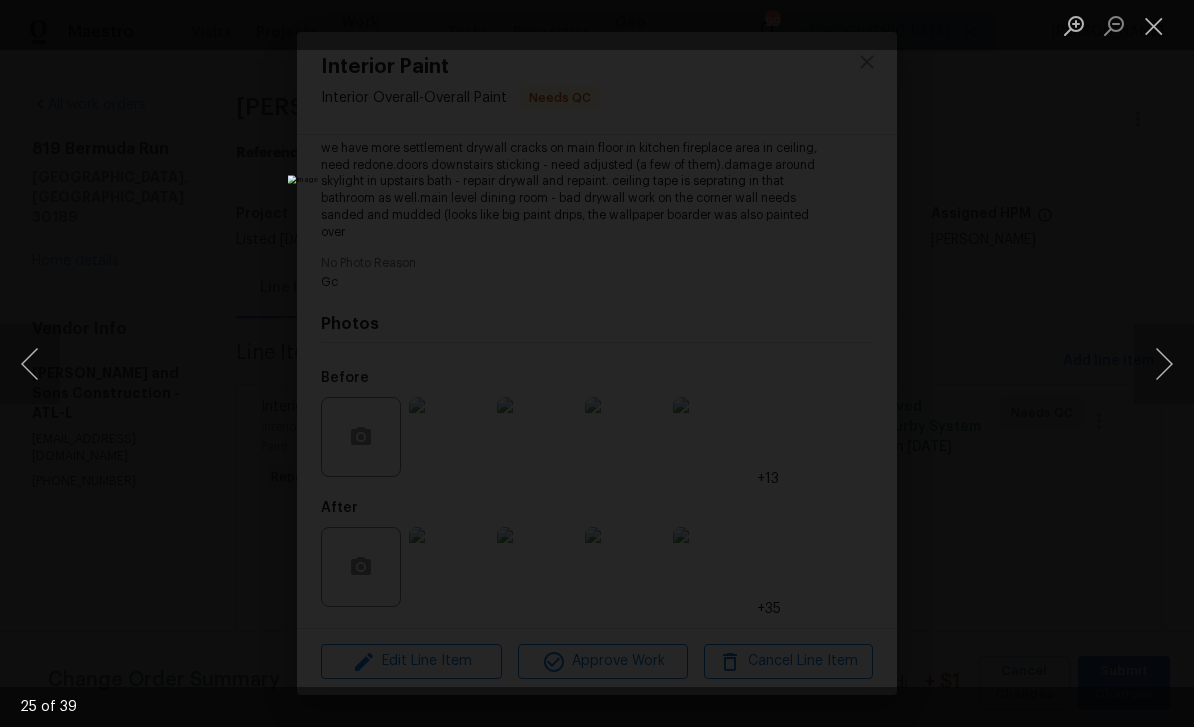 click at bounding box center [1164, 364] 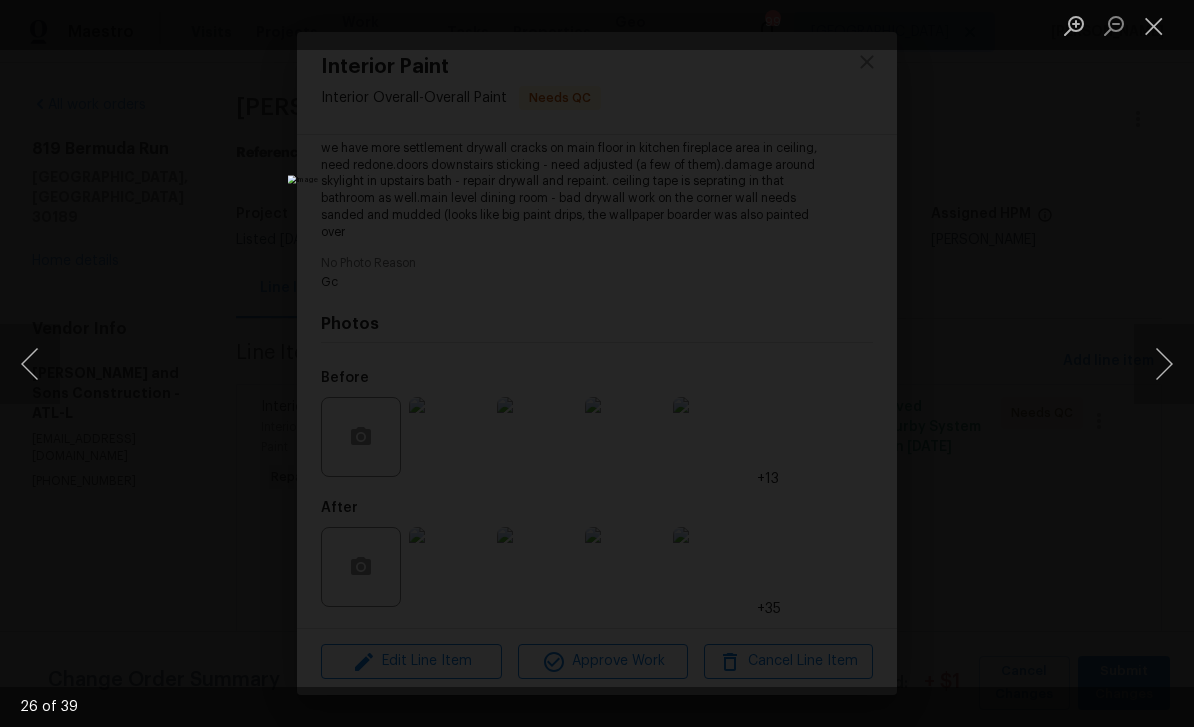 click at bounding box center [1164, 364] 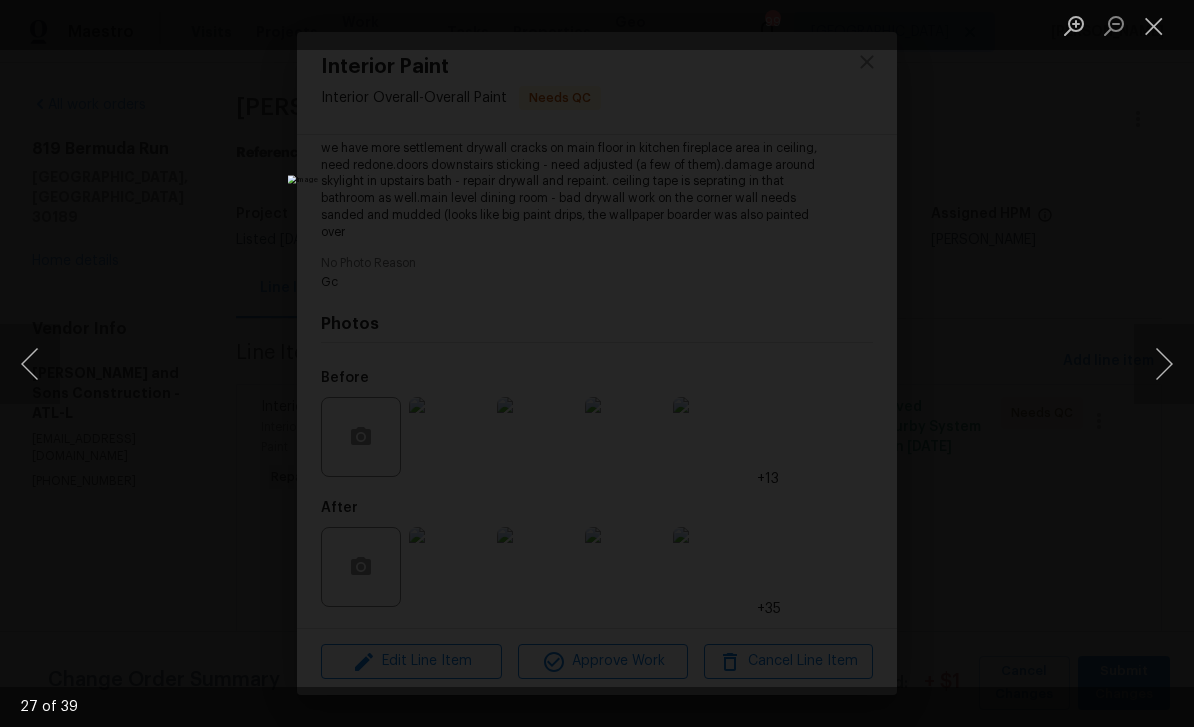 click at bounding box center [1164, 364] 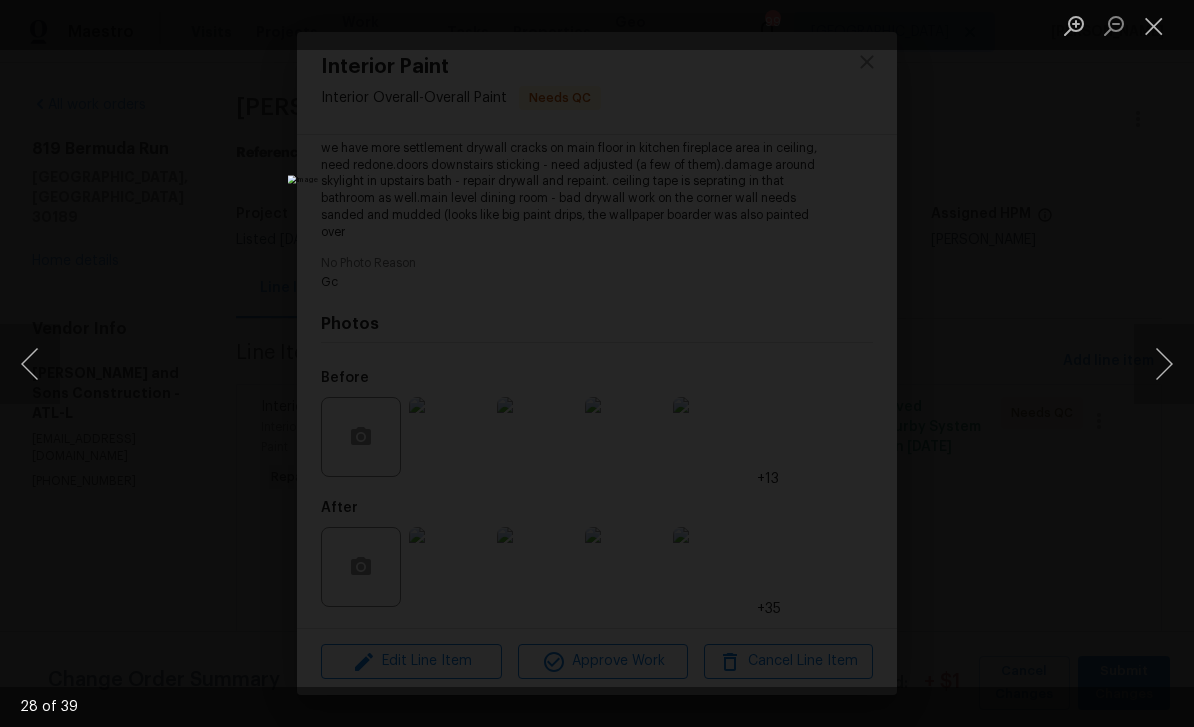 click at bounding box center [1164, 364] 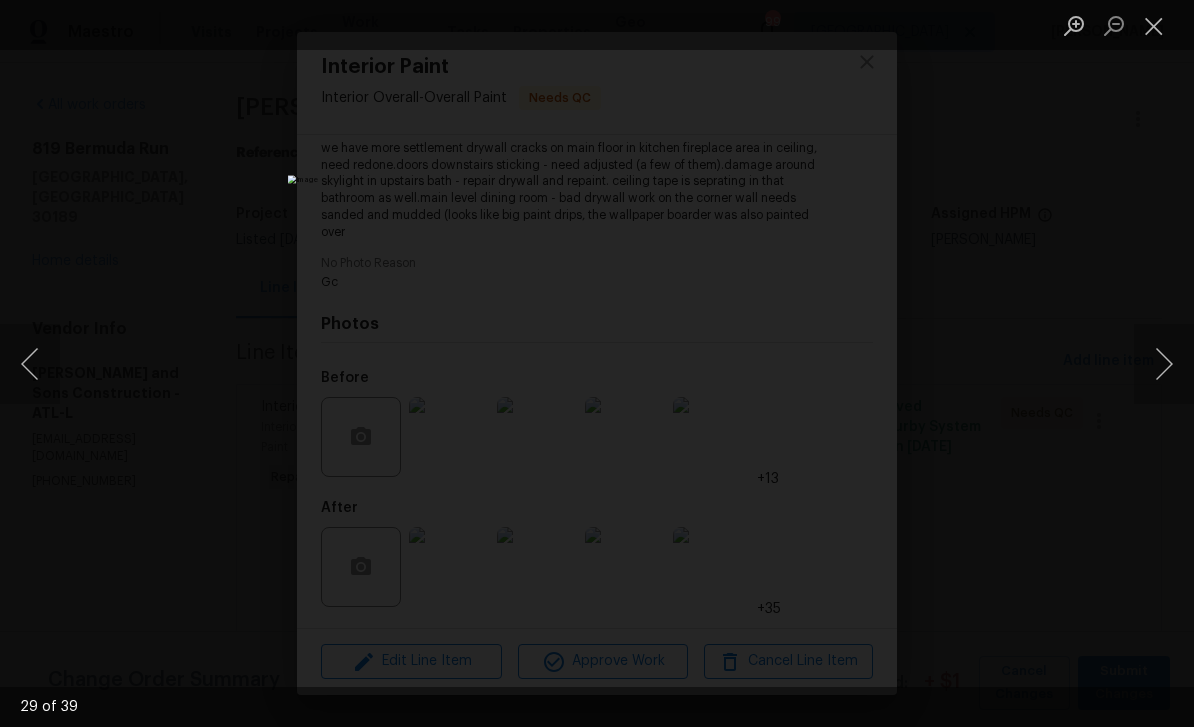 click at bounding box center (1164, 364) 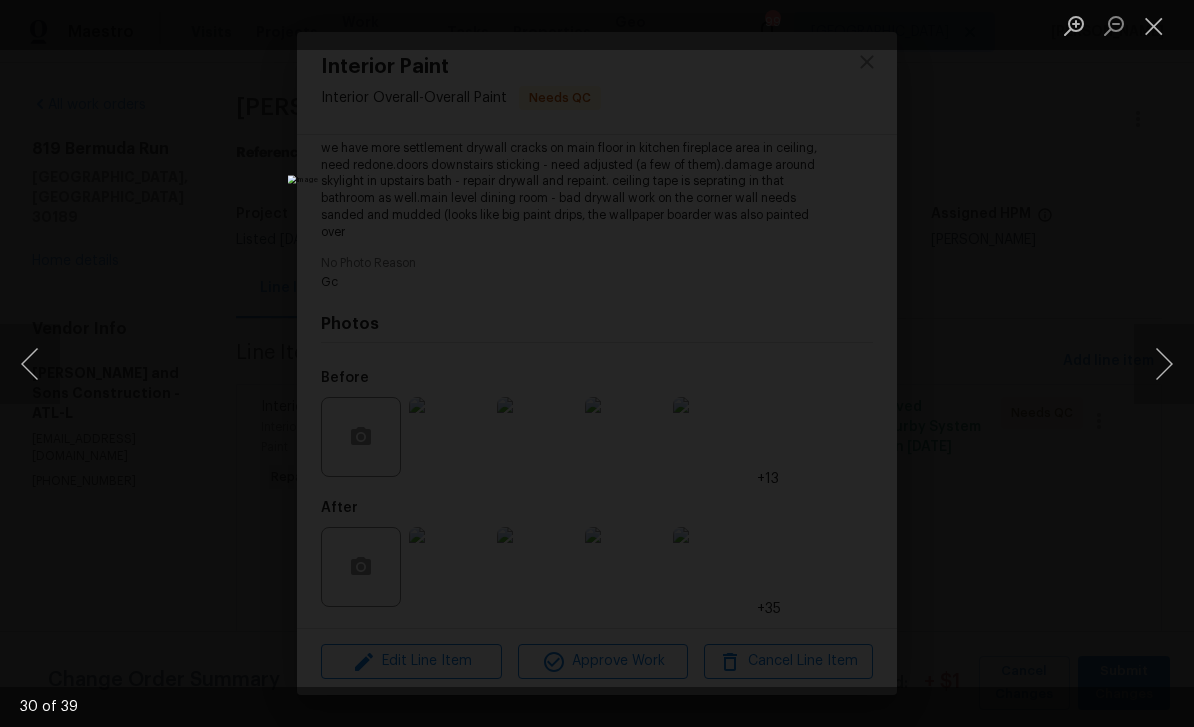click at bounding box center [1164, 364] 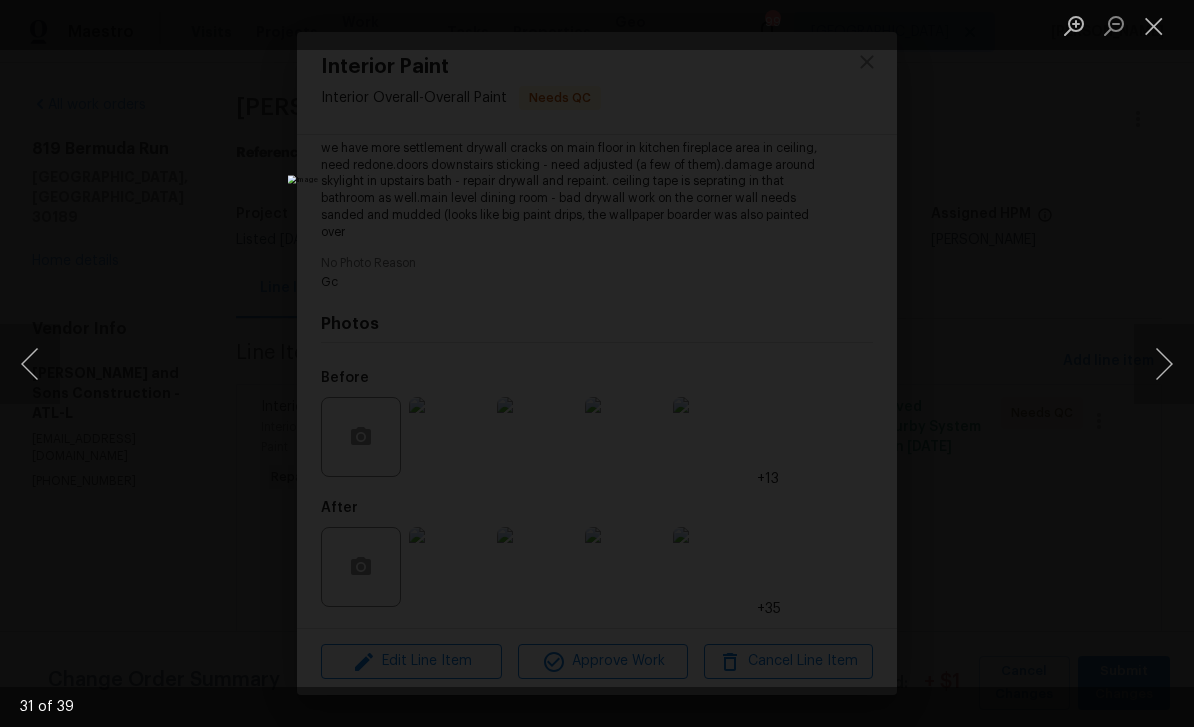 click at bounding box center [1164, 364] 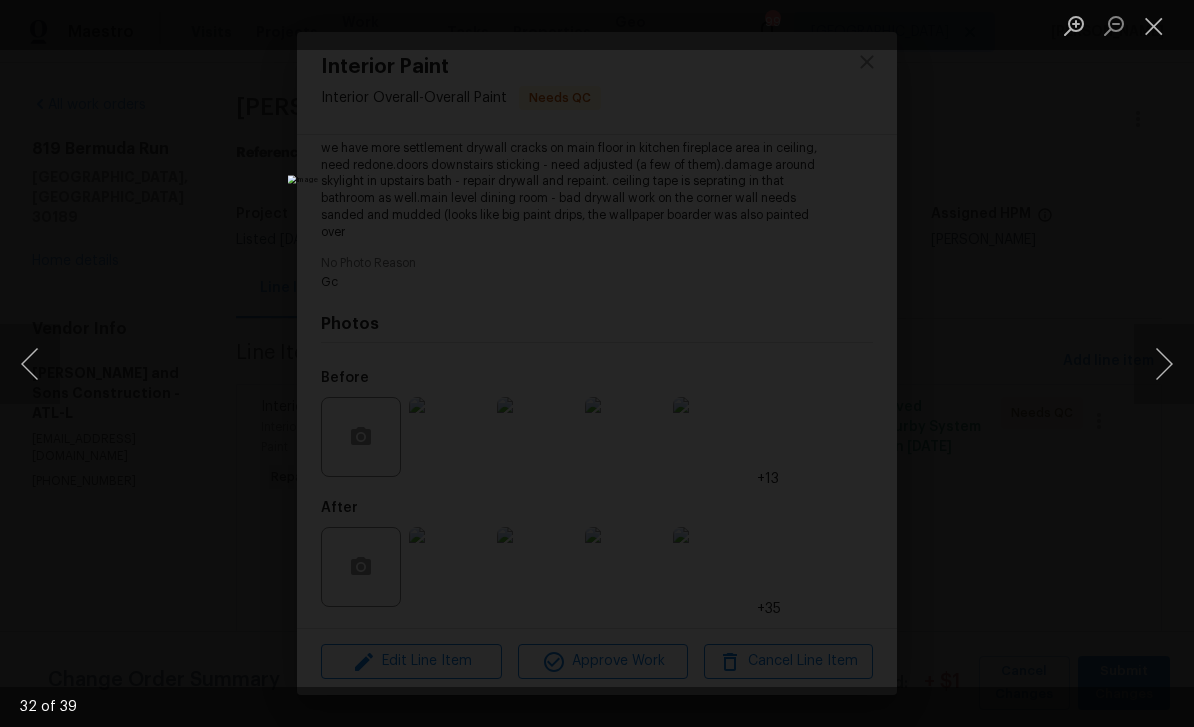 click at bounding box center [1164, 364] 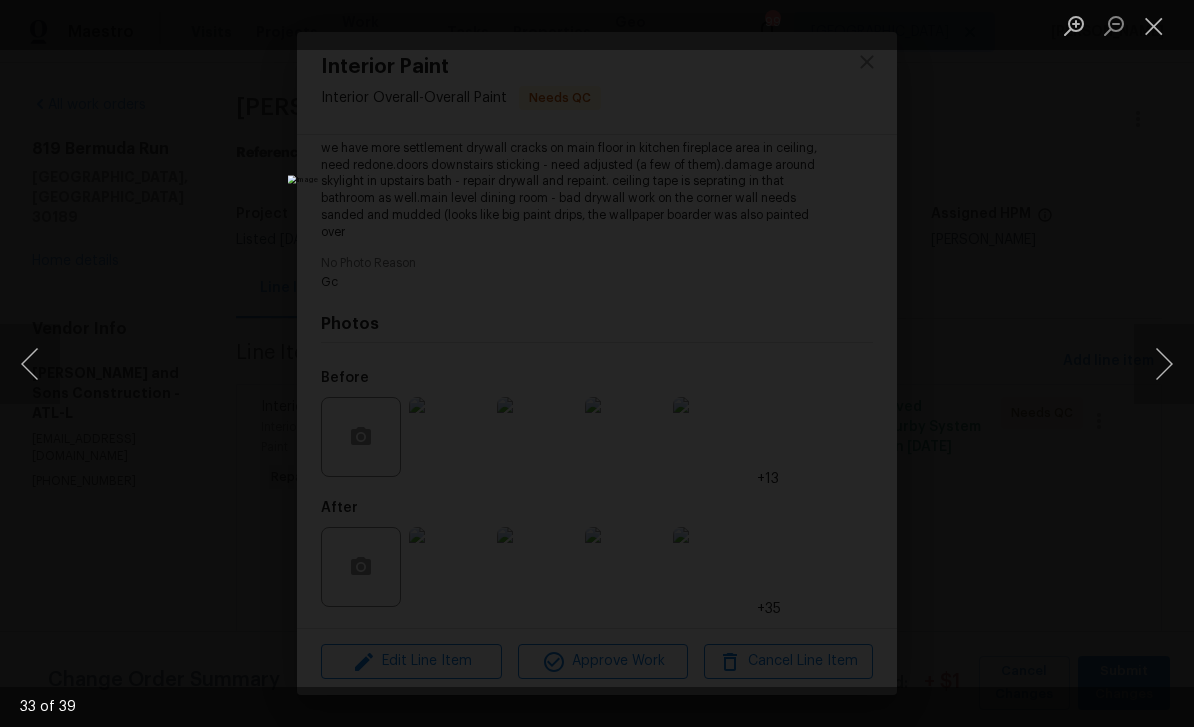 click at bounding box center [1164, 364] 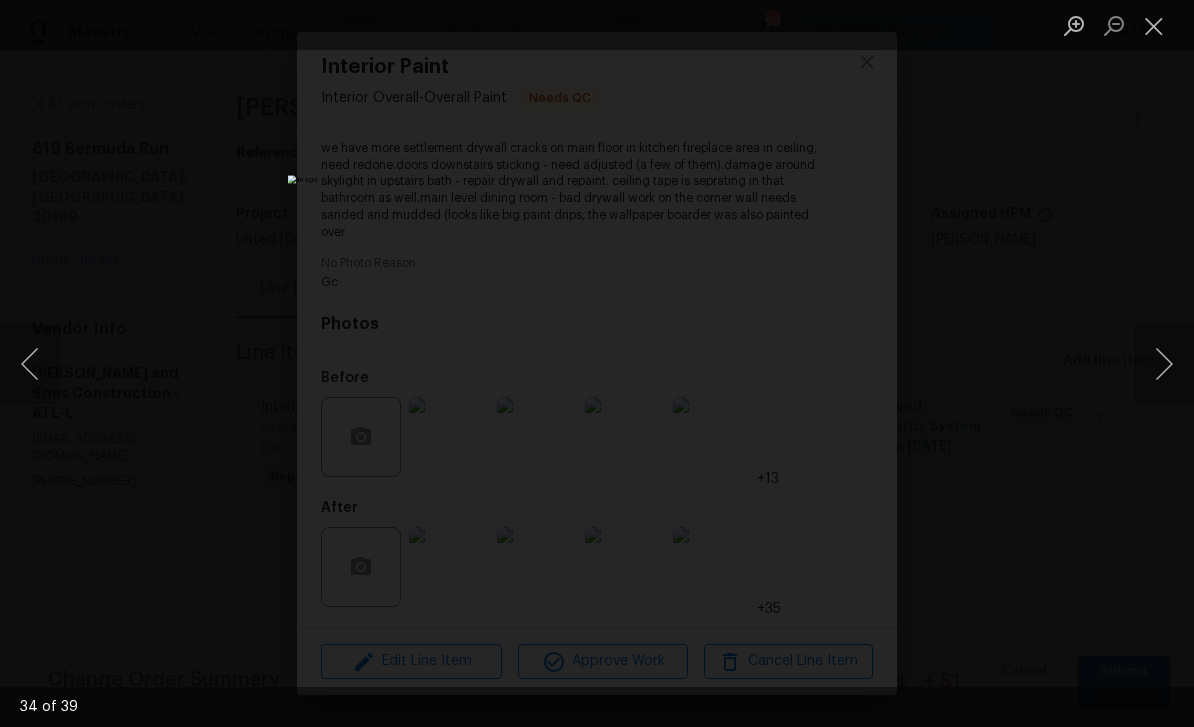 click at bounding box center (1164, 364) 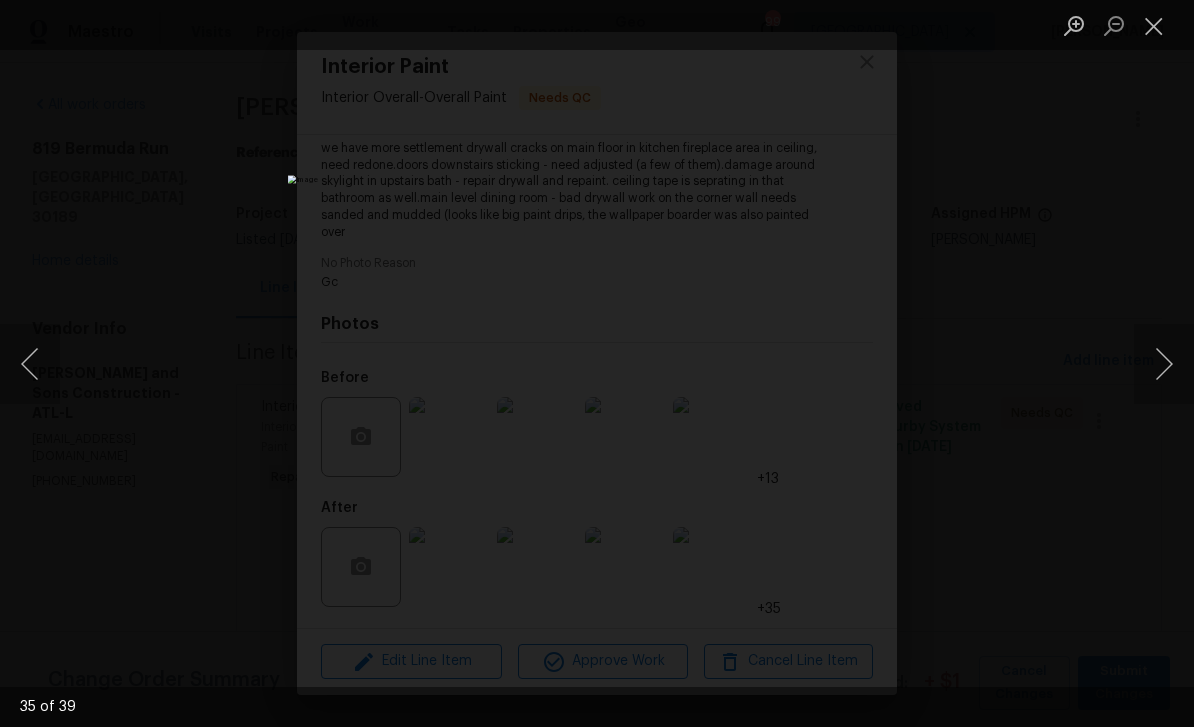 click at bounding box center [1164, 364] 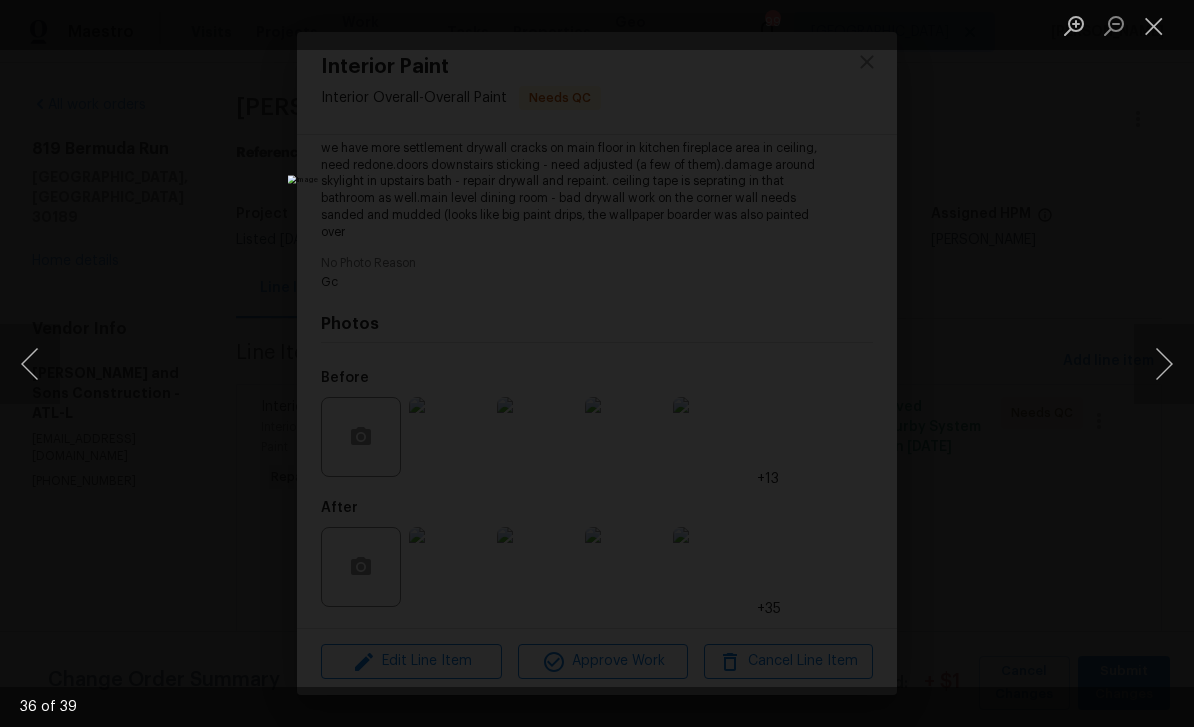 click at bounding box center [1164, 364] 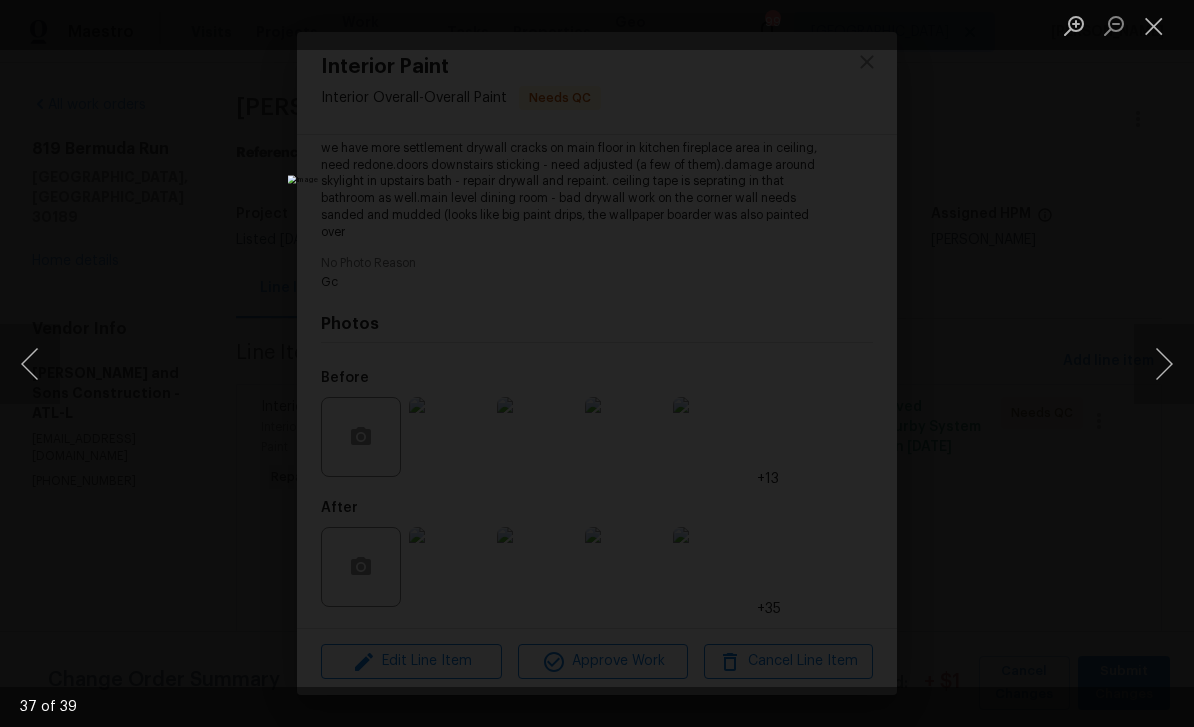 click at bounding box center [1164, 364] 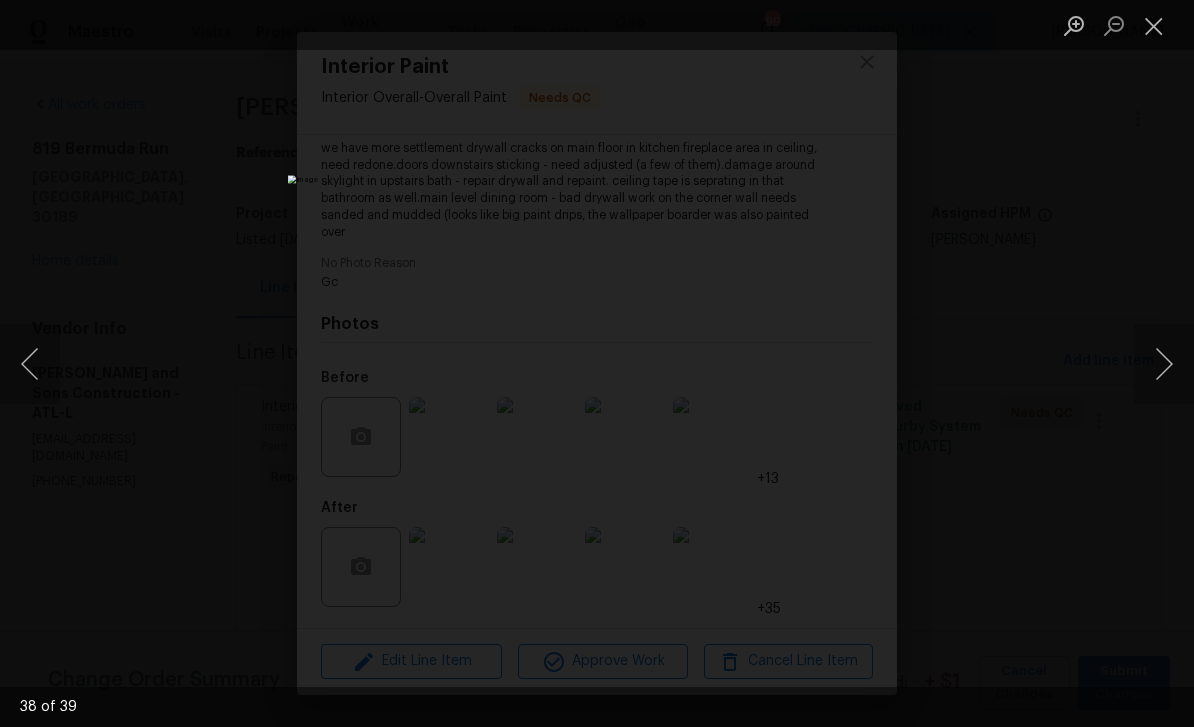 click at bounding box center [1154, 25] 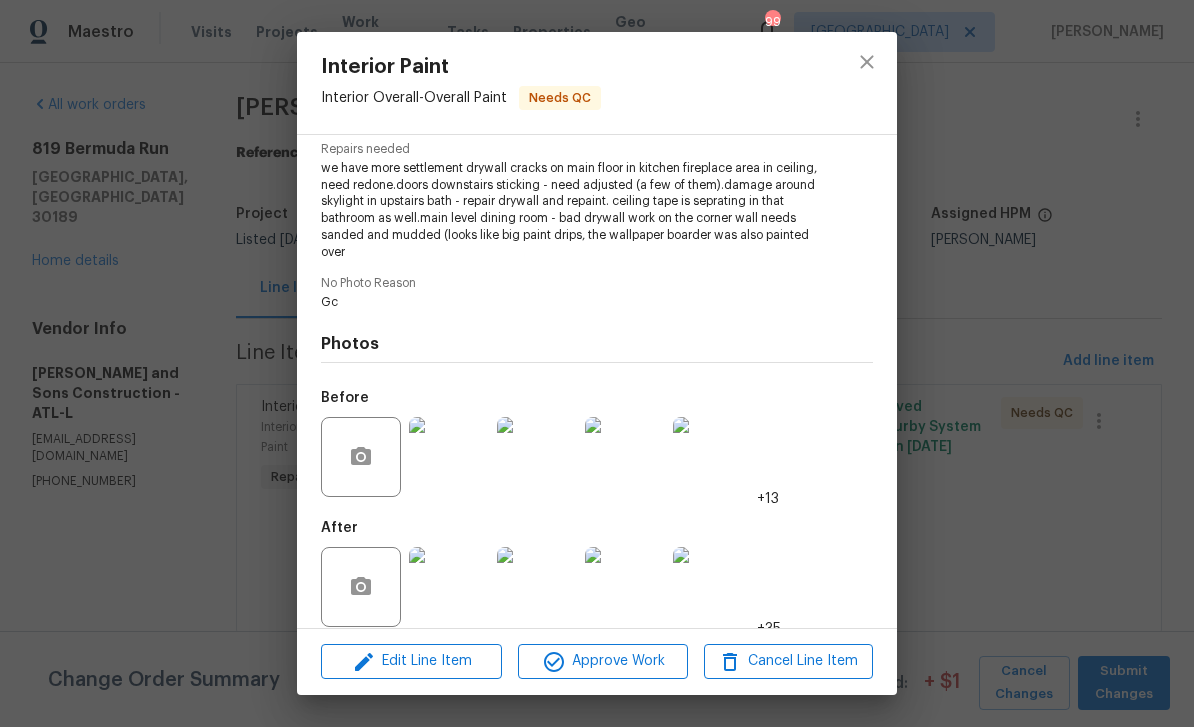 scroll, scrollTop: 176, scrollLeft: 0, axis: vertical 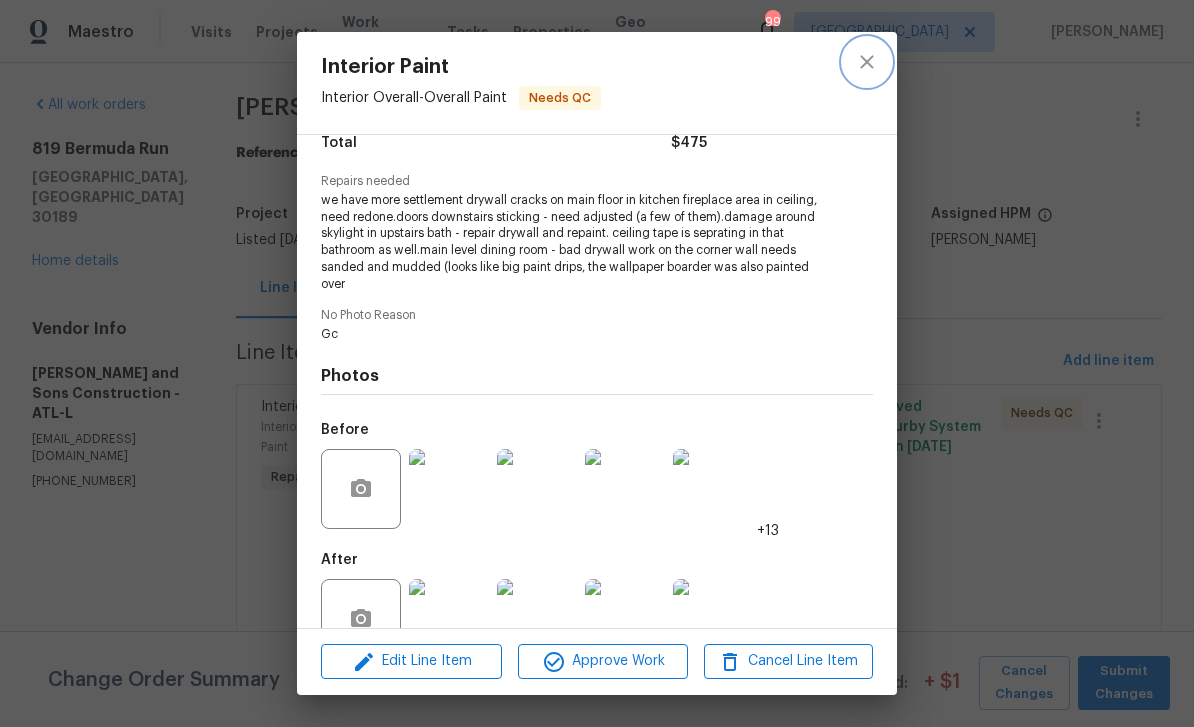 click 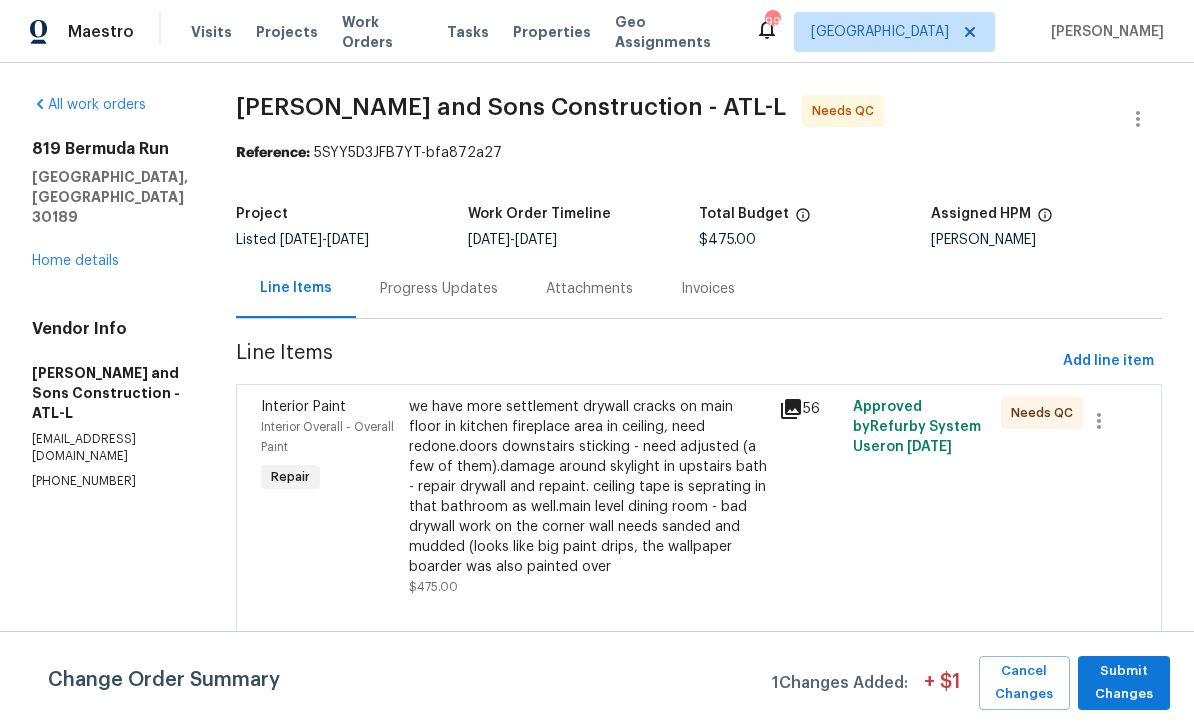 click on "Progress Updates" at bounding box center (439, 289) 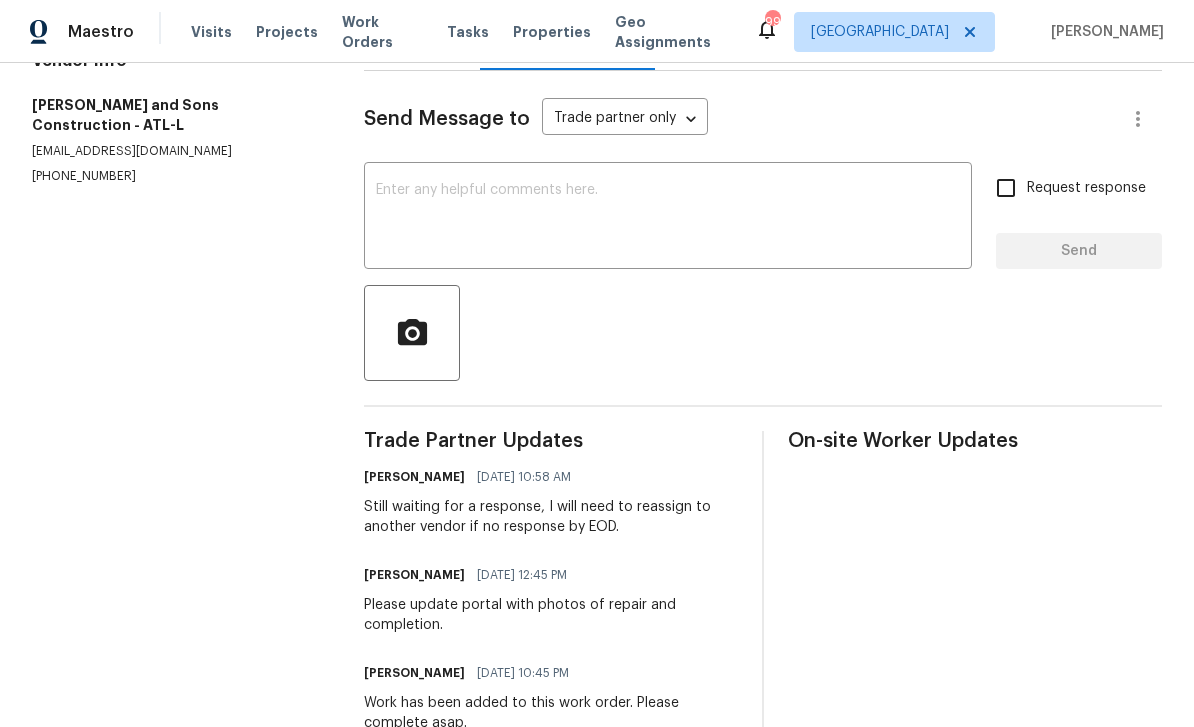 scroll, scrollTop: 247, scrollLeft: 0, axis: vertical 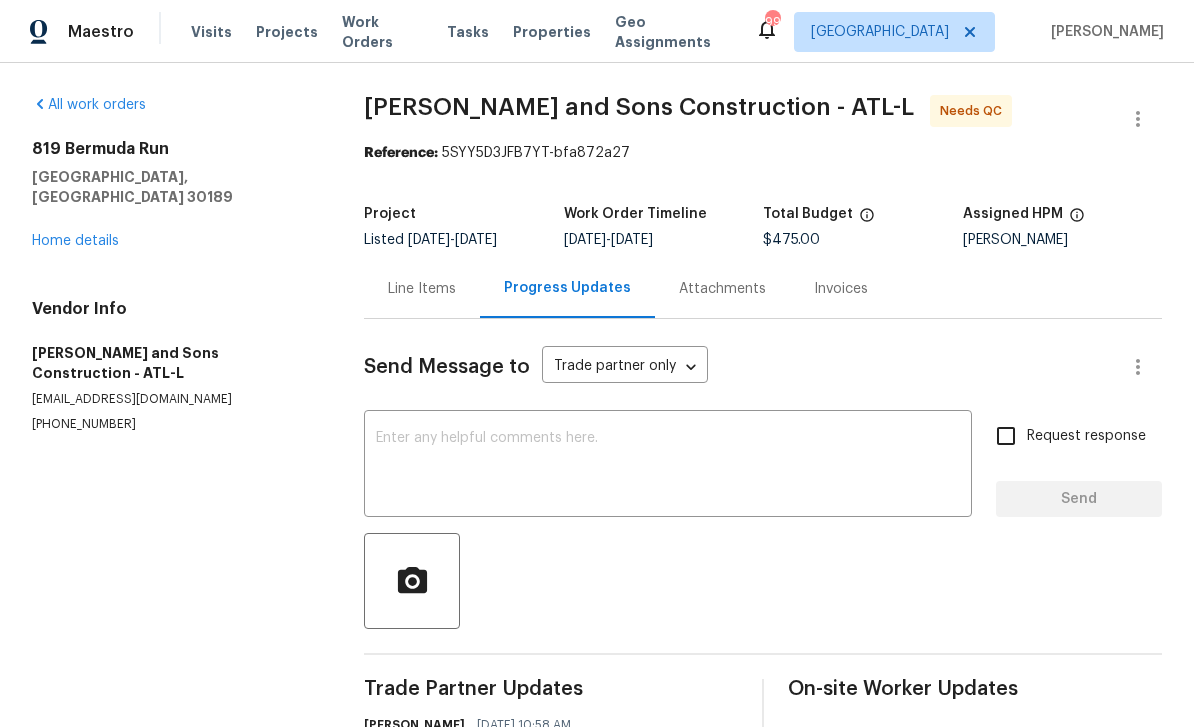 click on "Line Items" at bounding box center (422, 289) 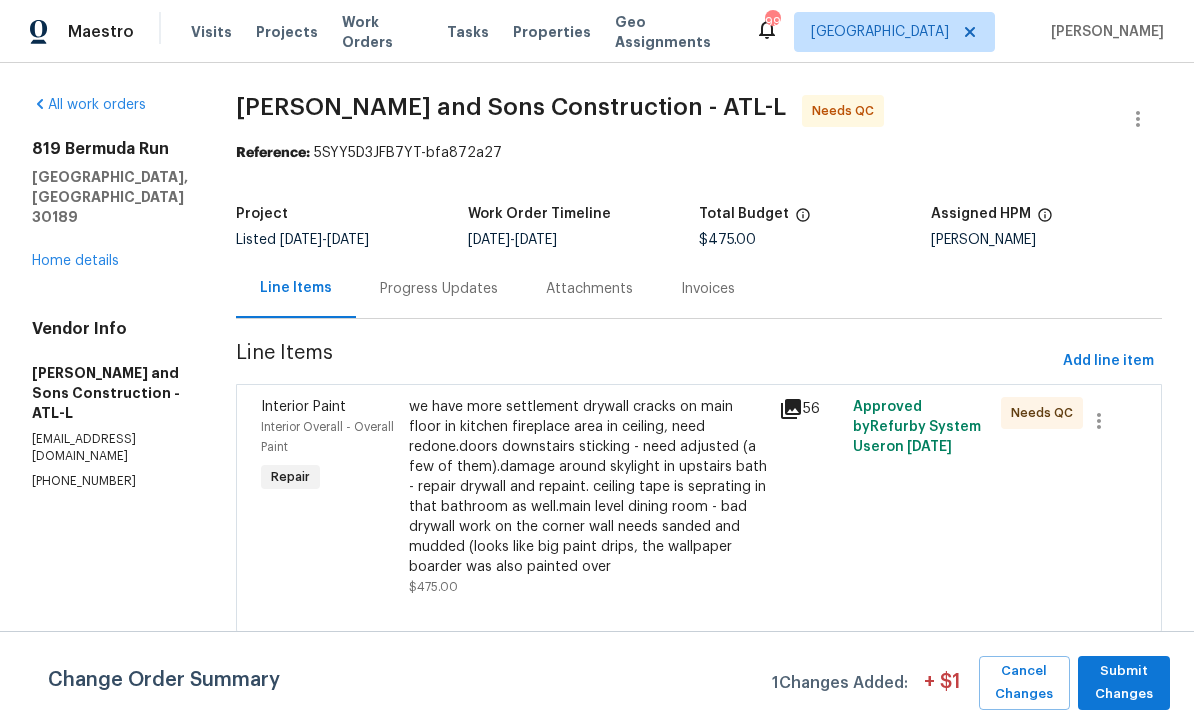 scroll, scrollTop: 0, scrollLeft: 0, axis: both 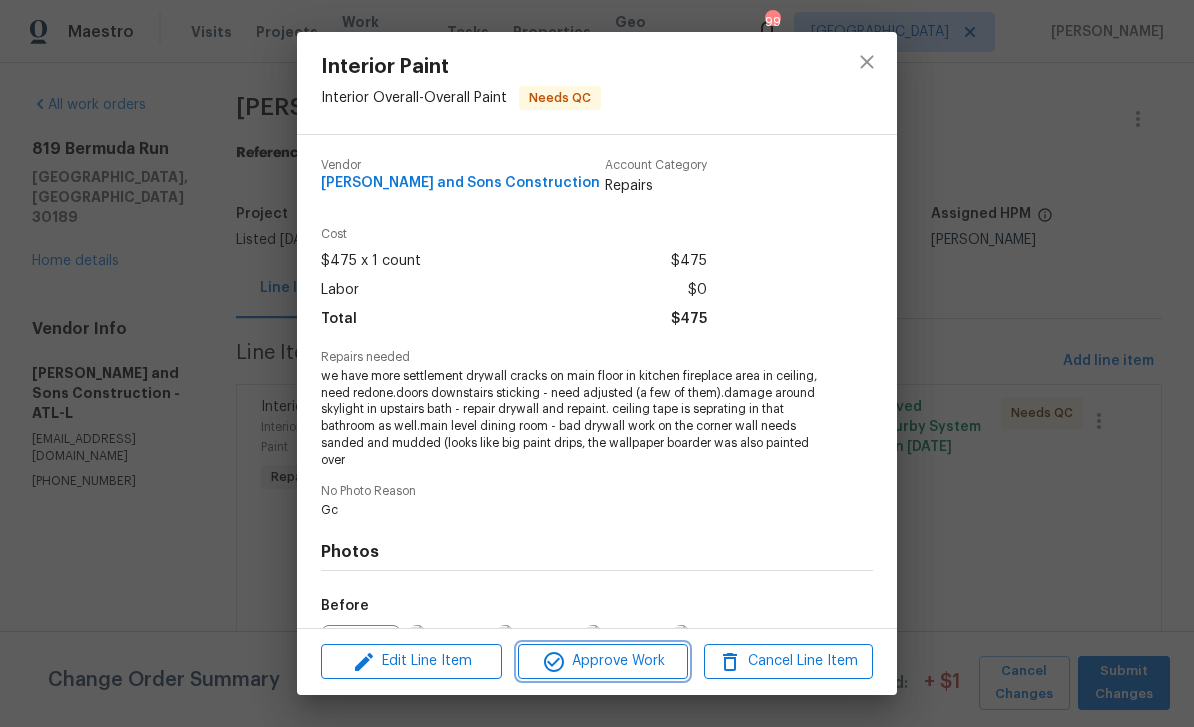 click on "Approve Work" at bounding box center (602, 661) 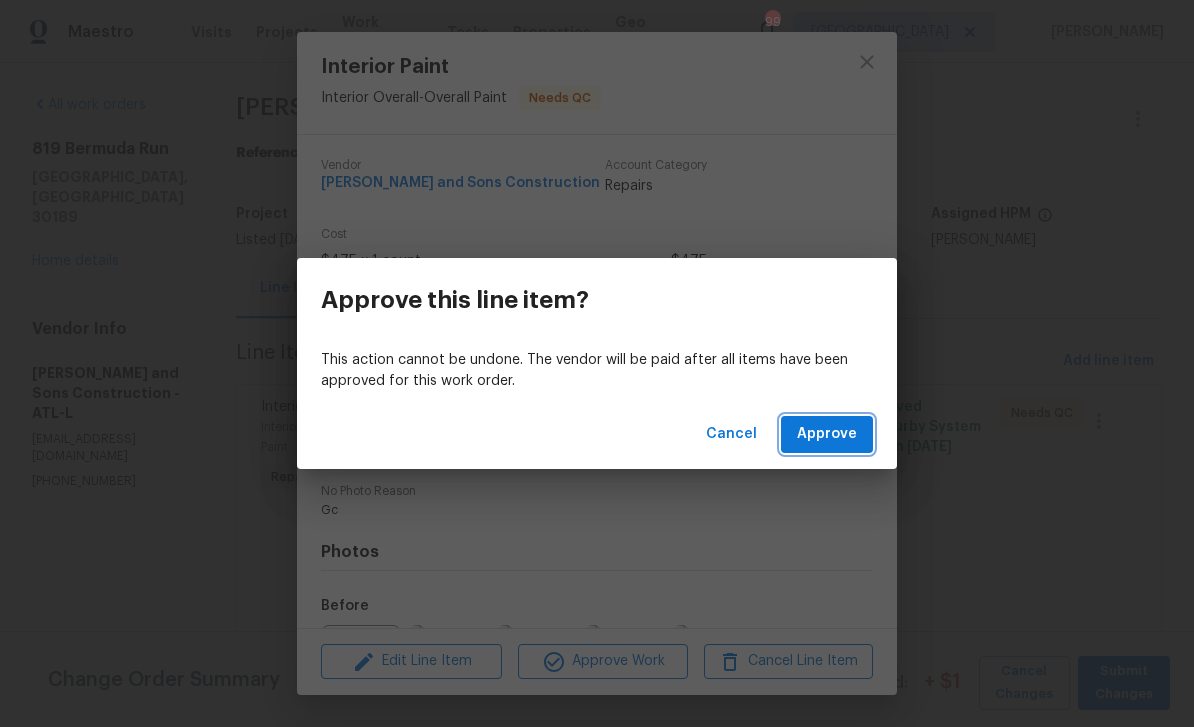 click on "Approve" at bounding box center (827, 434) 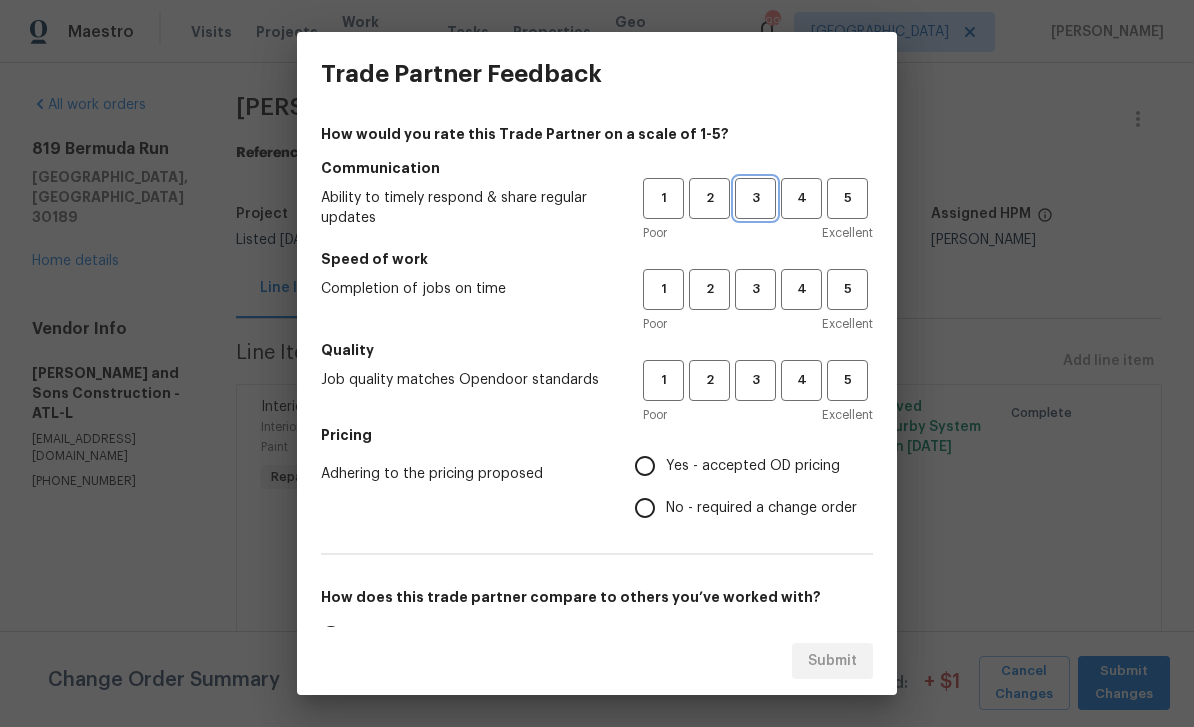 click on "3" at bounding box center [755, 198] 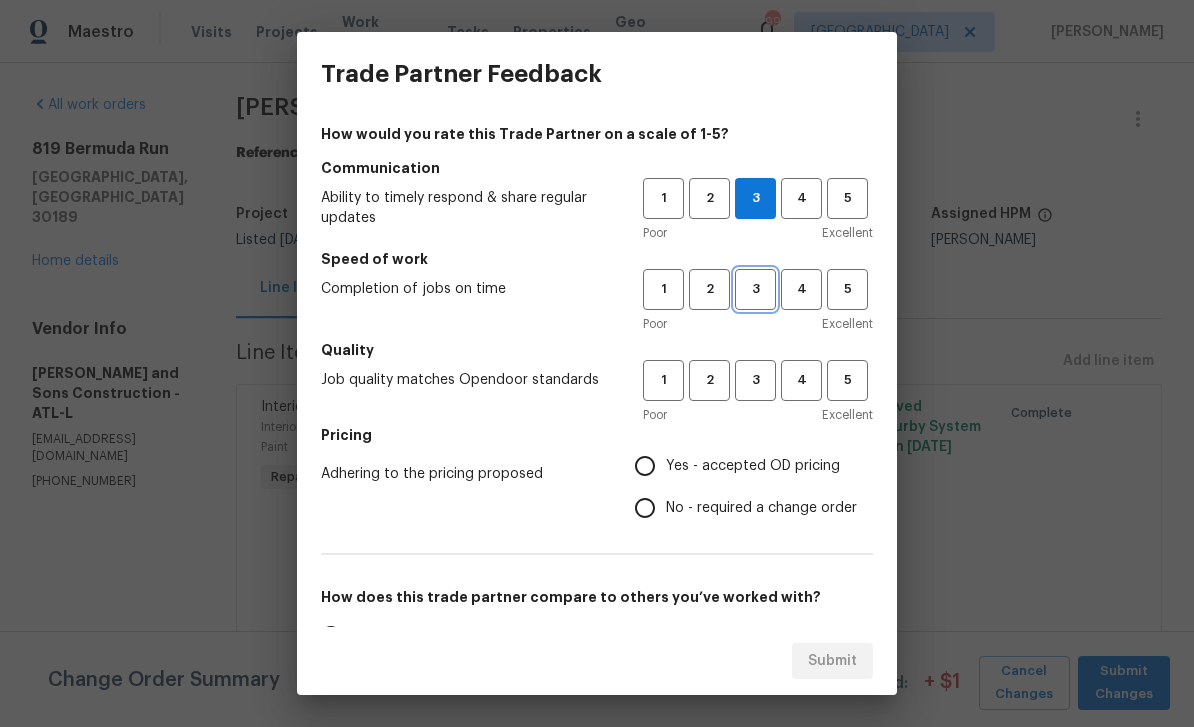 click on "3" at bounding box center [755, 289] 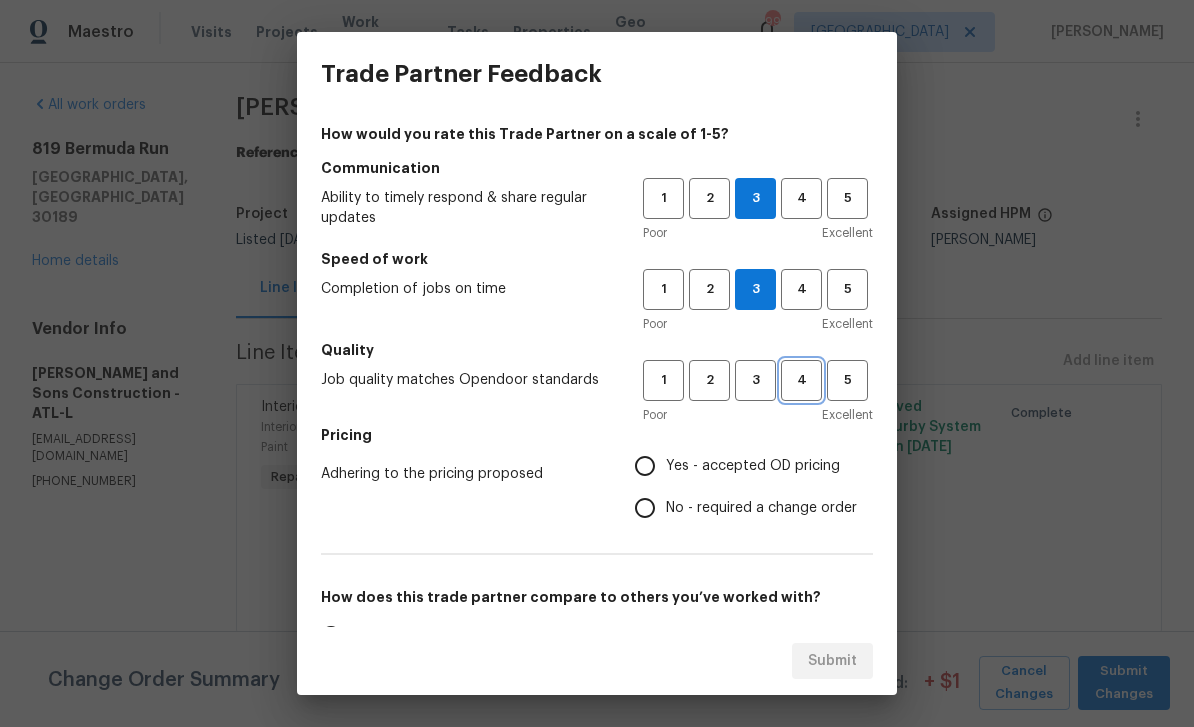 click on "4" at bounding box center [801, 380] 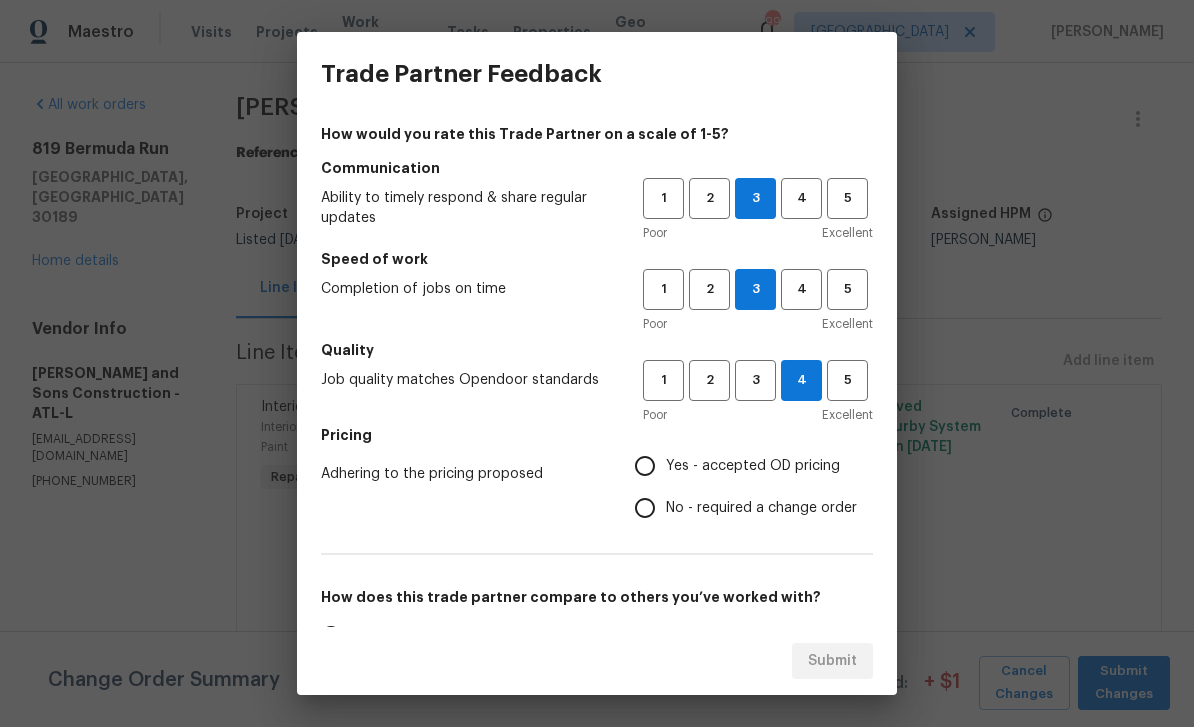 click on "Yes - accepted OD pricing" at bounding box center [645, 466] 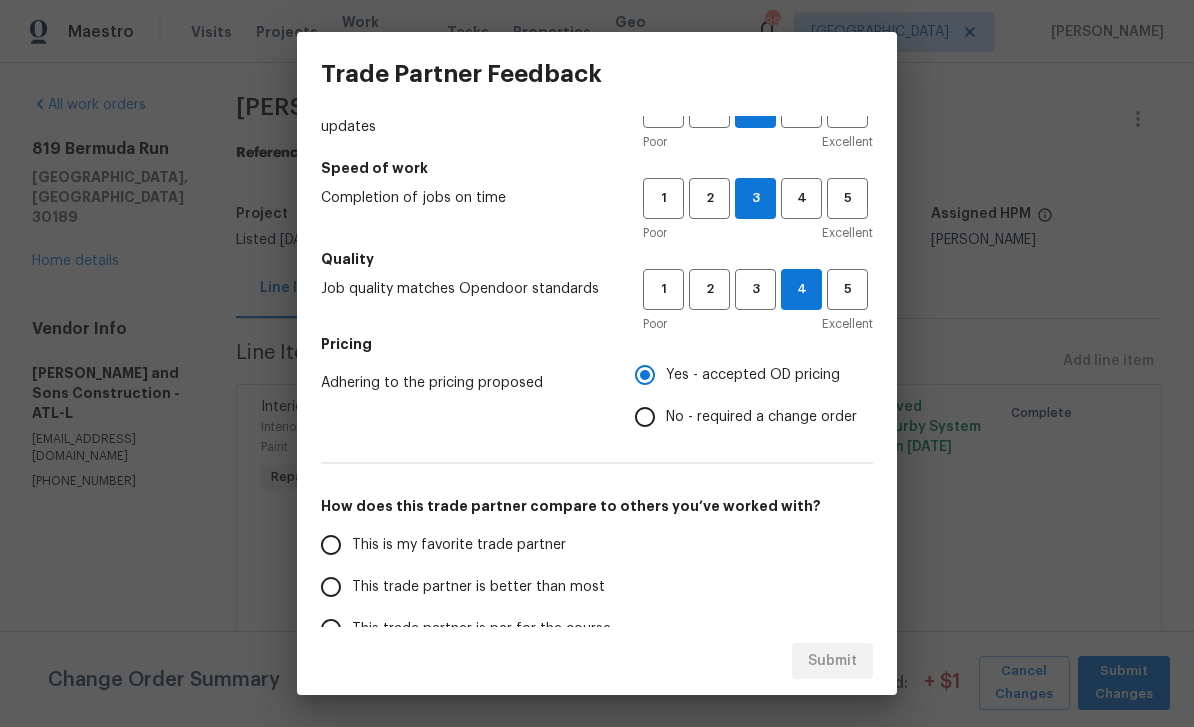 scroll, scrollTop: 101, scrollLeft: 0, axis: vertical 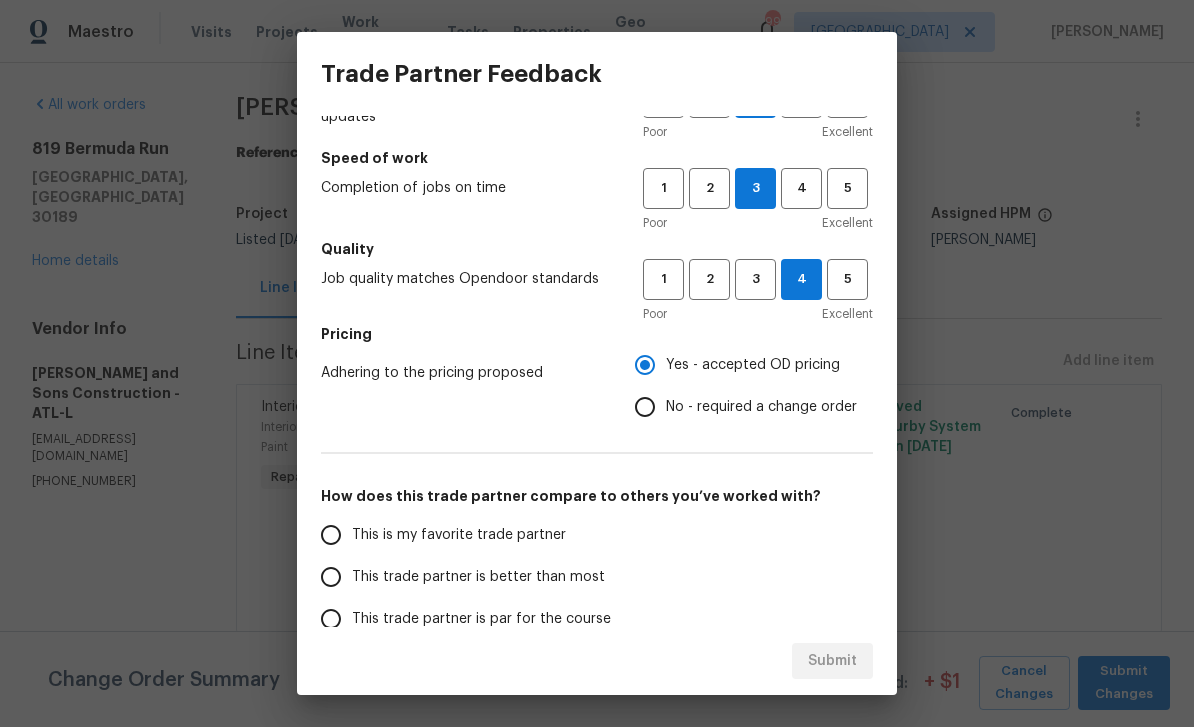 click on "This trade partner is better than most" at bounding box center (331, 577) 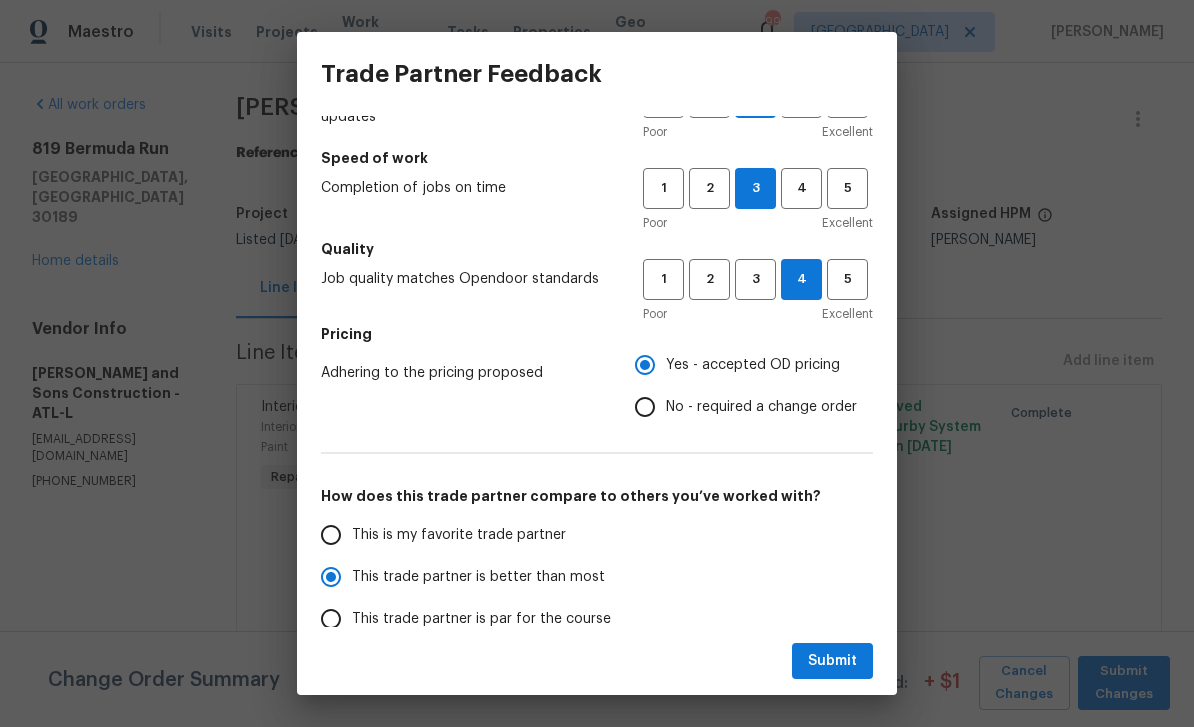 click on "This trade partner is par for the course" at bounding box center (331, 619) 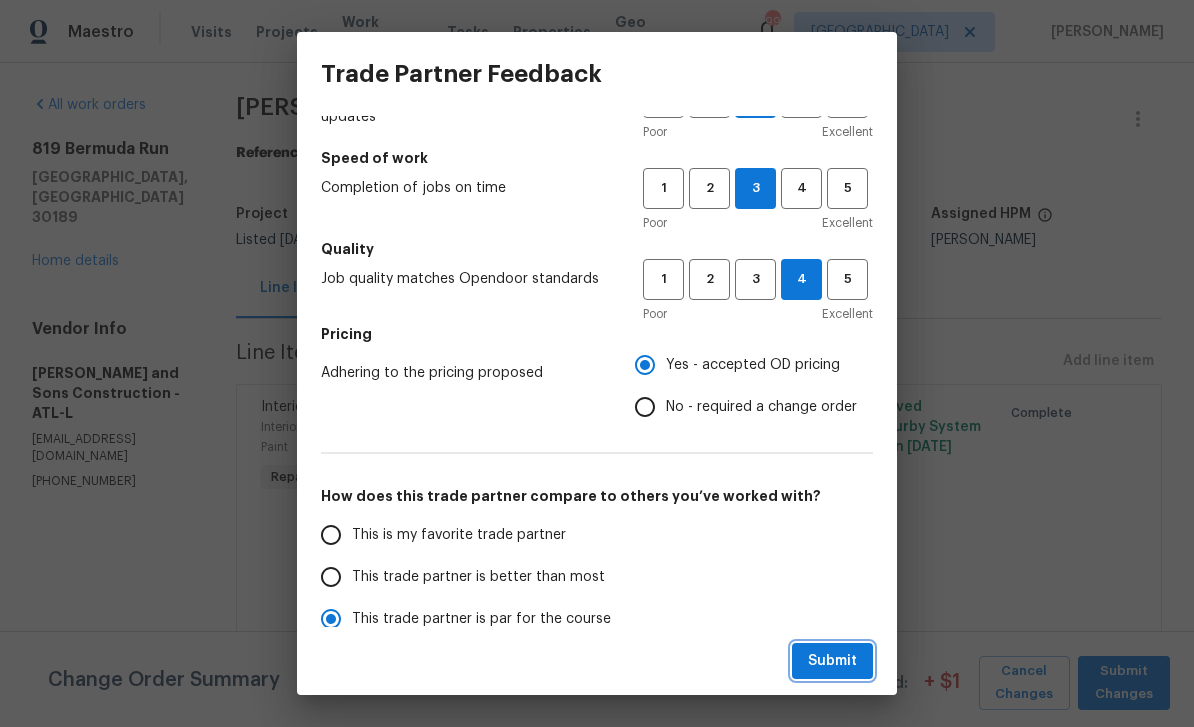 click on "Submit" at bounding box center (832, 661) 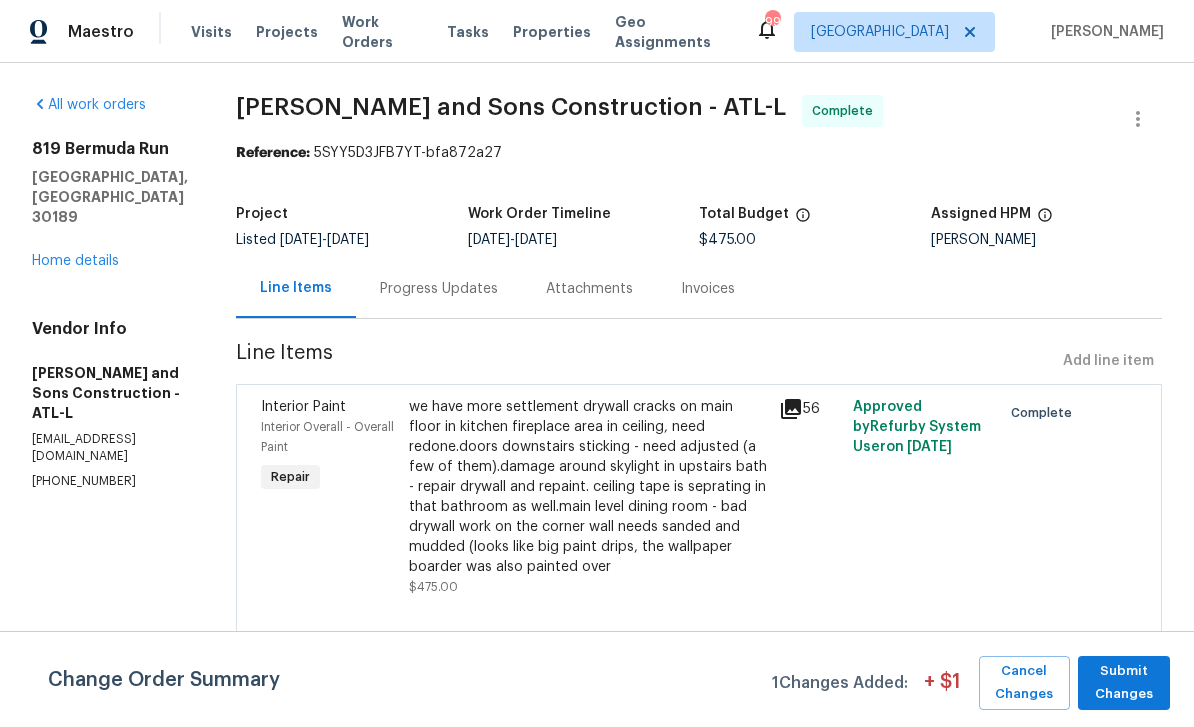 radio on "false" 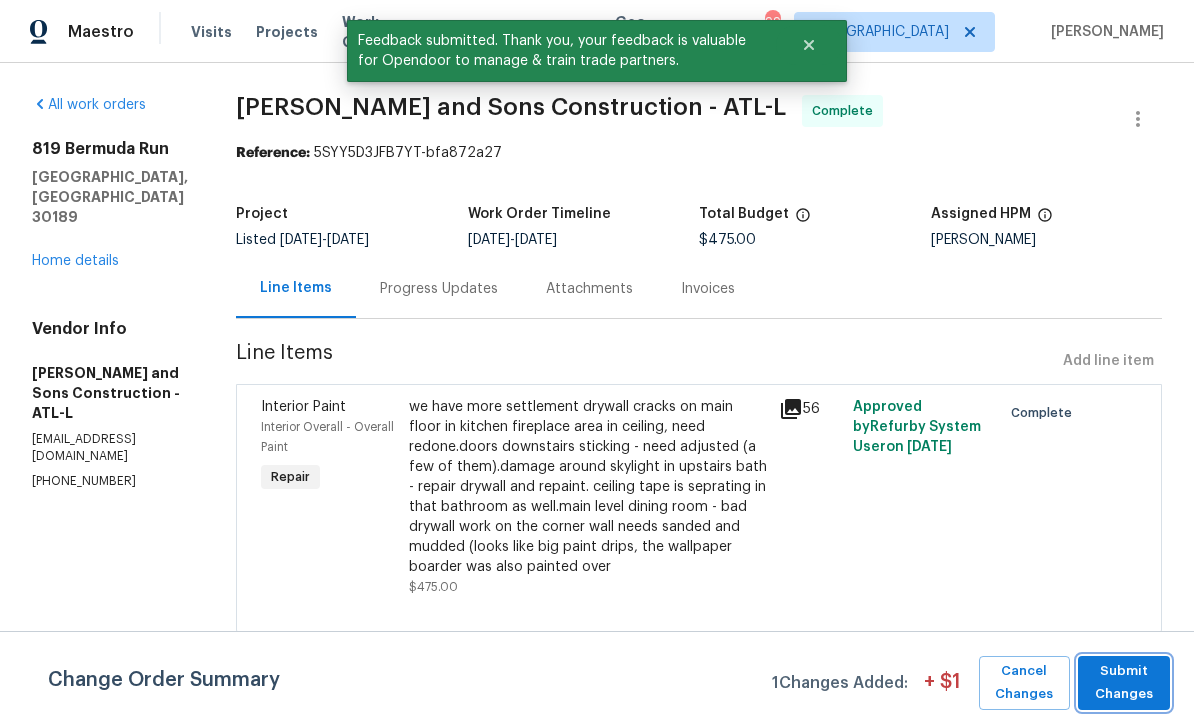 click on "Submit Changes" at bounding box center (1124, 683) 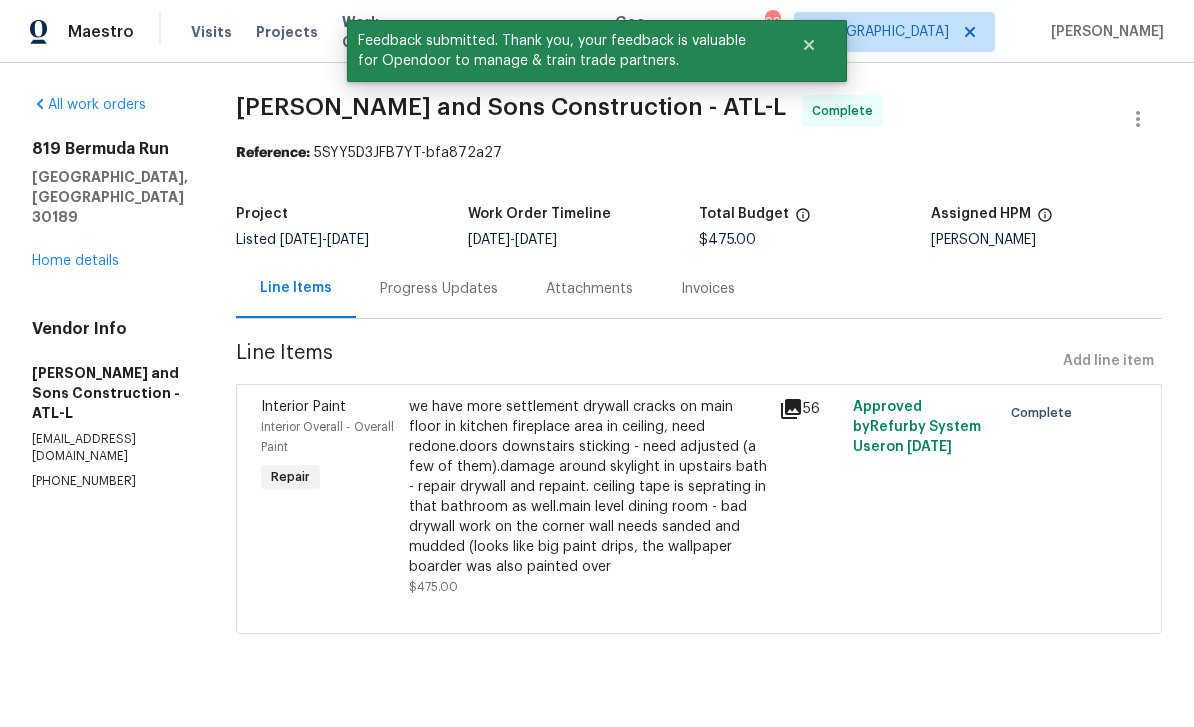 click on "Home details" at bounding box center [75, 261] 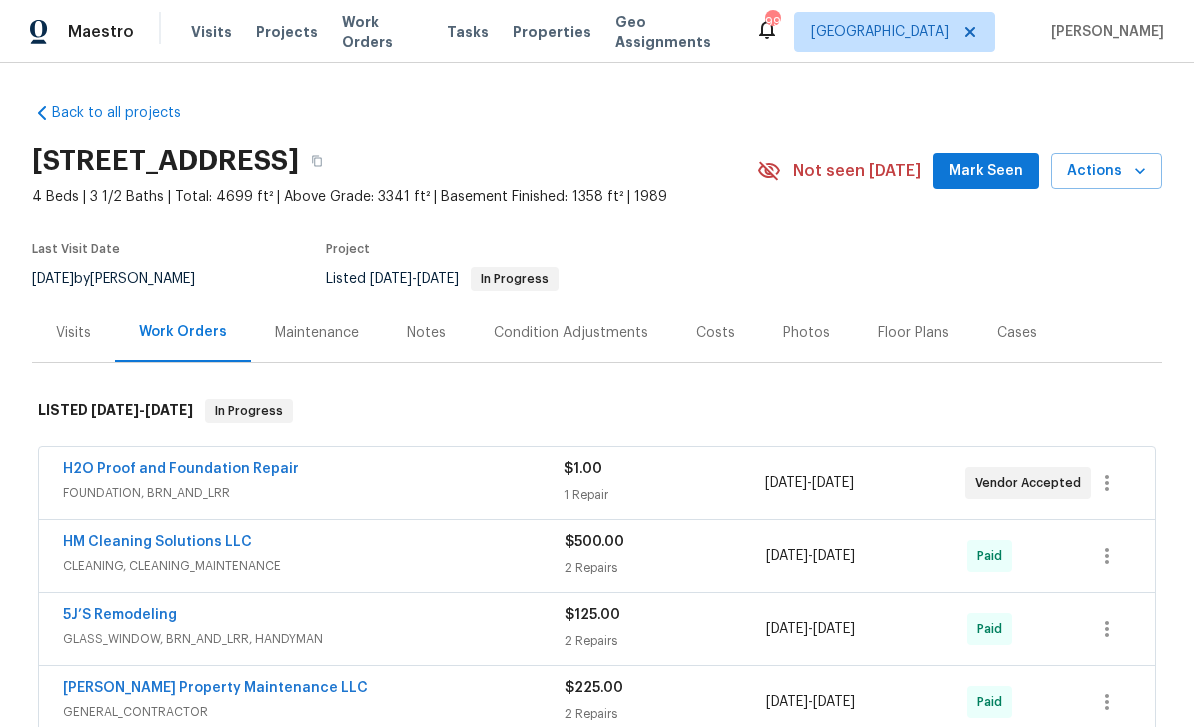 scroll, scrollTop: 0, scrollLeft: 0, axis: both 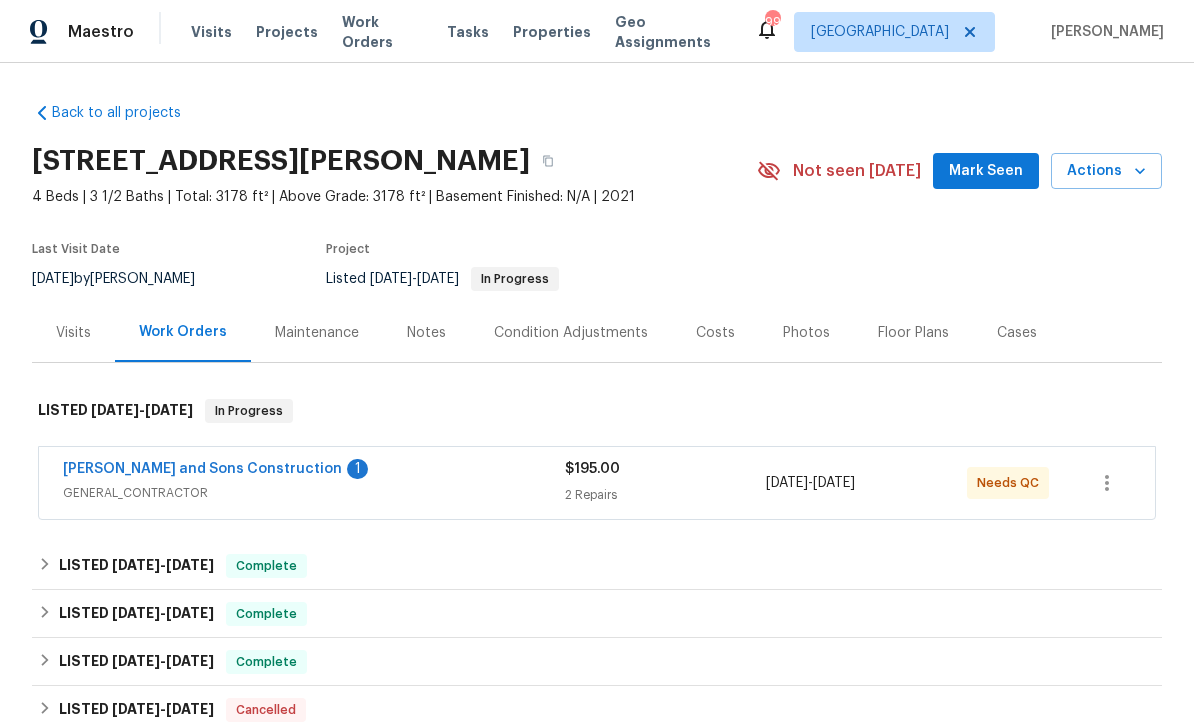 click on "[PERSON_NAME] and Sons Construction" at bounding box center [202, 469] 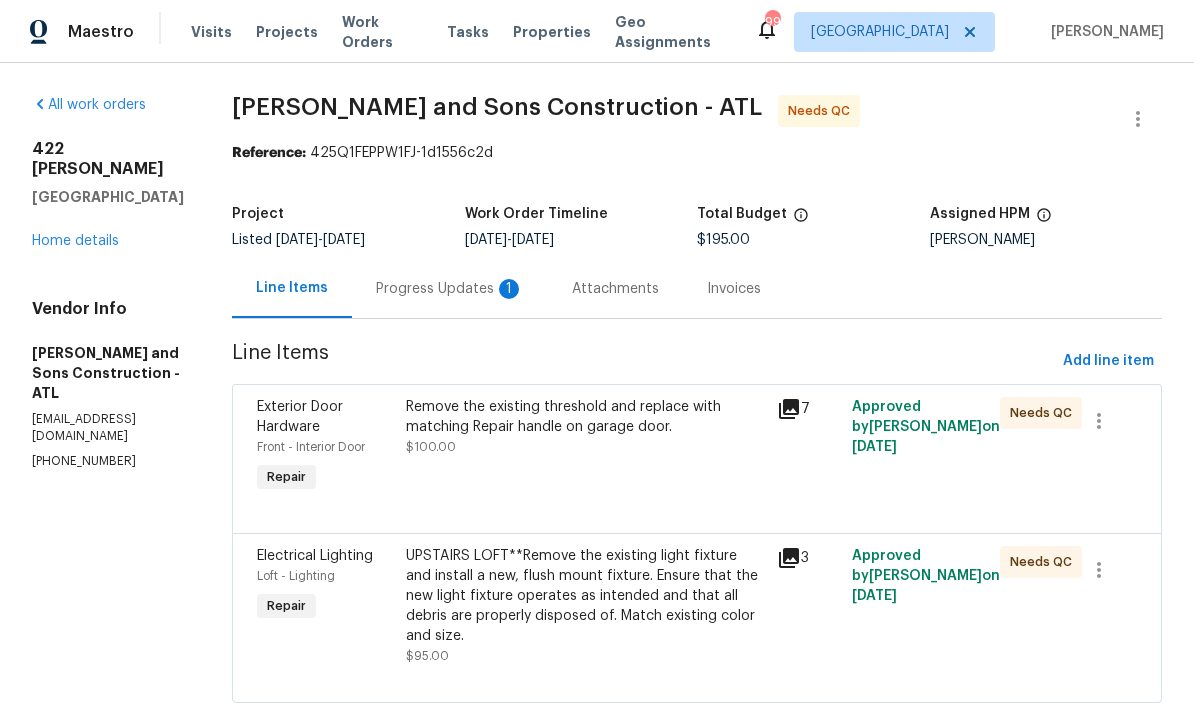 click on "Progress Updates 1" at bounding box center (450, 289) 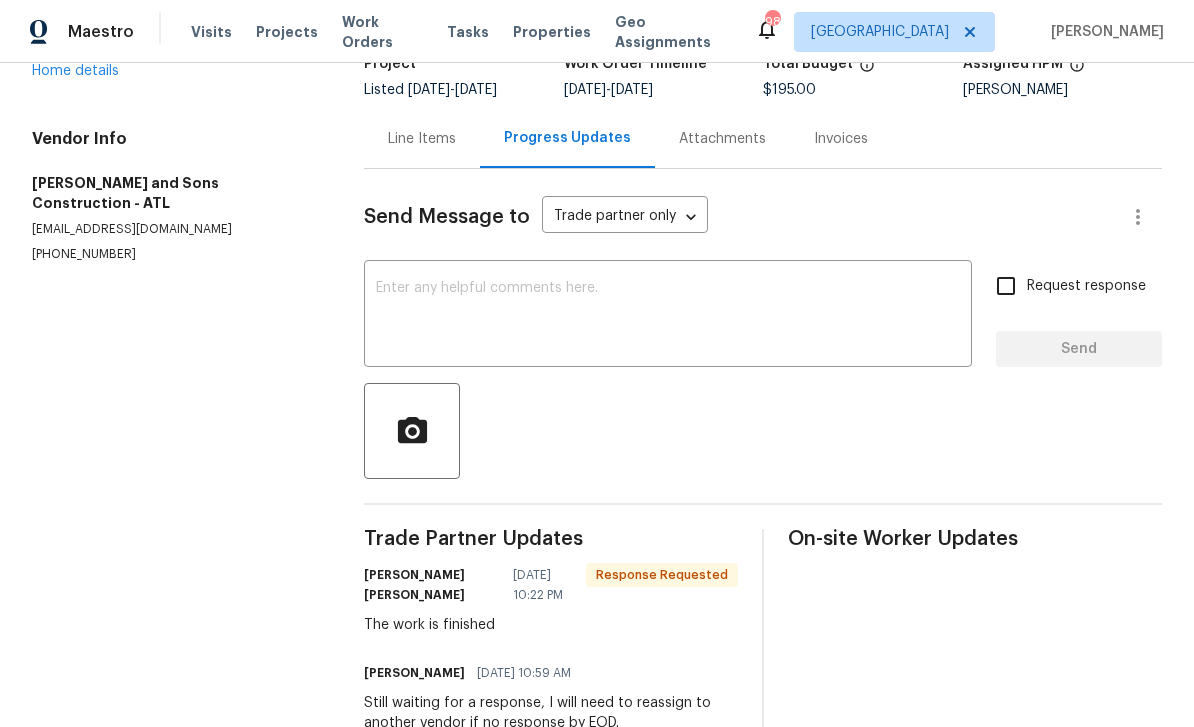 scroll, scrollTop: 149, scrollLeft: 0, axis: vertical 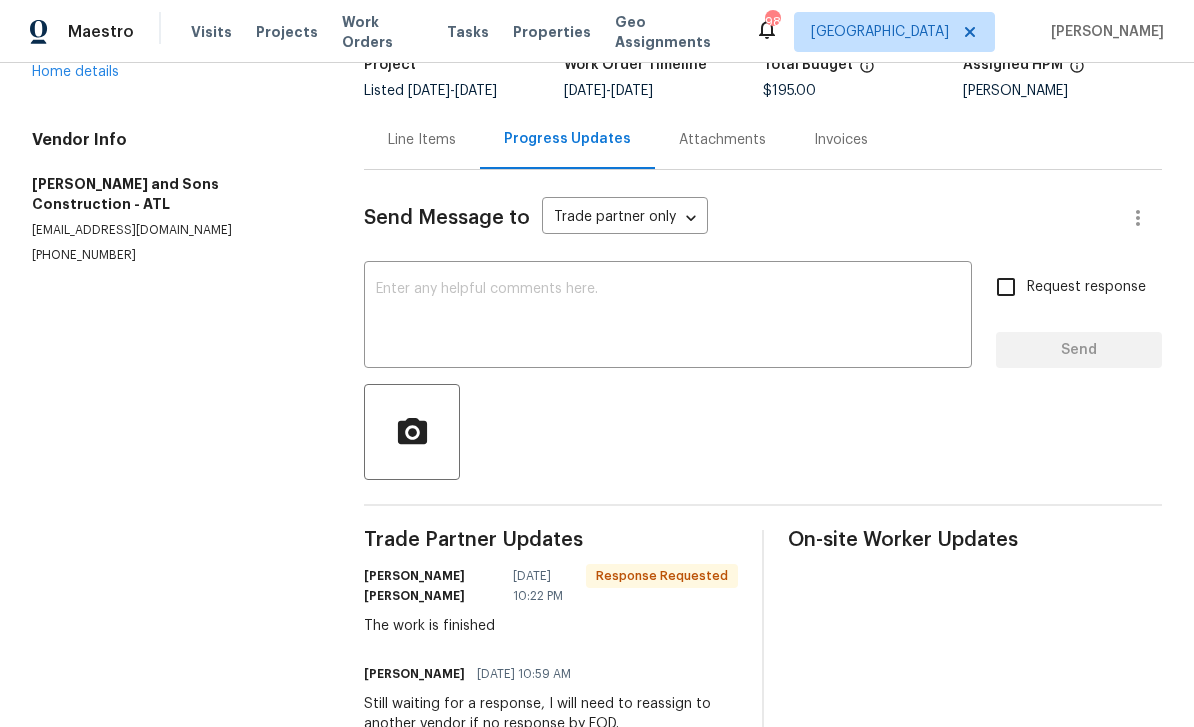 click on "Line Items" at bounding box center (422, 140) 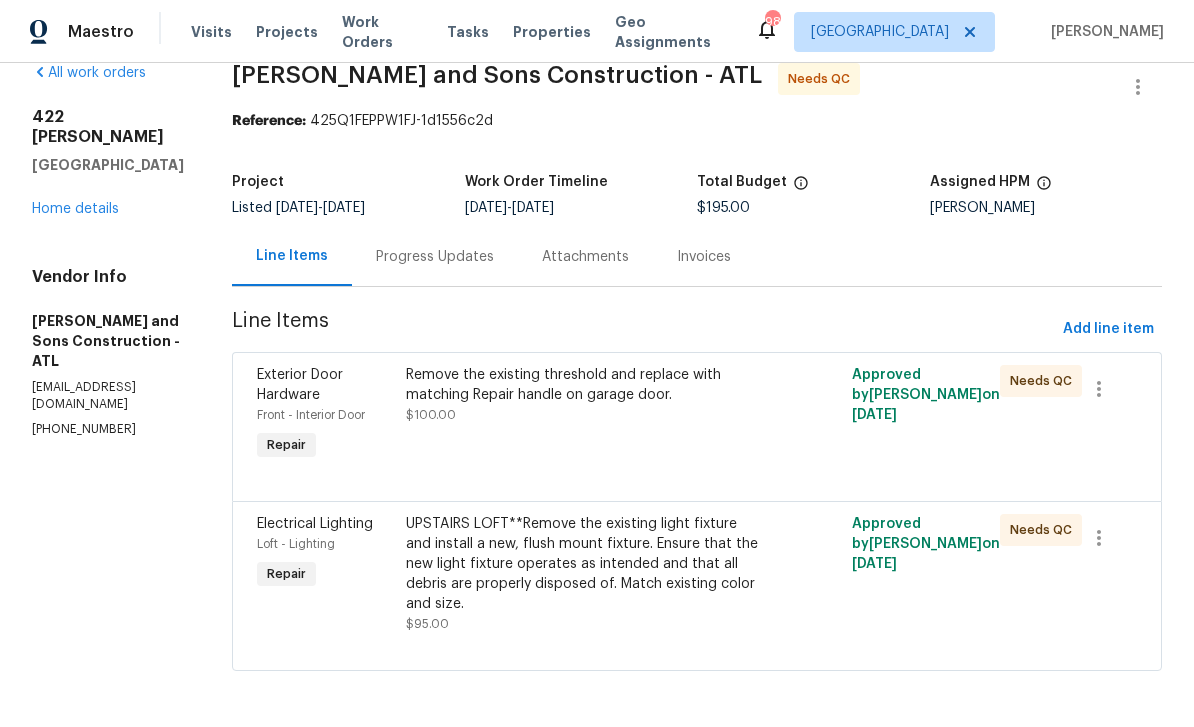 scroll, scrollTop: 0, scrollLeft: 0, axis: both 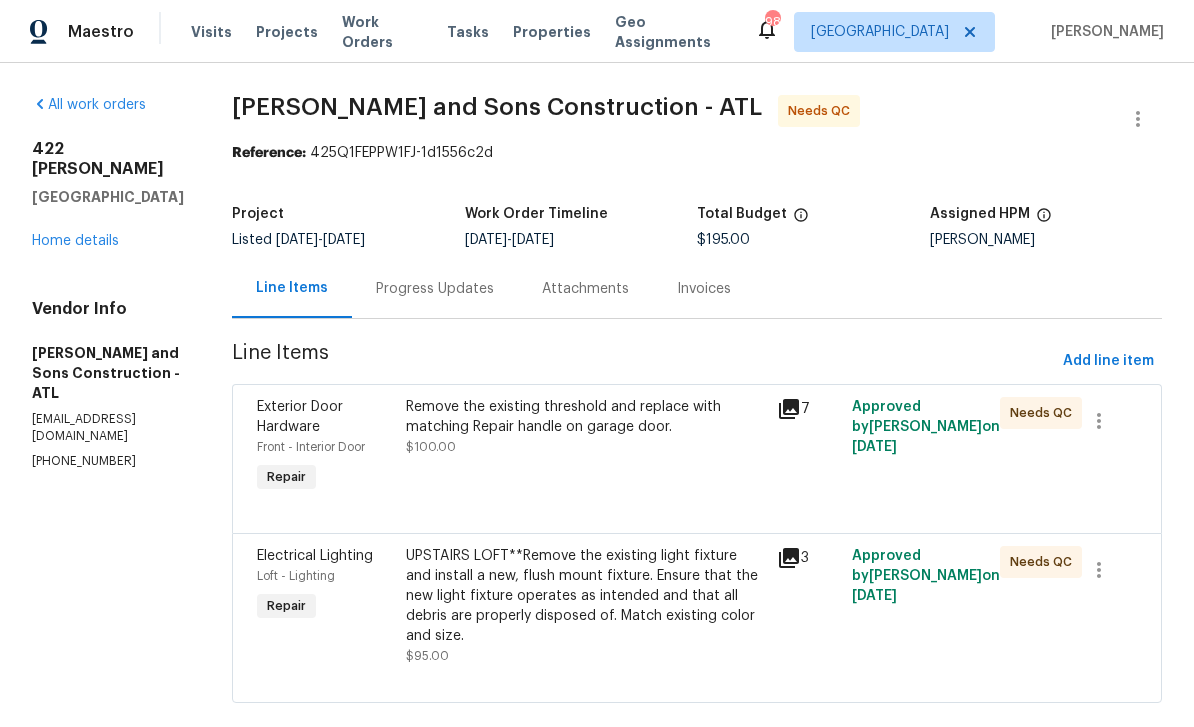click on "Exterior Door Hardware" at bounding box center (300, 417) 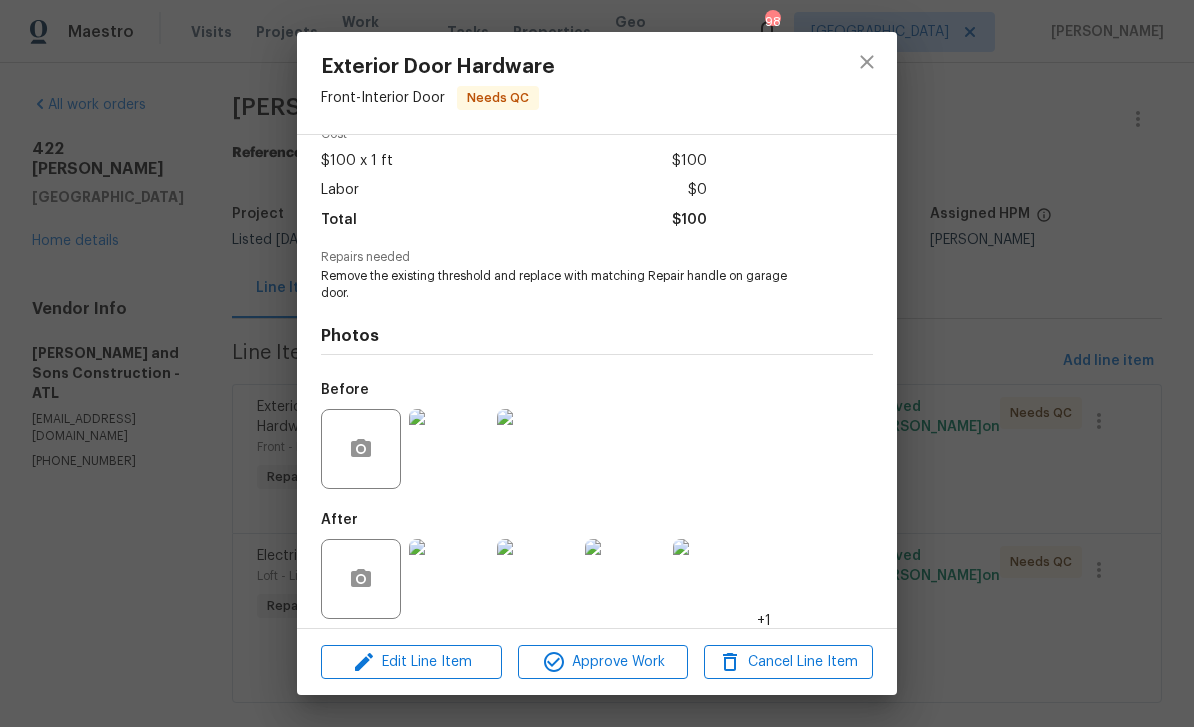 scroll, scrollTop: 99, scrollLeft: 0, axis: vertical 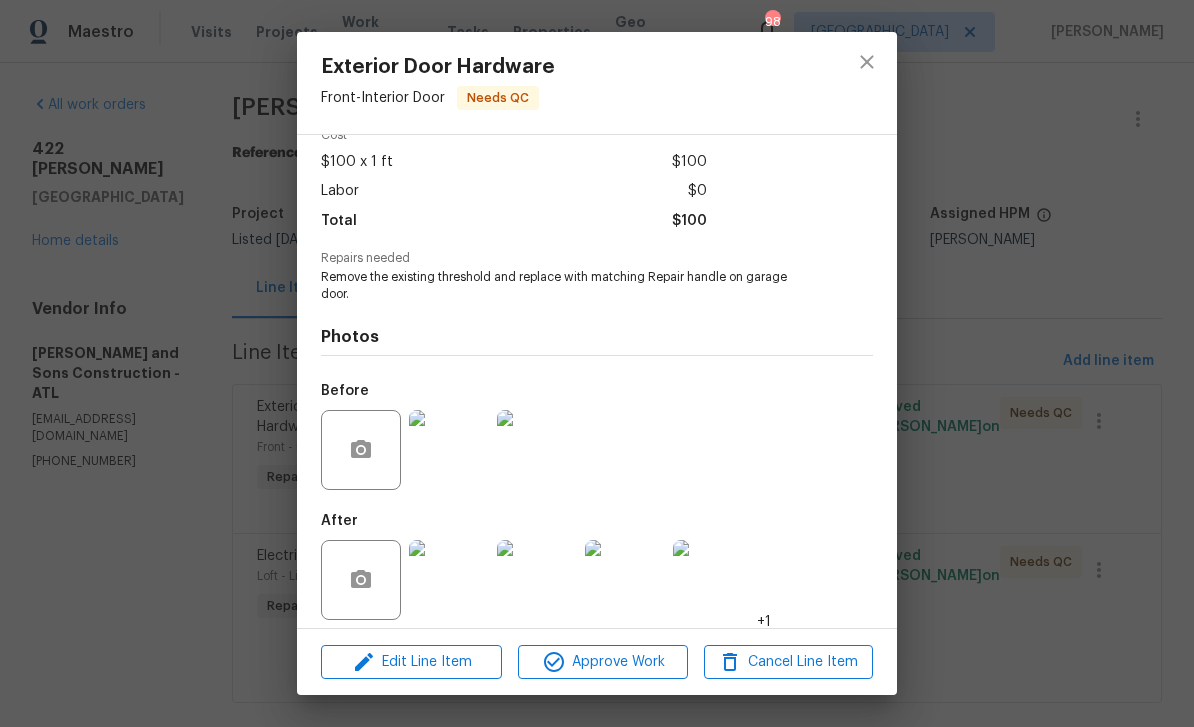 click at bounding box center (449, 580) 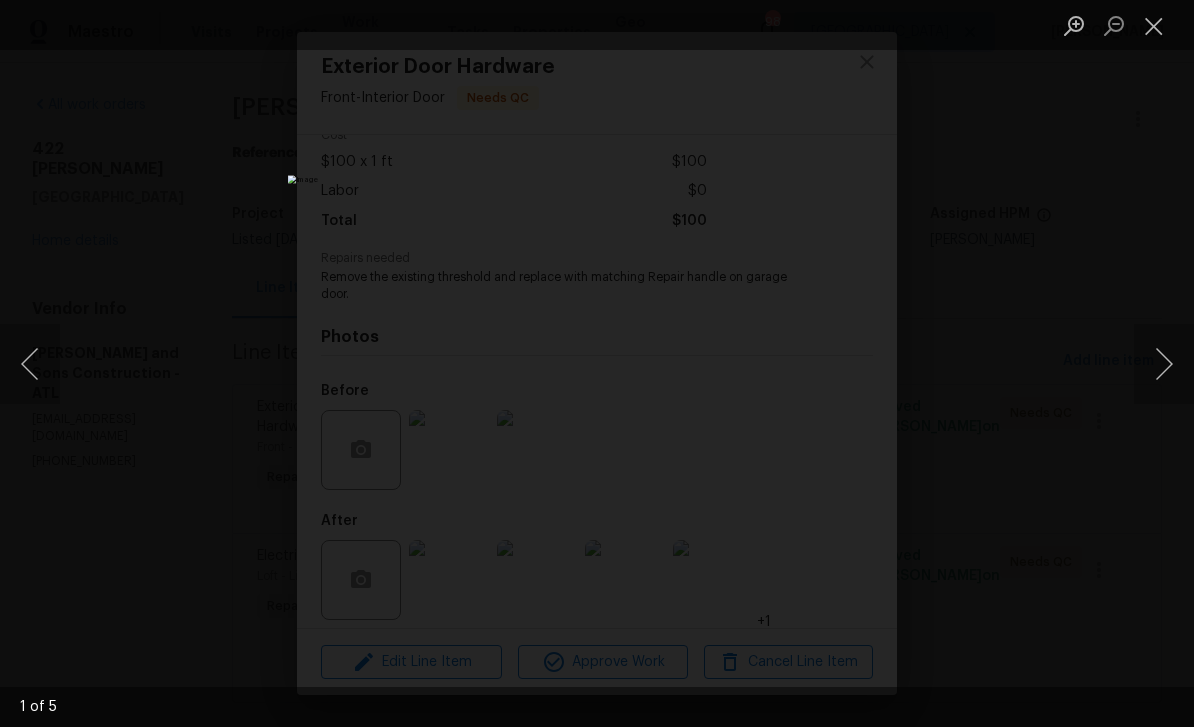 click at bounding box center (1164, 364) 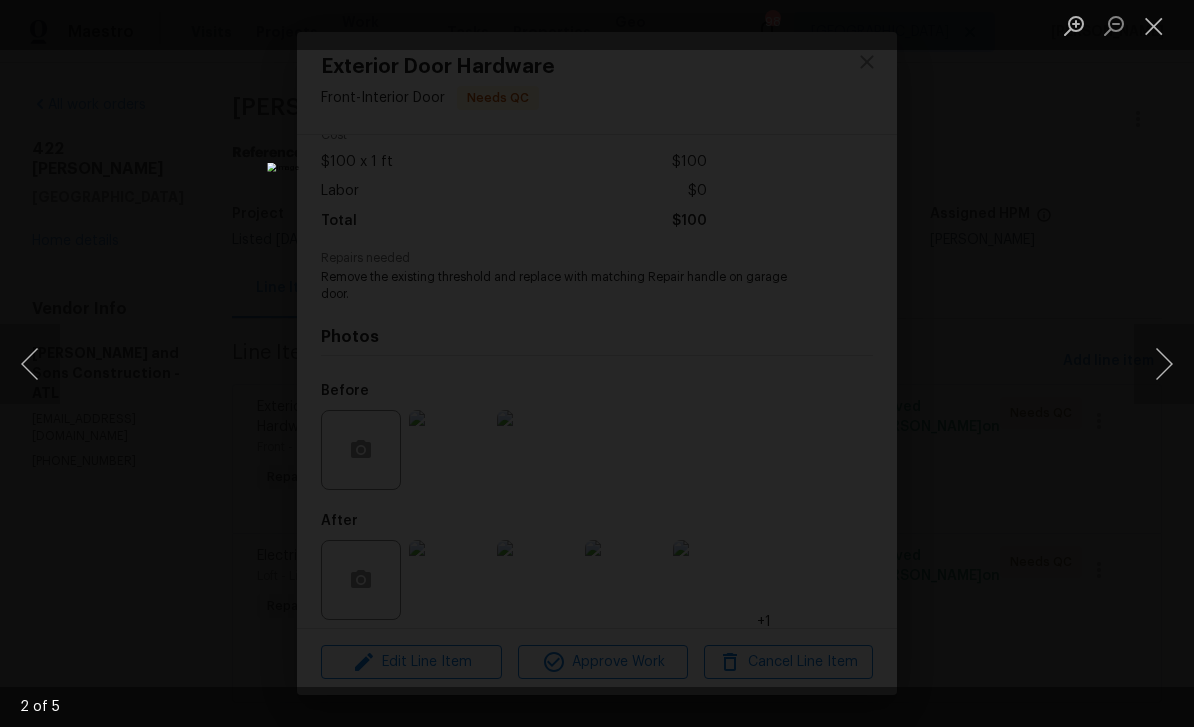 click at bounding box center [1164, 364] 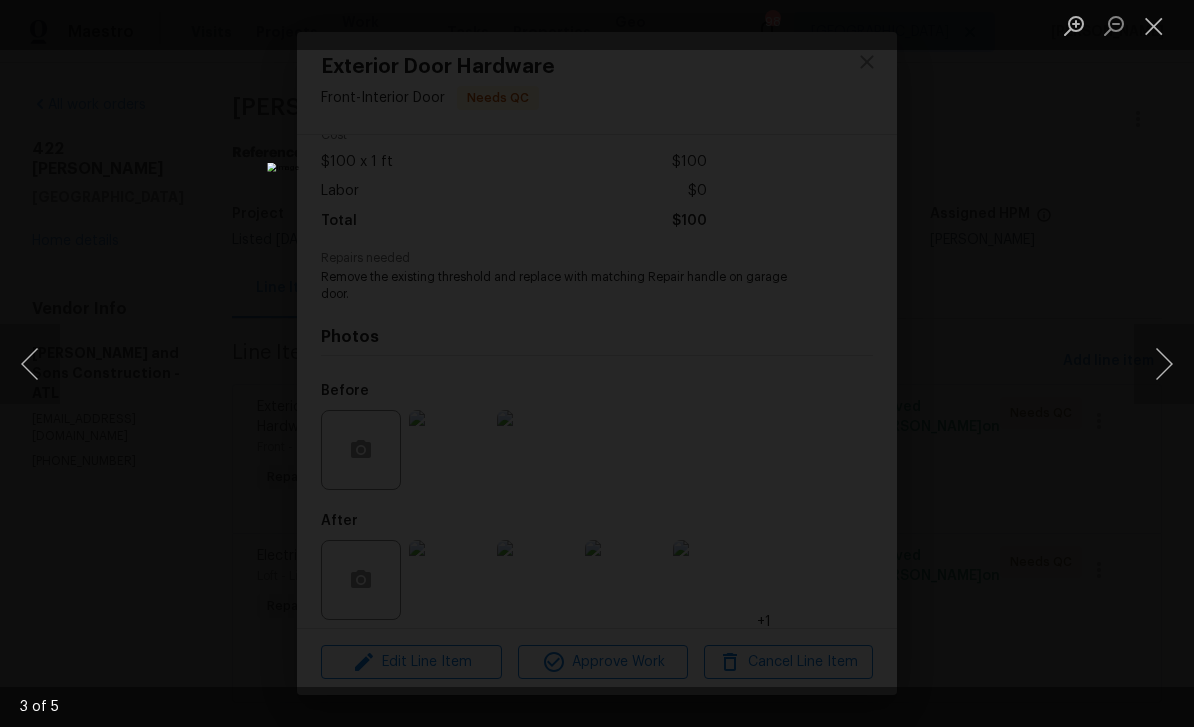 click at bounding box center [1164, 364] 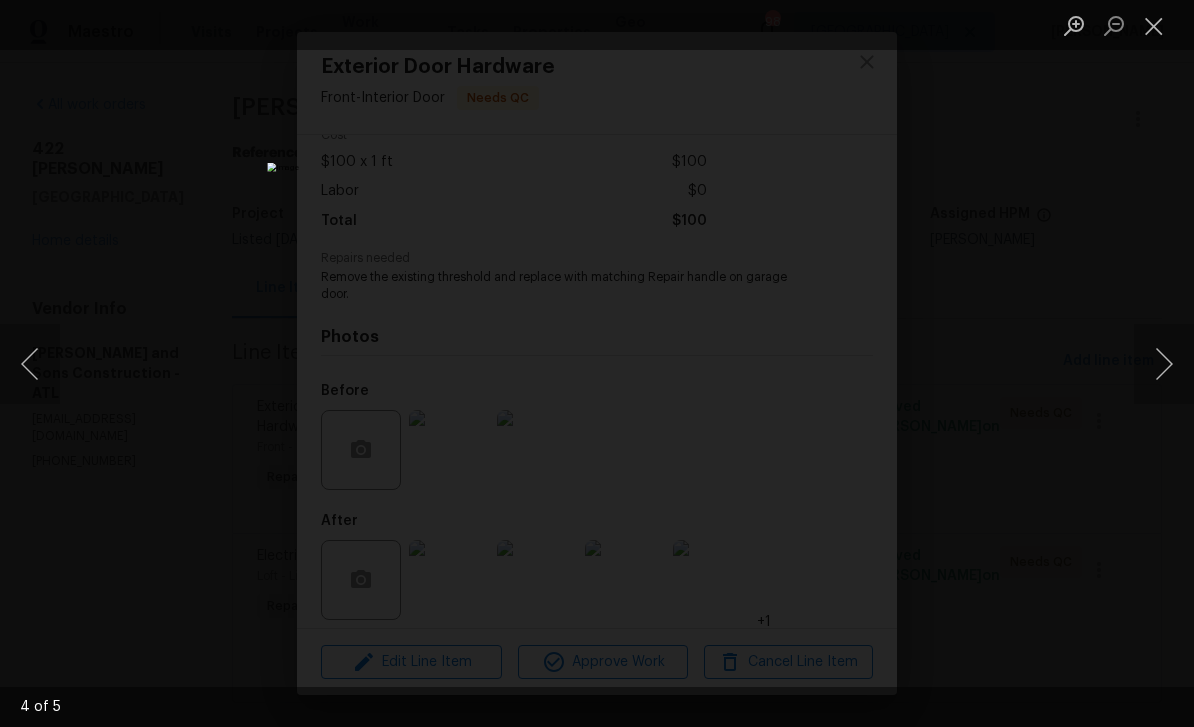 click at bounding box center (1164, 364) 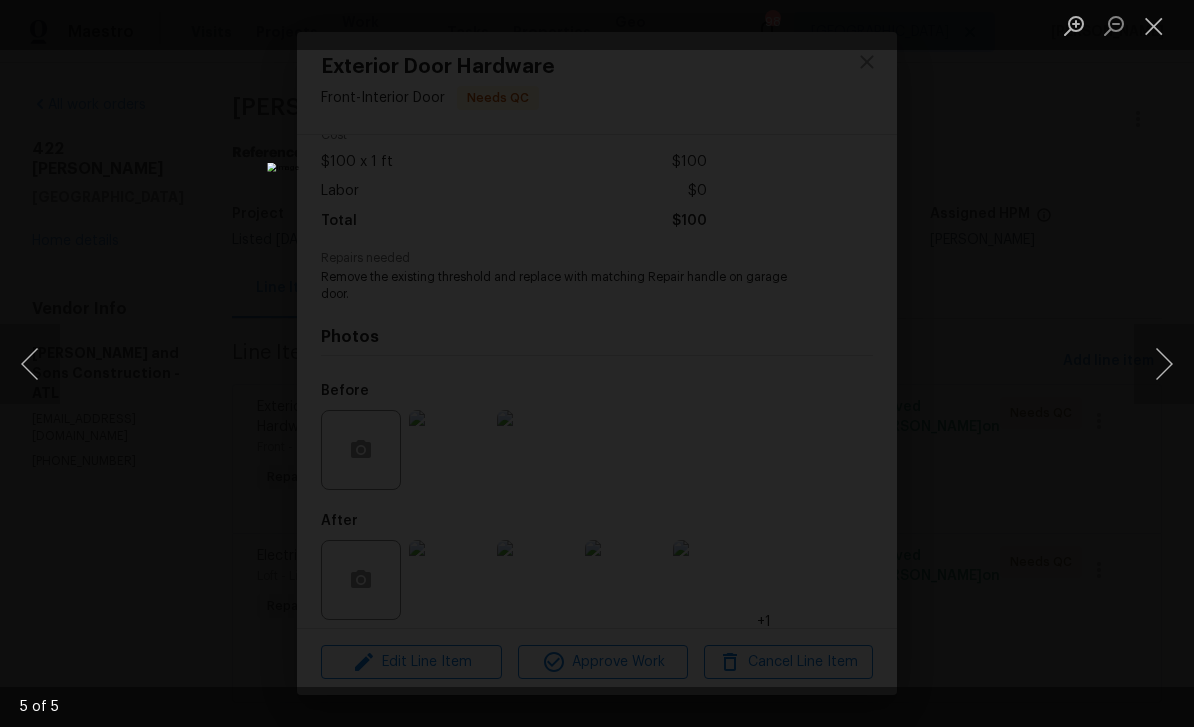 click at bounding box center (1164, 364) 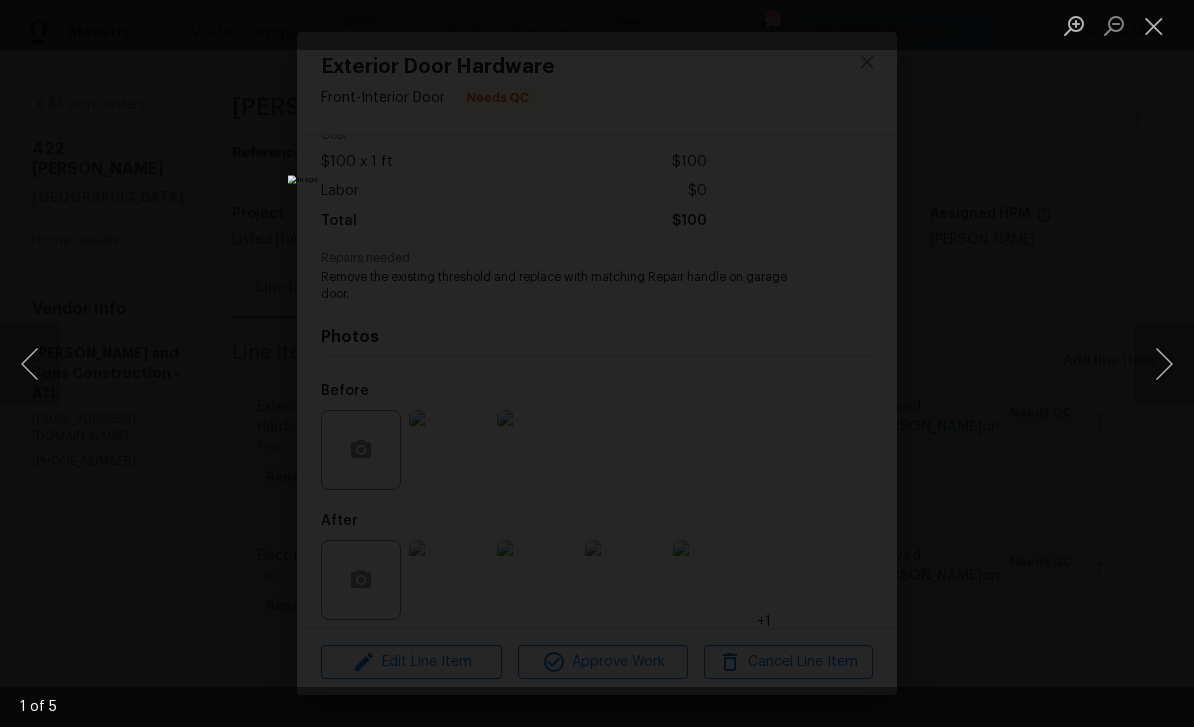 click at bounding box center [1164, 364] 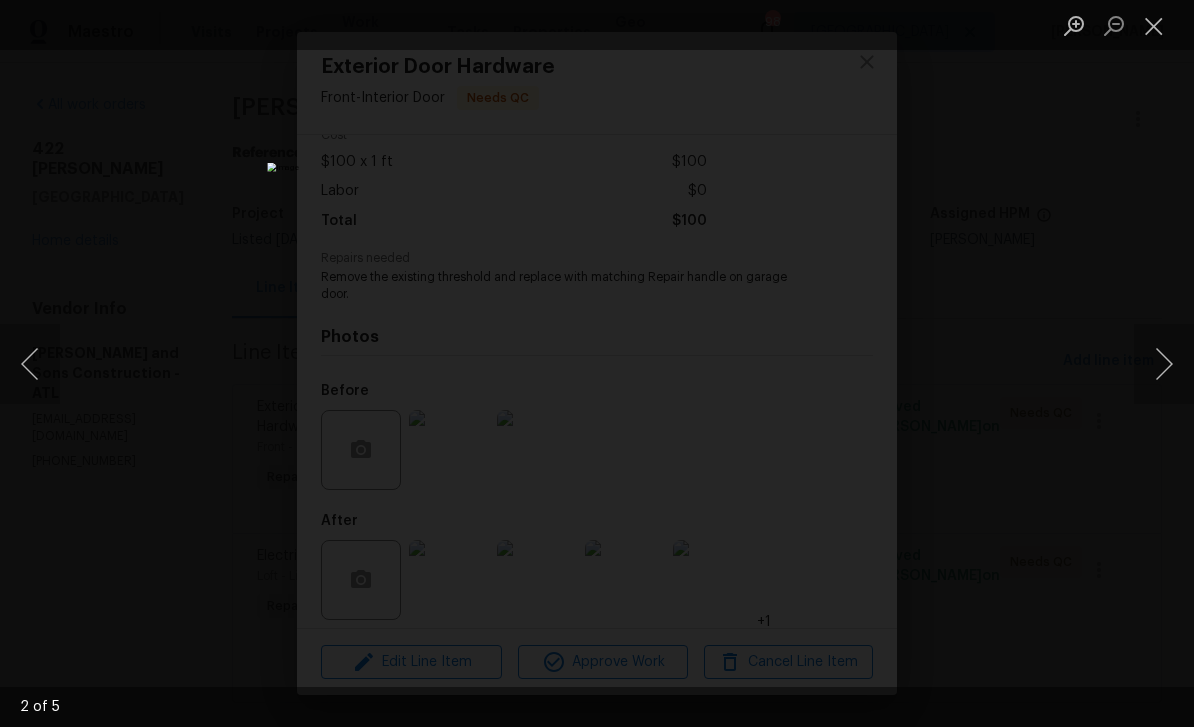 click at bounding box center (1154, 25) 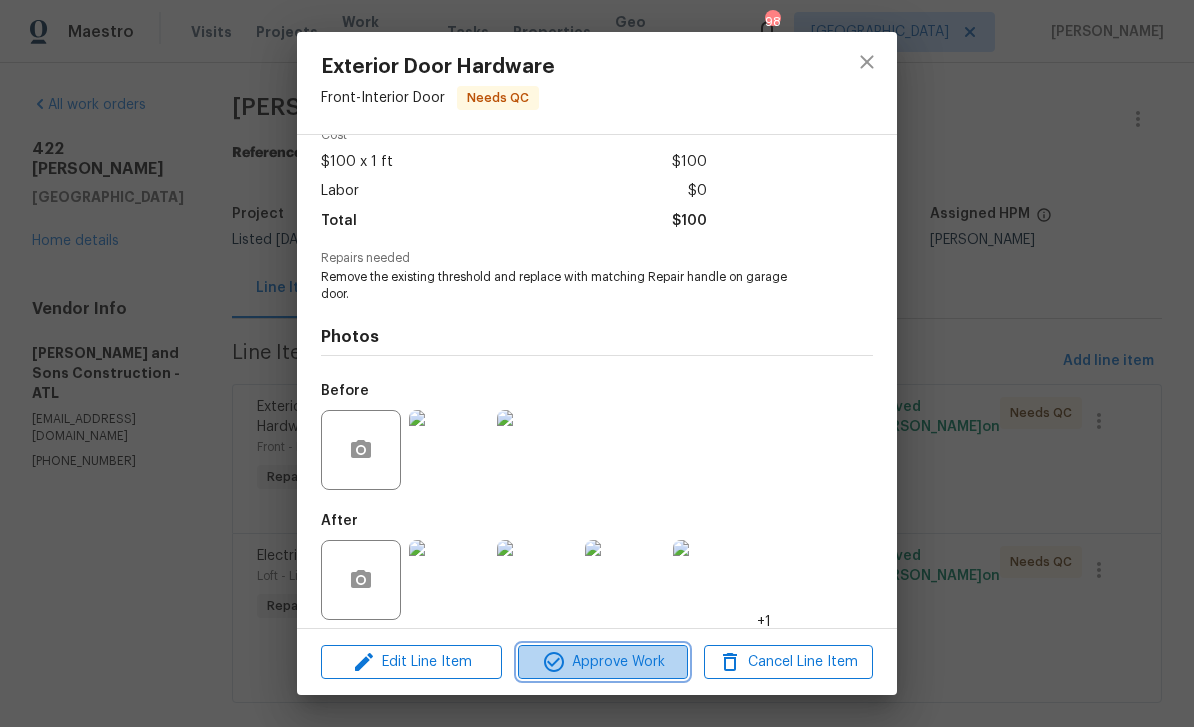 click on "Approve Work" at bounding box center [602, 662] 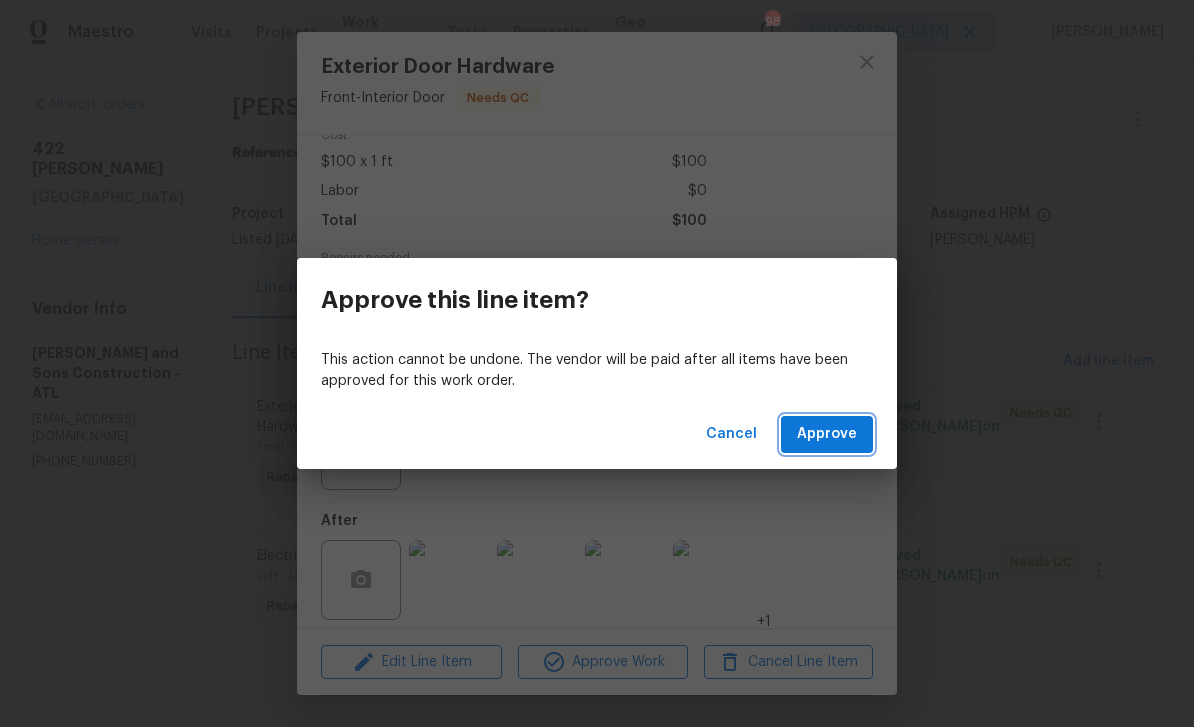 click on "Approve" at bounding box center (827, 434) 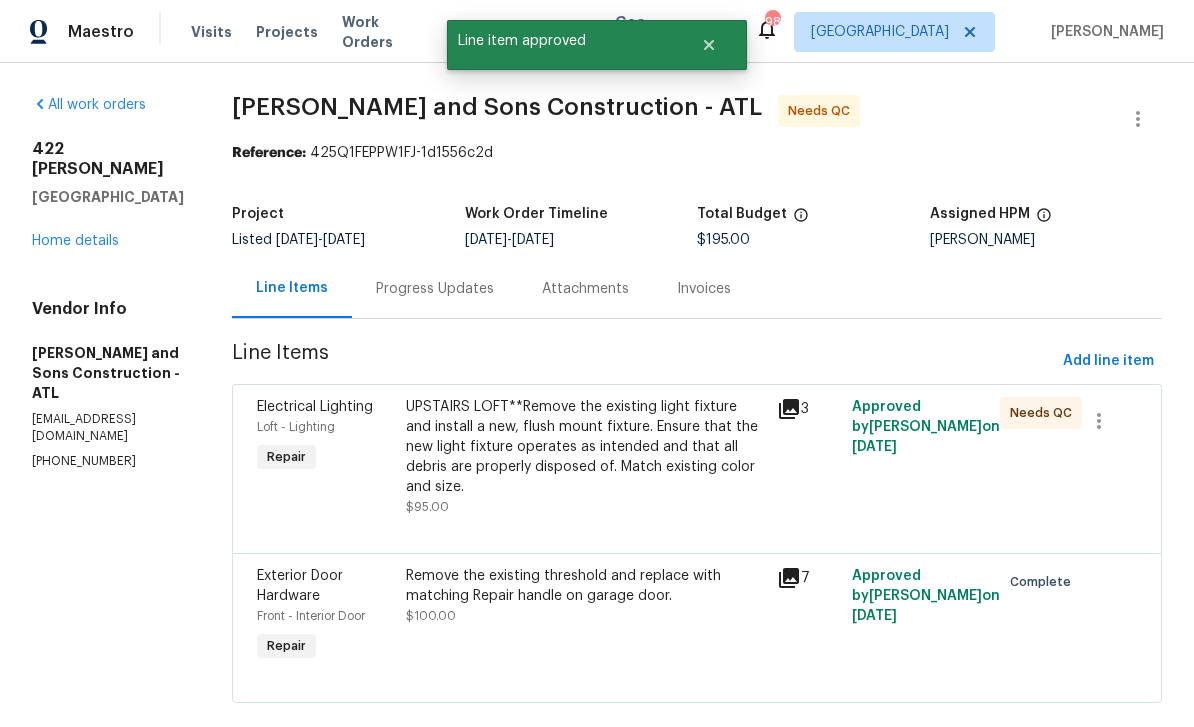 click on "Electrical Lighting" at bounding box center [325, 407] 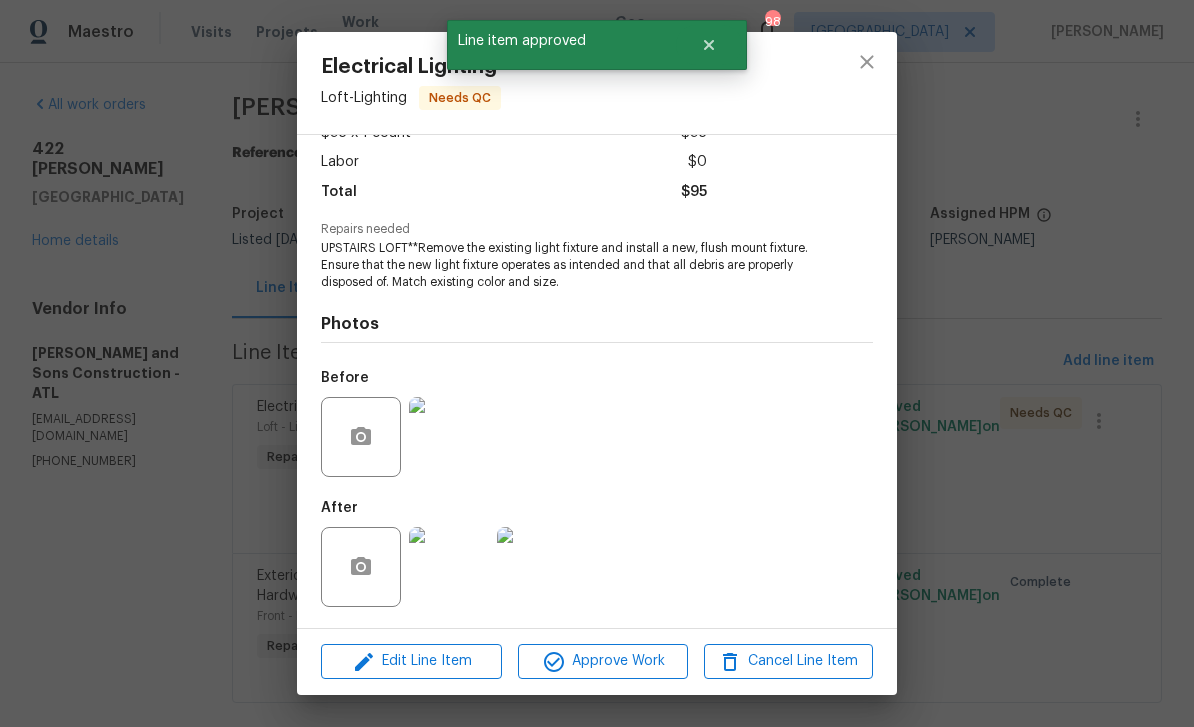 scroll, scrollTop: 131, scrollLeft: 0, axis: vertical 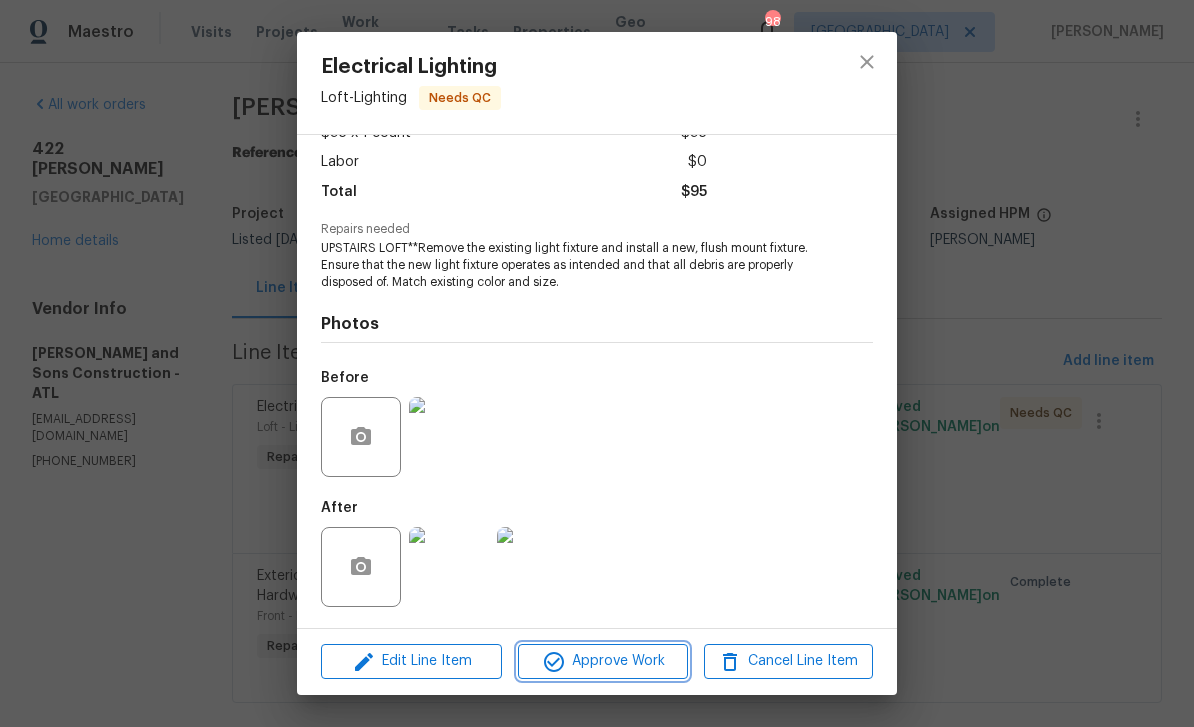click on "Approve Work" at bounding box center (602, 661) 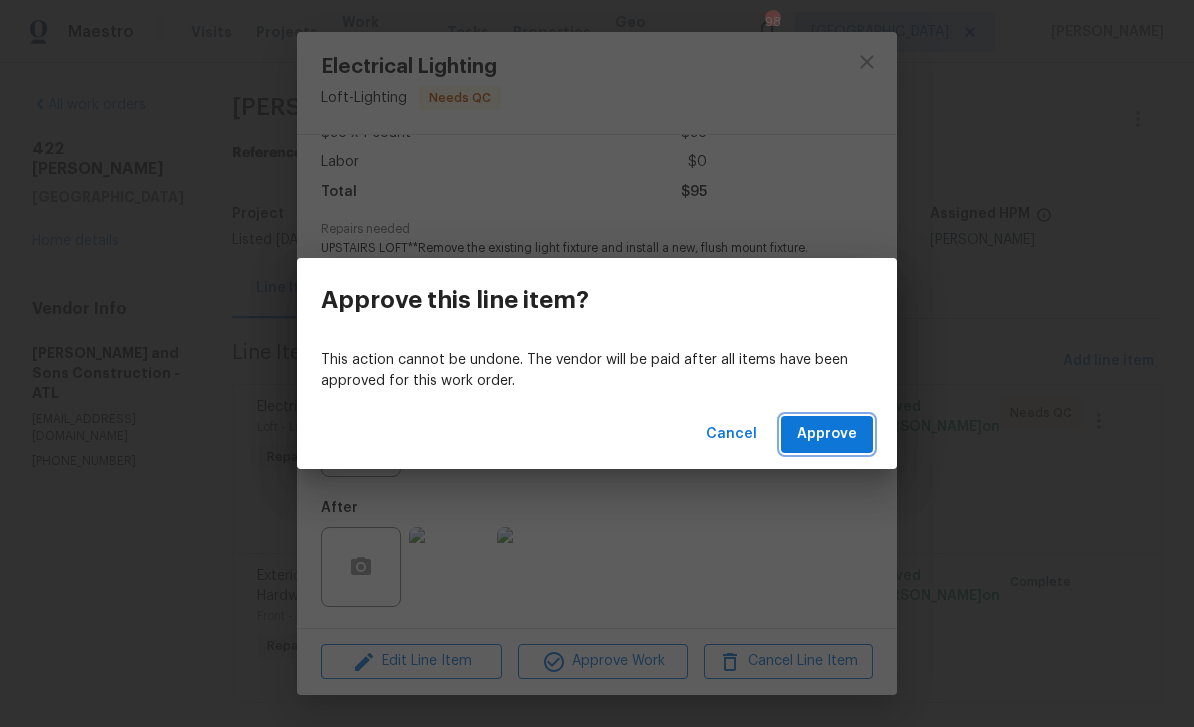 click on "Approve" at bounding box center (827, 434) 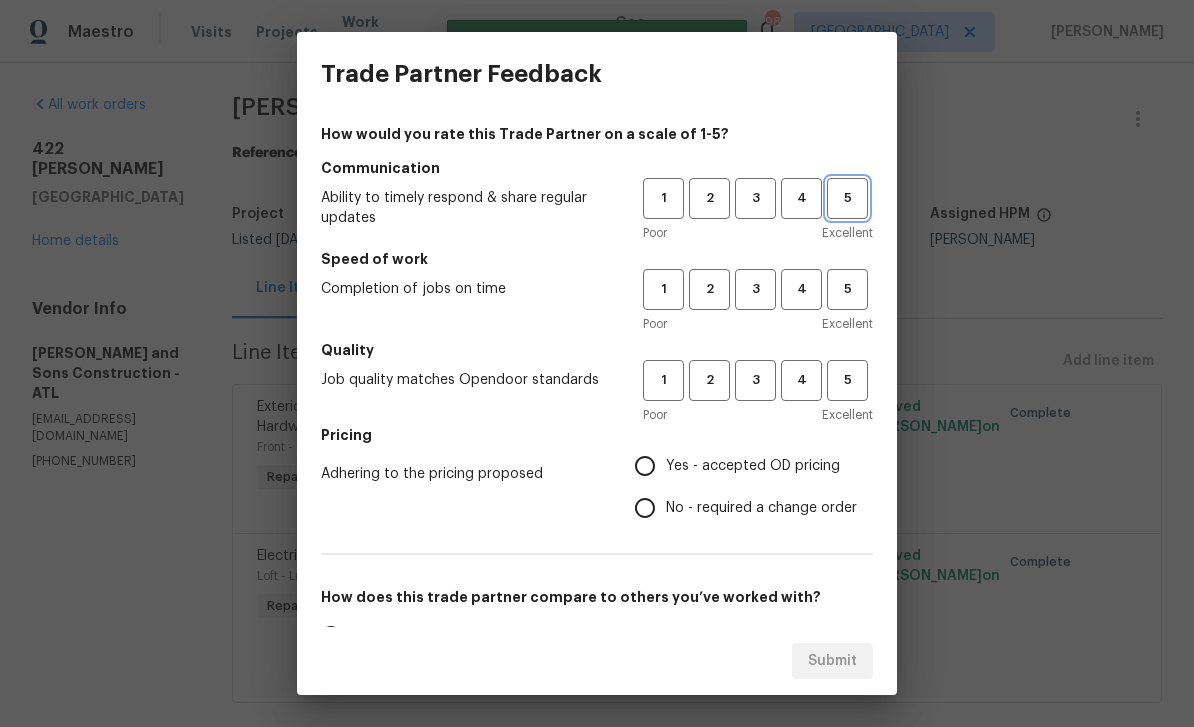 click on "5" at bounding box center [847, 198] 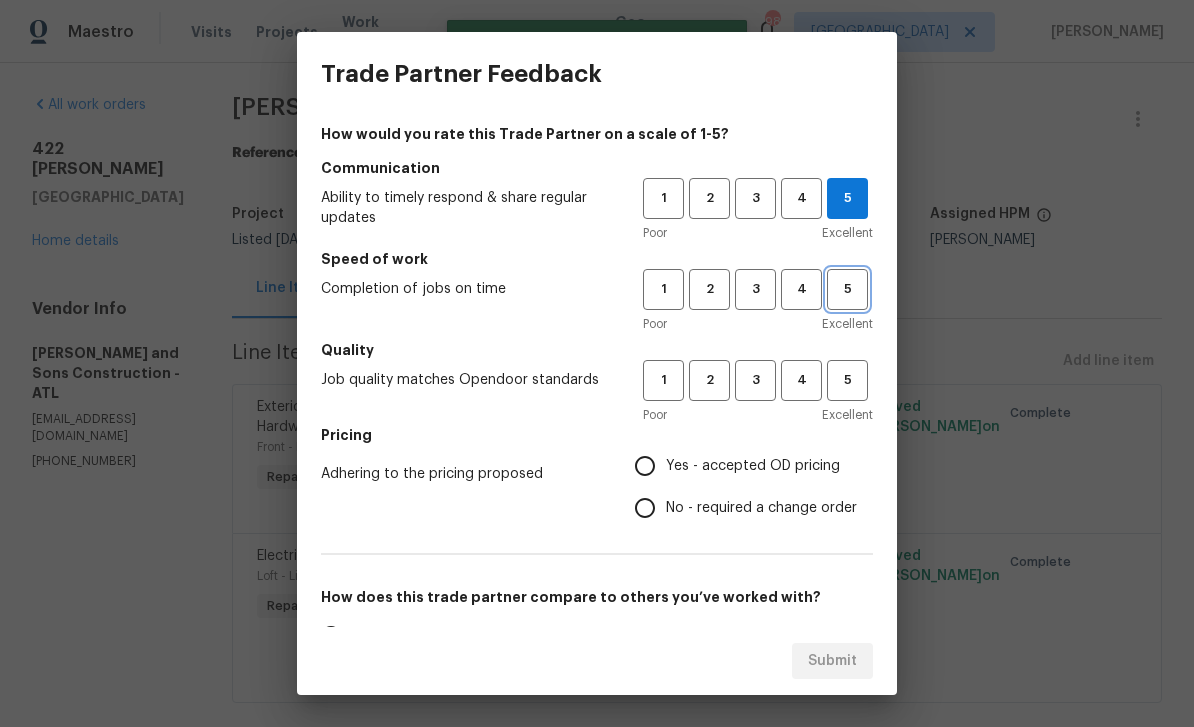 click on "5" at bounding box center [847, 289] 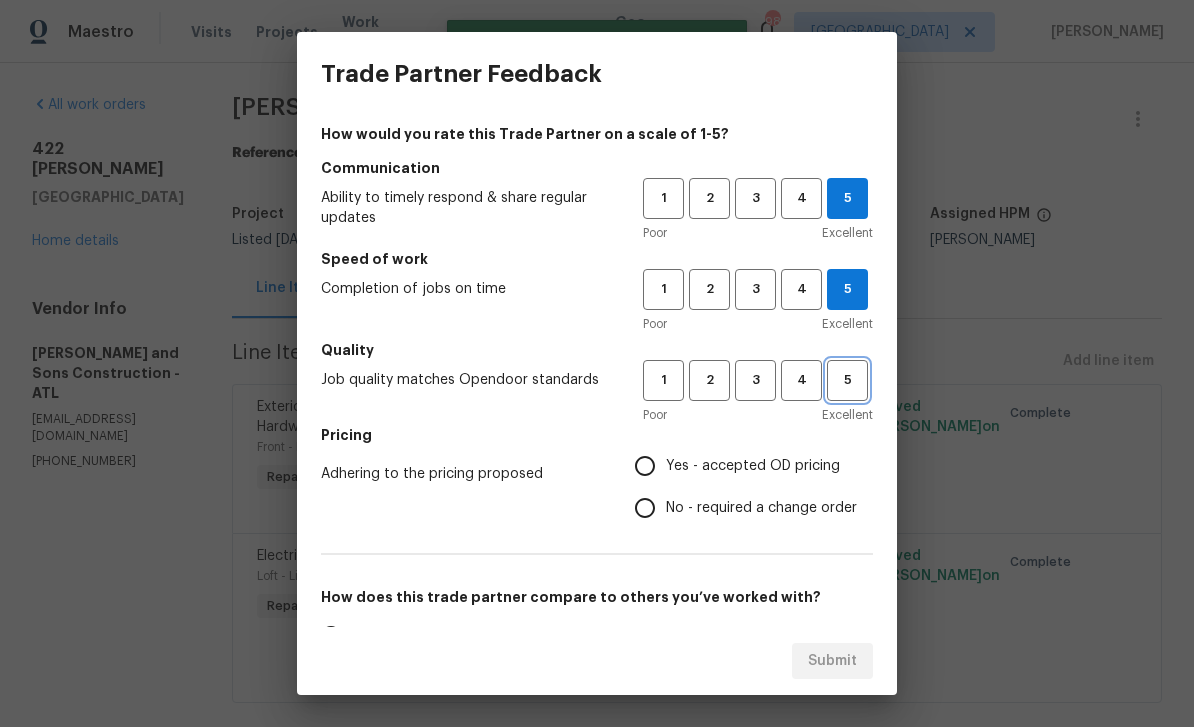 click on "5" at bounding box center [847, 380] 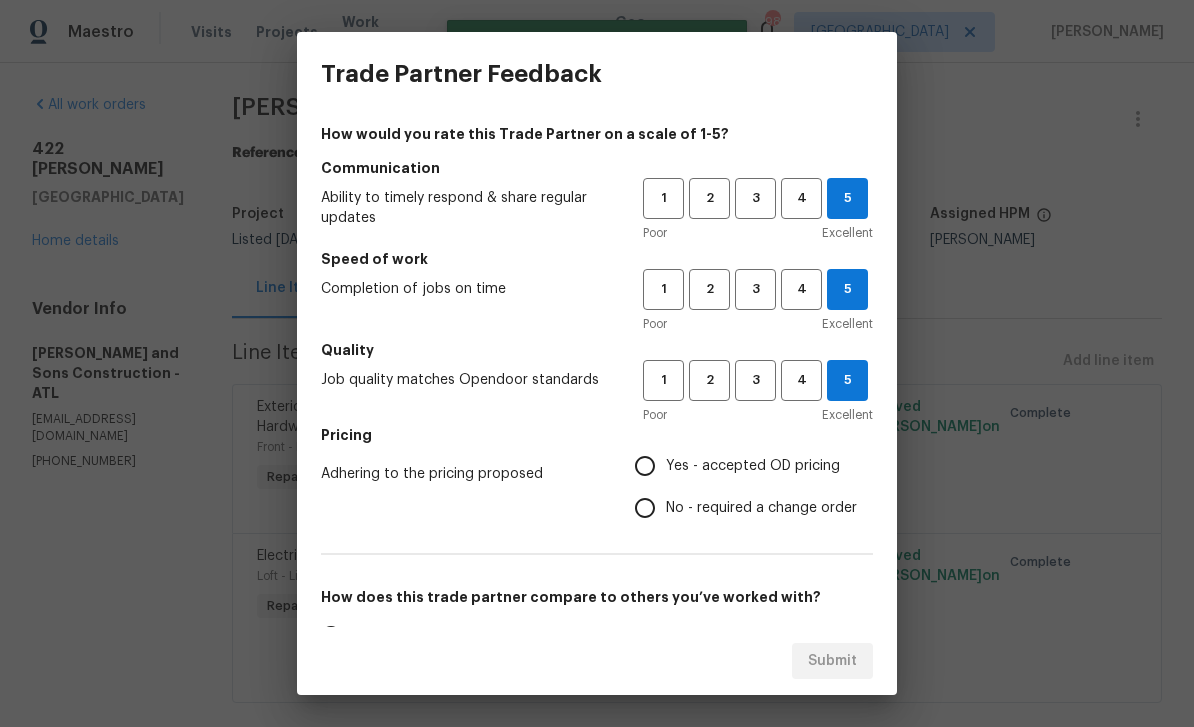 click on "Yes - accepted OD pricing" at bounding box center [645, 466] 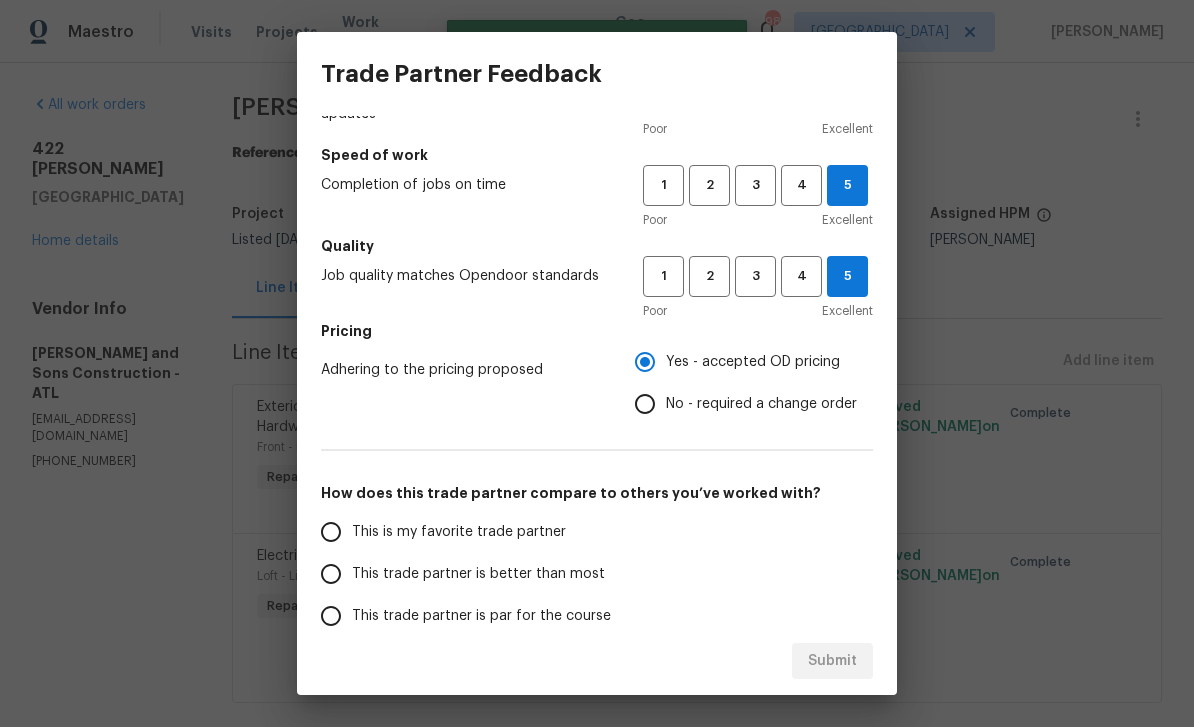 scroll, scrollTop: 108, scrollLeft: 0, axis: vertical 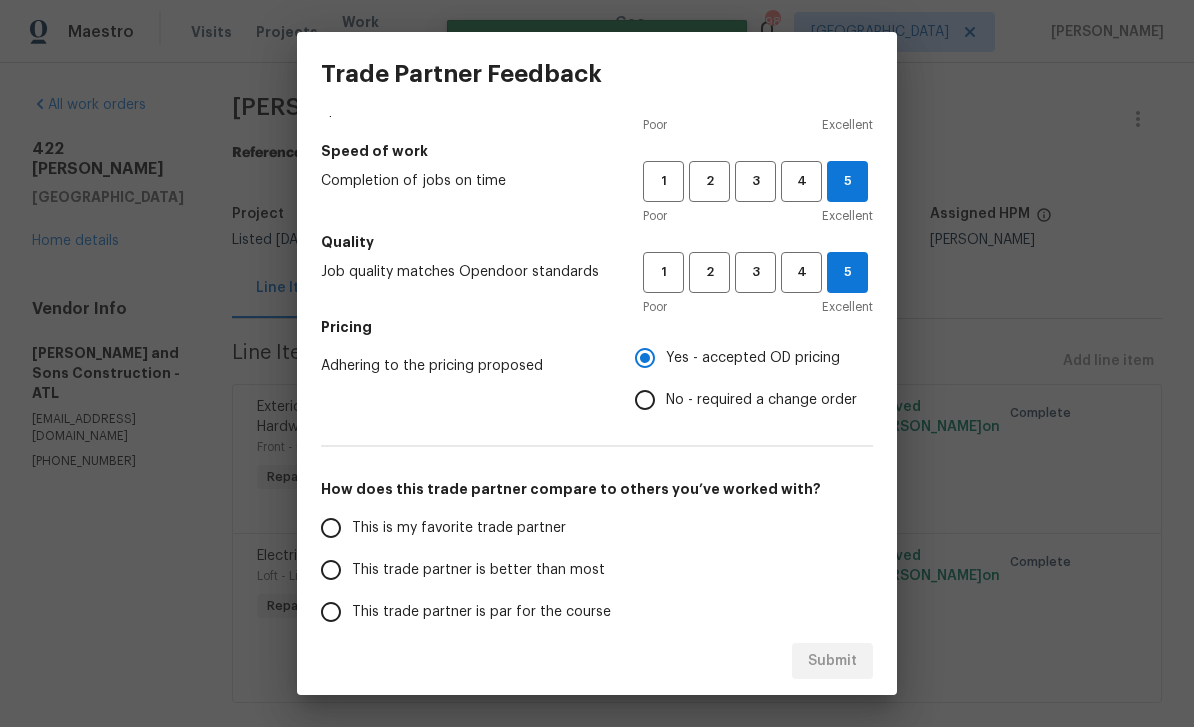 click on "This is my favorite trade partner" at bounding box center [331, 528] 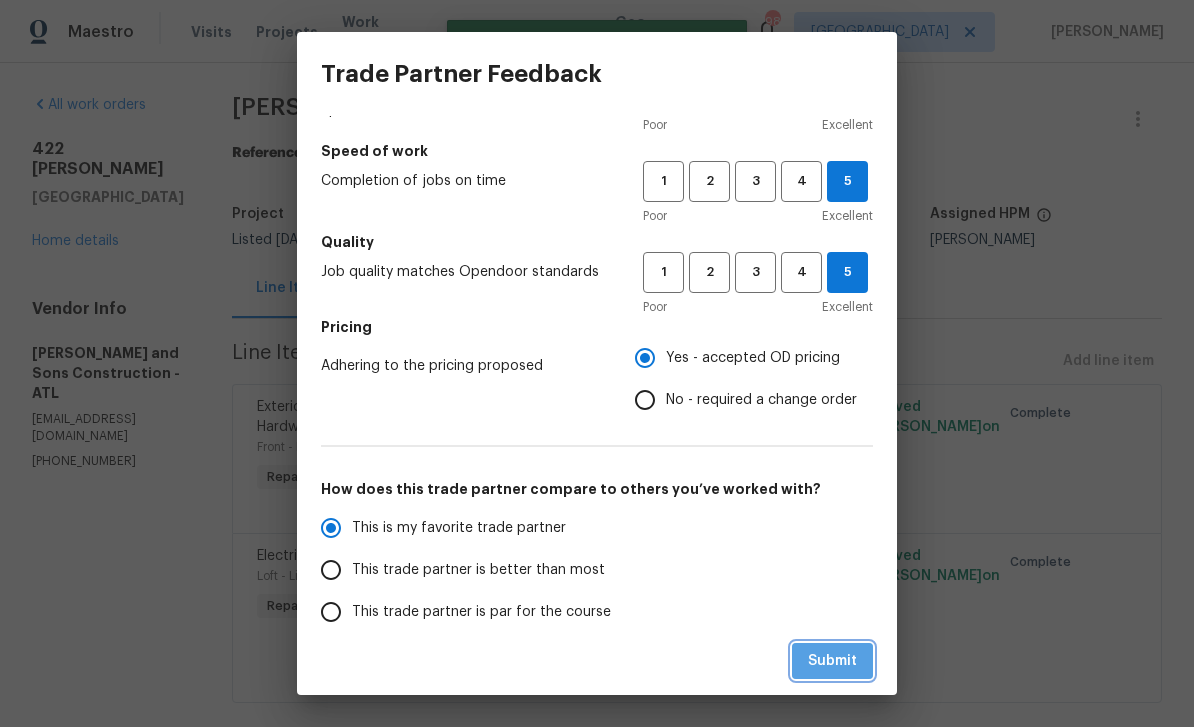 click on "Submit" at bounding box center [832, 661] 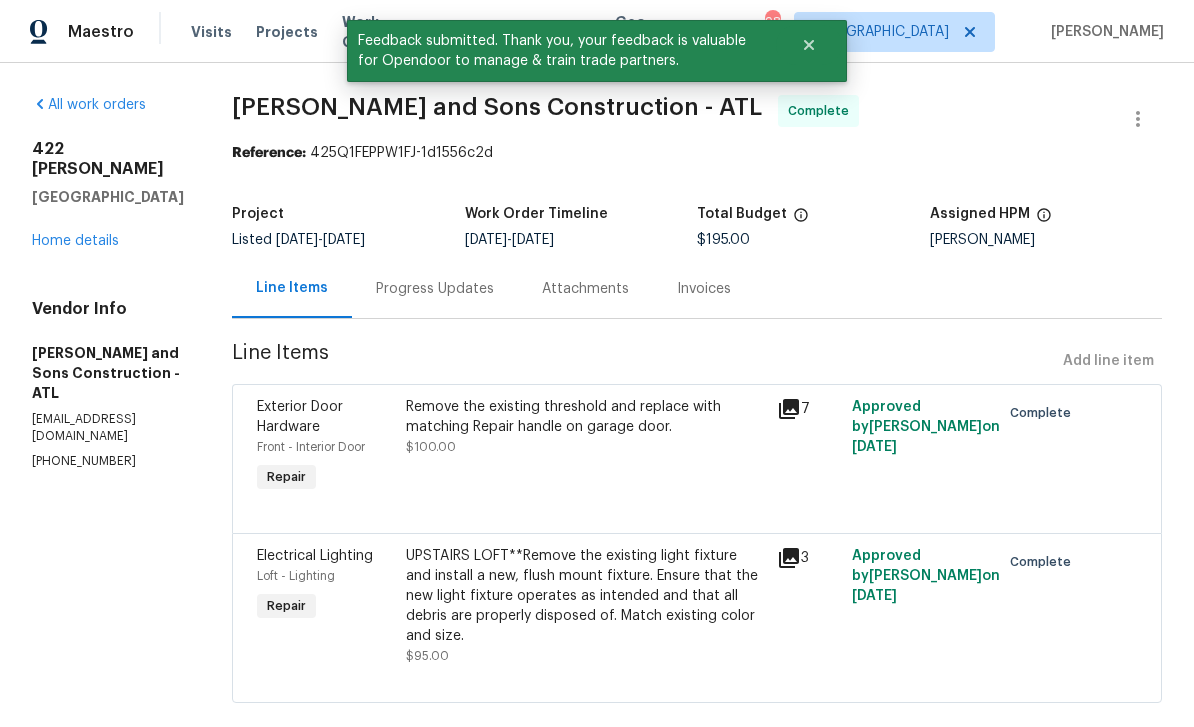 click on "Home details" at bounding box center [75, 241] 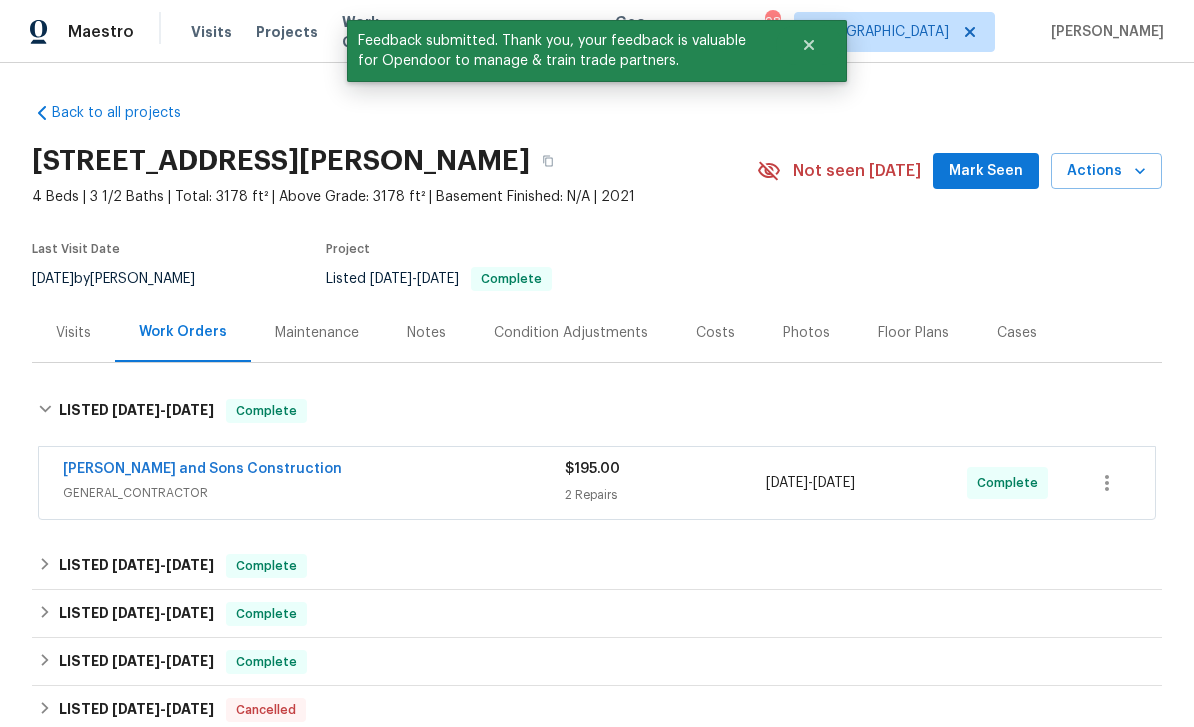 click on "Mark Seen" at bounding box center [986, 171] 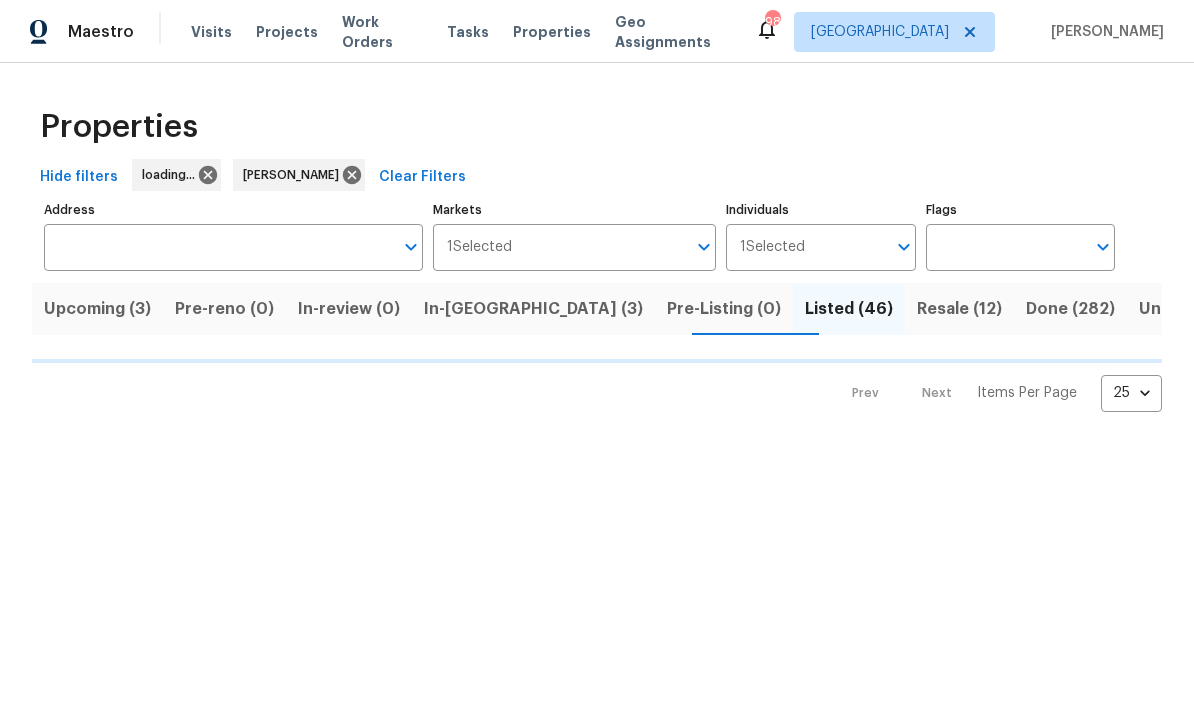 scroll, scrollTop: 0, scrollLeft: 0, axis: both 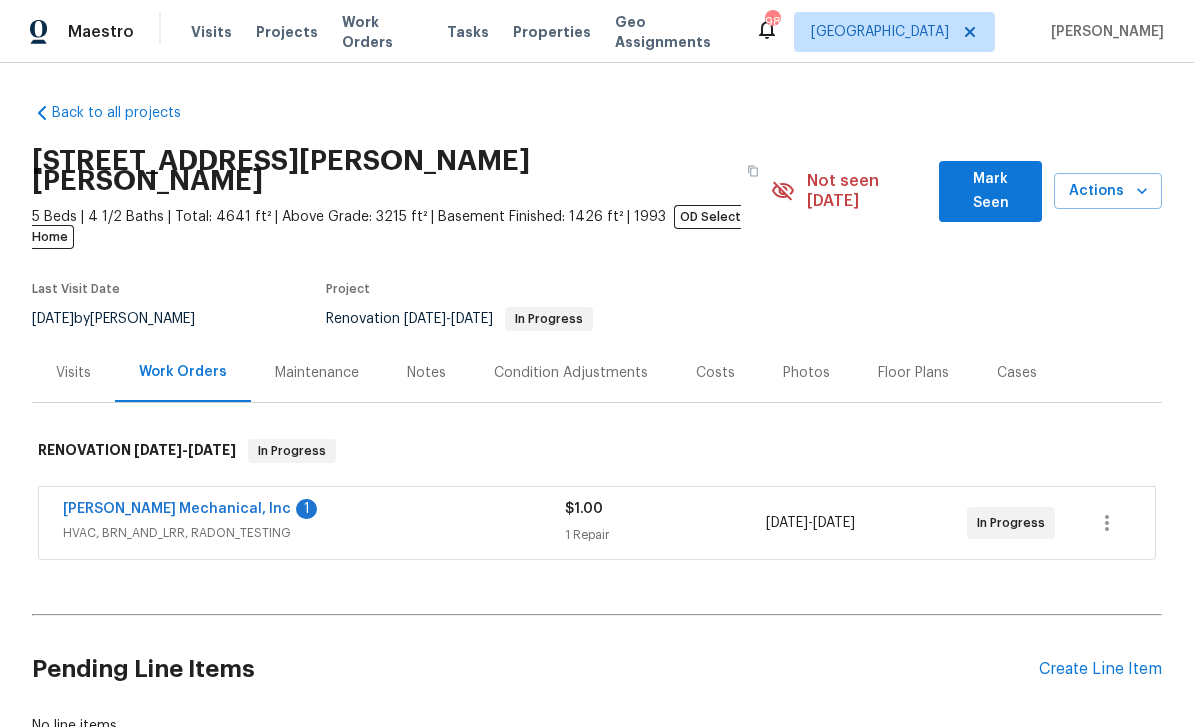 click on "Floor Plans" at bounding box center (913, 373) 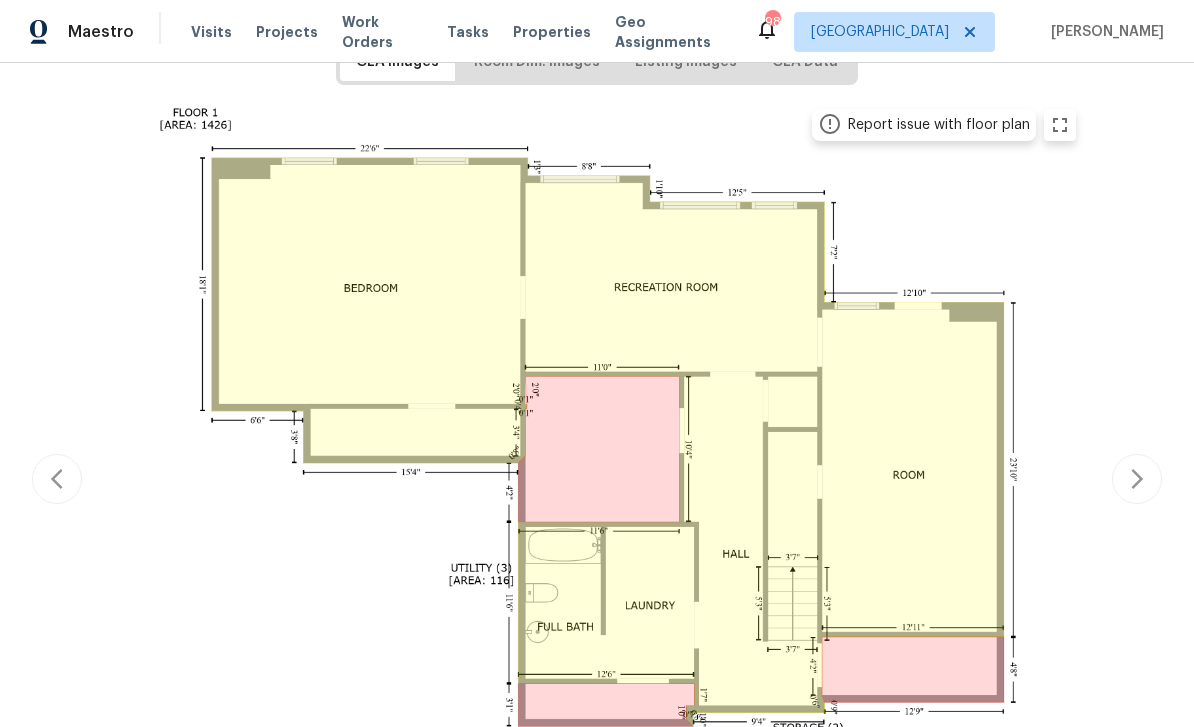 scroll, scrollTop: 458, scrollLeft: 0, axis: vertical 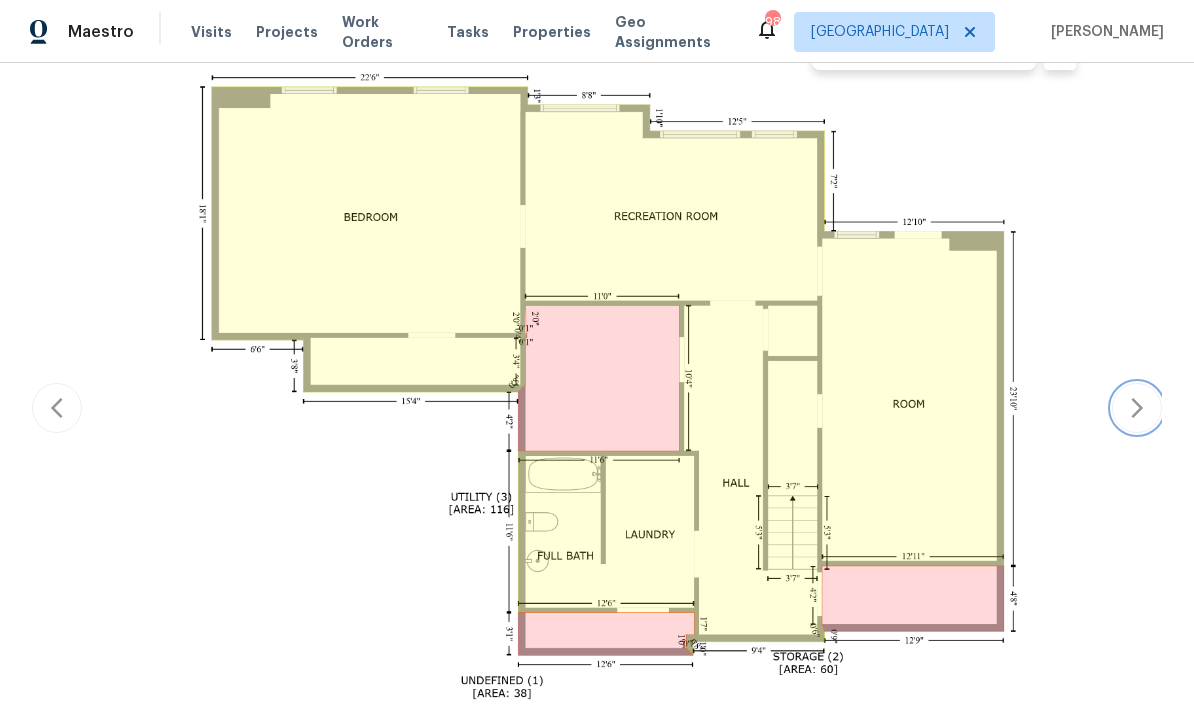click 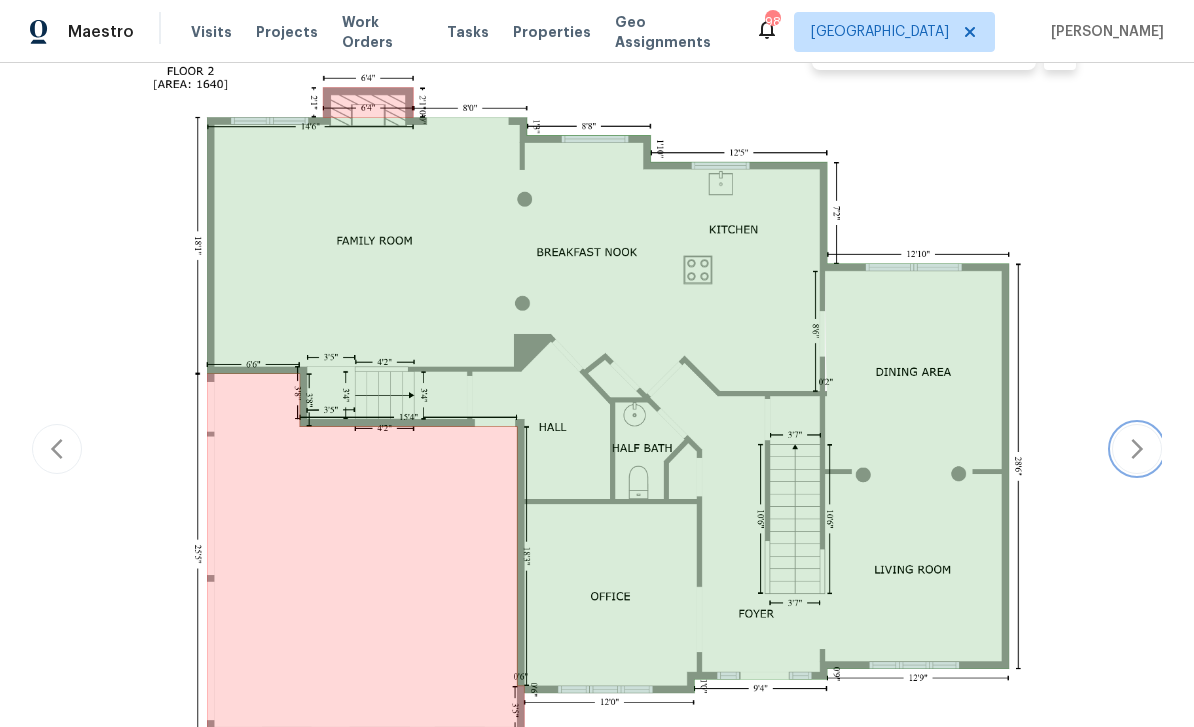 click 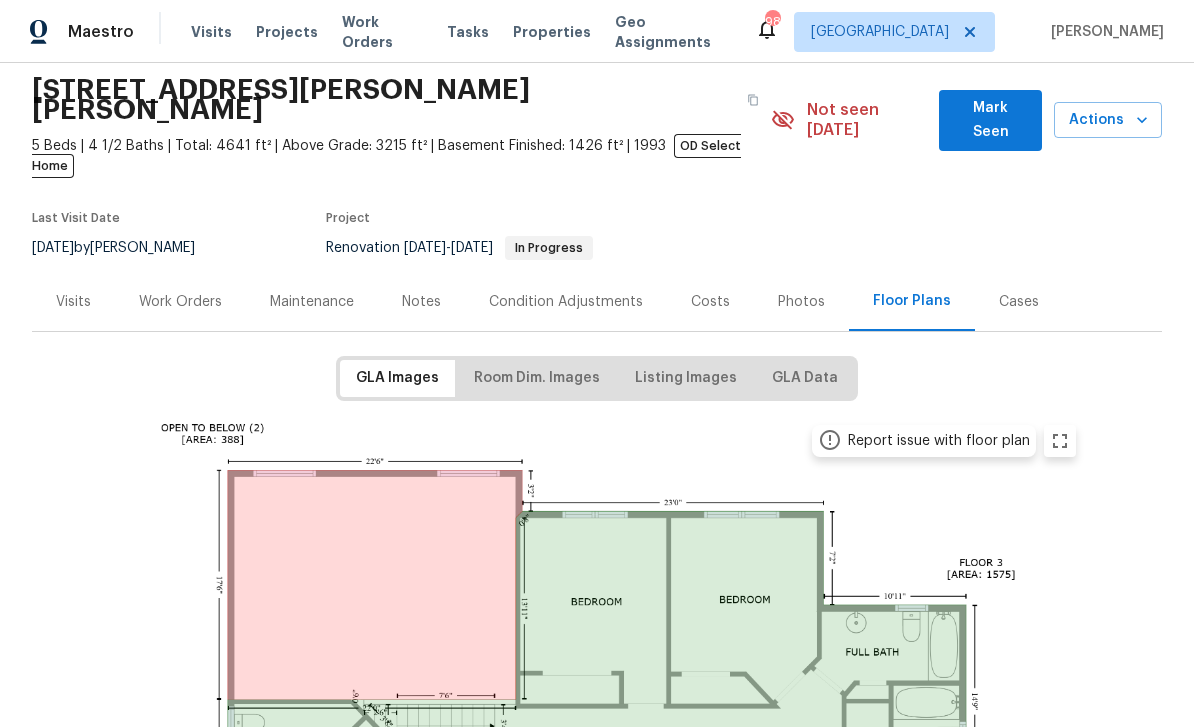 scroll, scrollTop: 53, scrollLeft: 0, axis: vertical 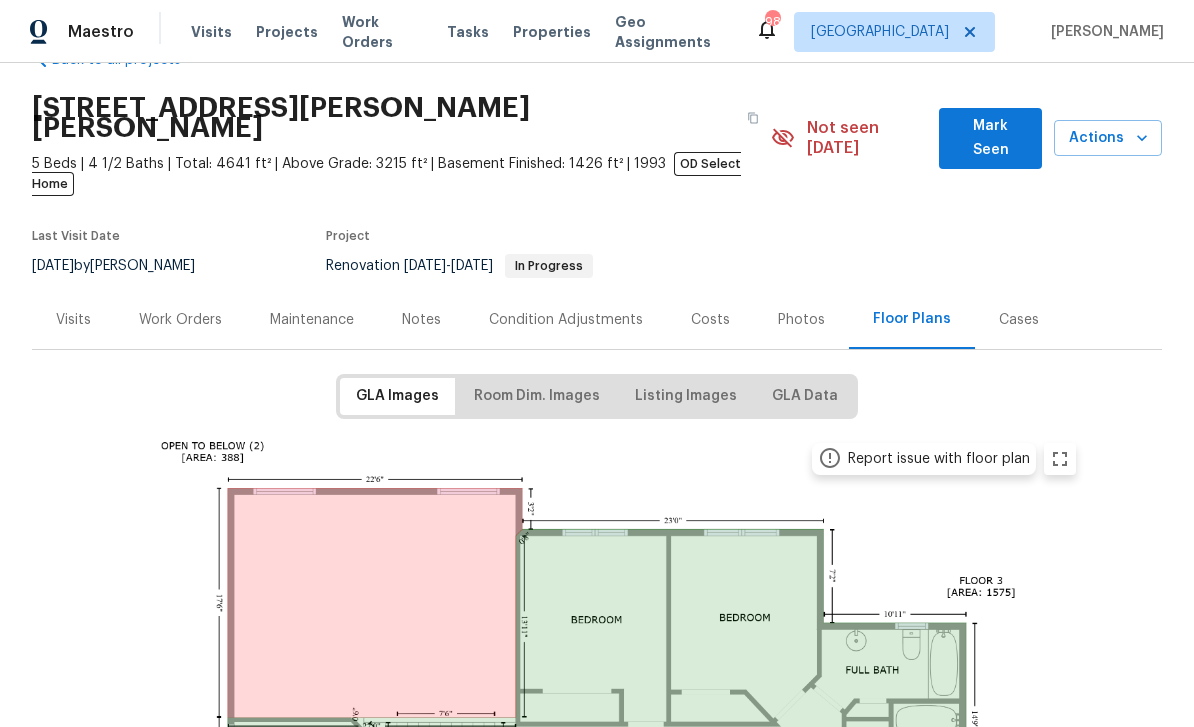 click on "Mark Seen" at bounding box center [990, 138] 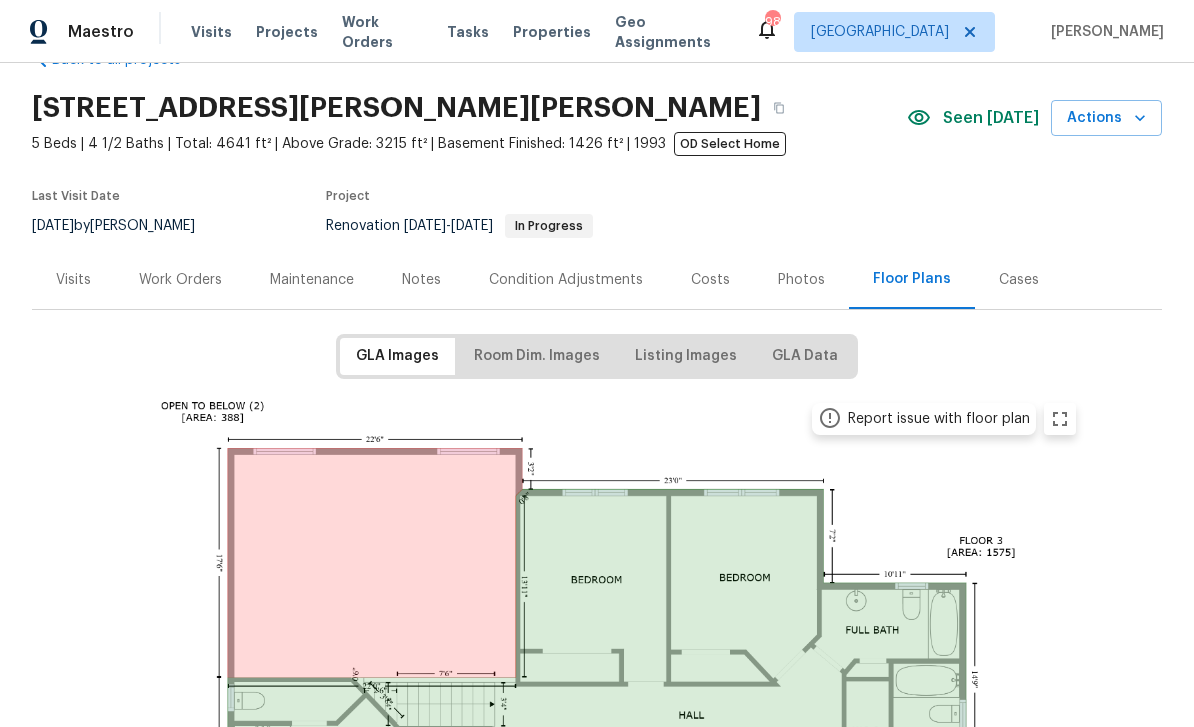 click on "Work Orders" at bounding box center (180, 280) 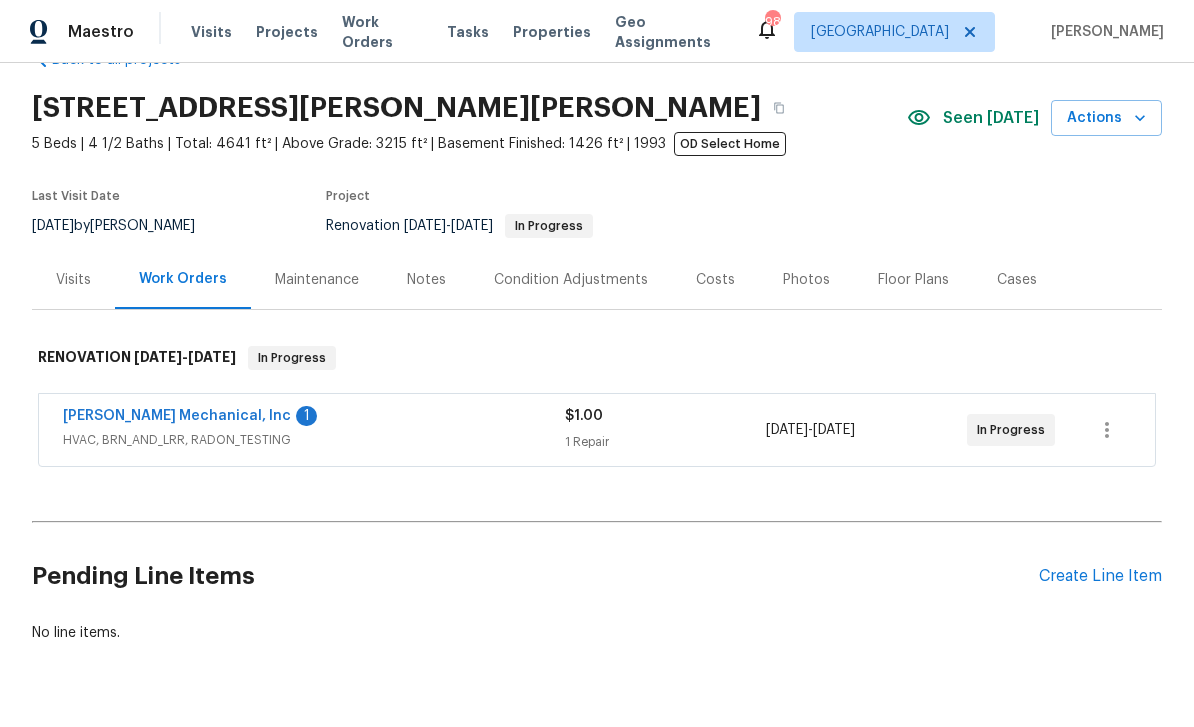 scroll, scrollTop: 41, scrollLeft: 0, axis: vertical 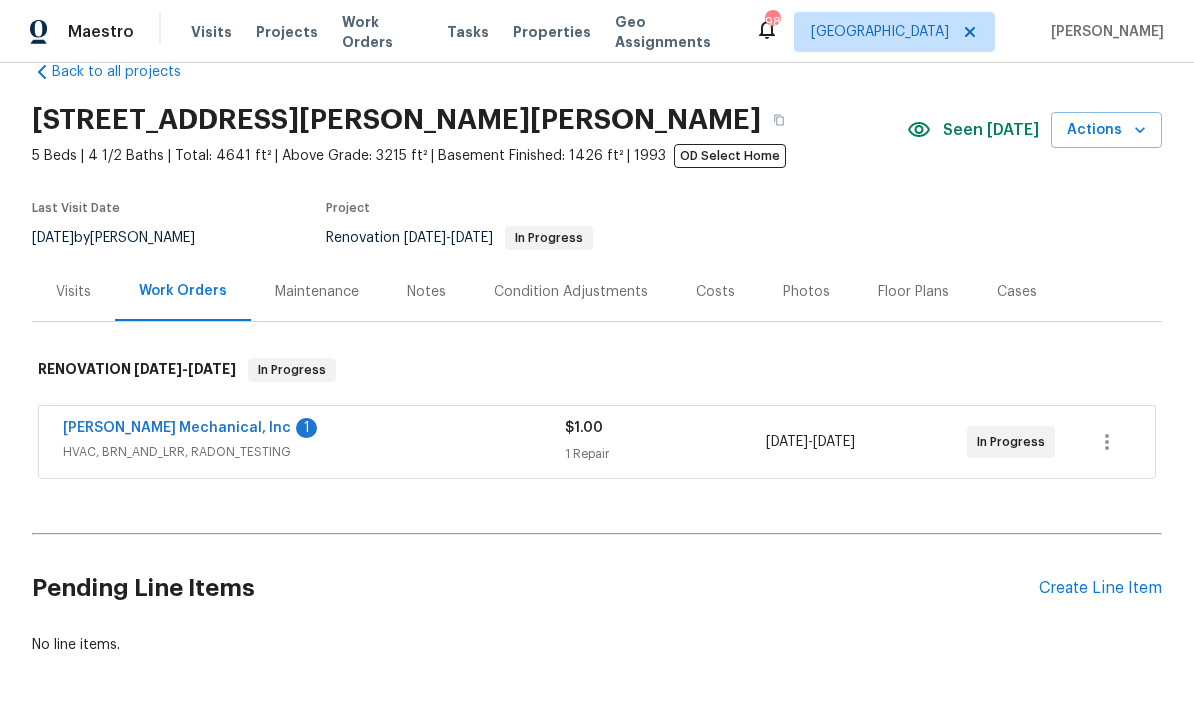 click on "[PERSON_NAME] Mechanical, Inc" at bounding box center (177, 428) 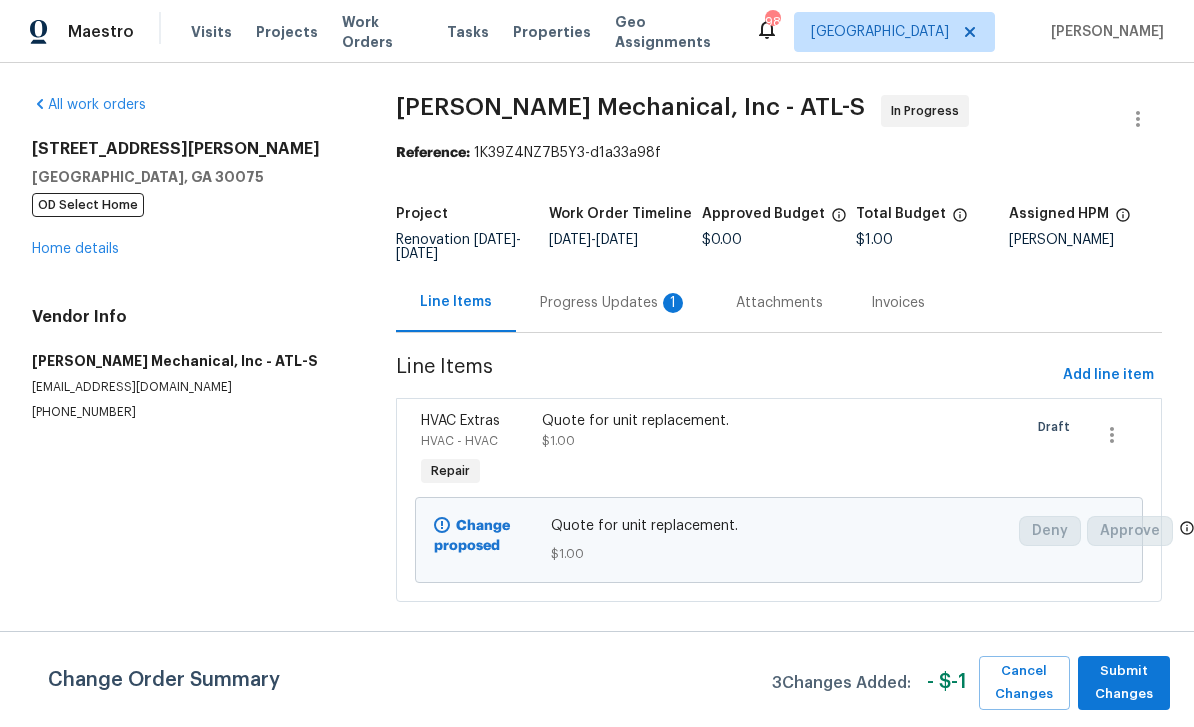 click on "Progress Updates 1" at bounding box center [614, 303] 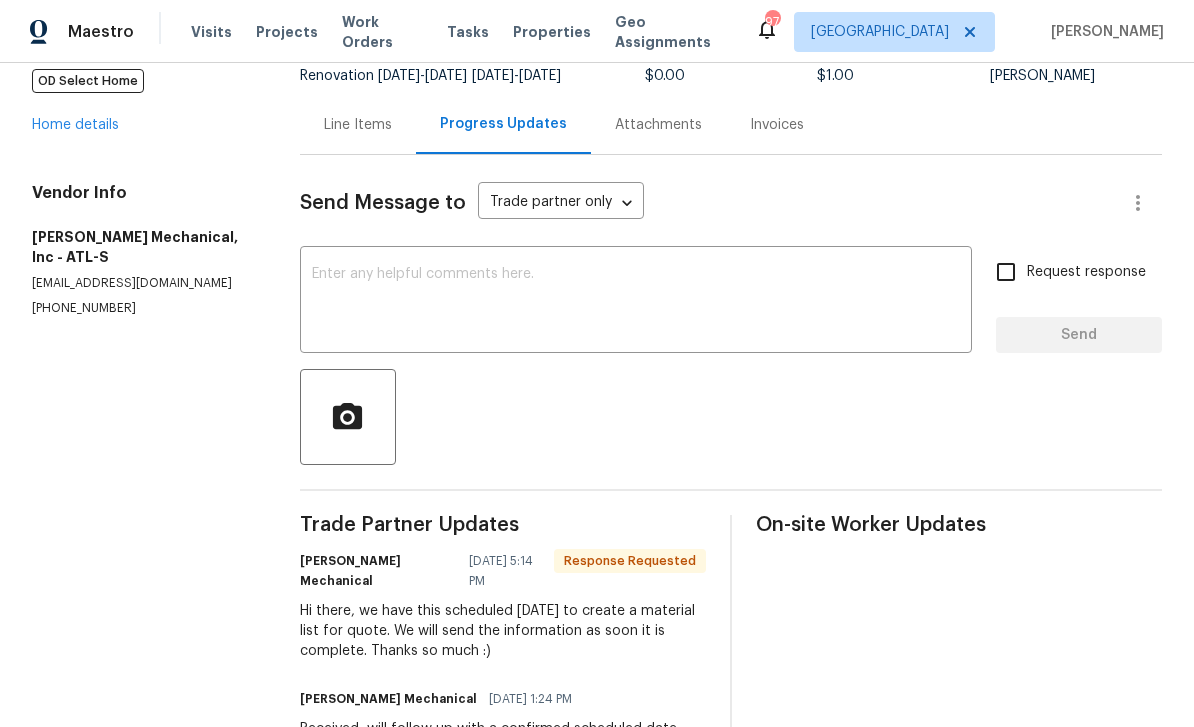 scroll, scrollTop: 163, scrollLeft: 0, axis: vertical 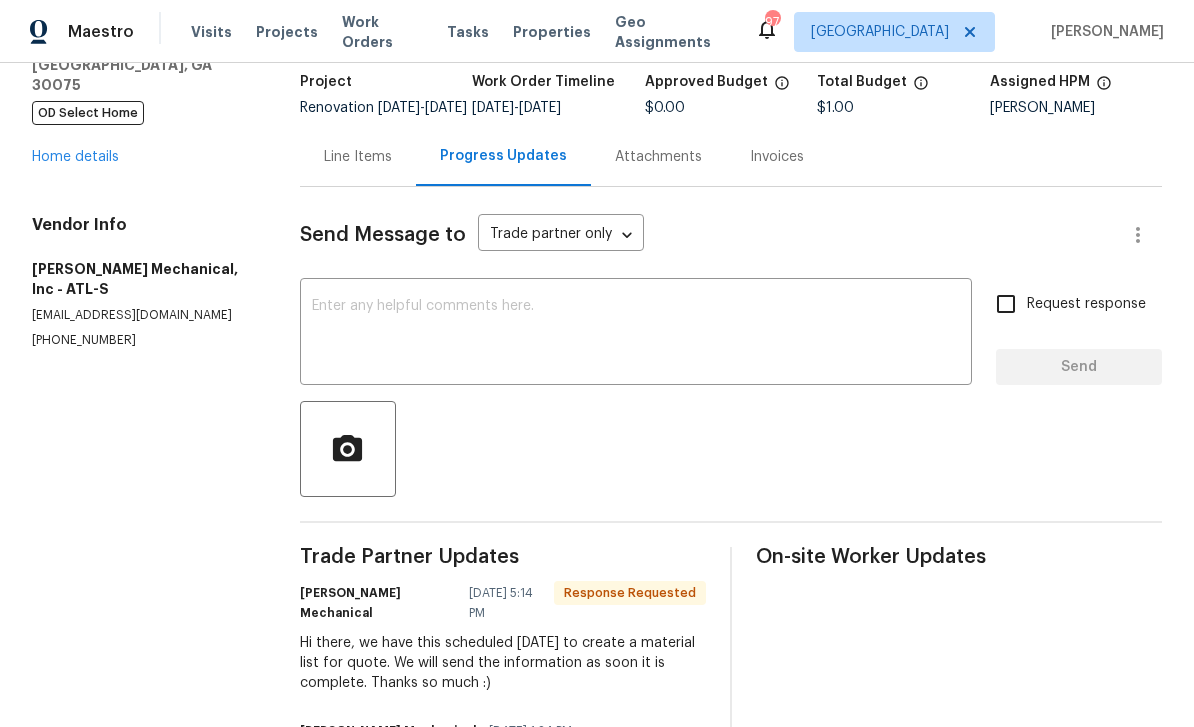 click on "Home details" at bounding box center [75, 157] 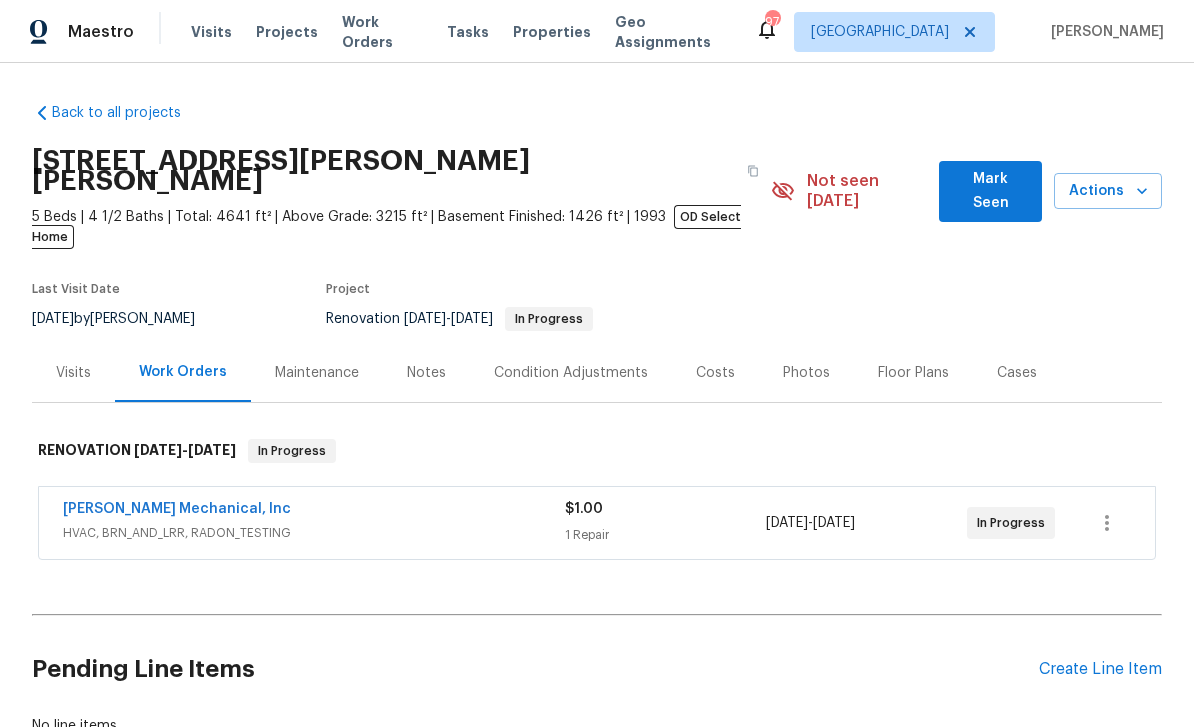 click on "Mark Seen" at bounding box center (990, 191) 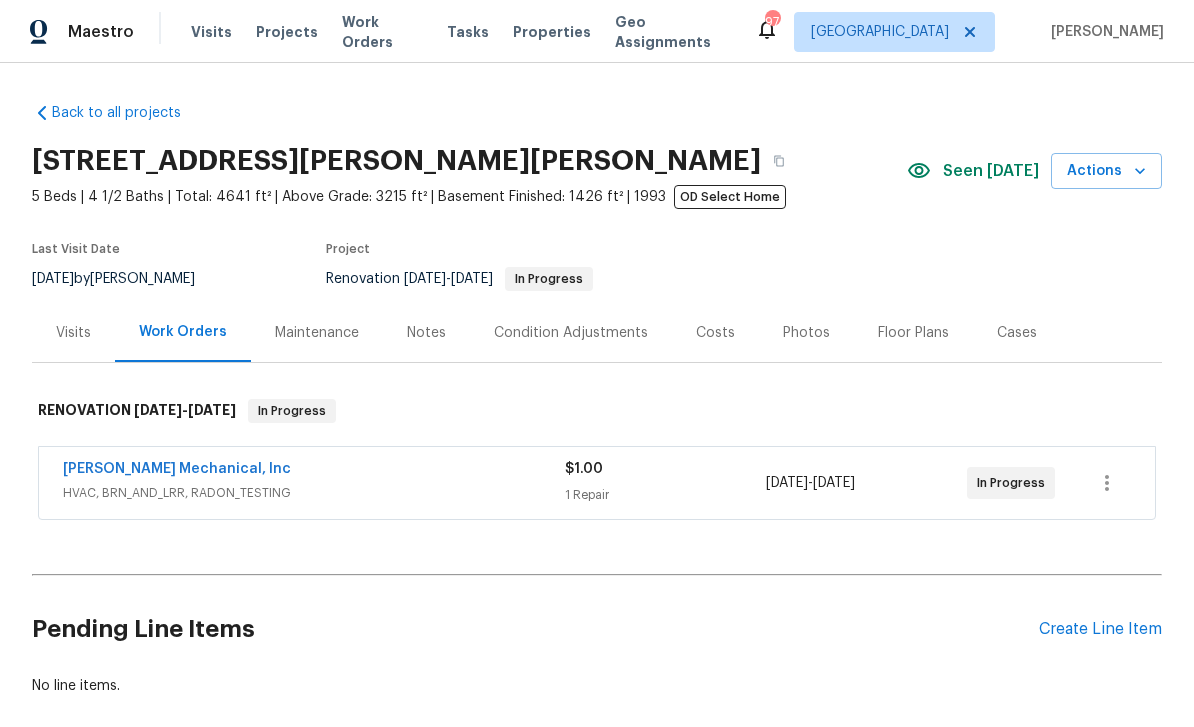 scroll, scrollTop: 0, scrollLeft: 0, axis: both 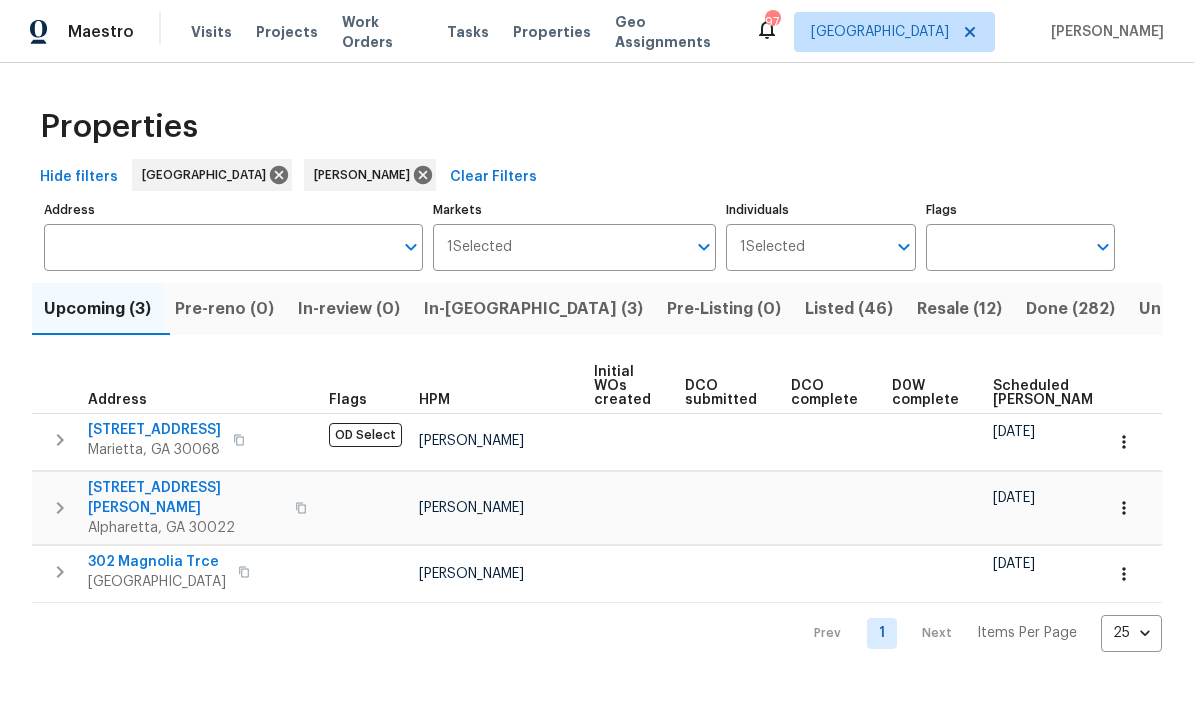 click on "In-[GEOGRAPHIC_DATA] (3)" at bounding box center [533, 309] 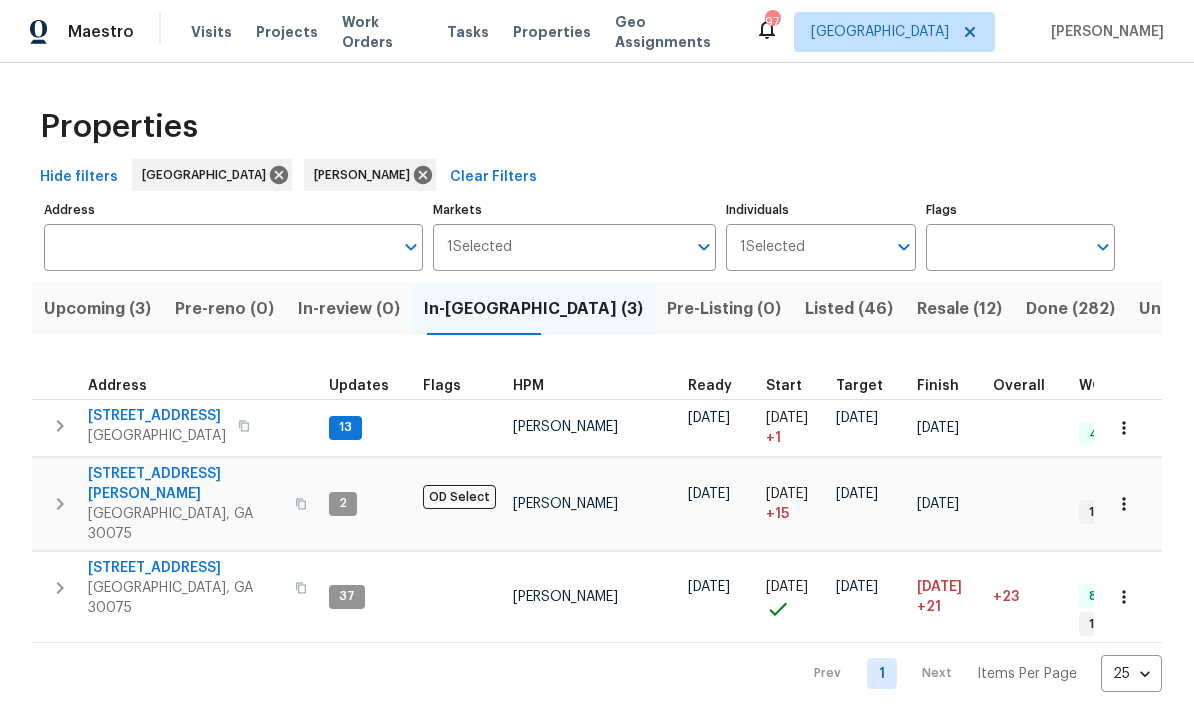 scroll, scrollTop: 0, scrollLeft: 0, axis: both 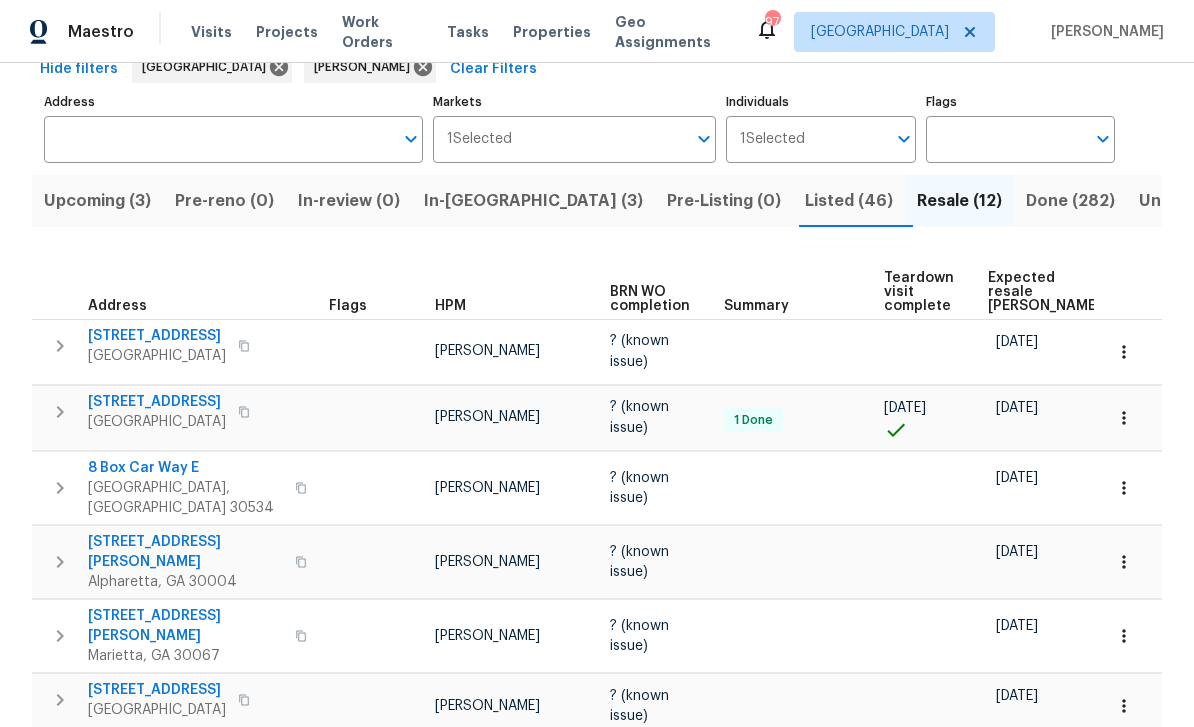 click on "2671 Ashleigh Ln" at bounding box center (185, 552) 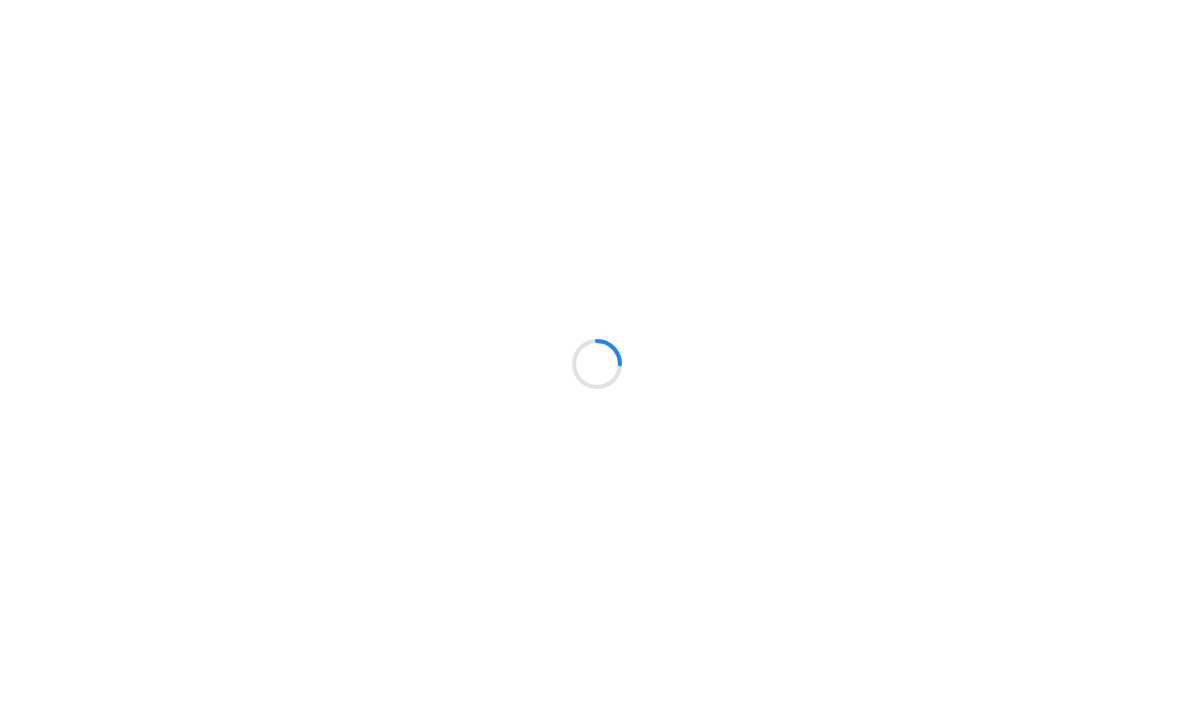 scroll, scrollTop: 0, scrollLeft: 0, axis: both 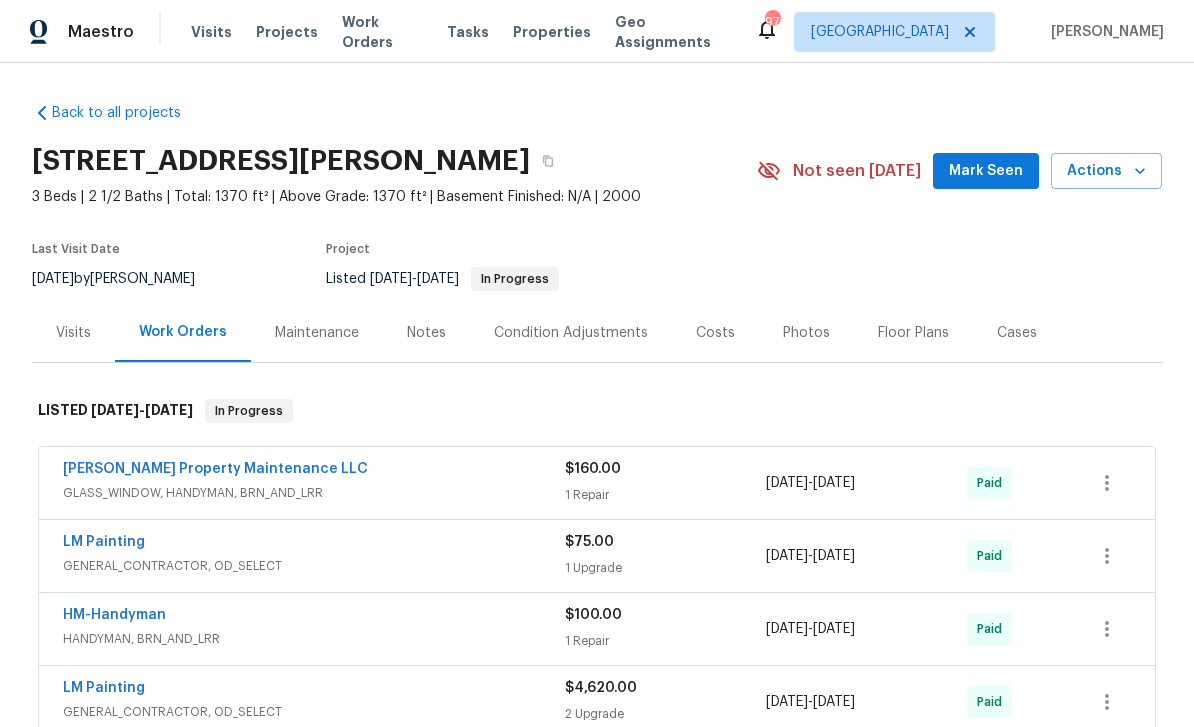 click on "Photos" at bounding box center [806, 333] 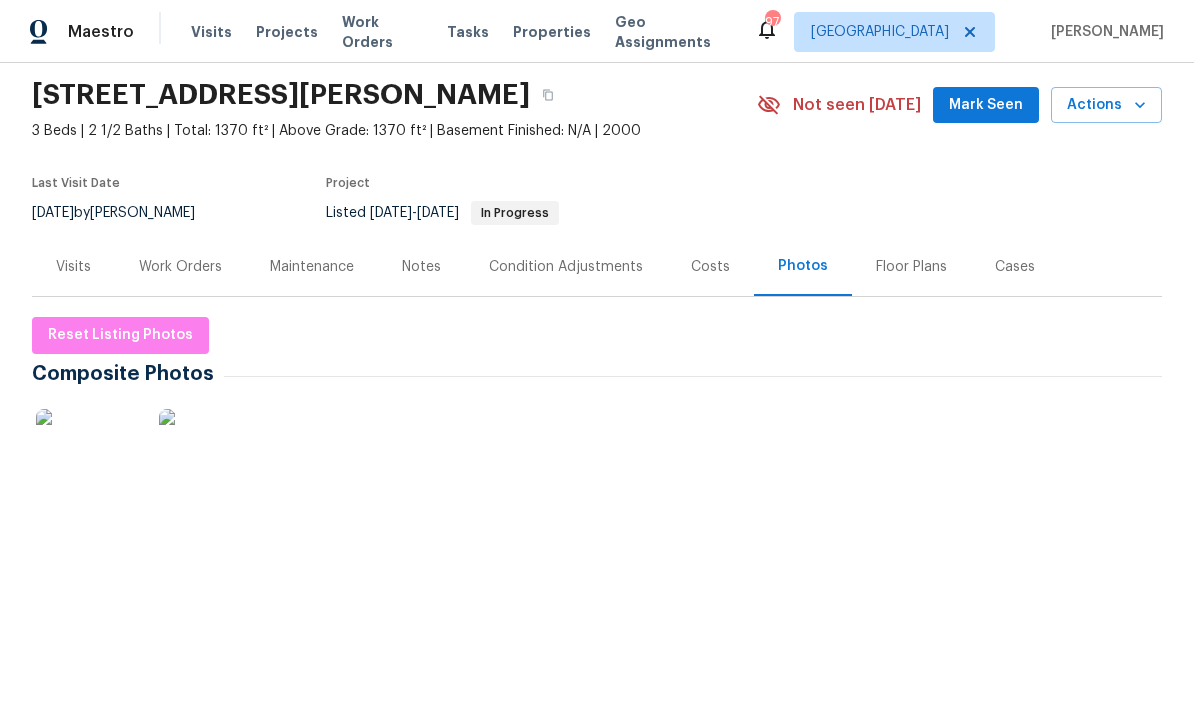 scroll, scrollTop: 77, scrollLeft: 0, axis: vertical 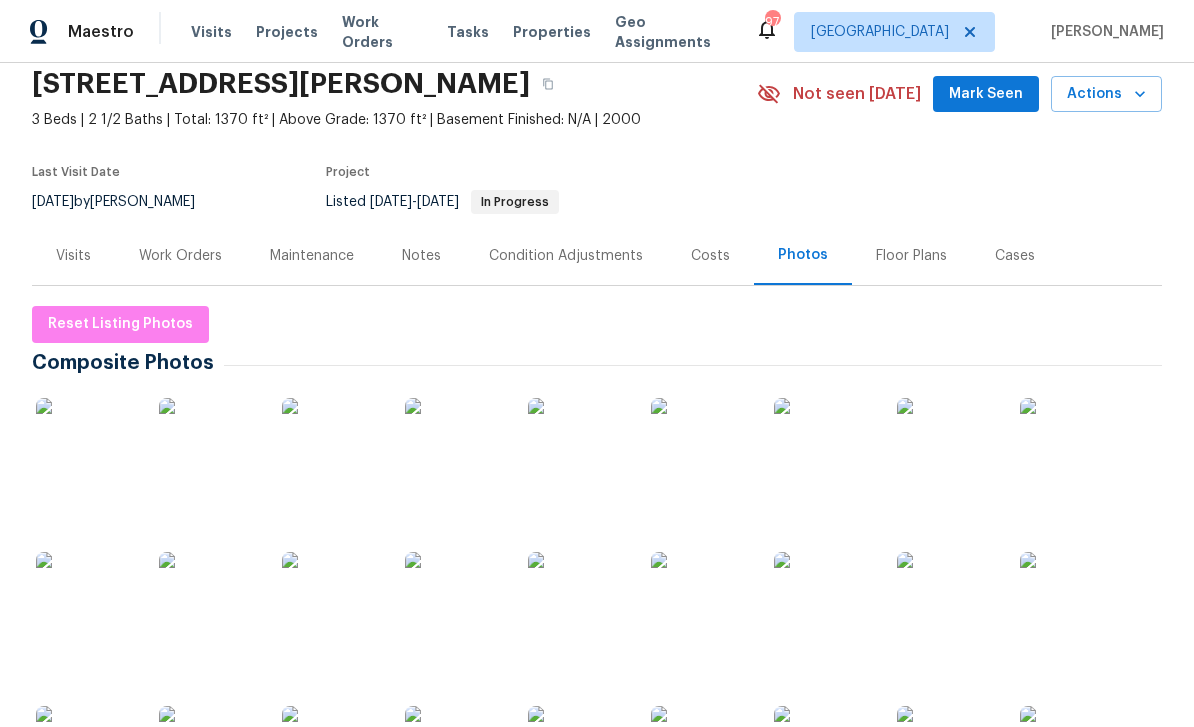 click at bounding box center [86, 448] 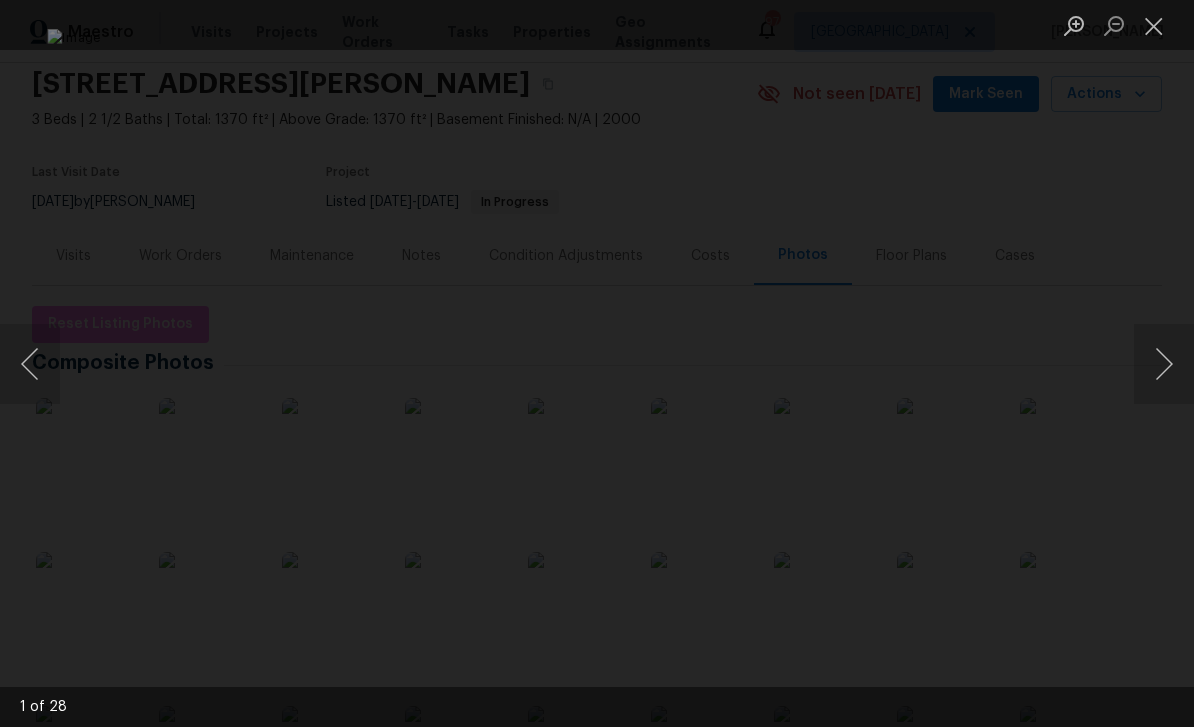 click at bounding box center [1164, 364] 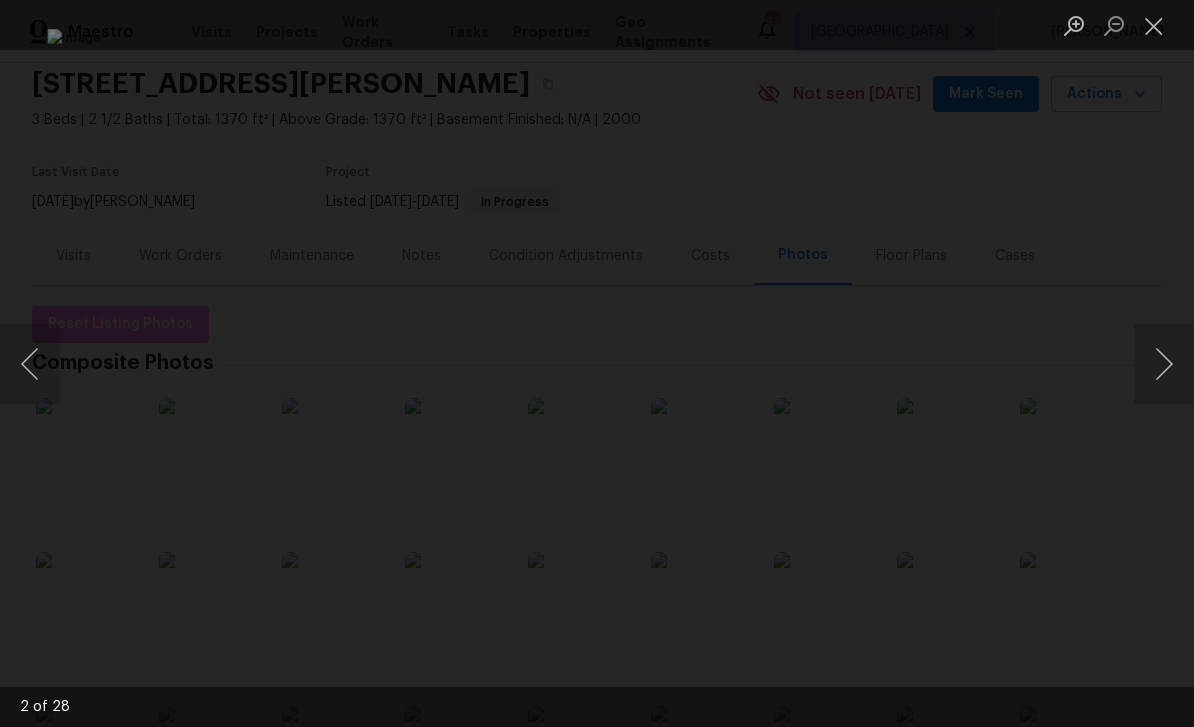 click at bounding box center (1164, 364) 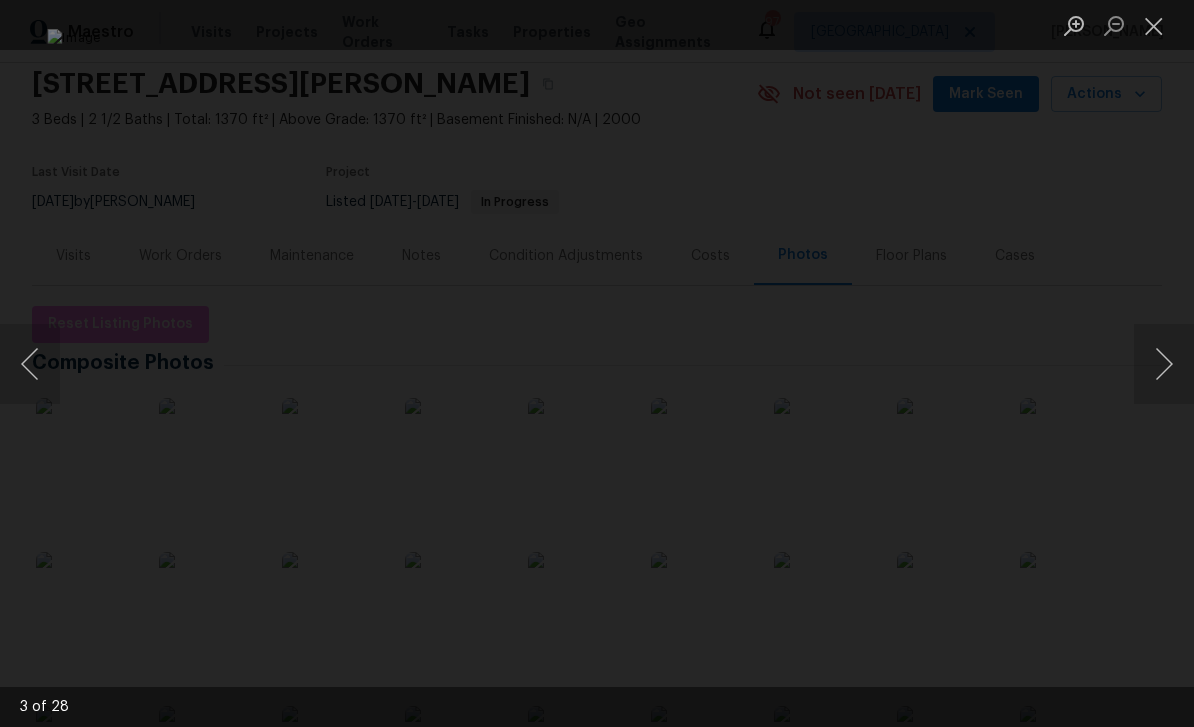 click at bounding box center [1164, 364] 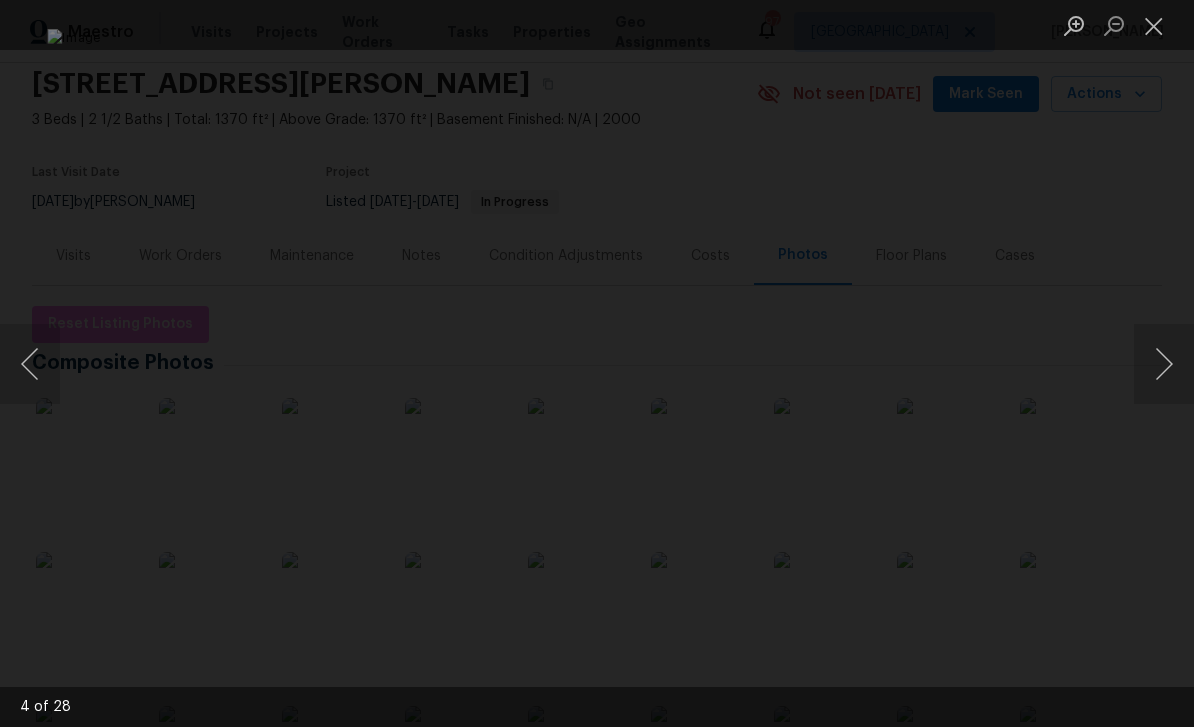 click at bounding box center [1164, 364] 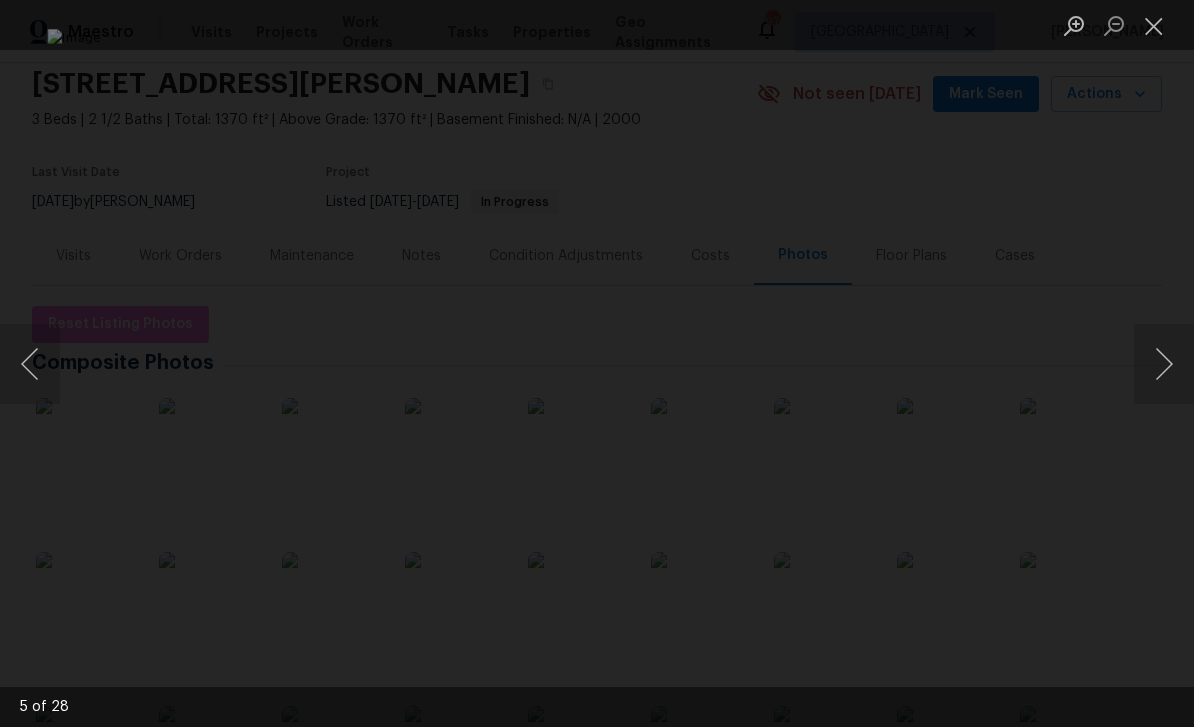 click at bounding box center [1164, 364] 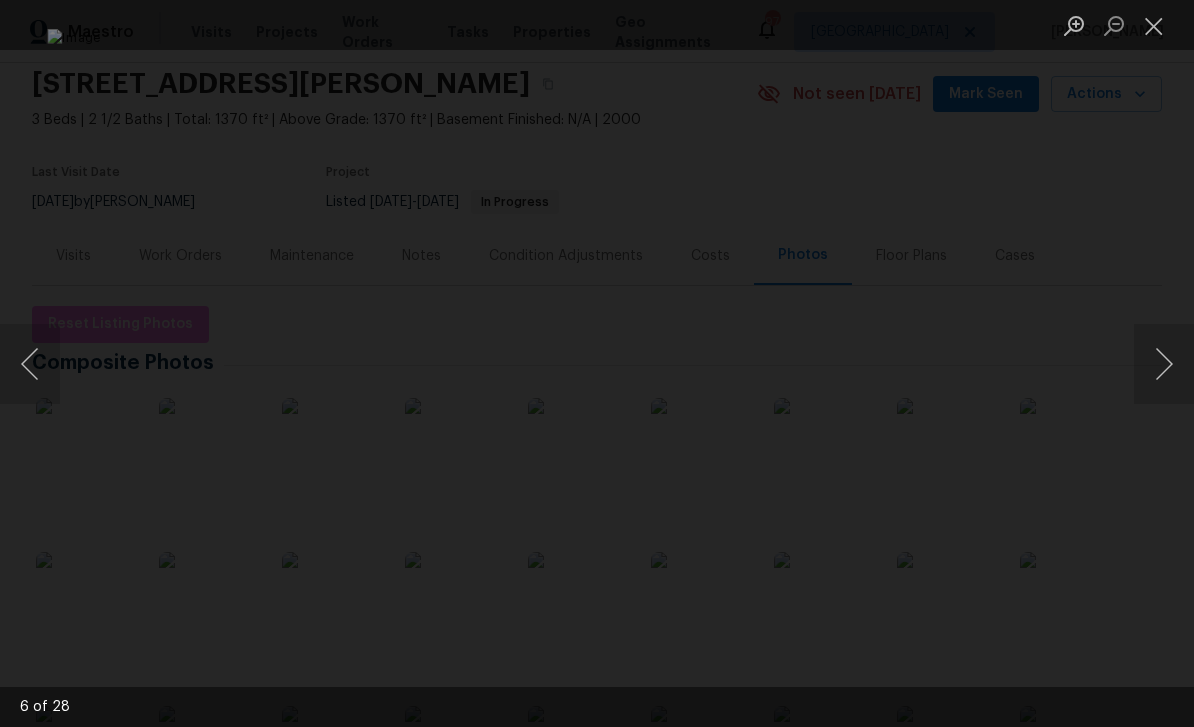 click at bounding box center [1164, 364] 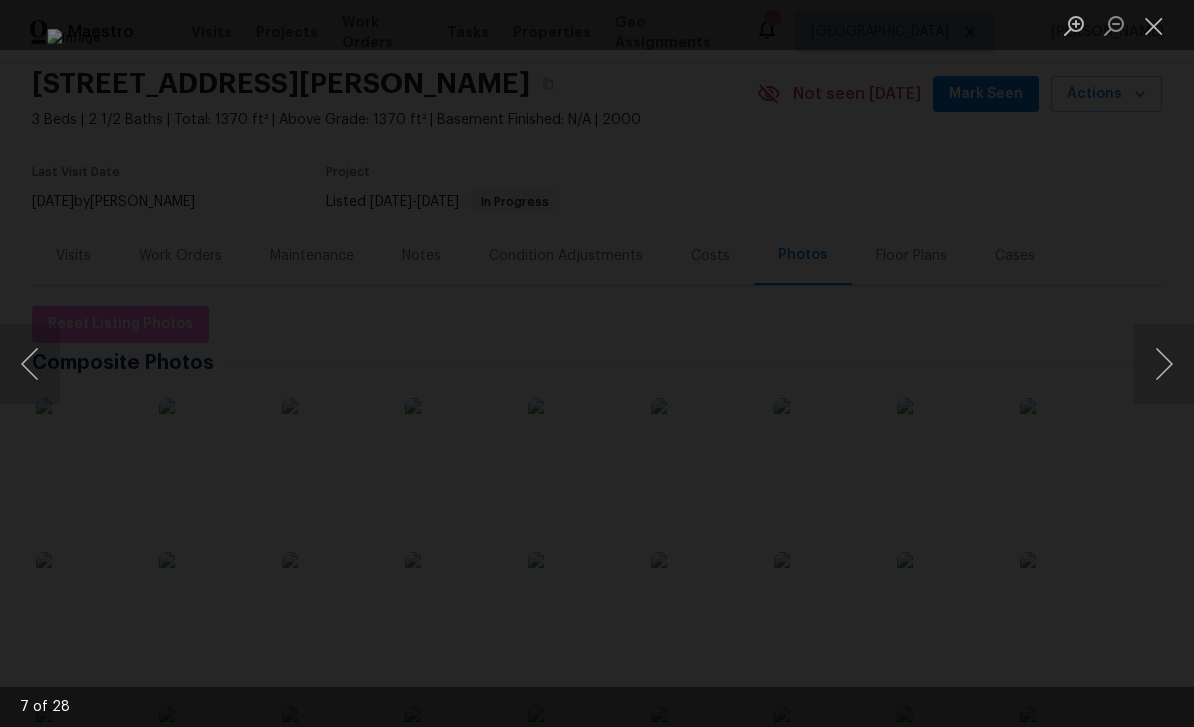click at bounding box center [1164, 364] 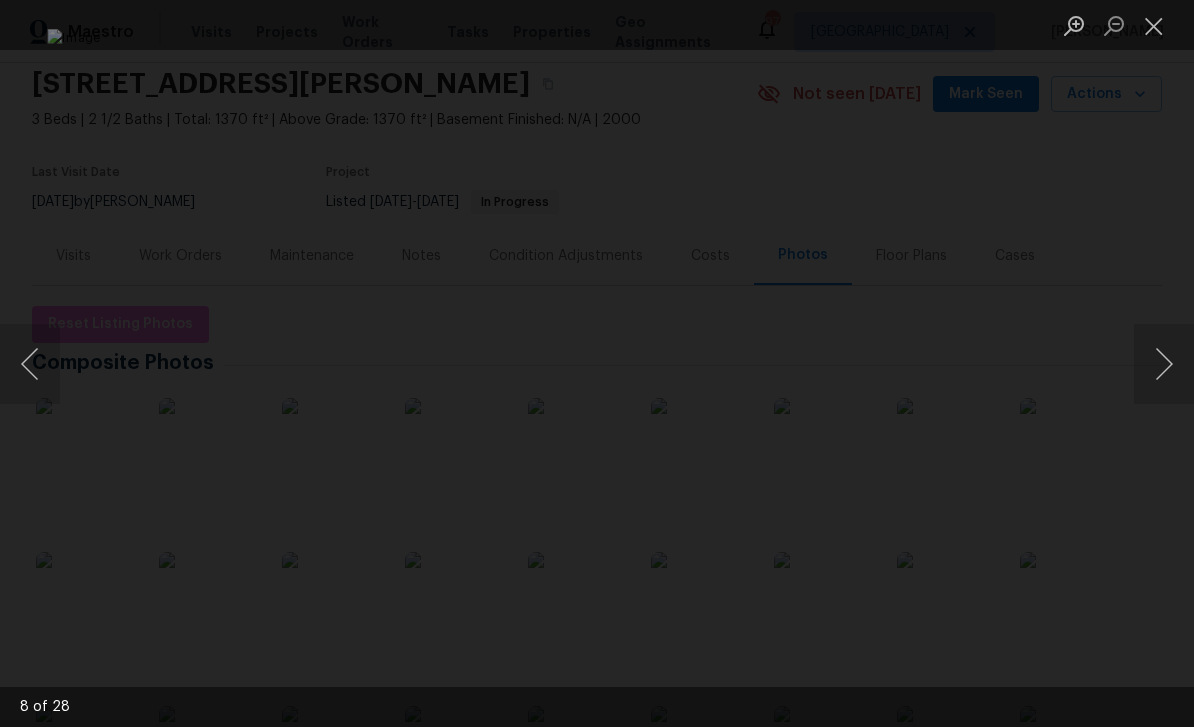 click at bounding box center (1164, 364) 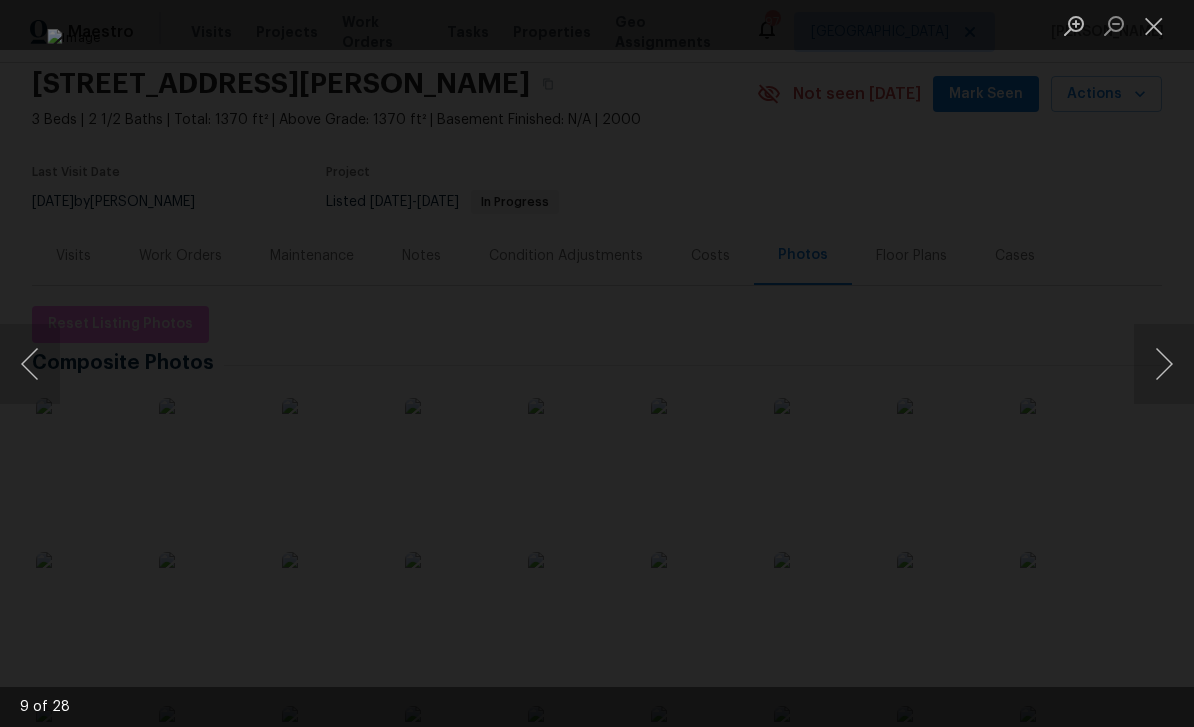 click at bounding box center [1164, 364] 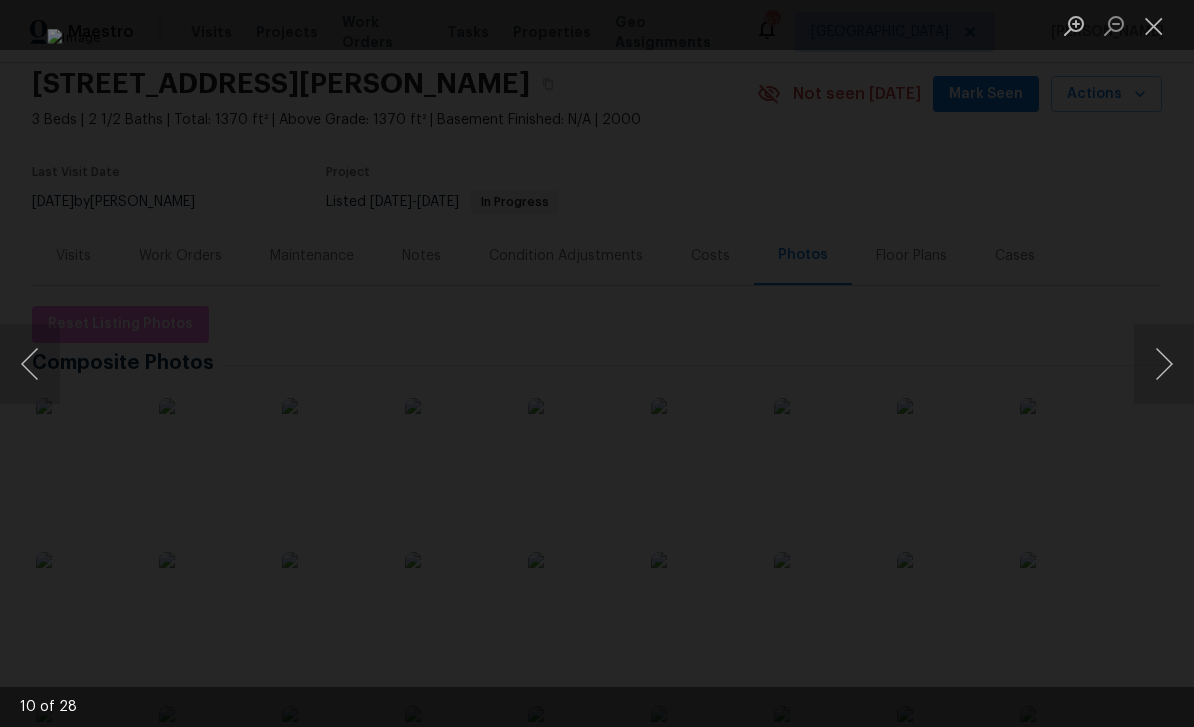 click at bounding box center [1154, 25] 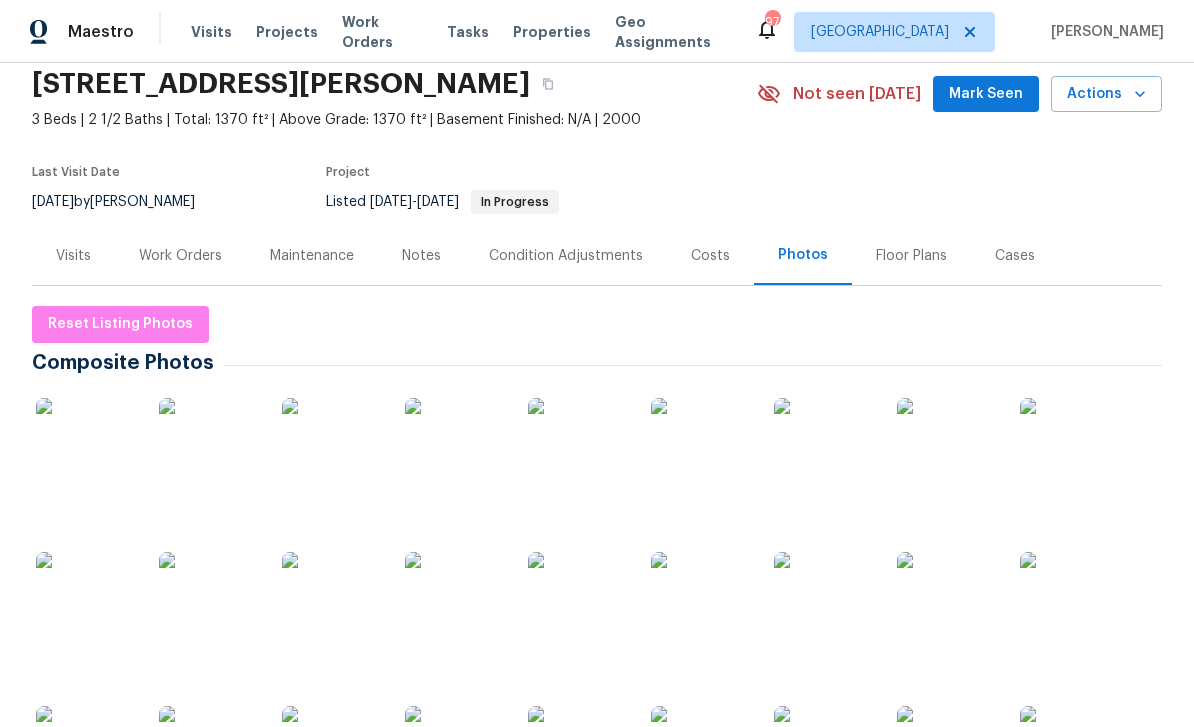 click on "Mark Seen" at bounding box center (986, 94) 